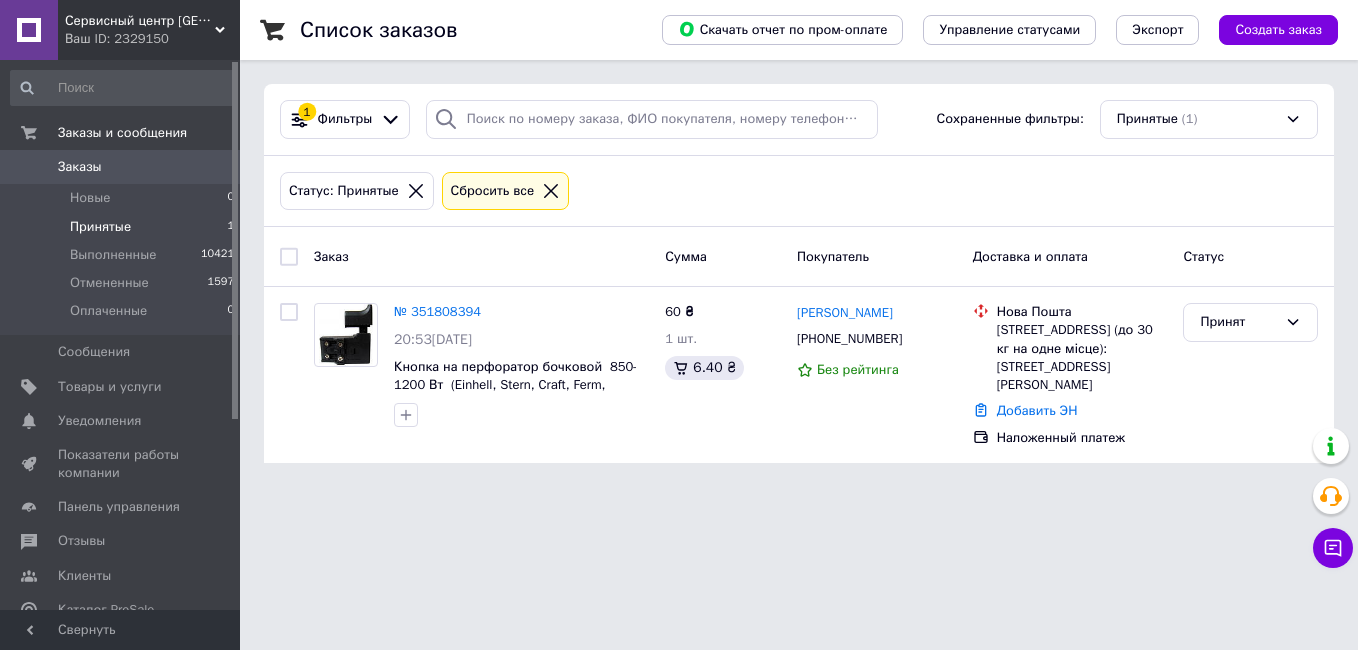 scroll, scrollTop: 0, scrollLeft: 0, axis: both 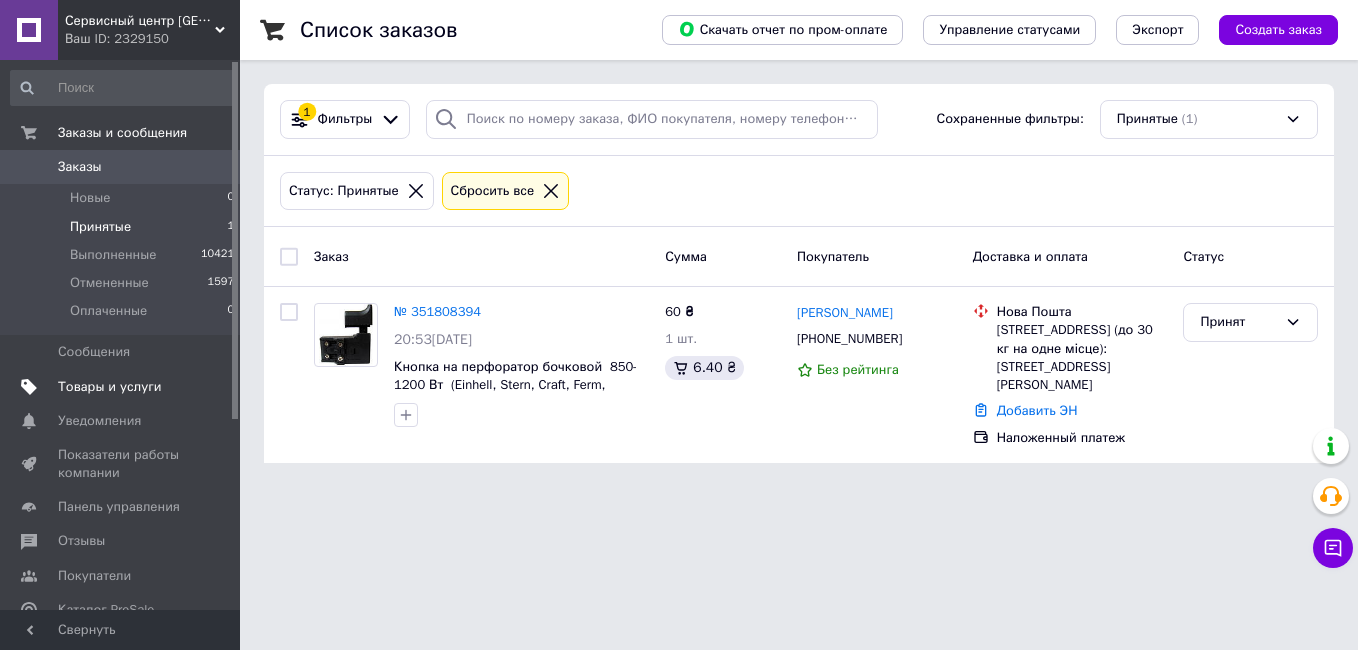 click on "Товары и услуги" at bounding box center (110, 387) 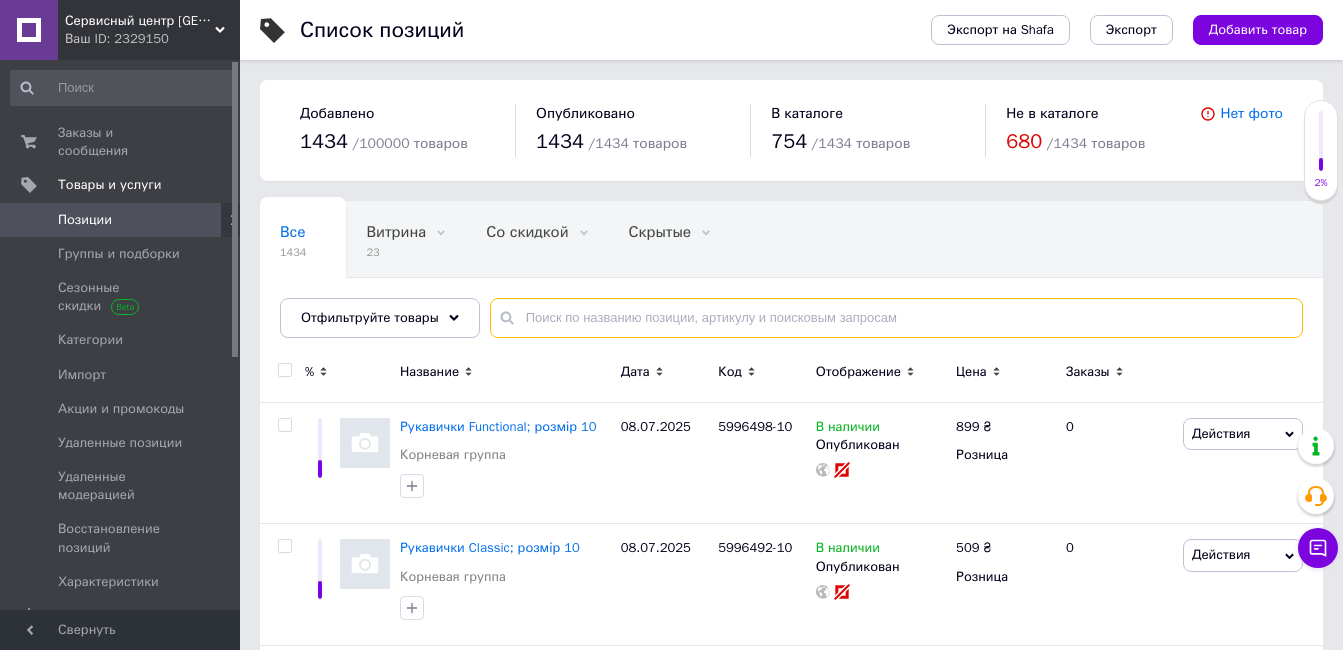 click at bounding box center (896, 318) 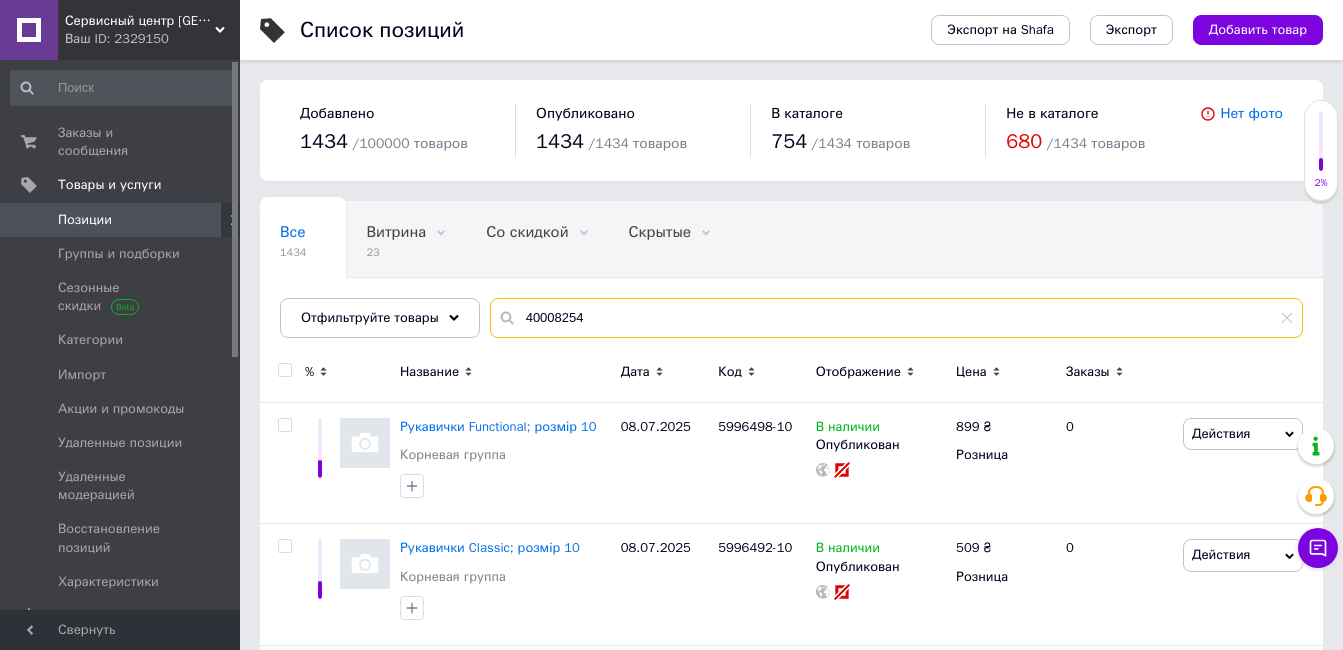 type on "40008254" 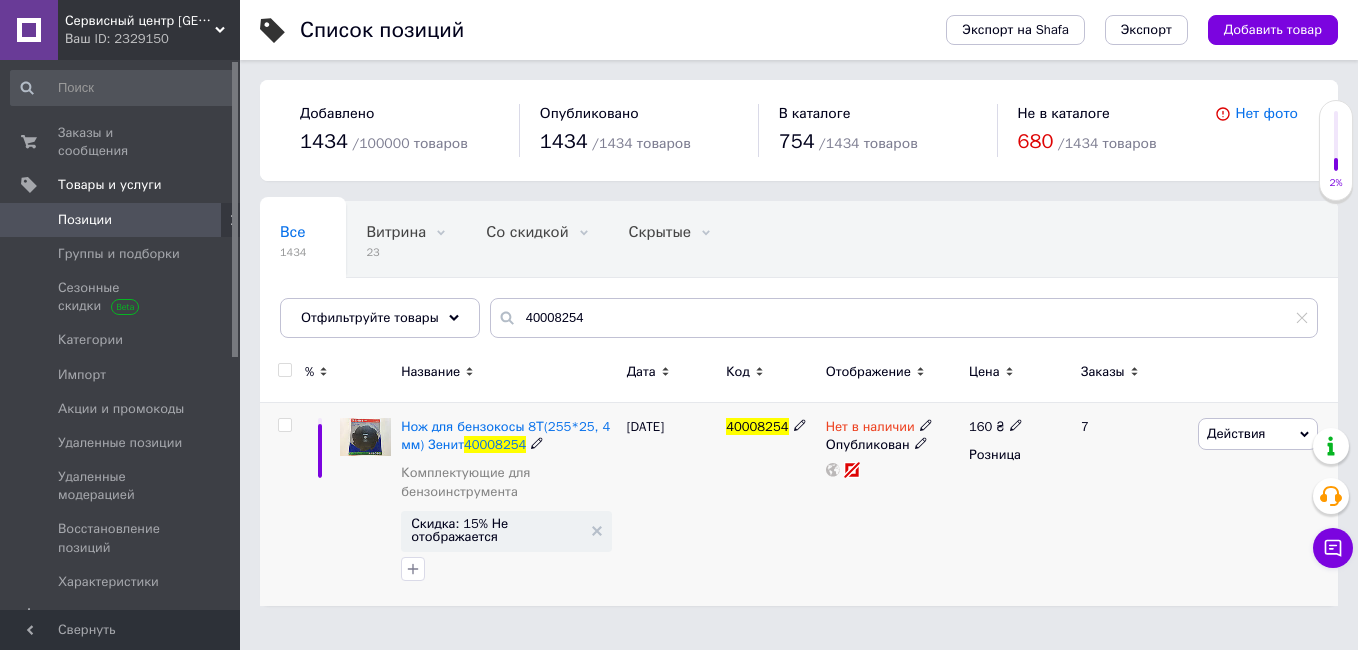 drag, startPoint x: 923, startPoint y: 423, endPoint x: 931, endPoint y: 452, distance: 30.083218 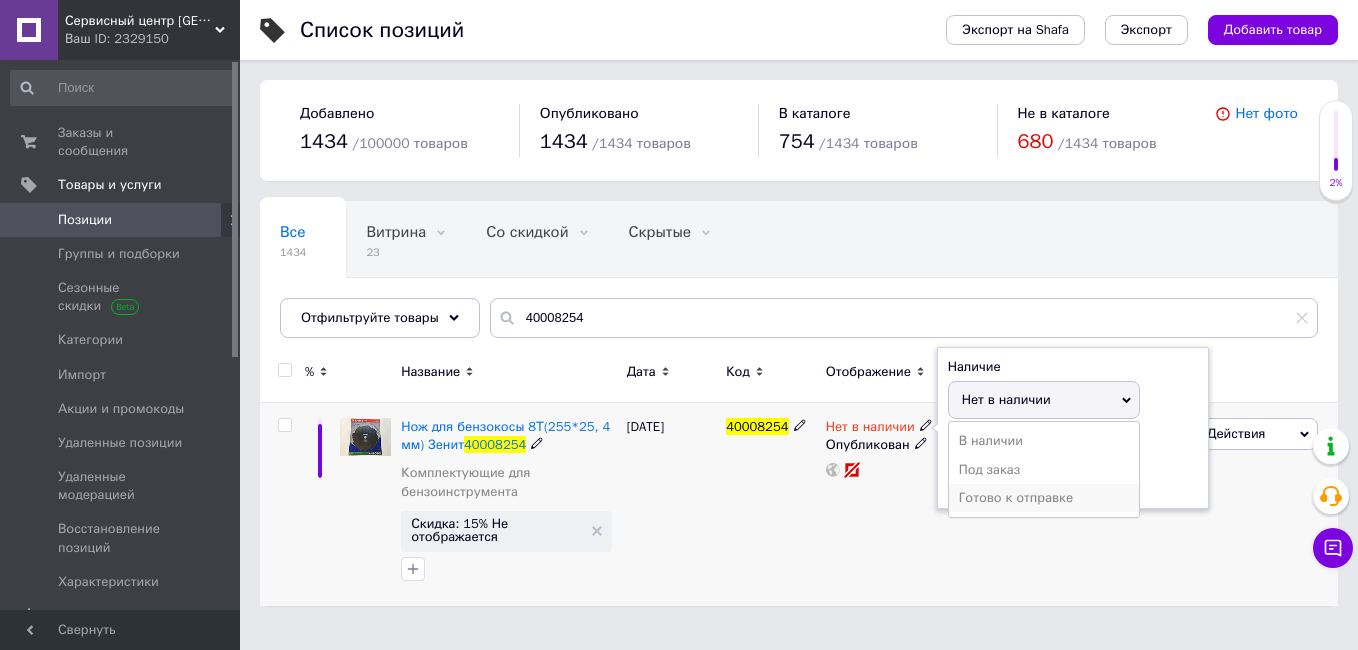 click on "Готово к отправке" at bounding box center (1044, 498) 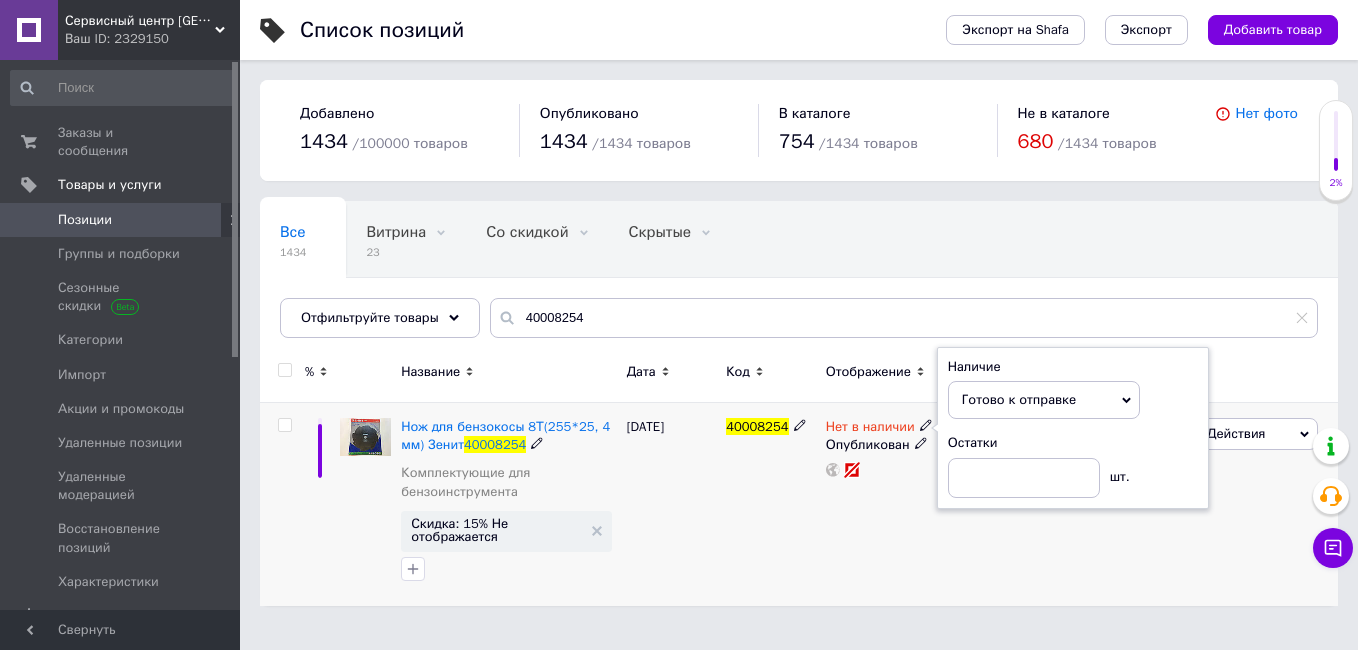 click on "[DATE]" at bounding box center (672, 504) 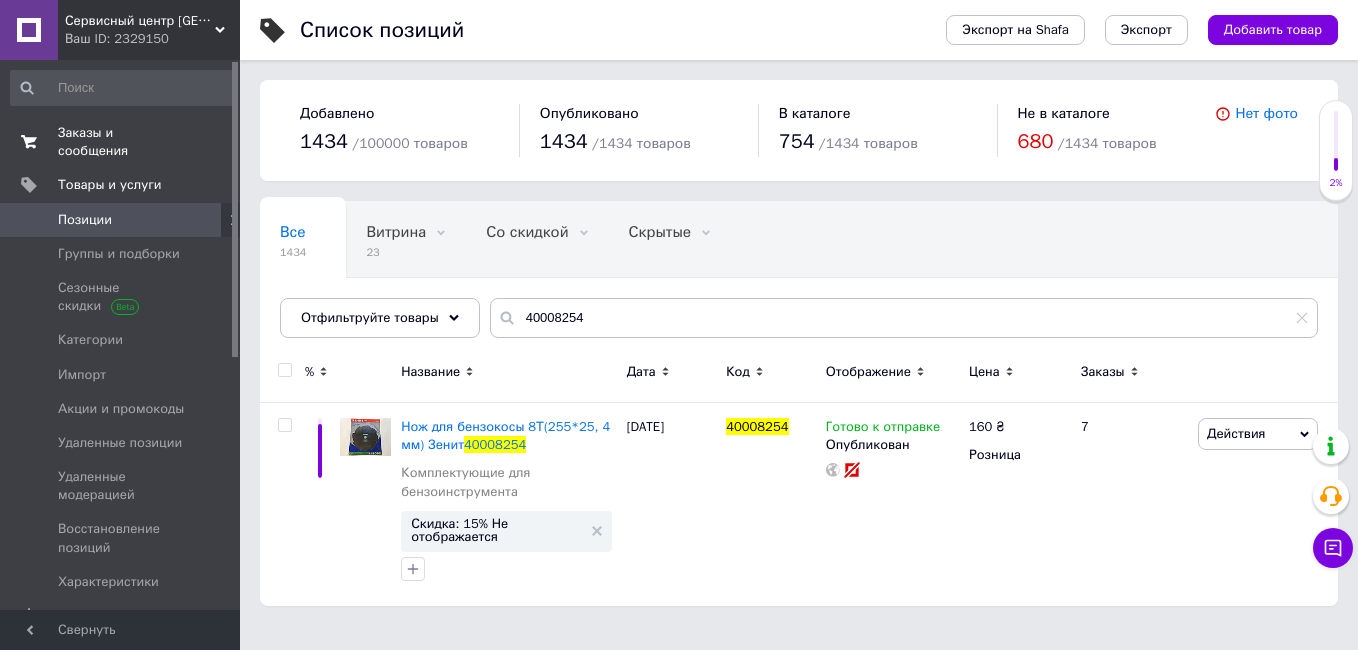 click on "Заказы и сообщения" at bounding box center [121, 142] 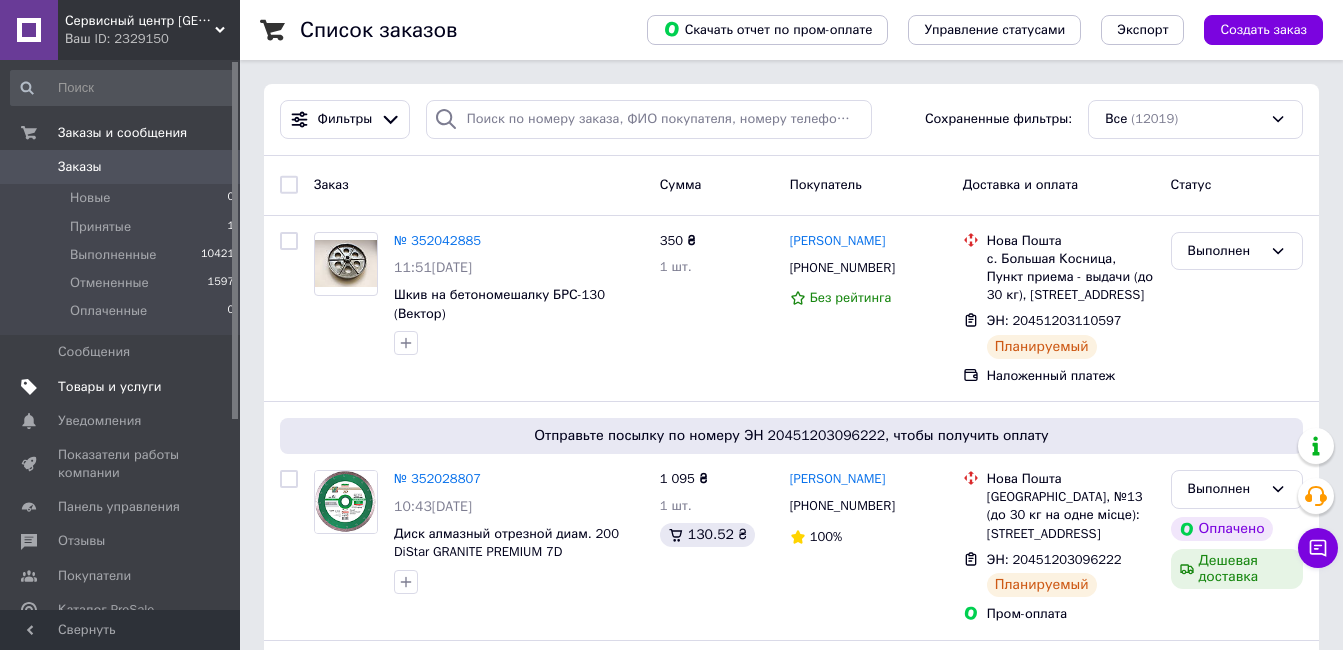 click on "Товары и услуги" at bounding box center [110, 387] 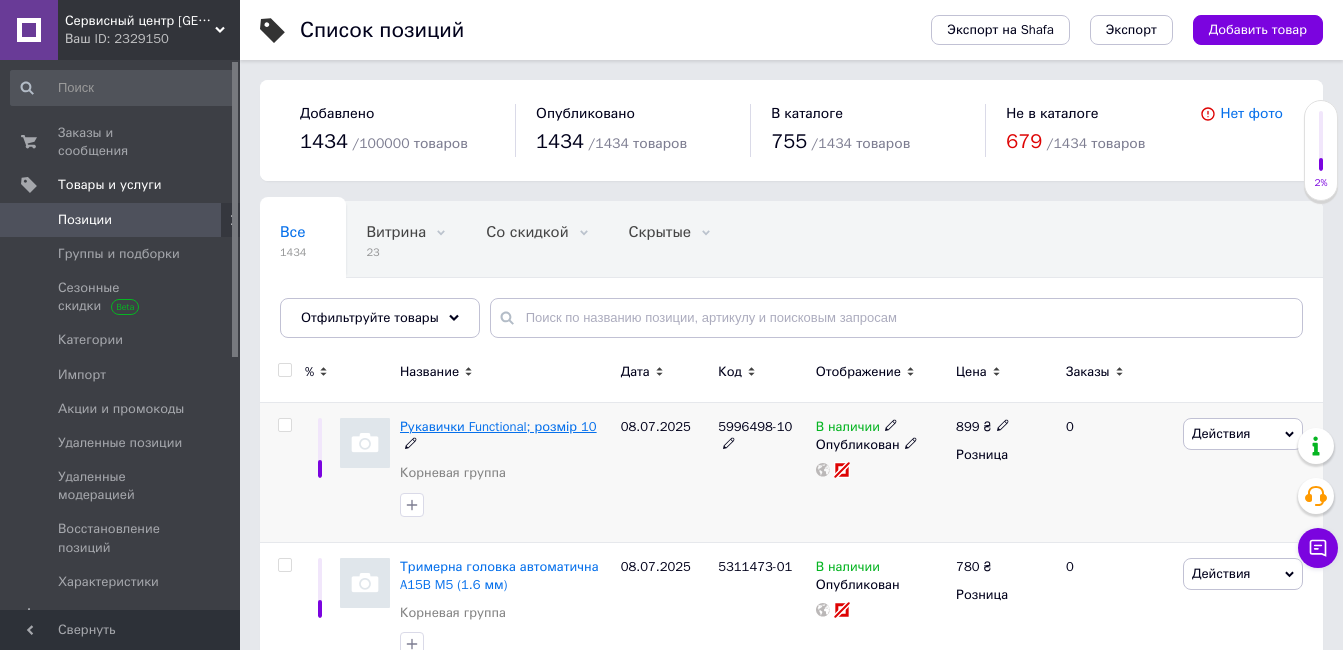 click on "Рукавички Functional; розмір 10" at bounding box center (498, 426) 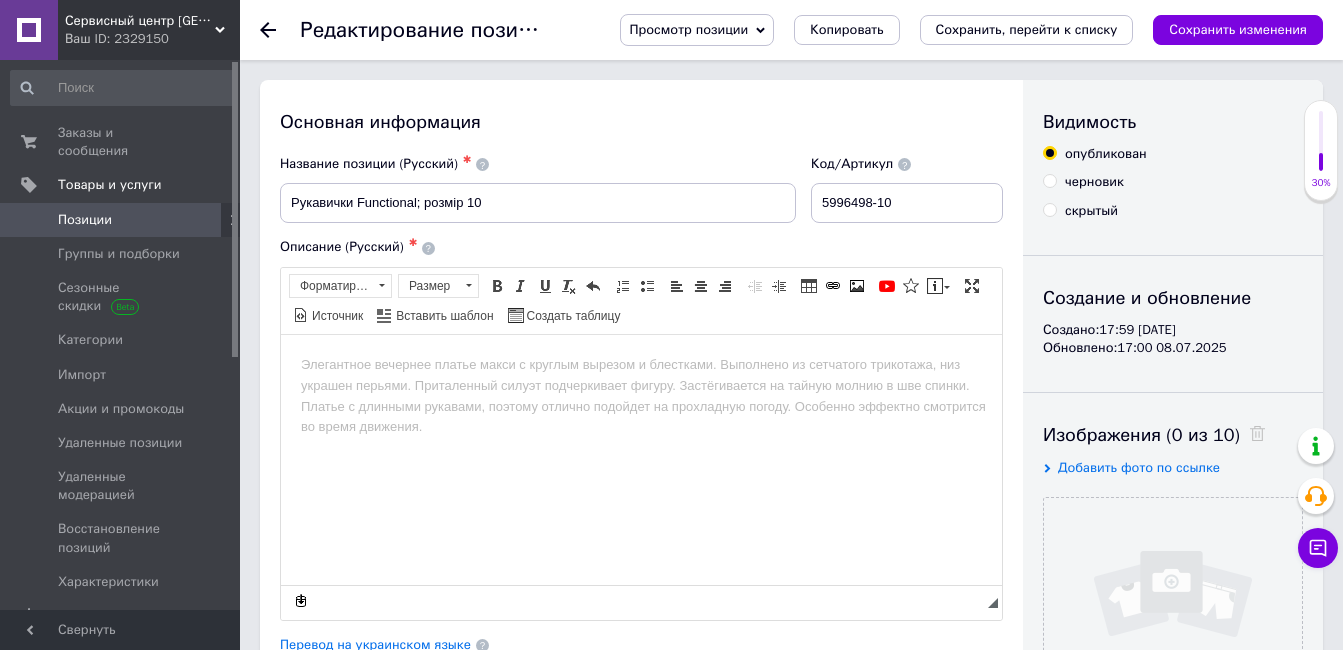 scroll, scrollTop: 0, scrollLeft: 0, axis: both 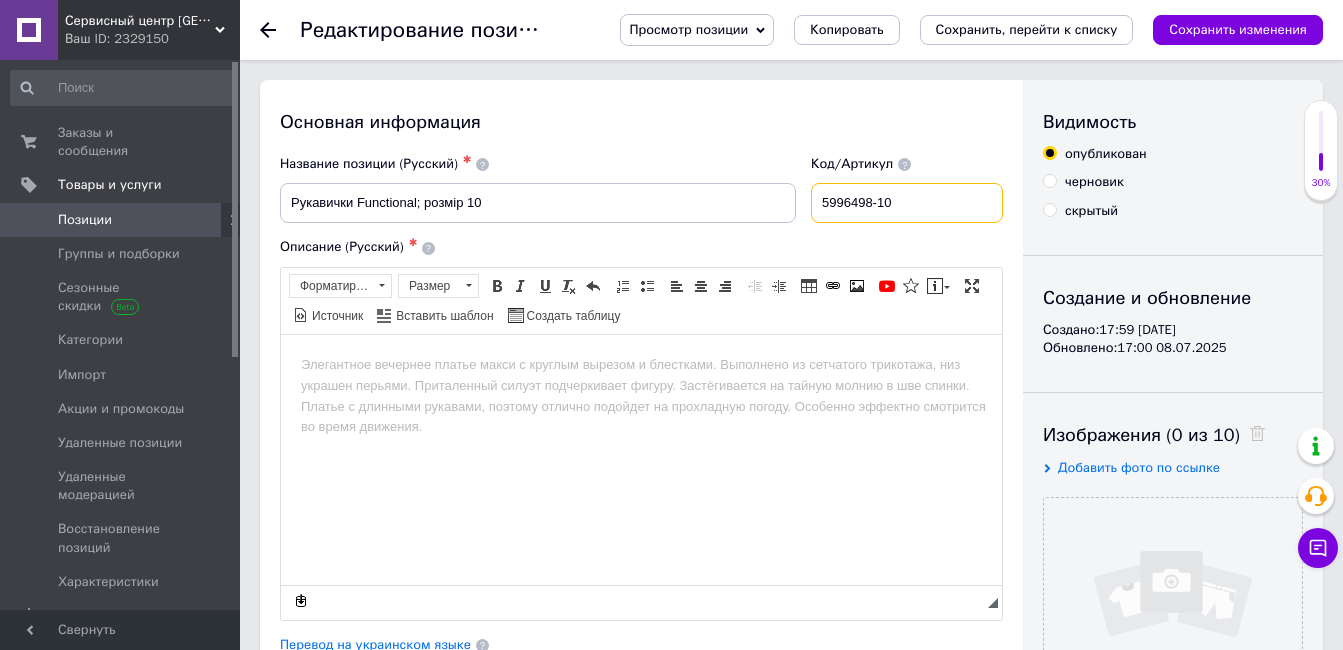 drag, startPoint x: 930, startPoint y: 204, endPoint x: 788, endPoint y: 185, distance: 143.26549 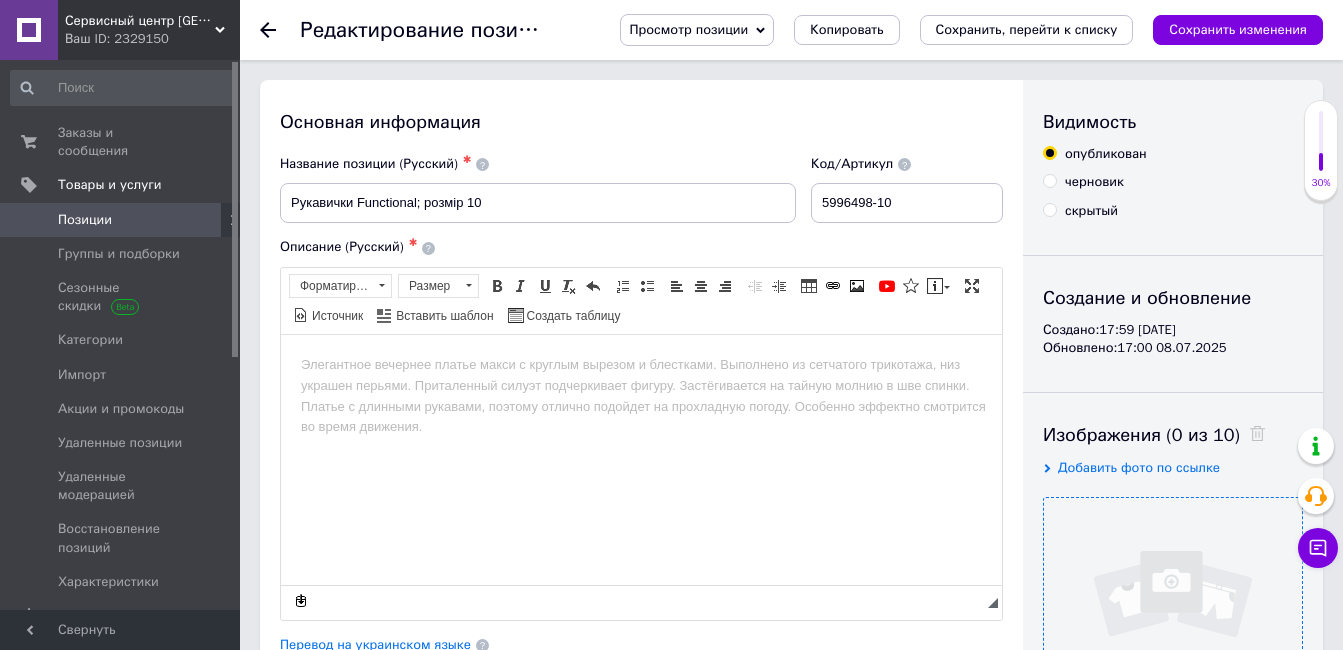 click at bounding box center (1173, 627) 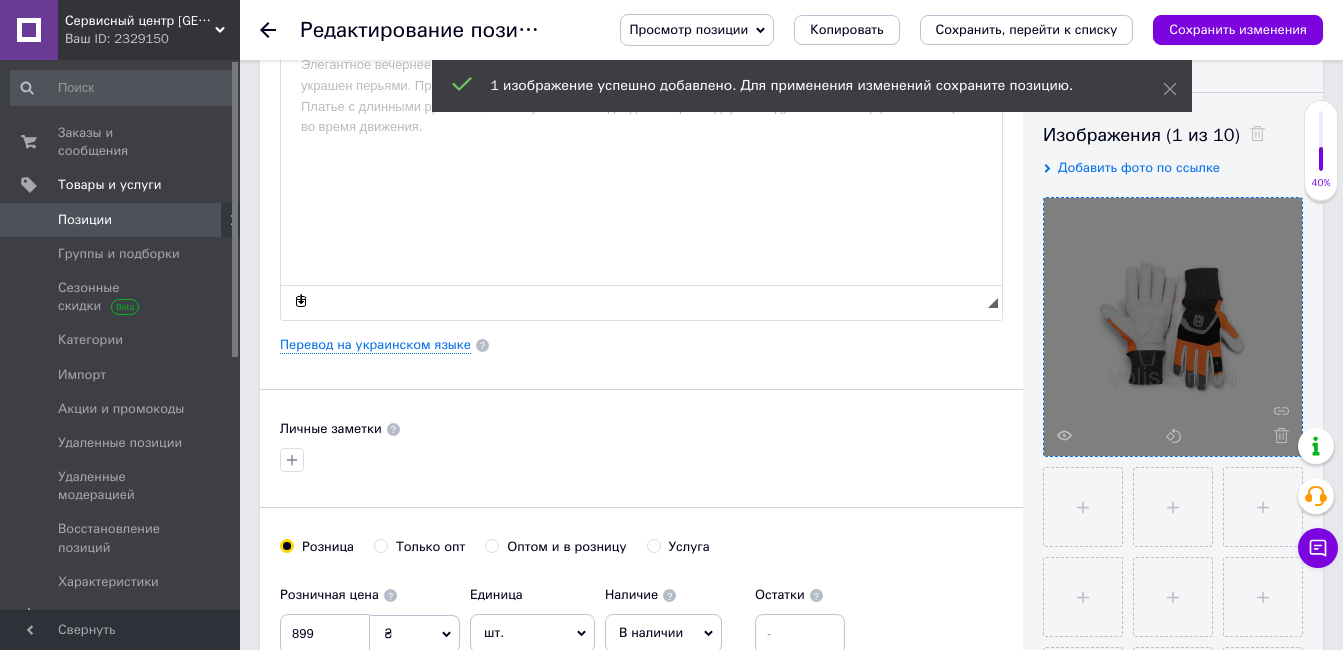 scroll, scrollTop: 0, scrollLeft: 0, axis: both 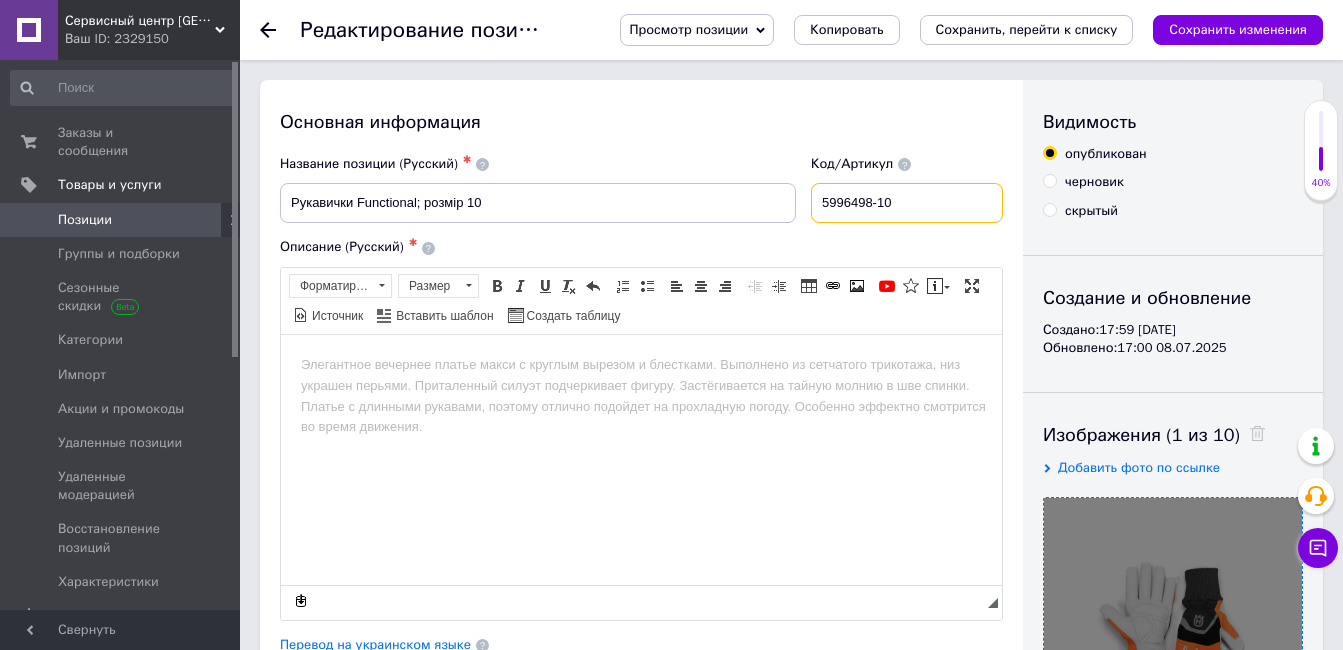 click on "5996498-10" at bounding box center [907, 203] 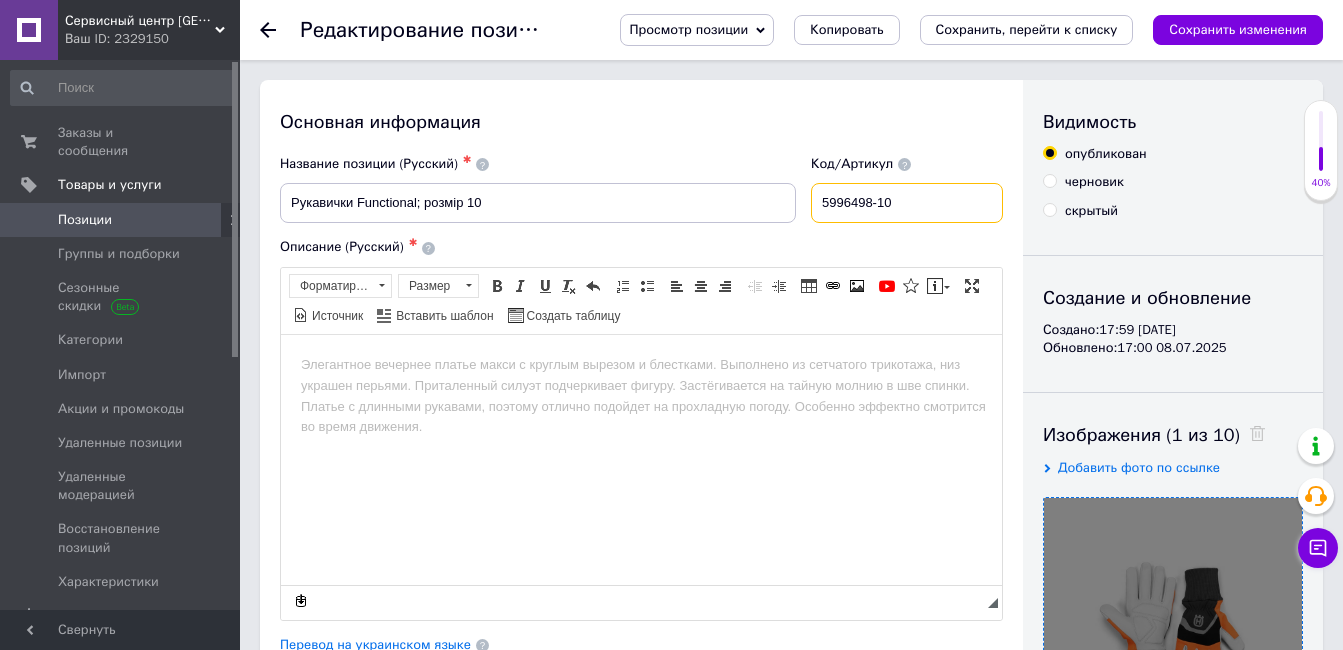 drag, startPoint x: 772, startPoint y: 186, endPoint x: 664, endPoint y: 181, distance: 108.11568 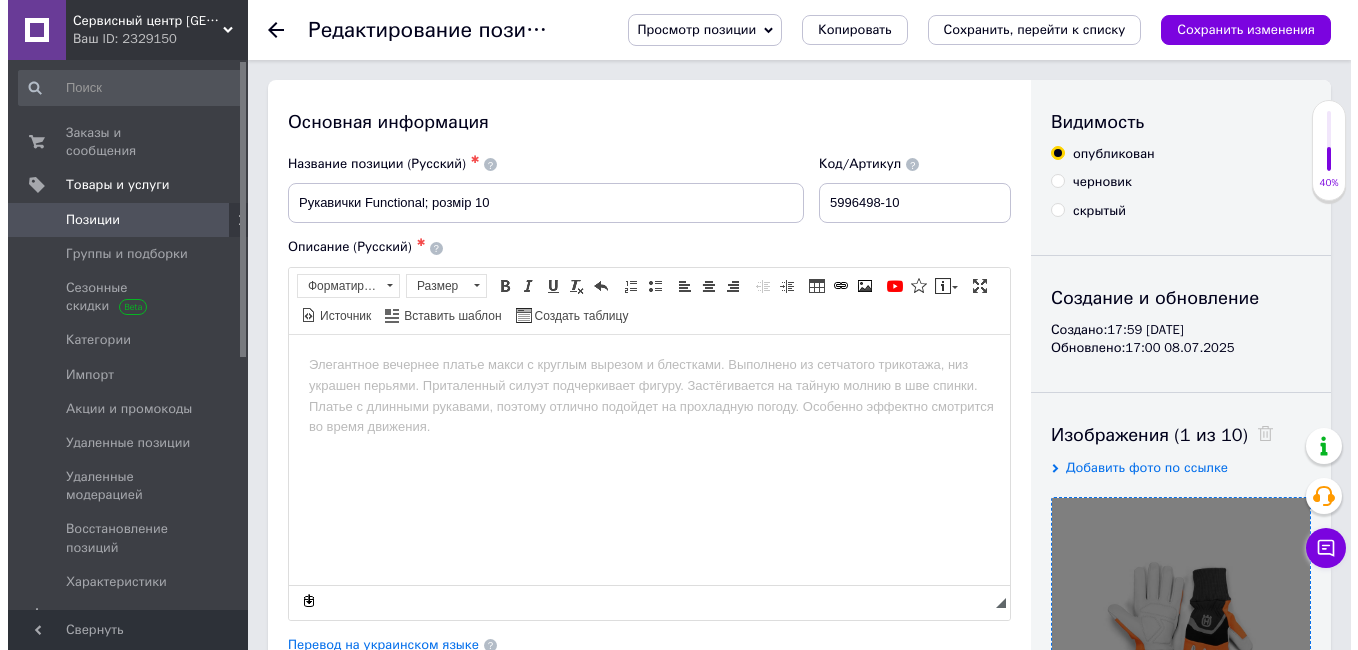 scroll, scrollTop: 200, scrollLeft: 0, axis: vertical 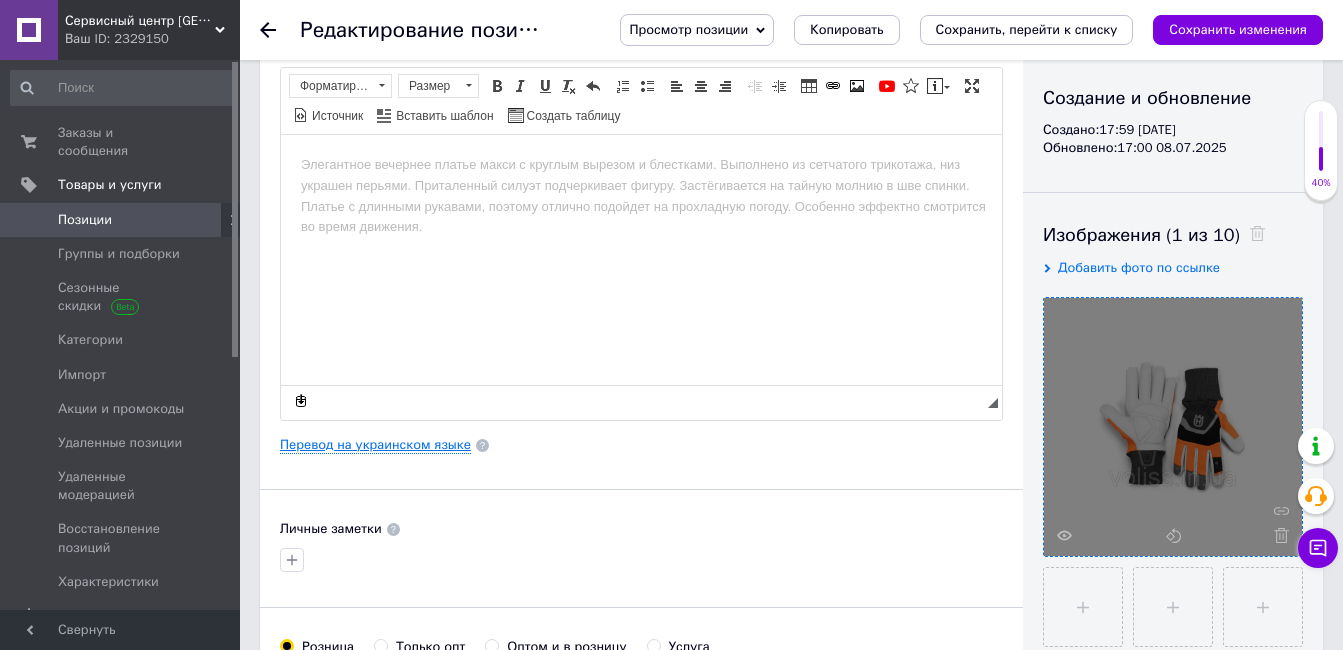 click on "Перевод на украинском языке" at bounding box center [375, 445] 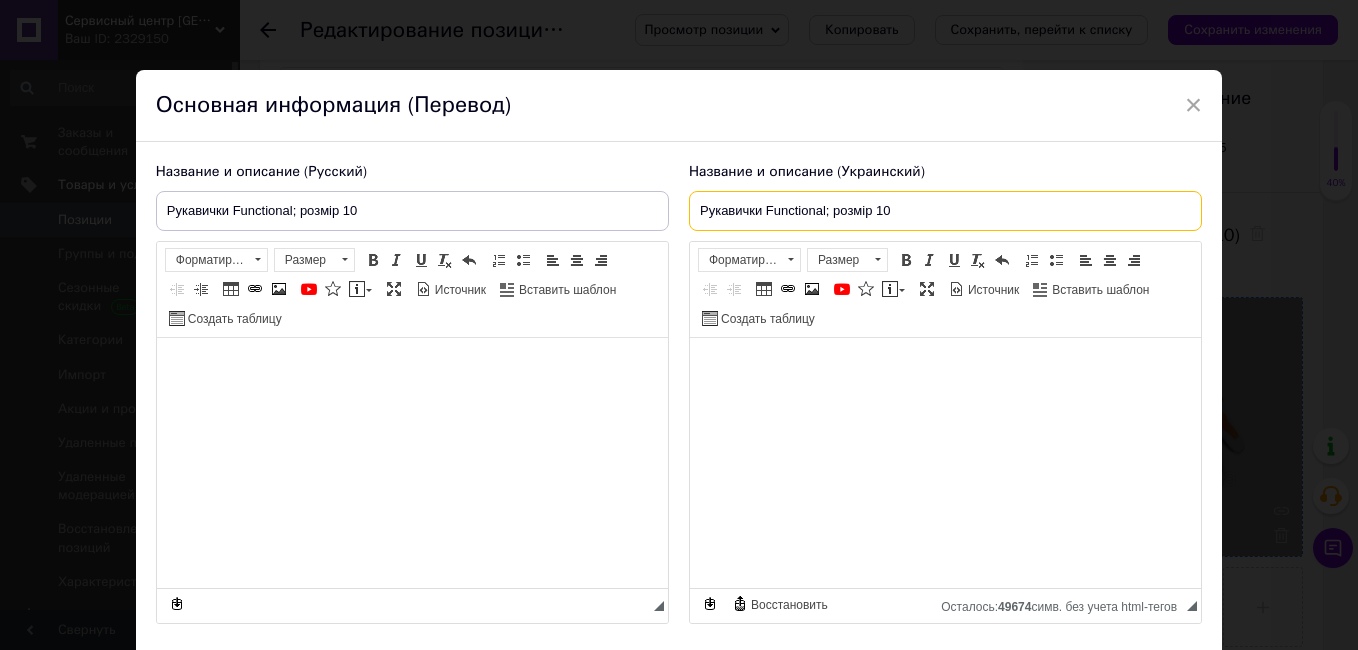 click on "Рукавички Functional; розмір 10" at bounding box center (945, 211) 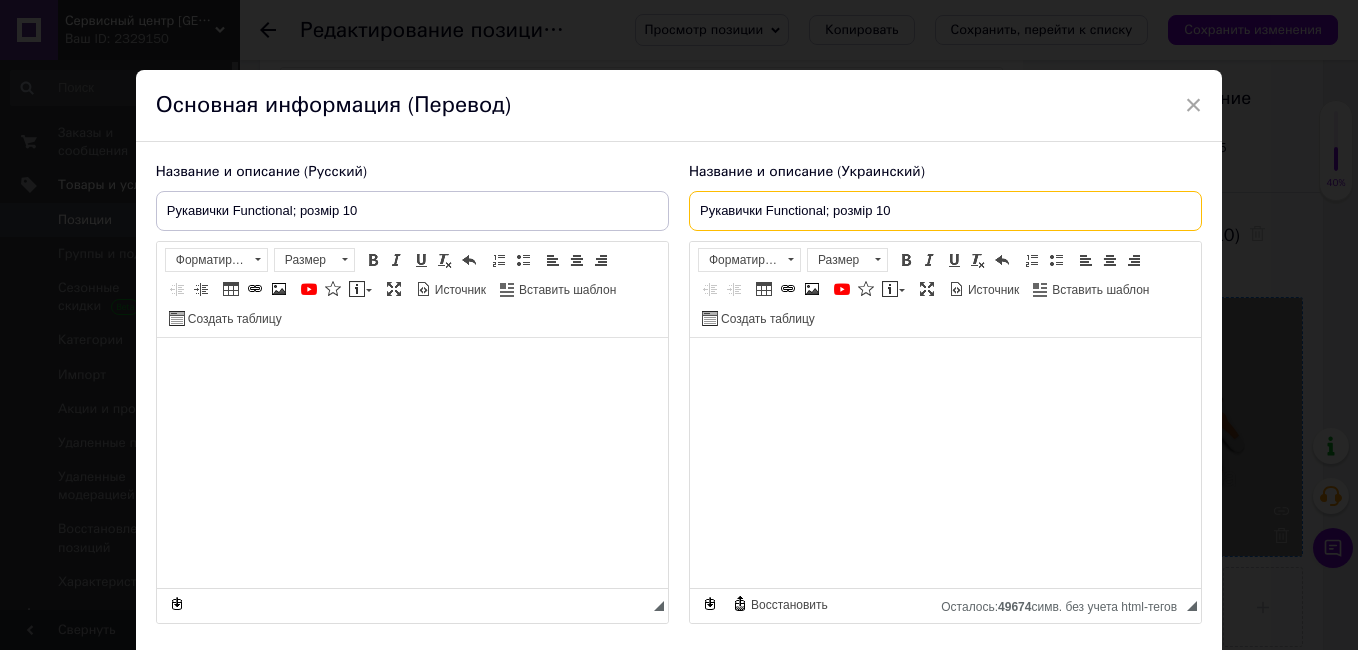 click on "Рукавички Functional; розмір 10" at bounding box center [945, 211] 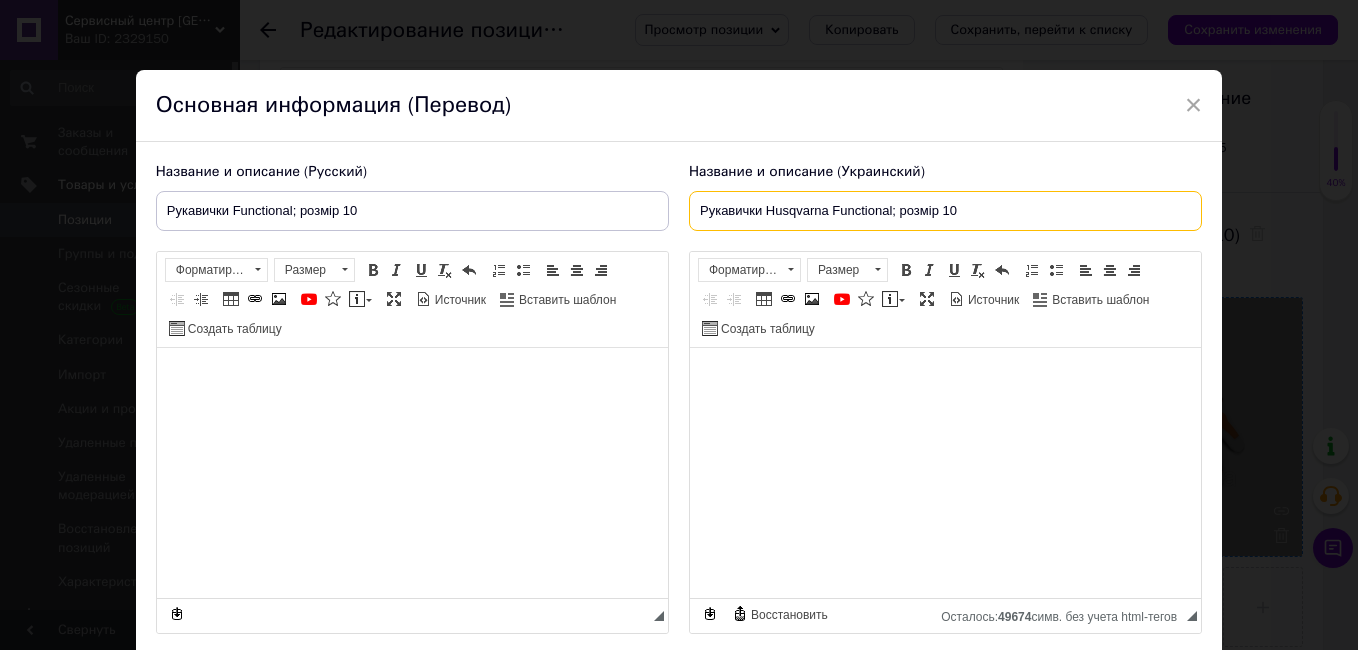 type on "Рукавички Husqvarna Functional; розмір 10" 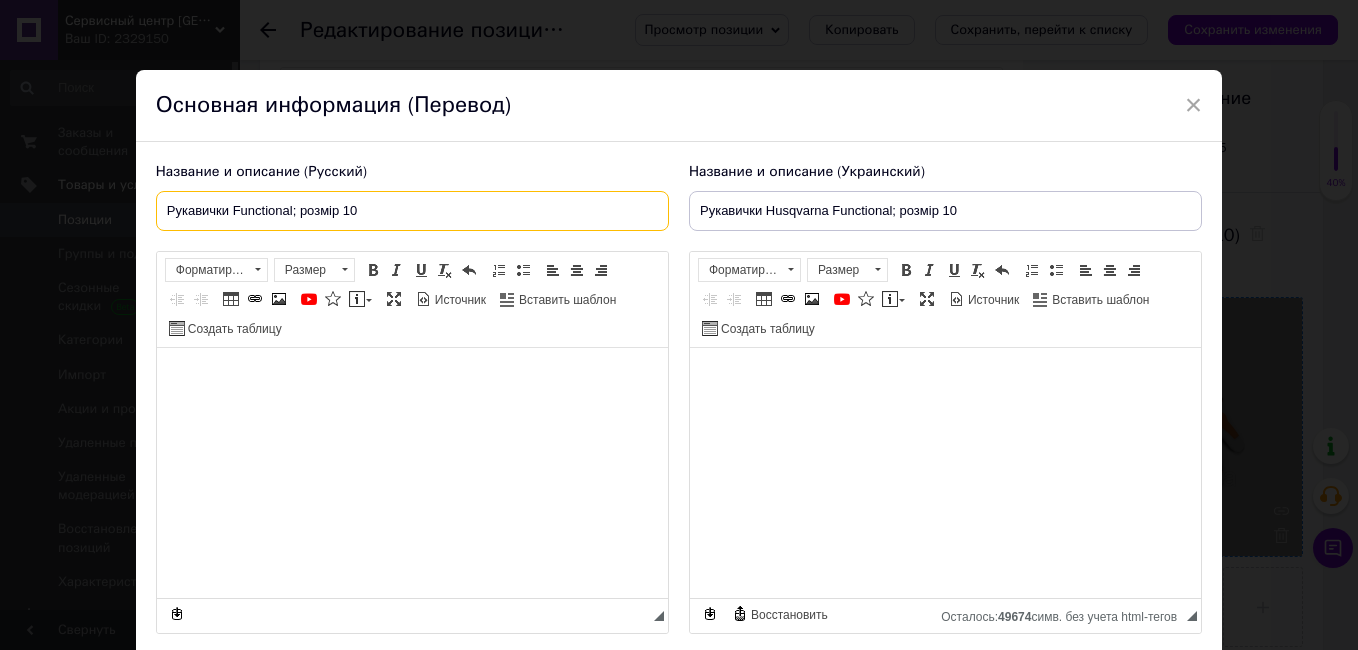 click on "Рукавички Functional; розмір 10" at bounding box center [412, 211] 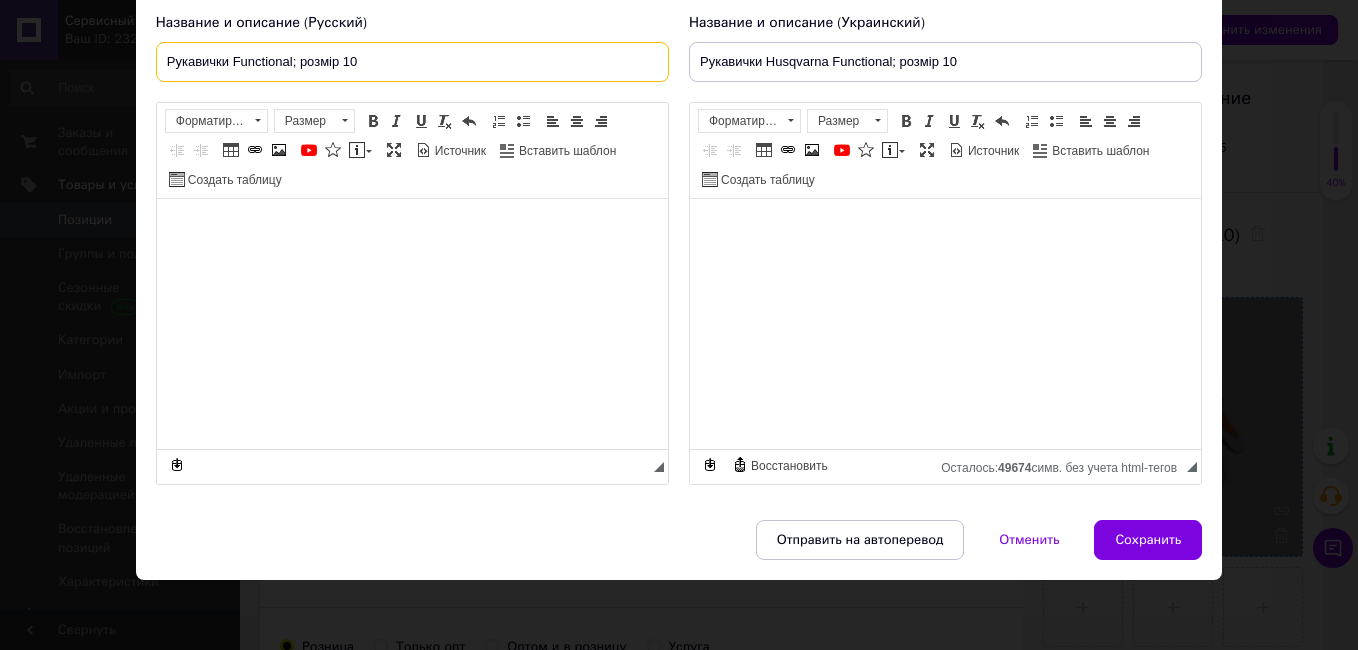 scroll, scrollTop: 0, scrollLeft: 0, axis: both 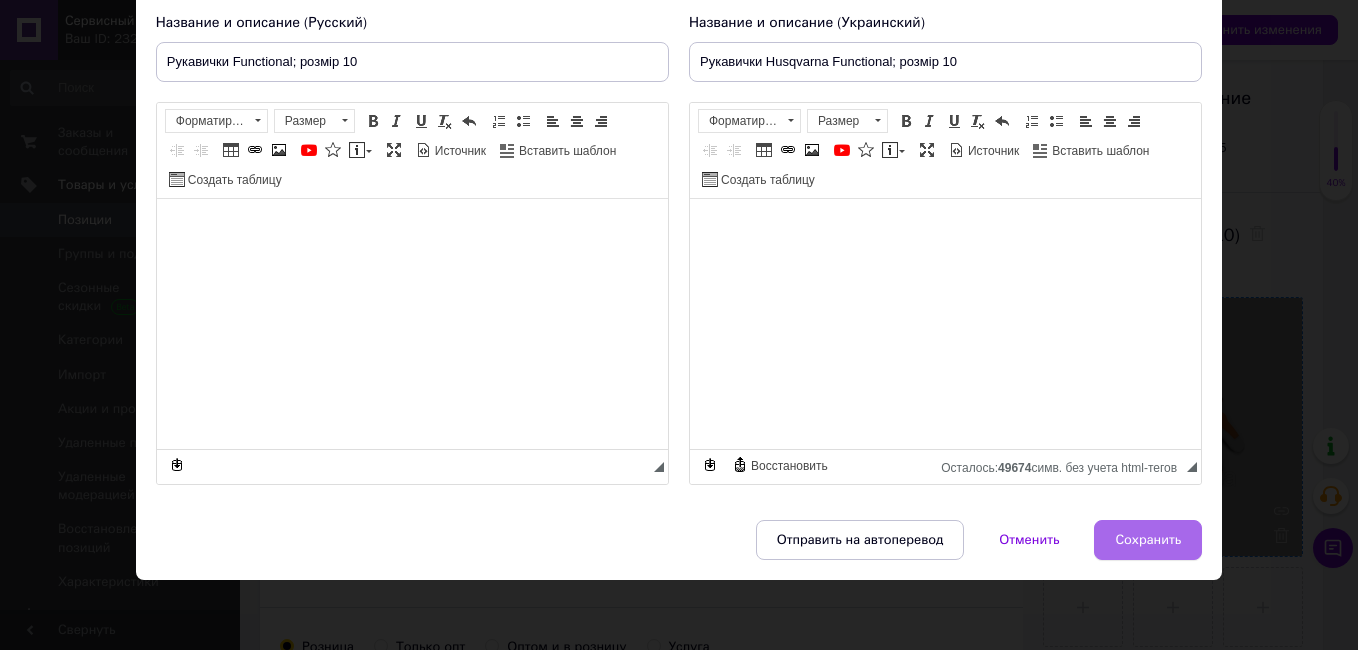 drag, startPoint x: 530, startPoint y: 41, endPoint x: 1136, endPoint y: 545, distance: 788.19543 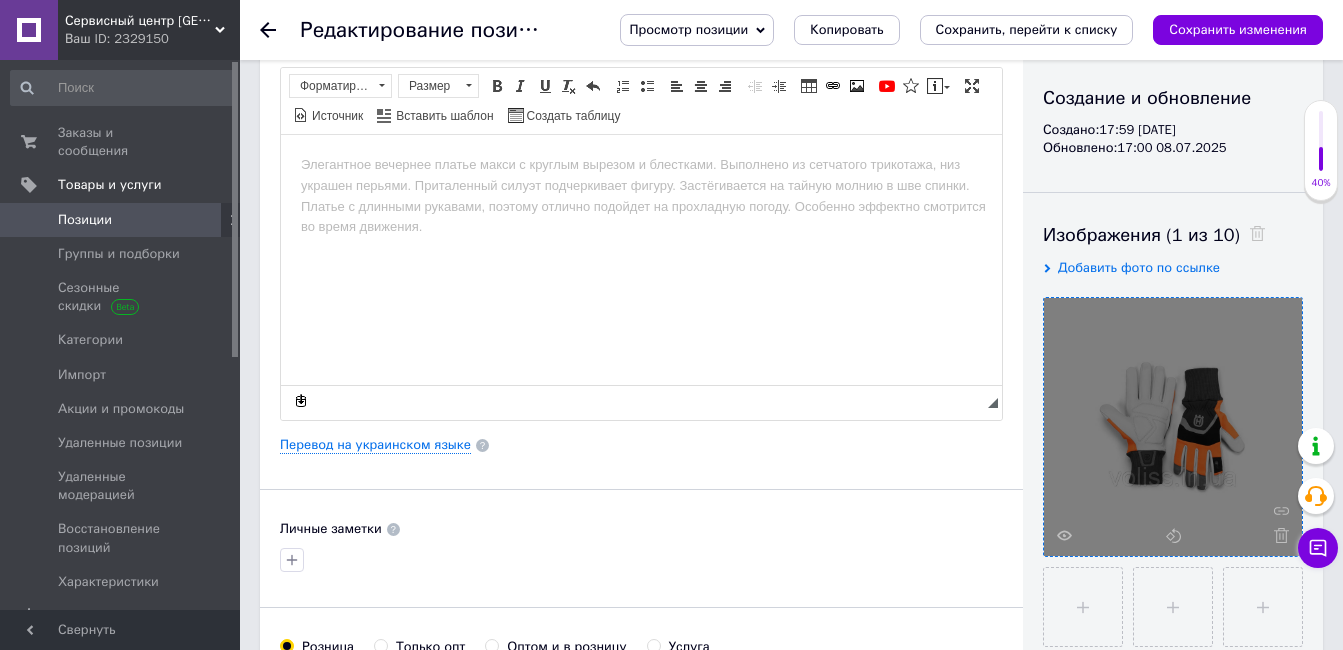 scroll, scrollTop: 600, scrollLeft: 0, axis: vertical 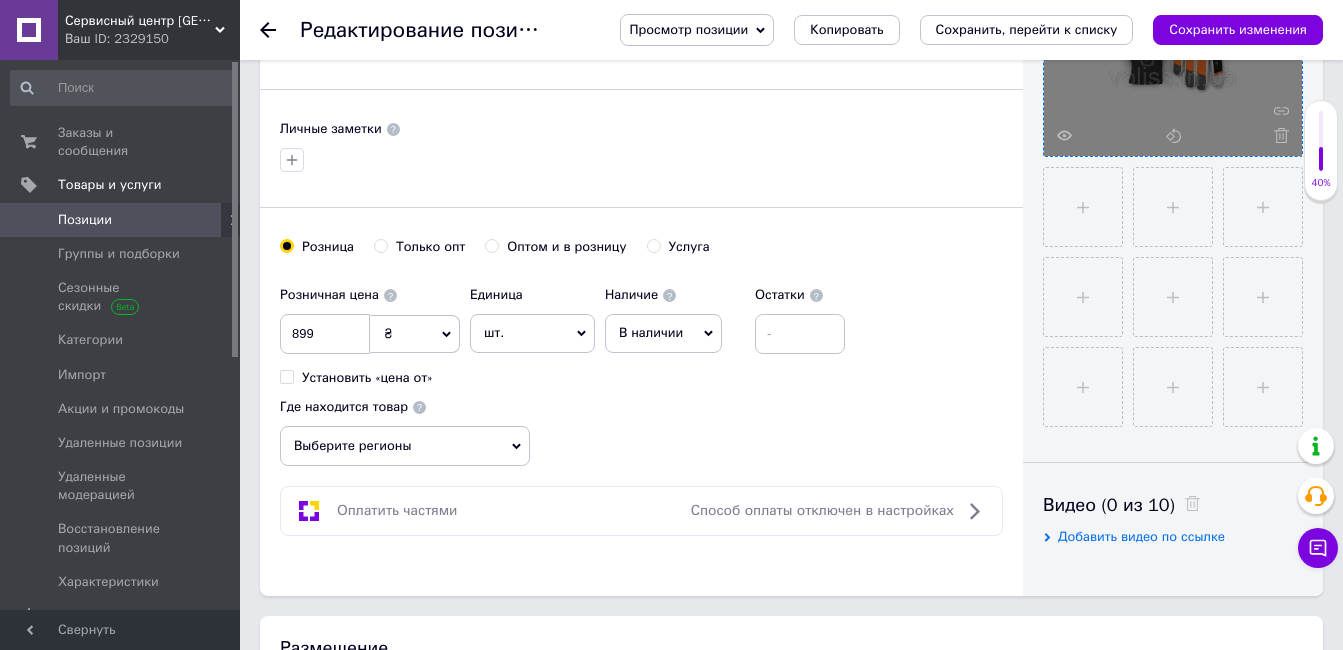 click on "В наличии" at bounding box center [651, 332] 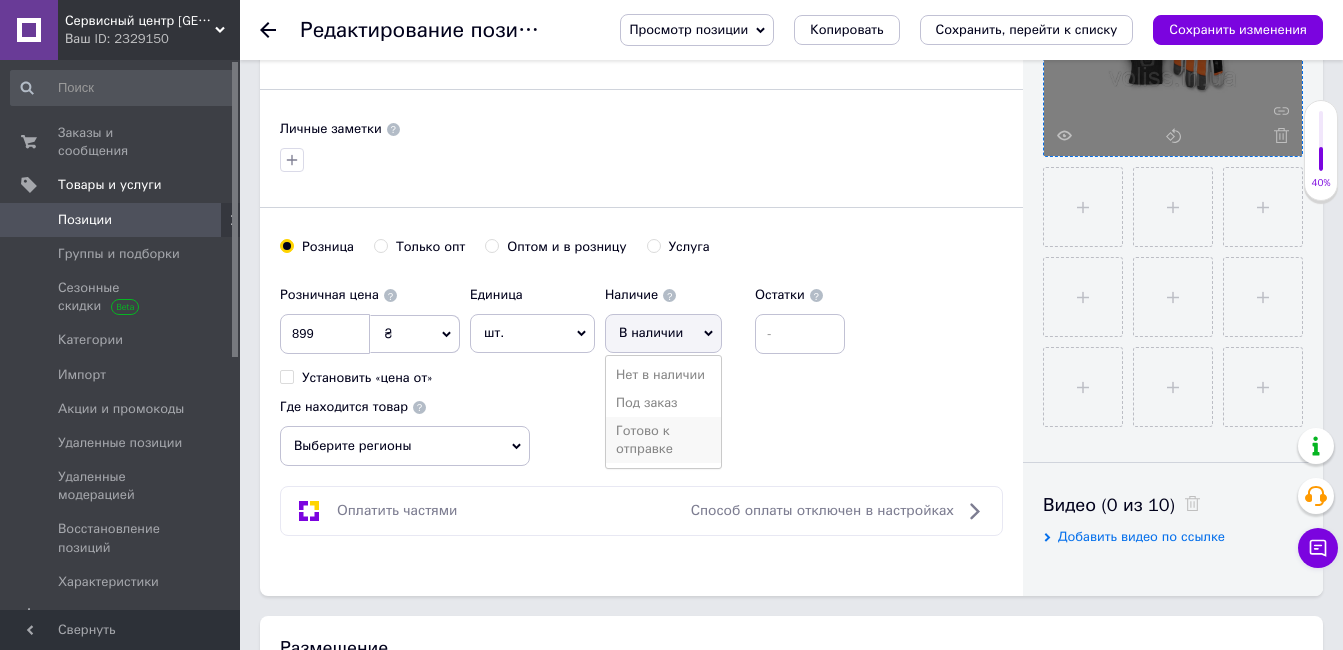 click on "Готово к отправке" at bounding box center [663, 440] 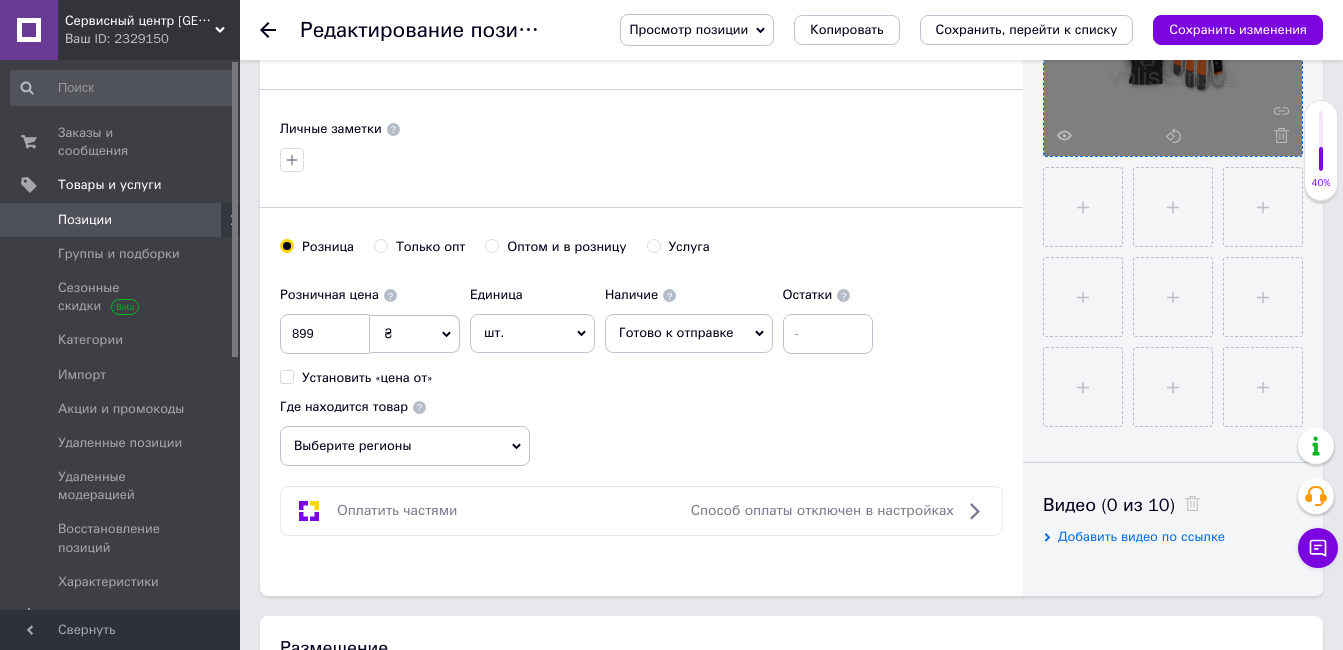 click on "Выберите регионы" at bounding box center (405, 446) 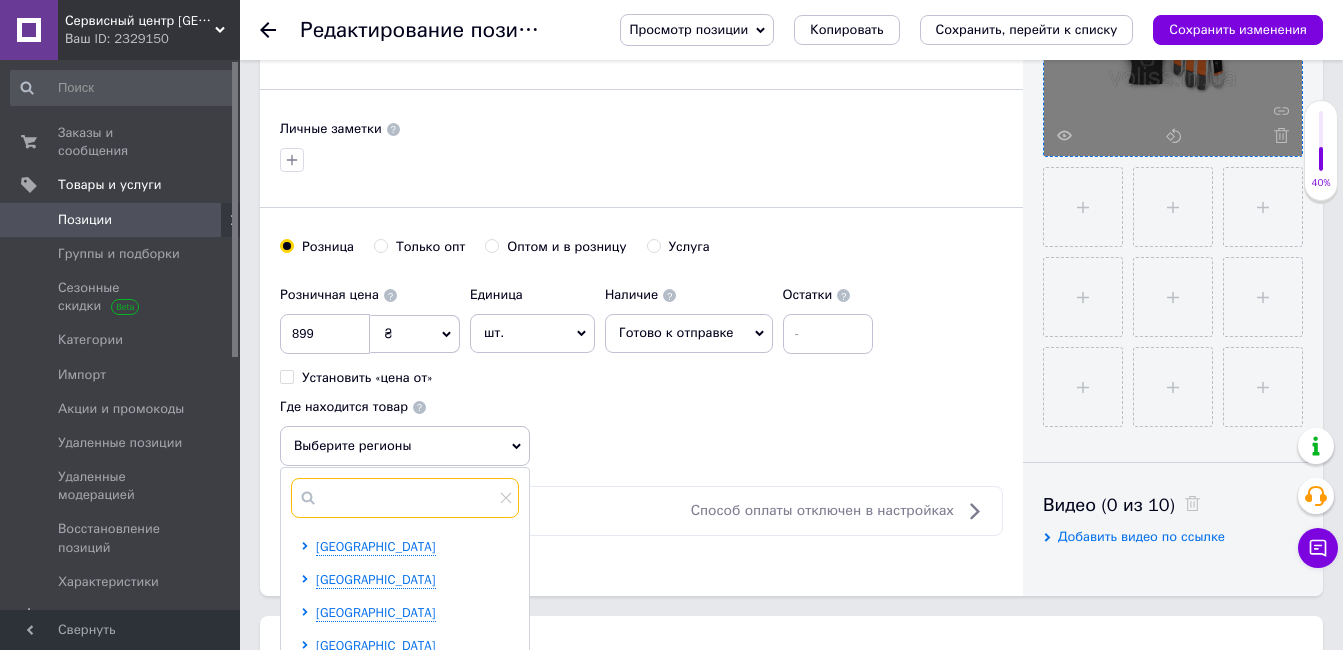 click at bounding box center (405, 498) 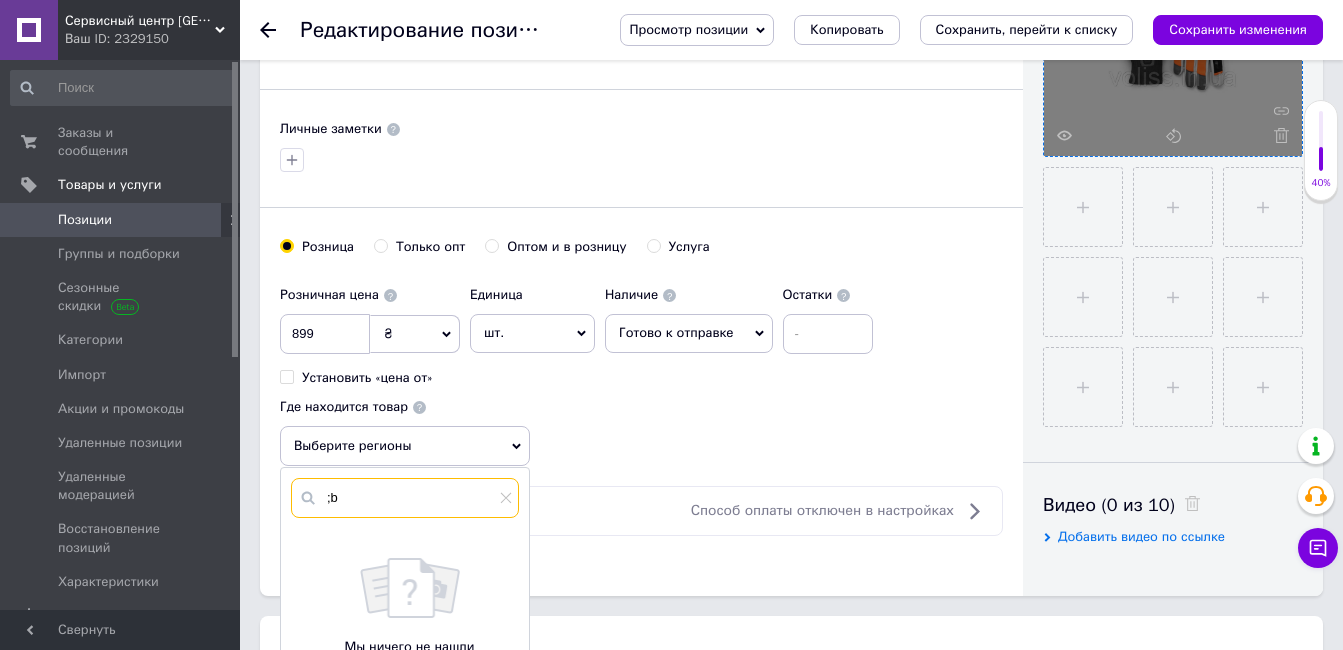type on ";" 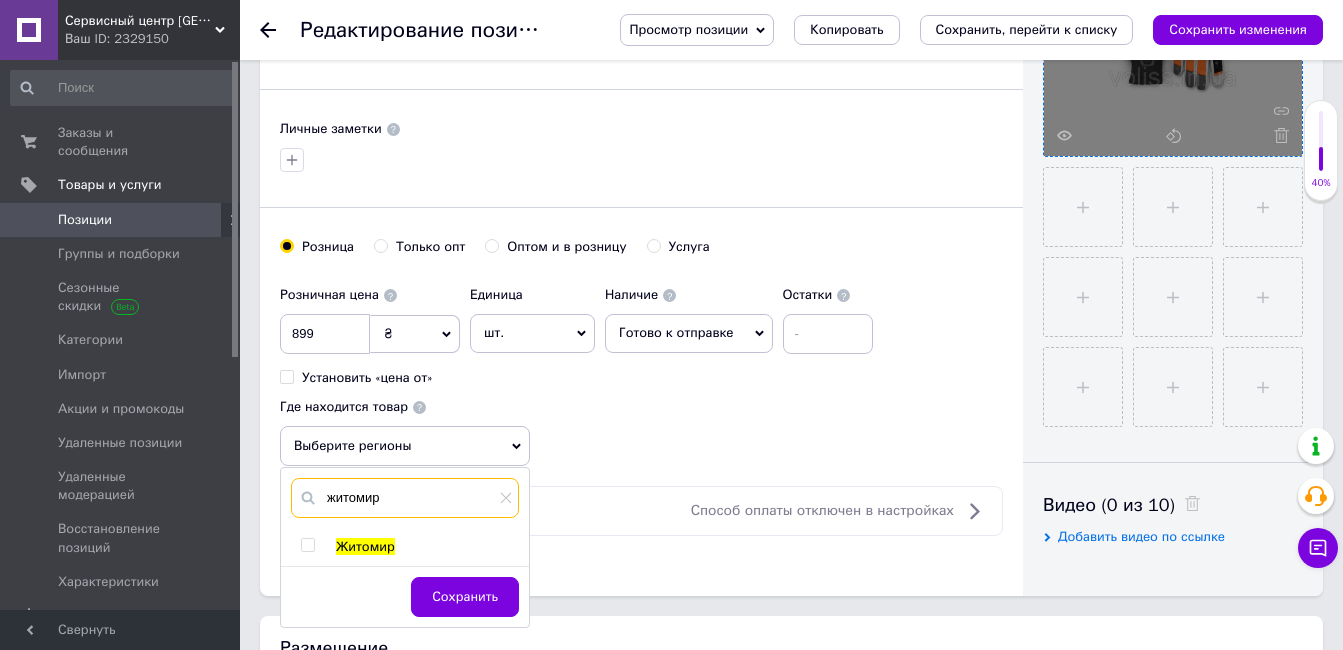type on "житомир" 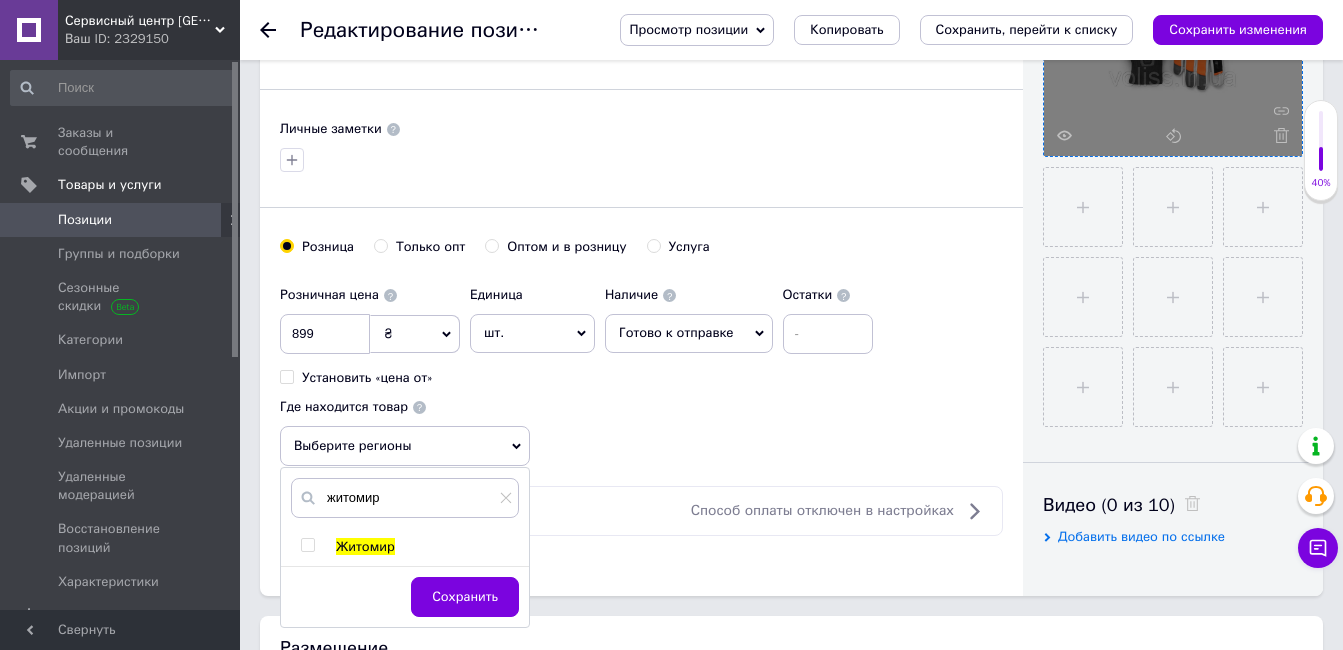click at bounding box center (307, 545) 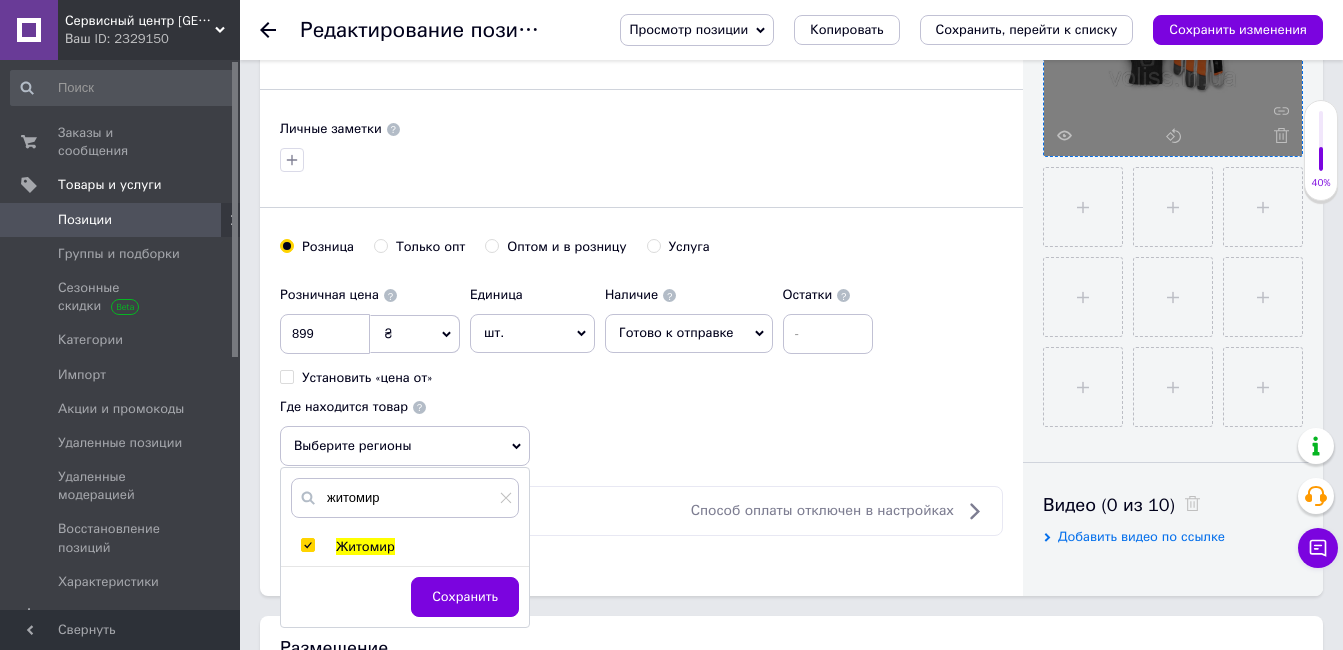 checkbox on "true" 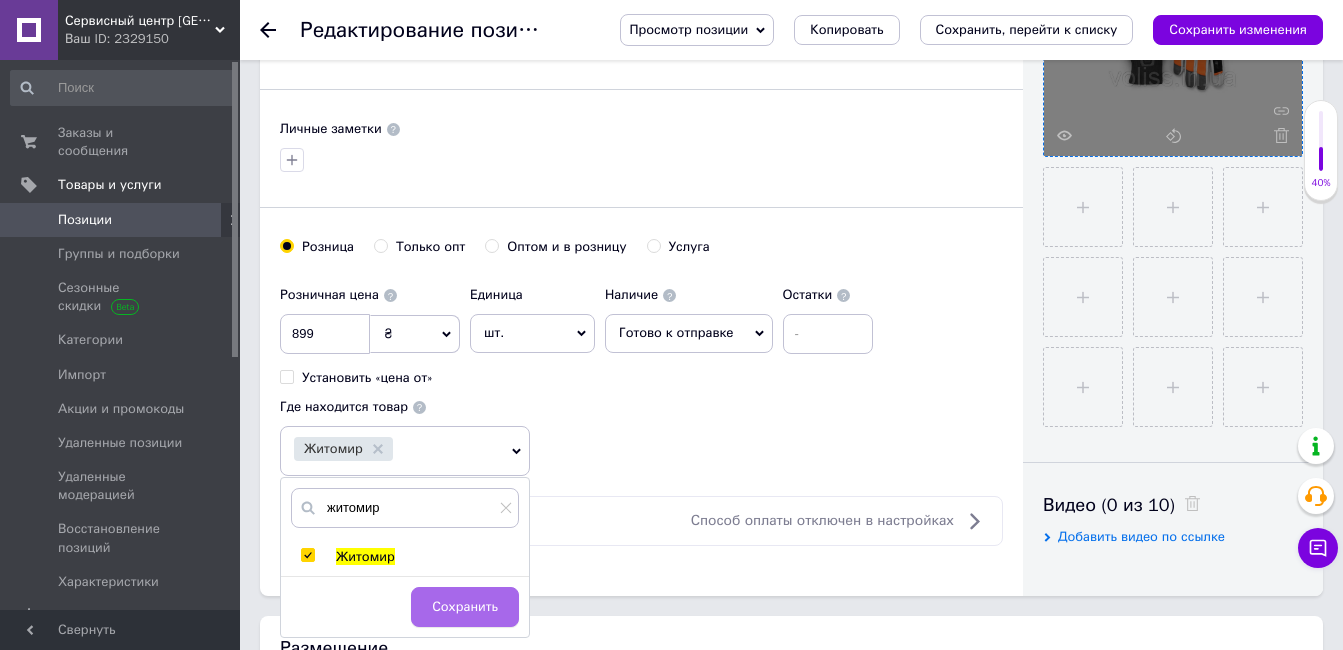 click on "Сохранить" at bounding box center [465, 607] 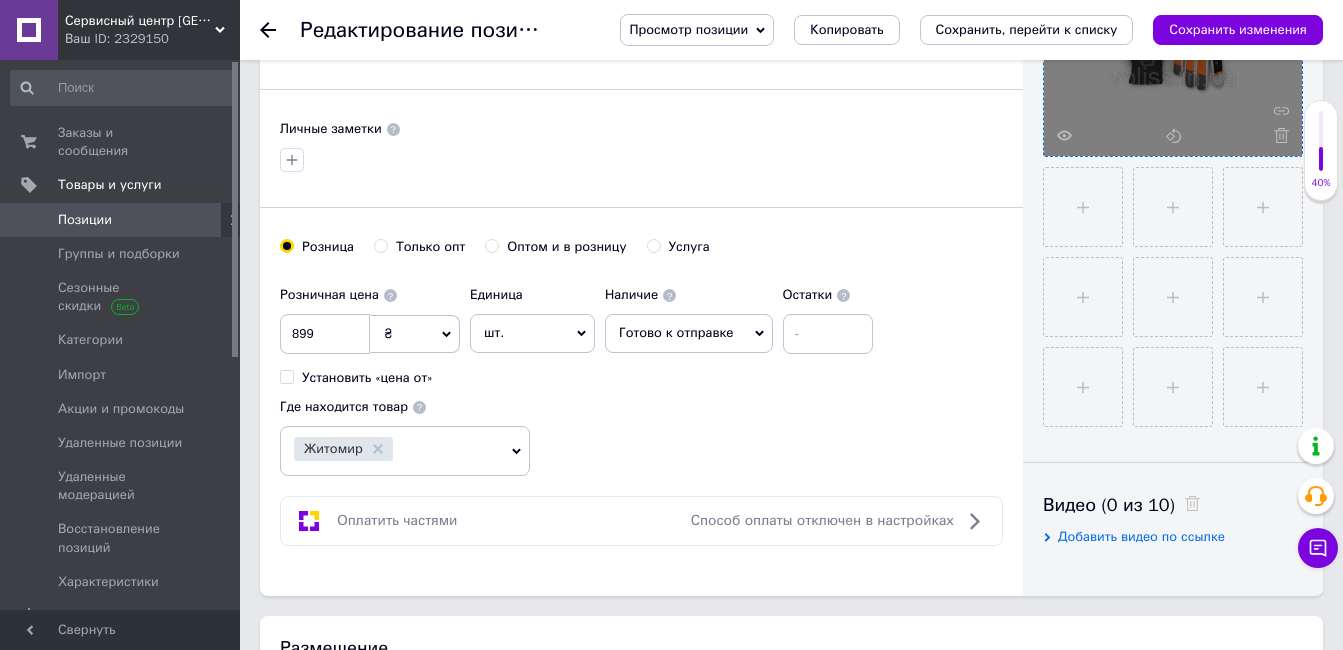 click on "Оплатить частями Способ оплаты отключен в настройках" at bounding box center [641, 521] 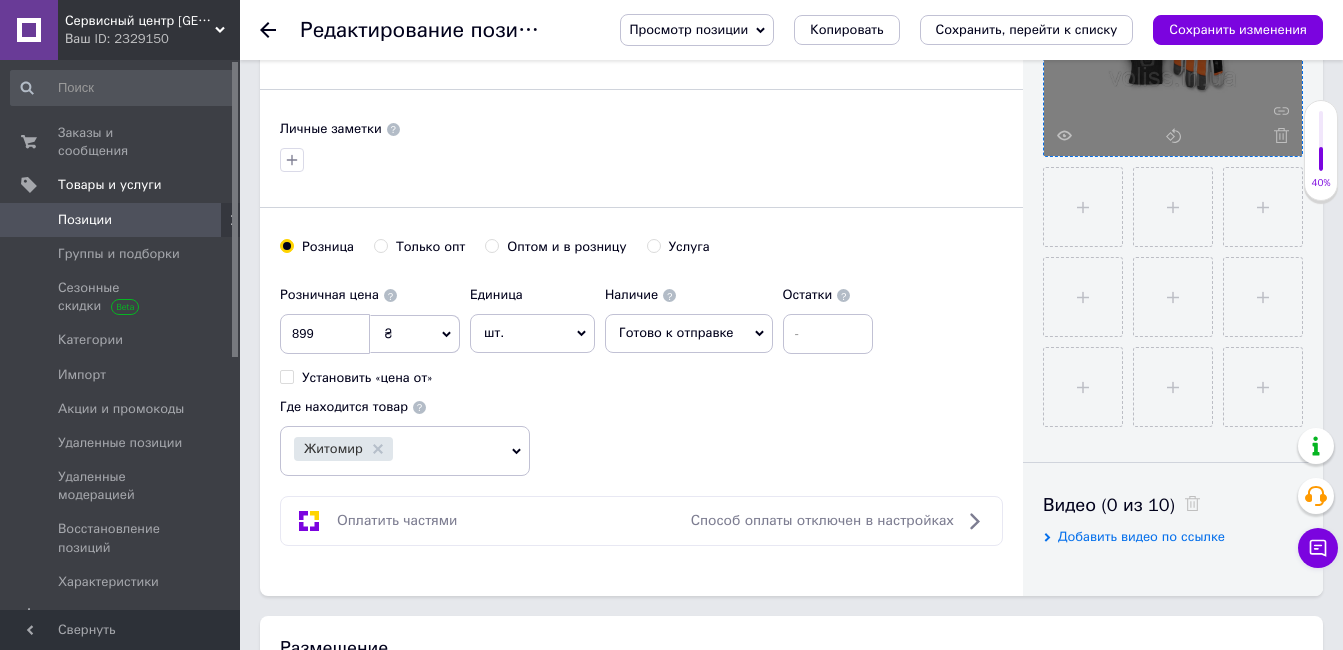 click on "Способ оплаты отключен в настройках" at bounding box center [822, 521] 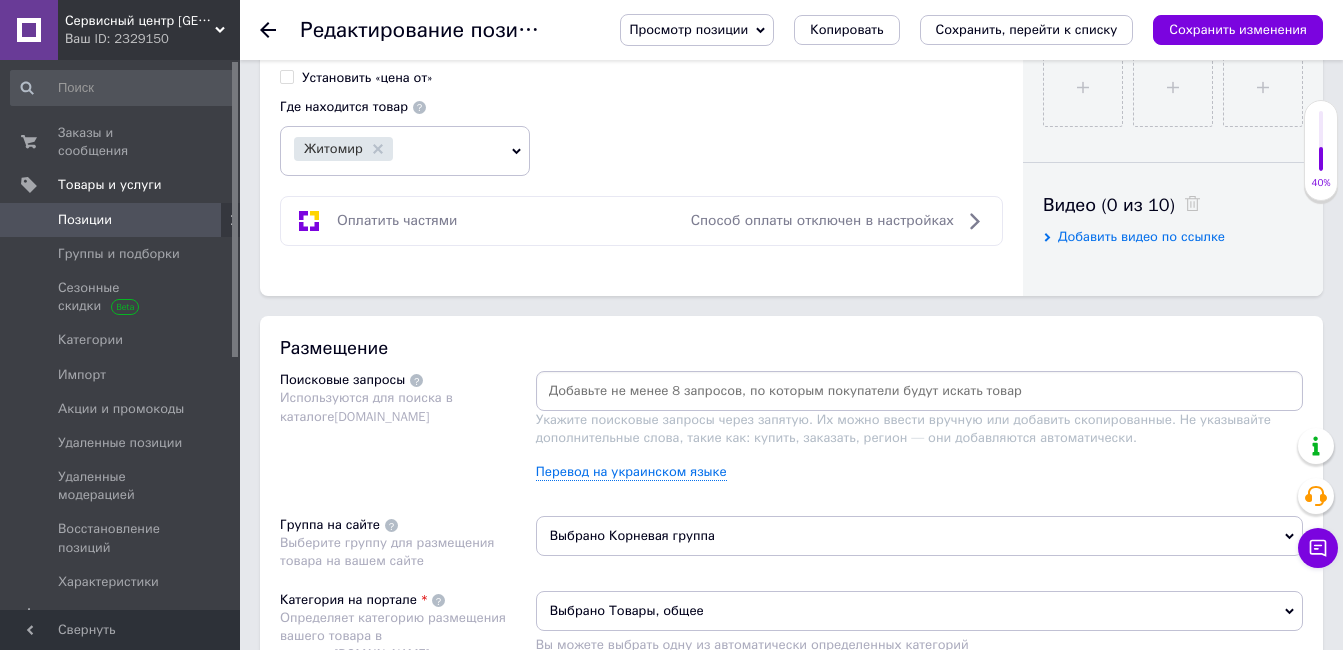scroll, scrollTop: 1000, scrollLeft: 0, axis: vertical 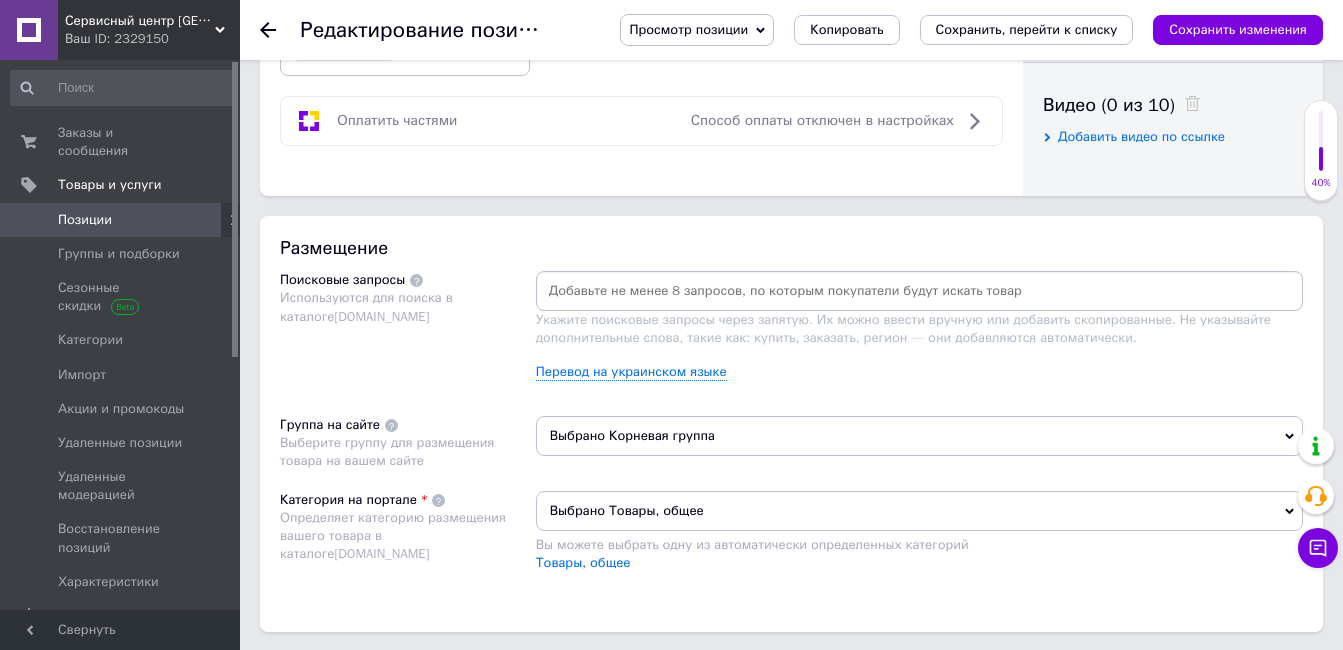 click on "Выбрано Товары, общее" at bounding box center [919, 511] 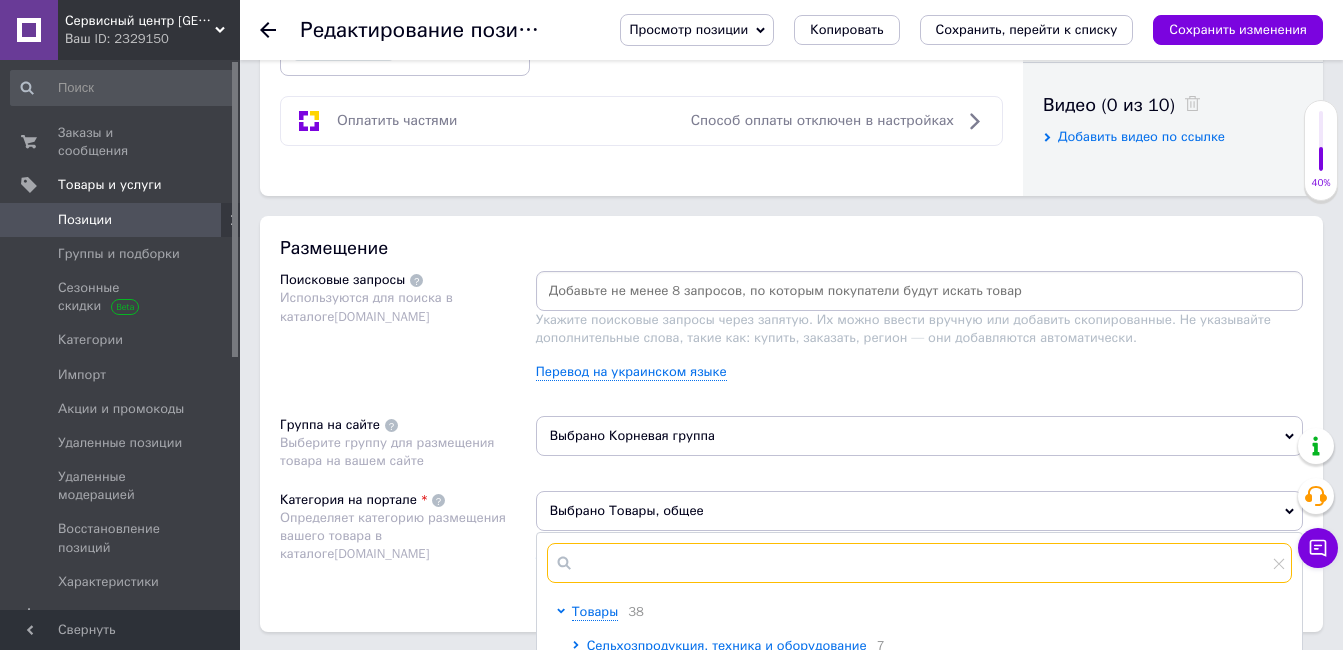 click at bounding box center (919, 563) 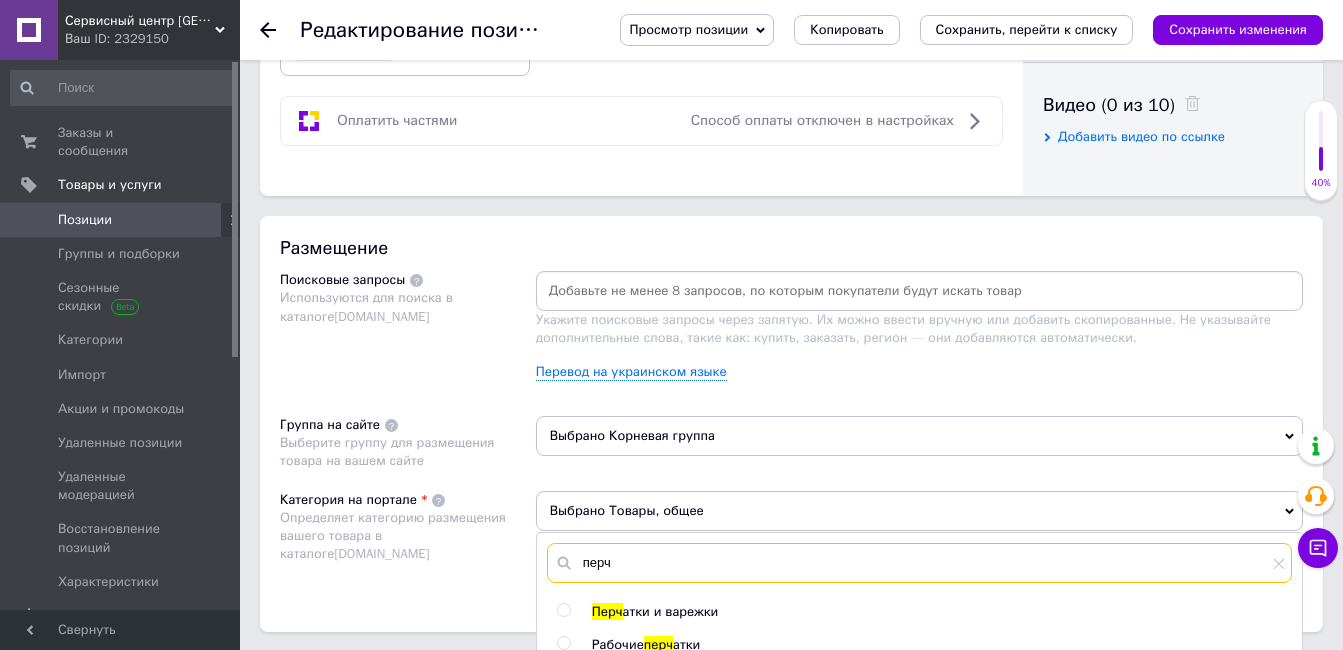 scroll, scrollTop: 1100, scrollLeft: 0, axis: vertical 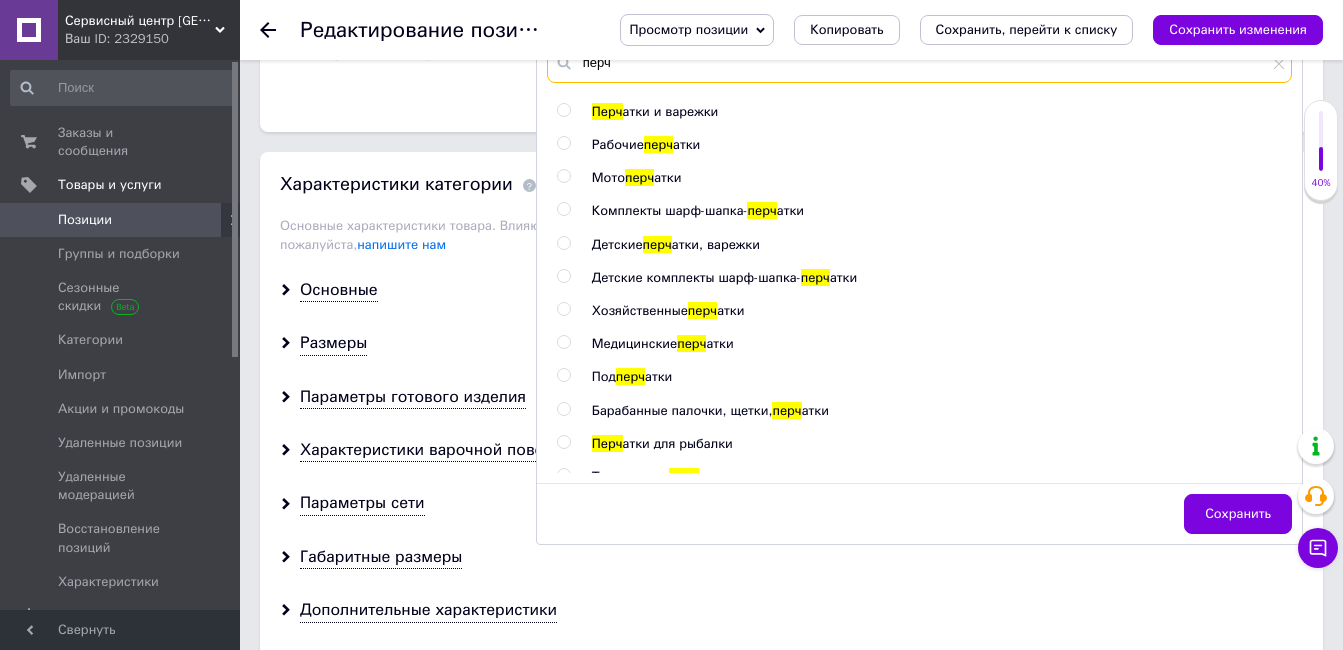 type on "перч" 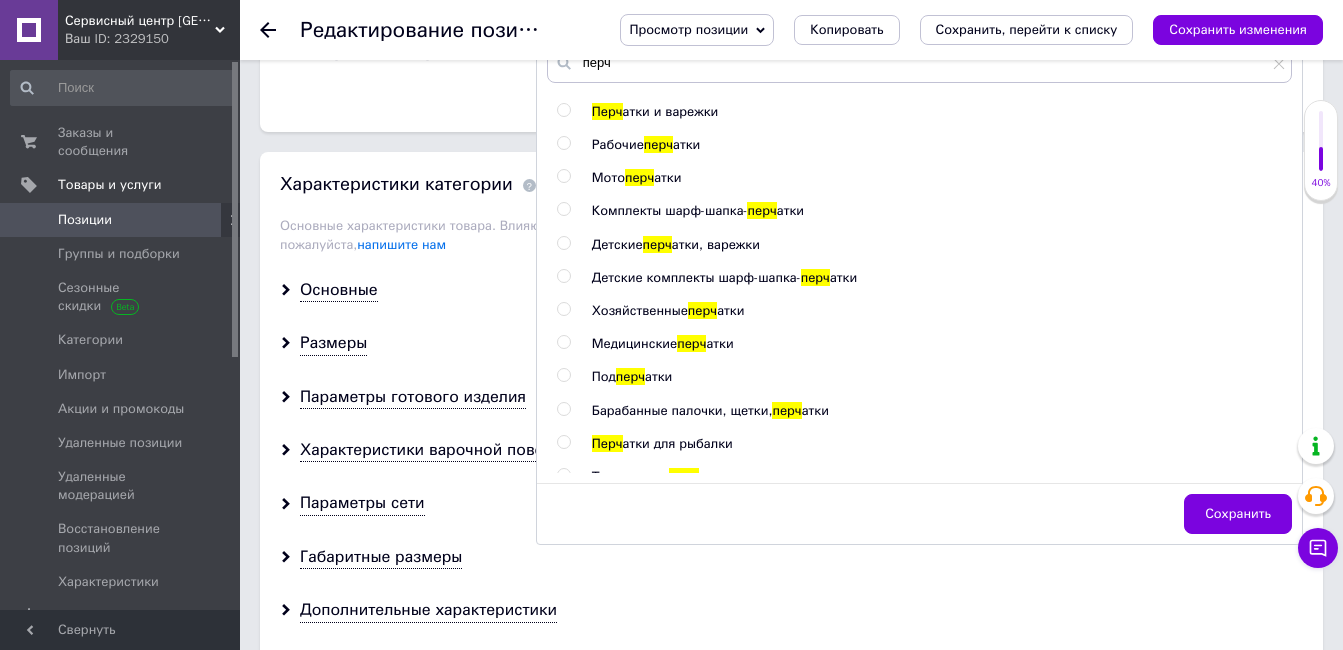 click at bounding box center (563, 143) 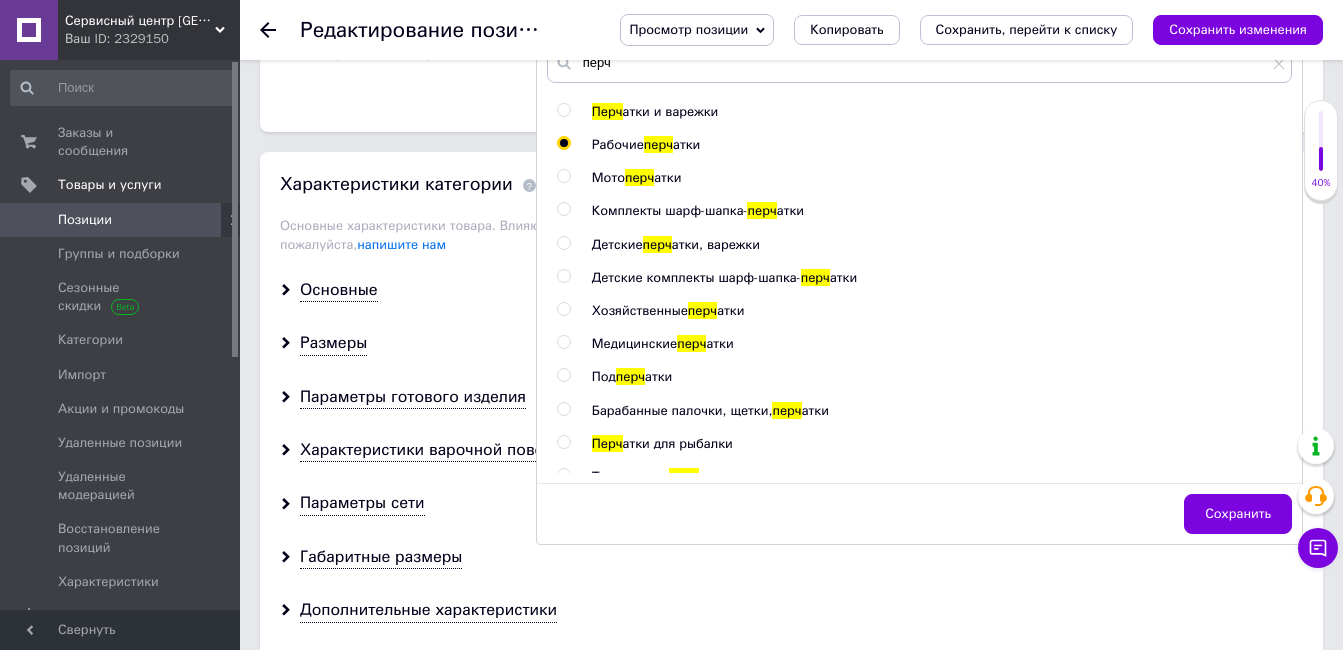 radio on "true" 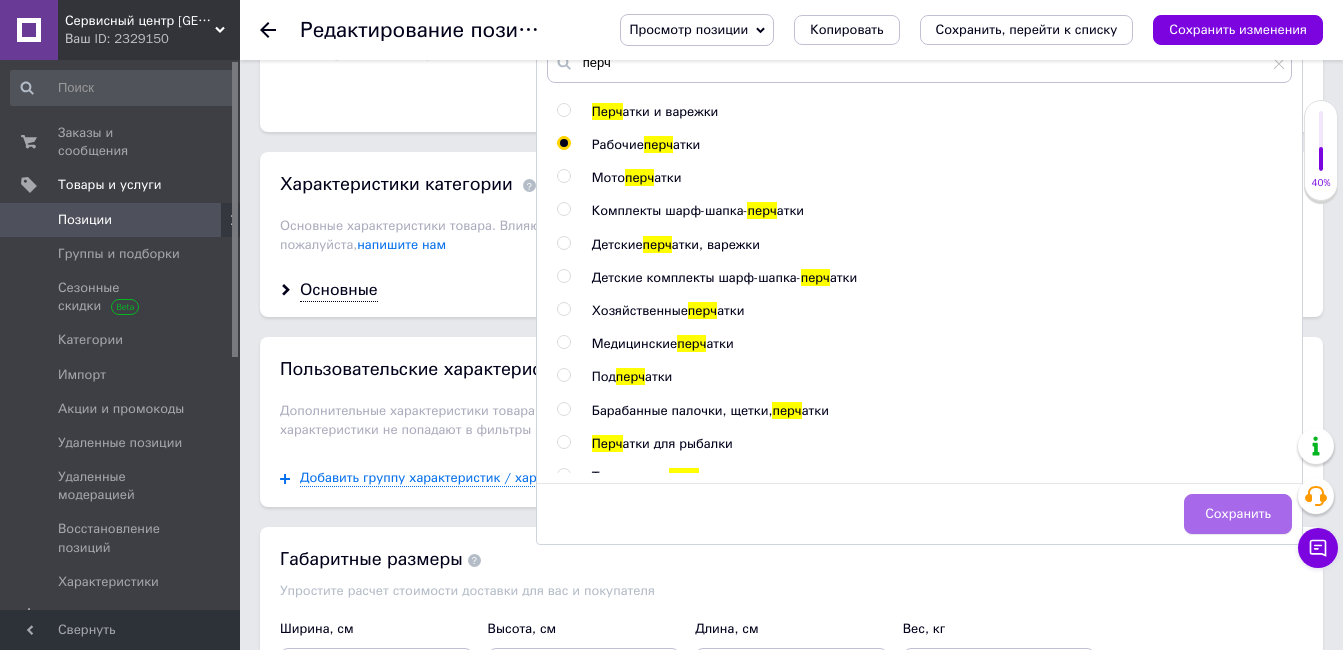 click on "Сохранить" at bounding box center (1238, 514) 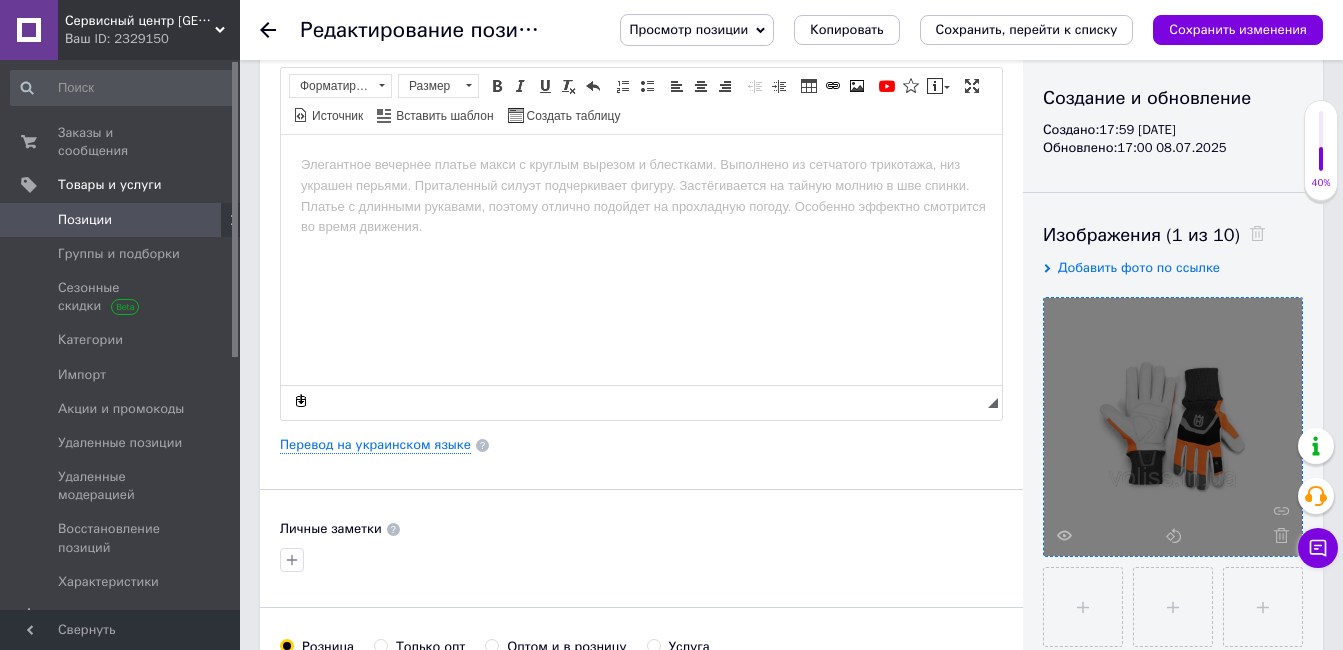 scroll, scrollTop: 0, scrollLeft: 0, axis: both 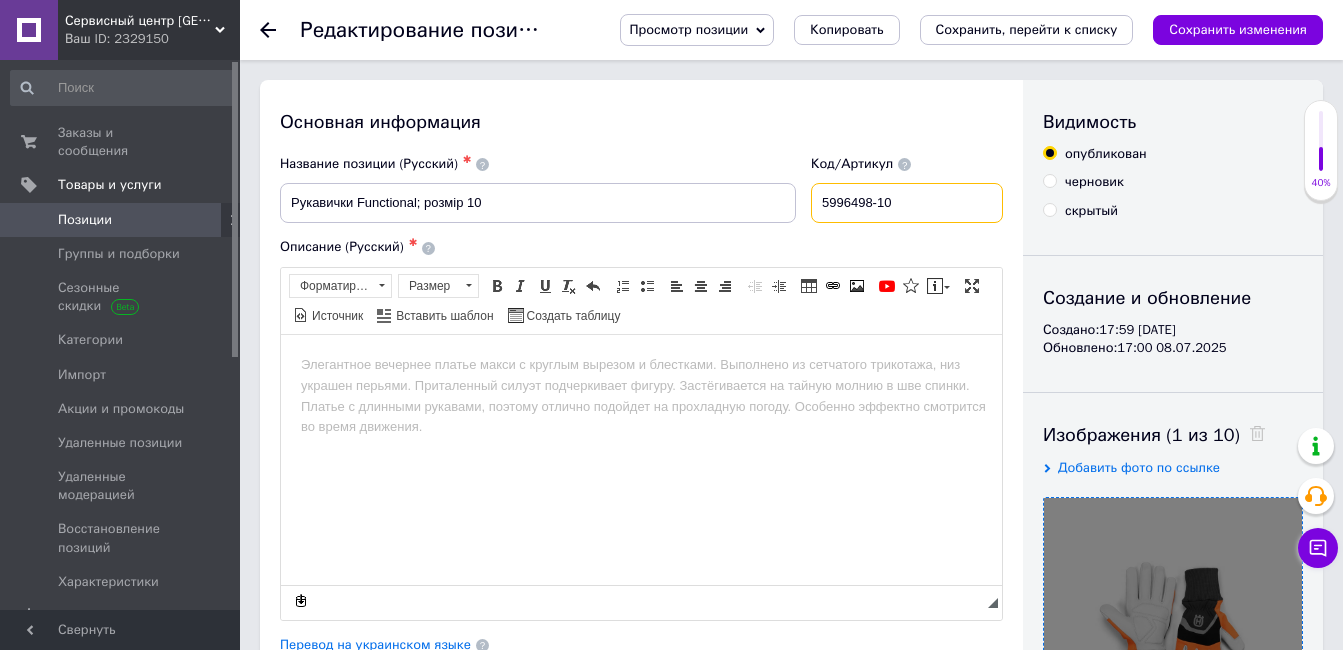 drag, startPoint x: 934, startPoint y: 207, endPoint x: 768, endPoint y: 177, distance: 168.68906 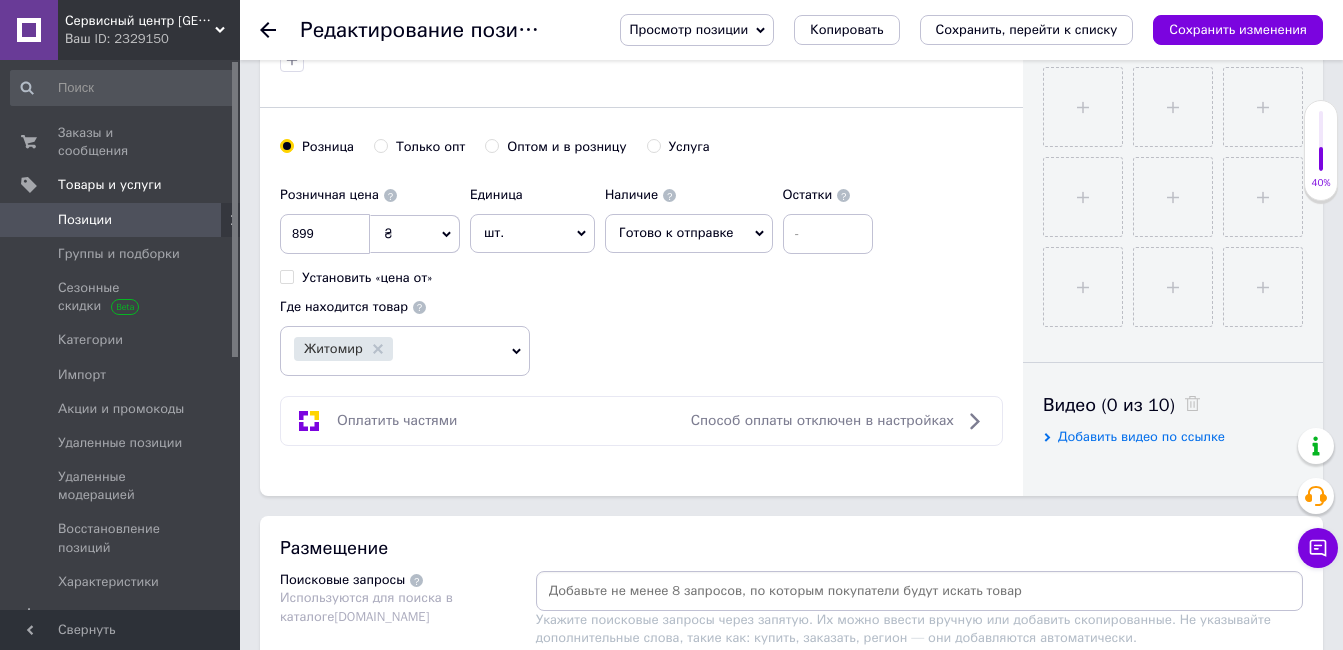 scroll, scrollTop: 1300, scrollLeft: 0, axis: vertical 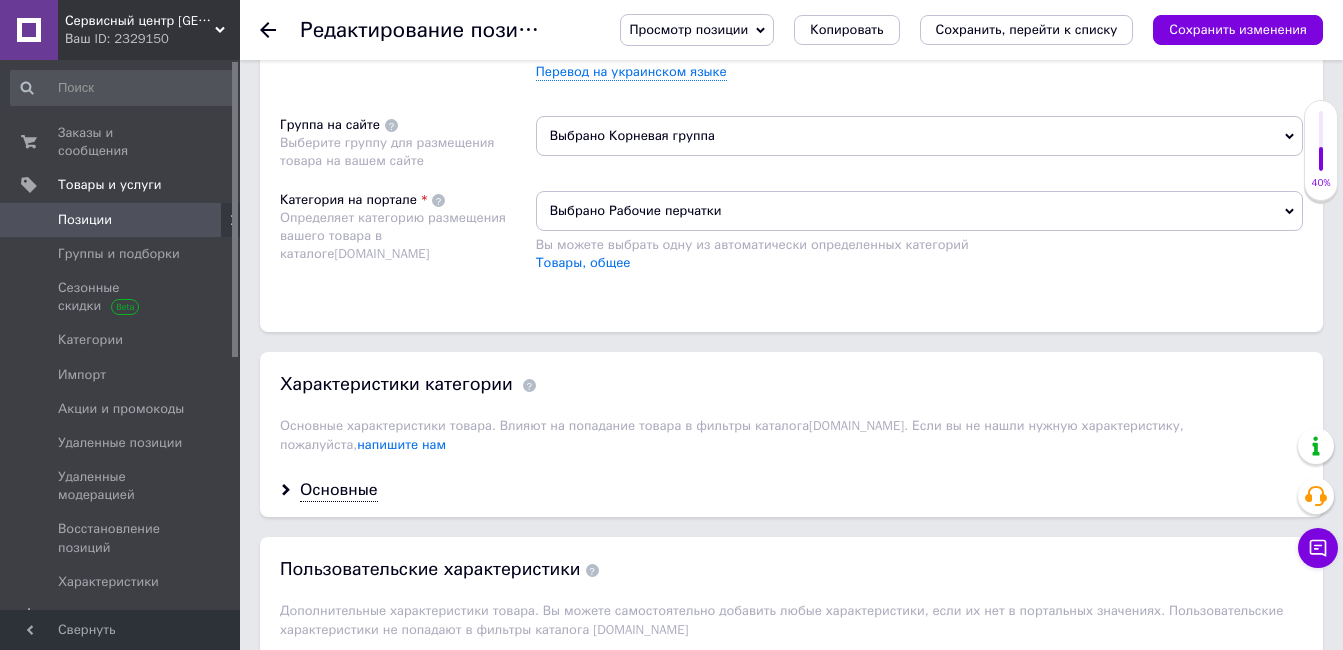 click on "Выбрано Корневая группа" at bounding box center (919, 136) 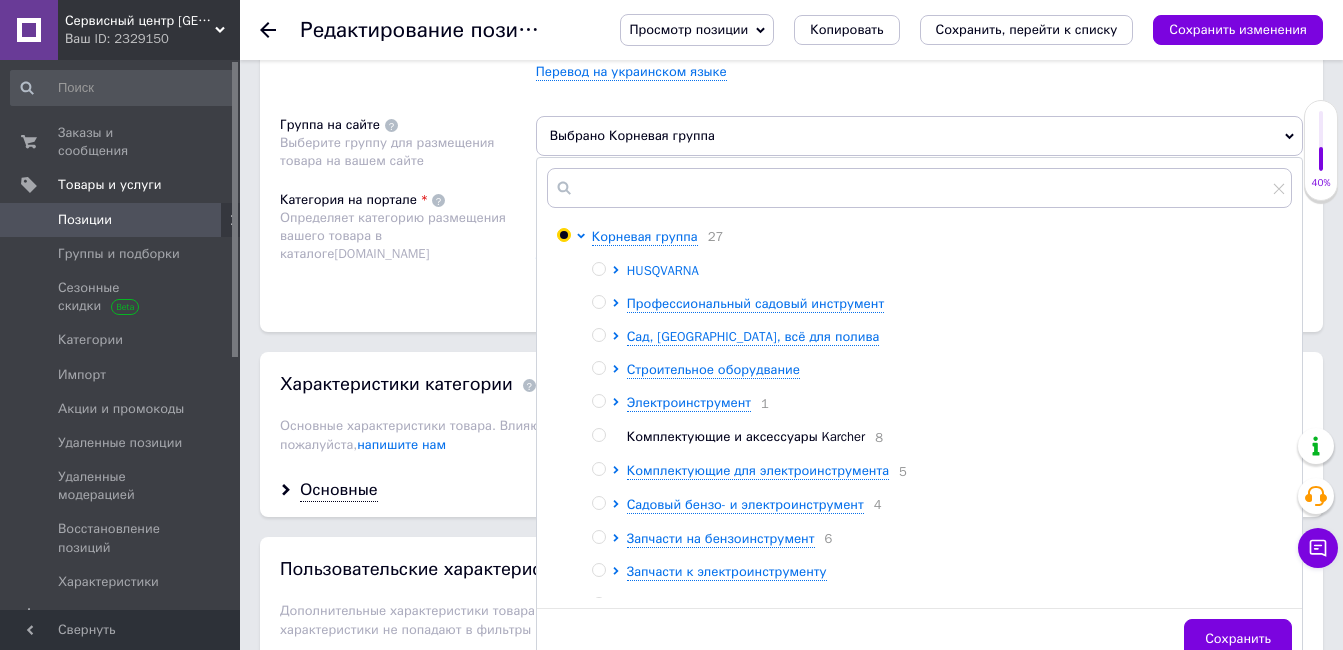 click 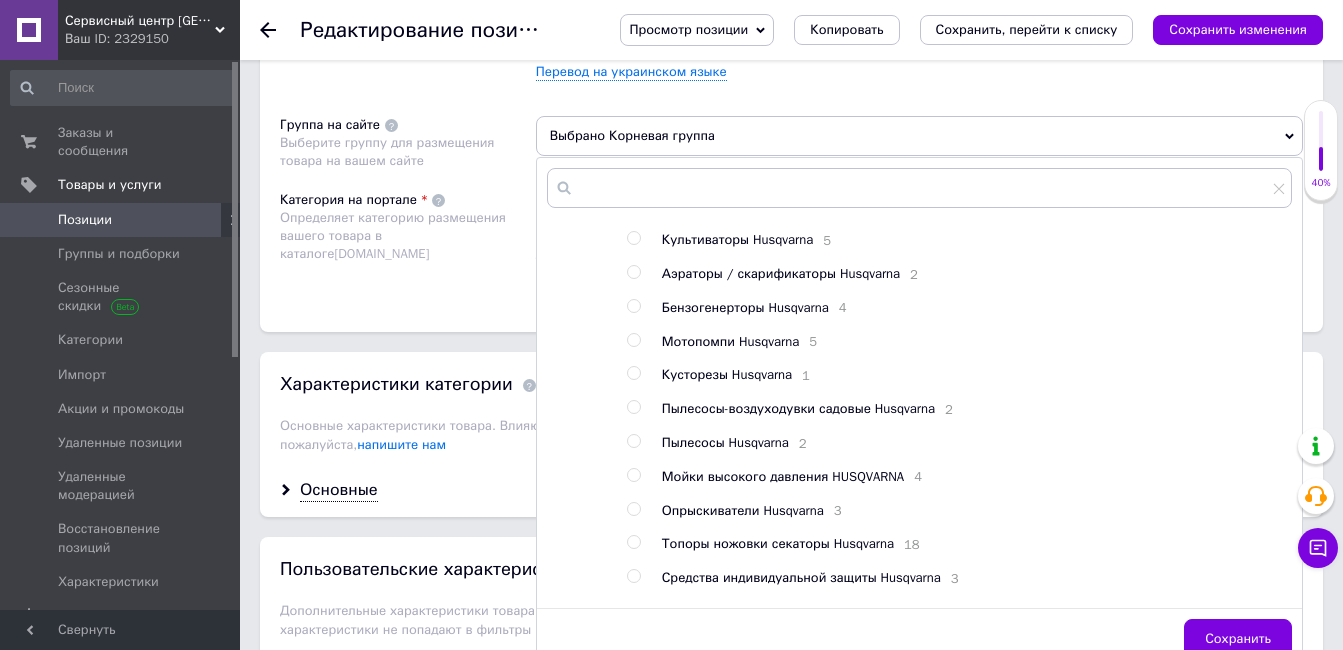 scroll, scrollTop: 400, scrollLeft: 0, axis: vertical 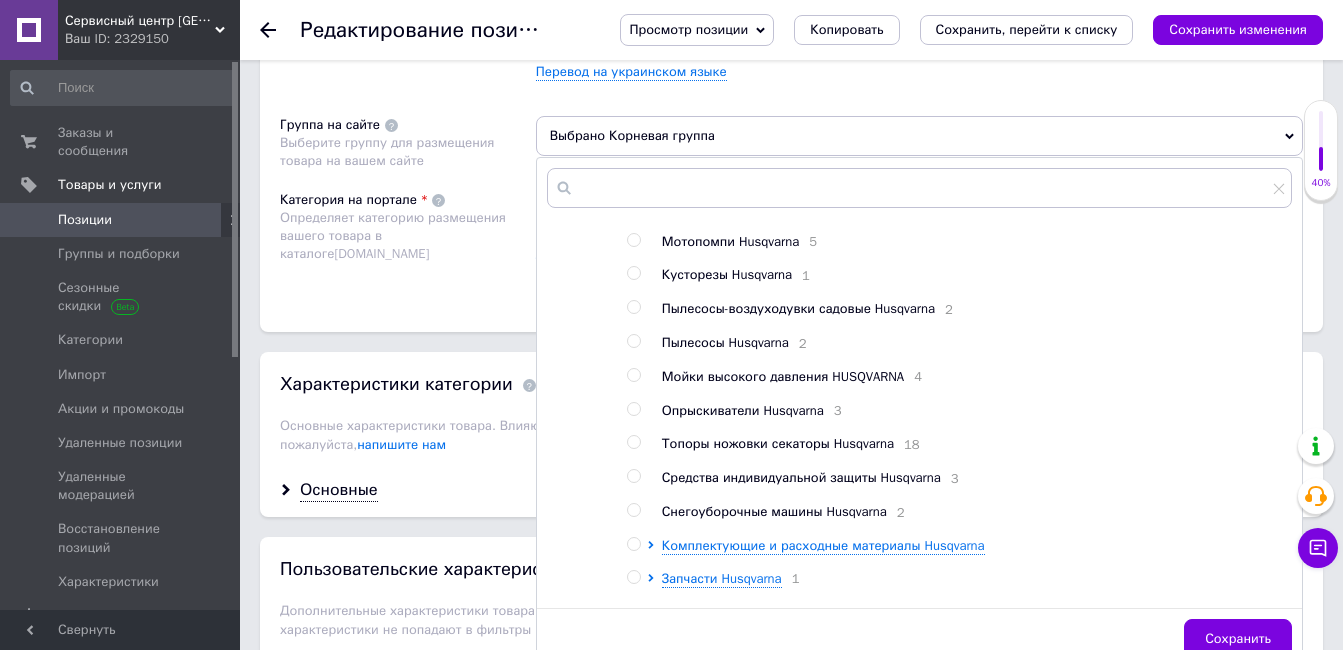click at bounding box center (633, 476) 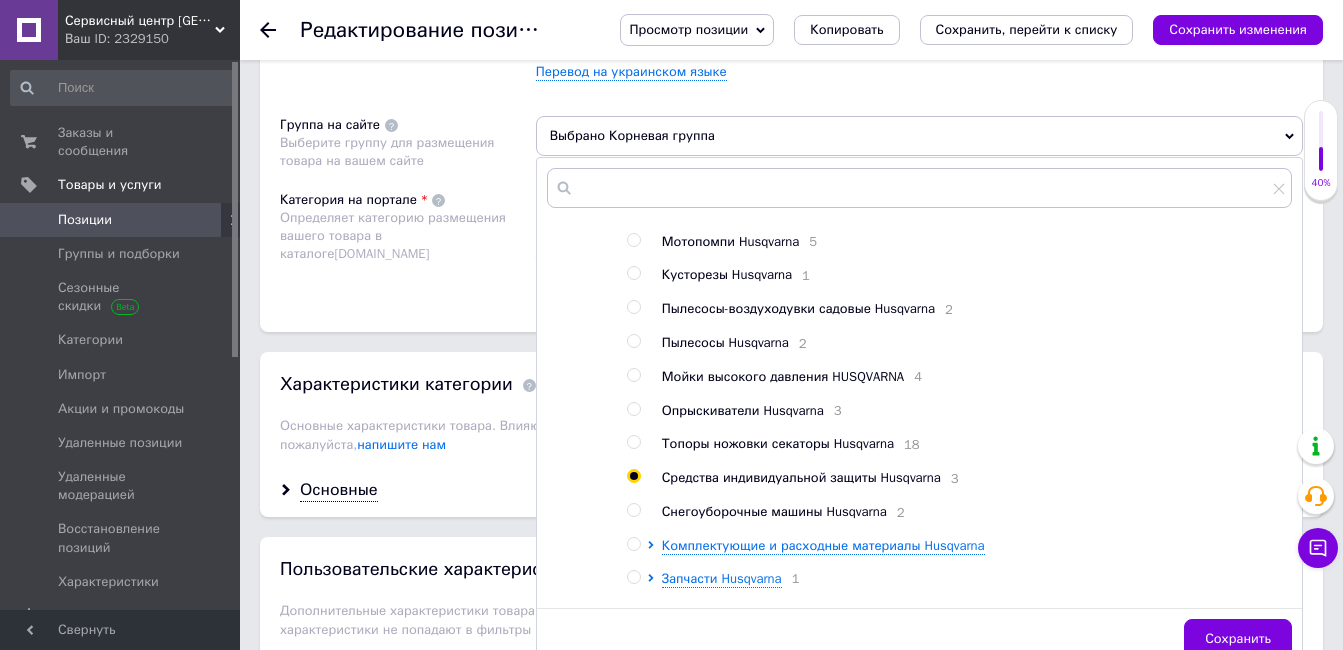 radio on "true" 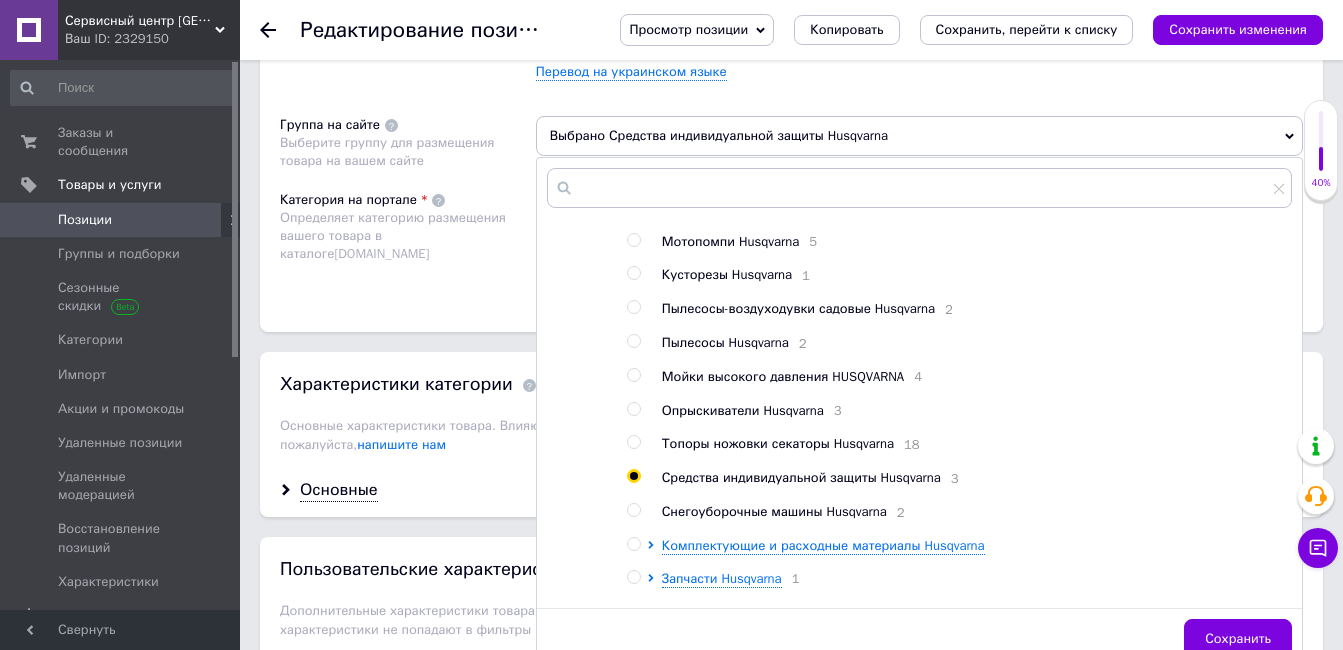 drag, startPoint x: 1214, startPoint y: 641, endPoint x: 1170, endPoint y: 593, distance: 65.11528 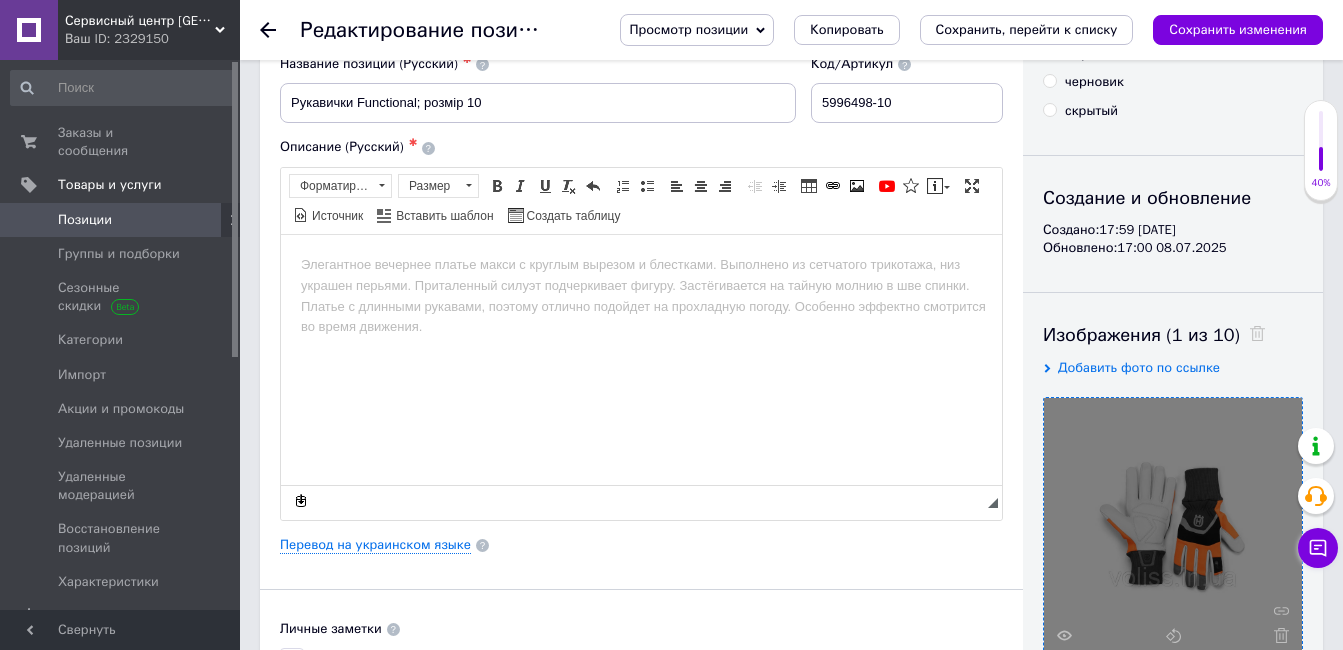 scroll, scrollTop: 0, scrollLeft: 0, axis: both 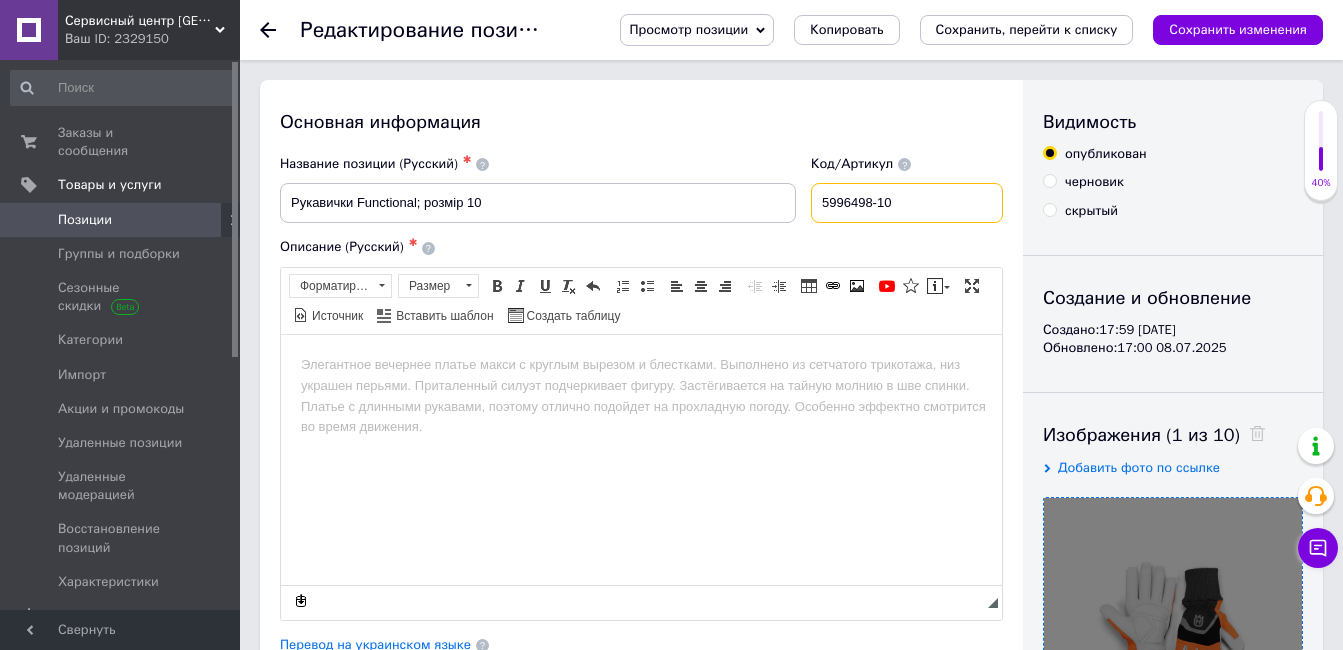 drag, startPoint x: 922, startPoint y: 193, endPoint x: 706, endPoint y: 198, distance: 216.05786 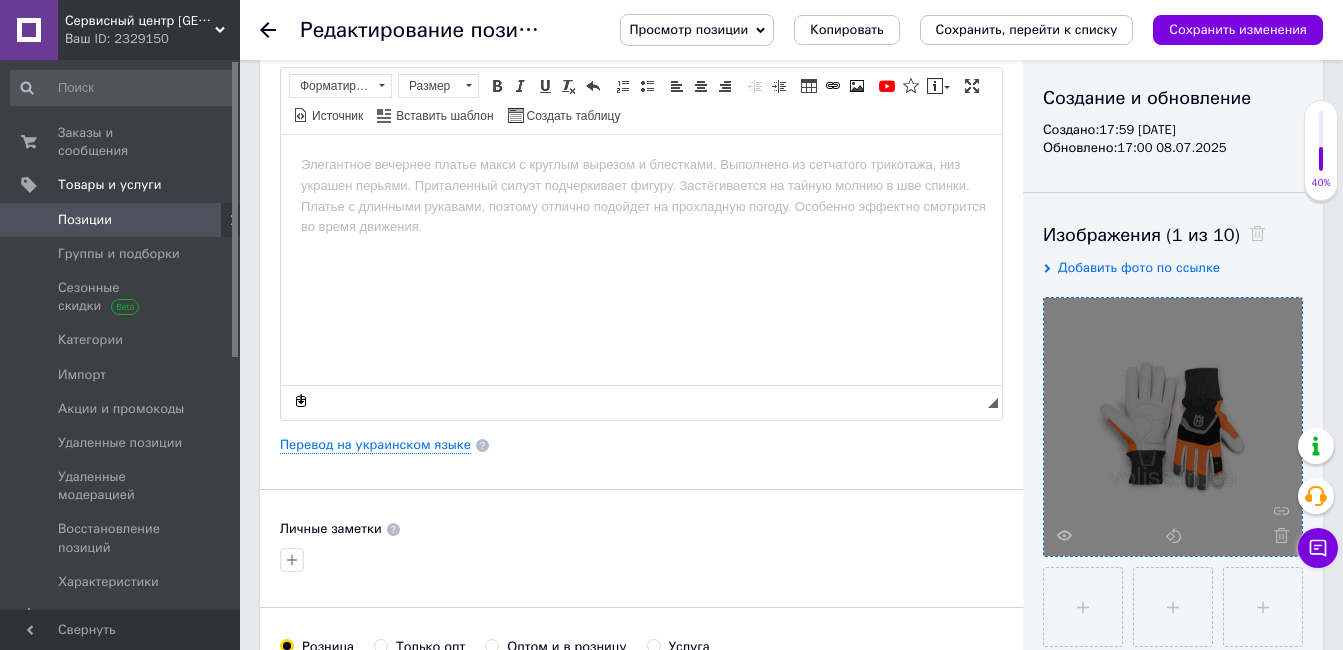 scroll, scrollTop: 0, scrollLeft: 0, axis: both 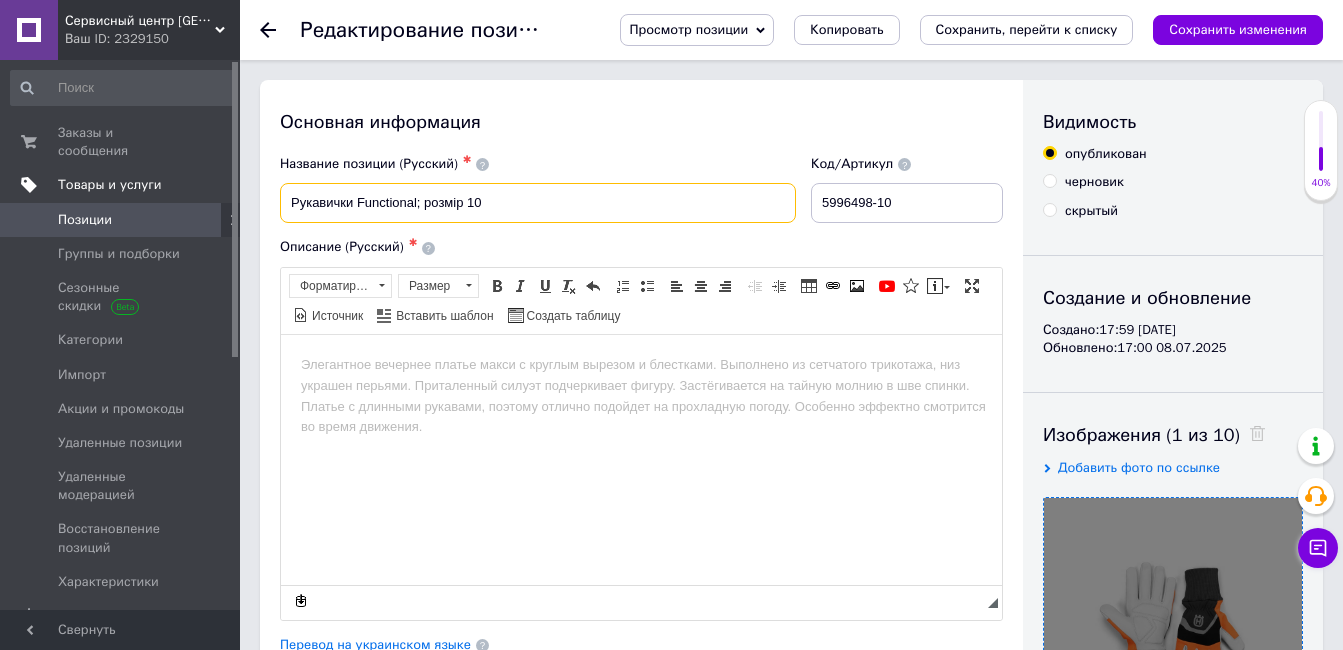 drag, startPoint x: 487, startPoint y: 190, endPoint x: 8, endPoint y: 151, distance: 480.58505 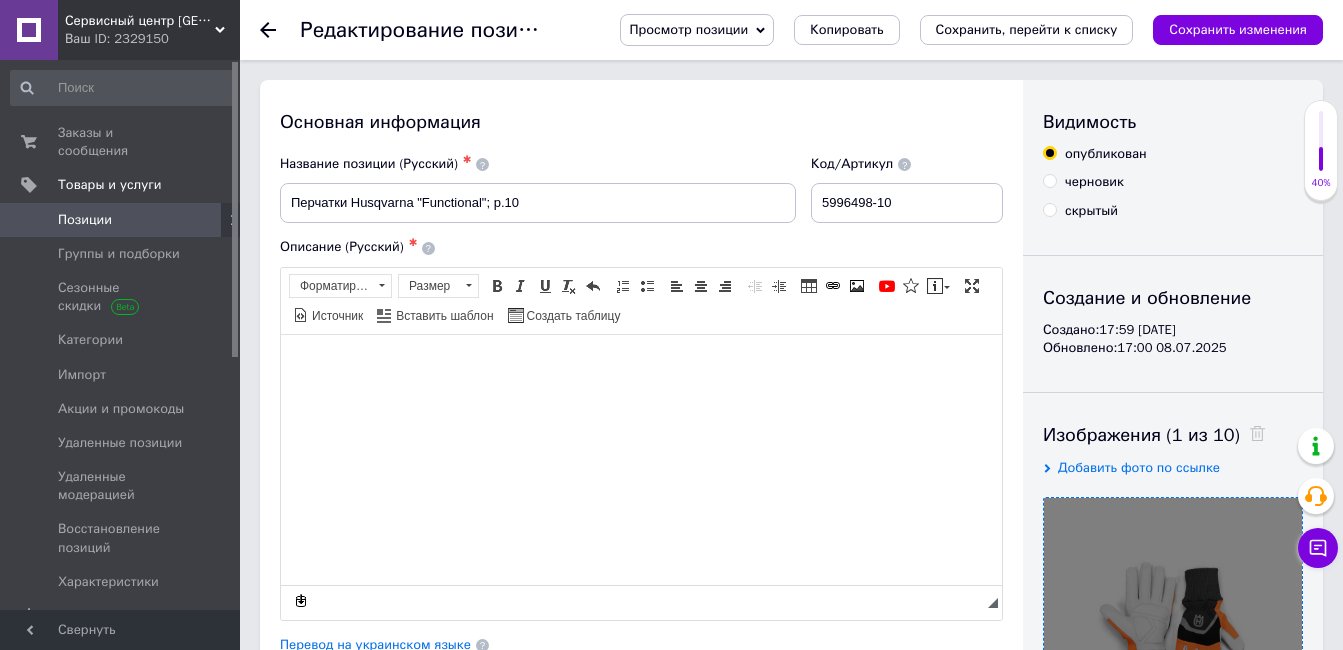 click at bounding box center [641, 364] 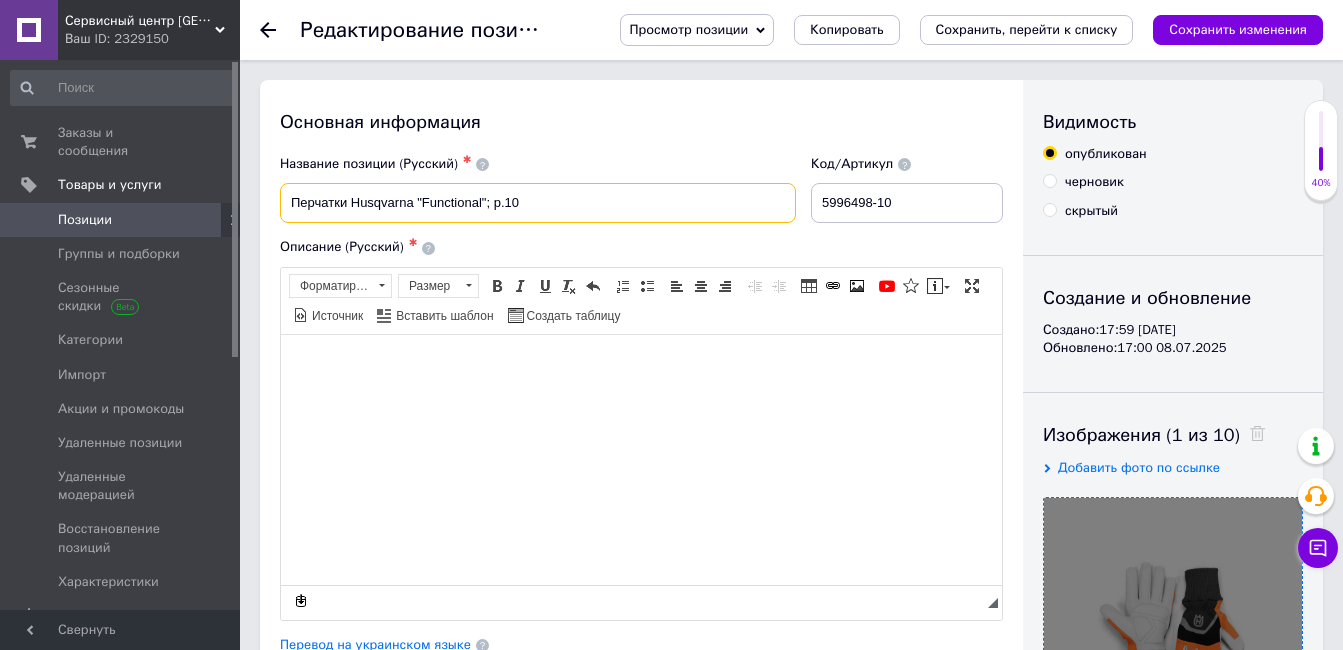 click on "Перчатки Husqvarna "Functional"; р.10" at bounding box center [538, 203] 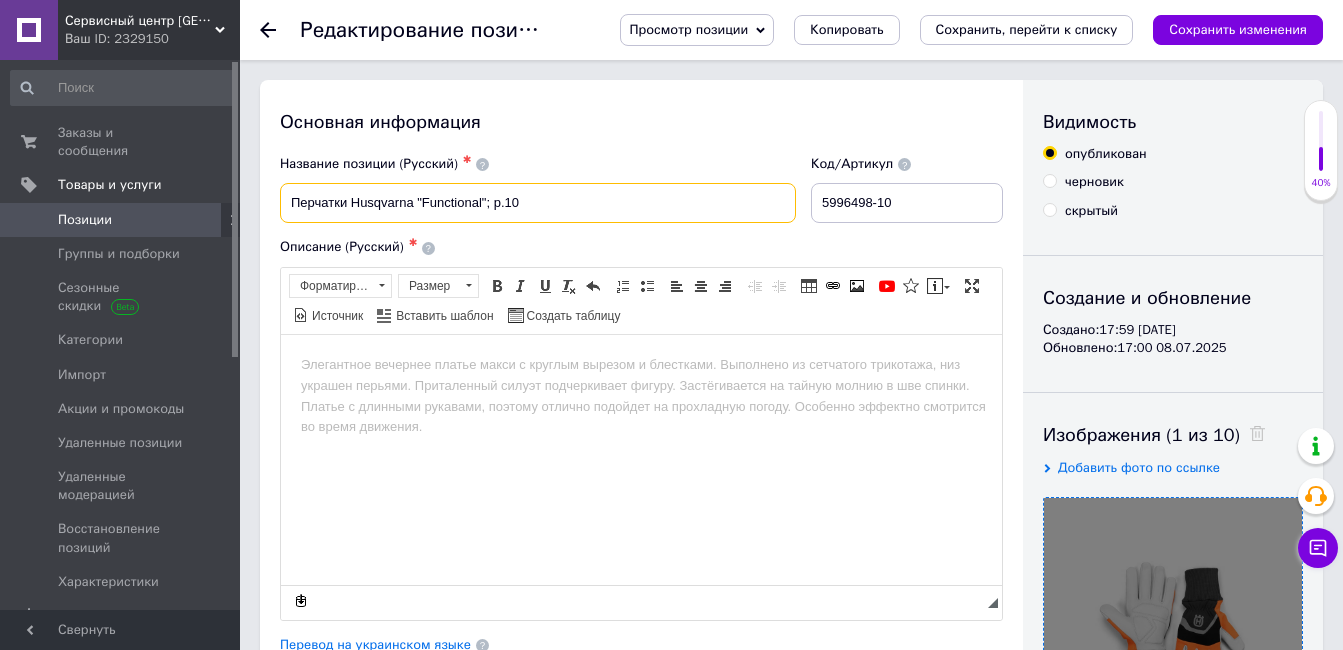 click on "Перчатки Husqvarna "Functional"; р.10" at bounding box center [538, 203] 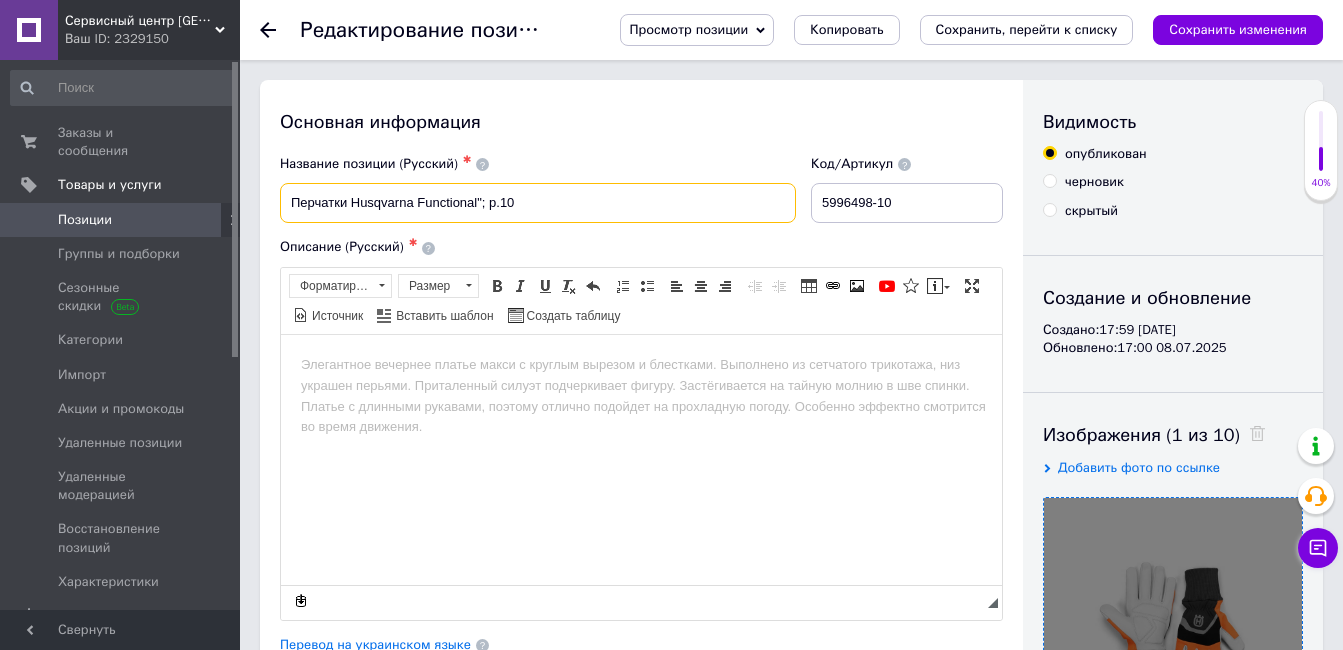 click on "Перчатки Husqvarna Functional"; р.10" at bounding box center [538, 203] 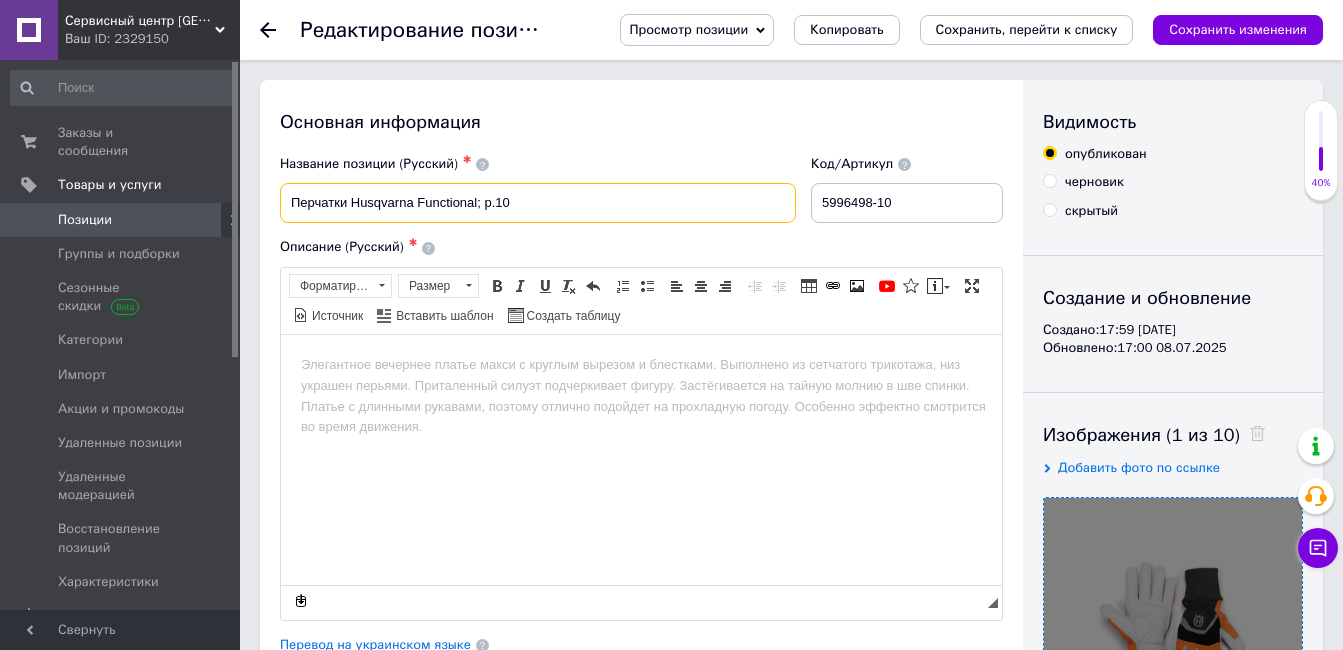 type on "Перчатки Husqvarna Functional; р.10" 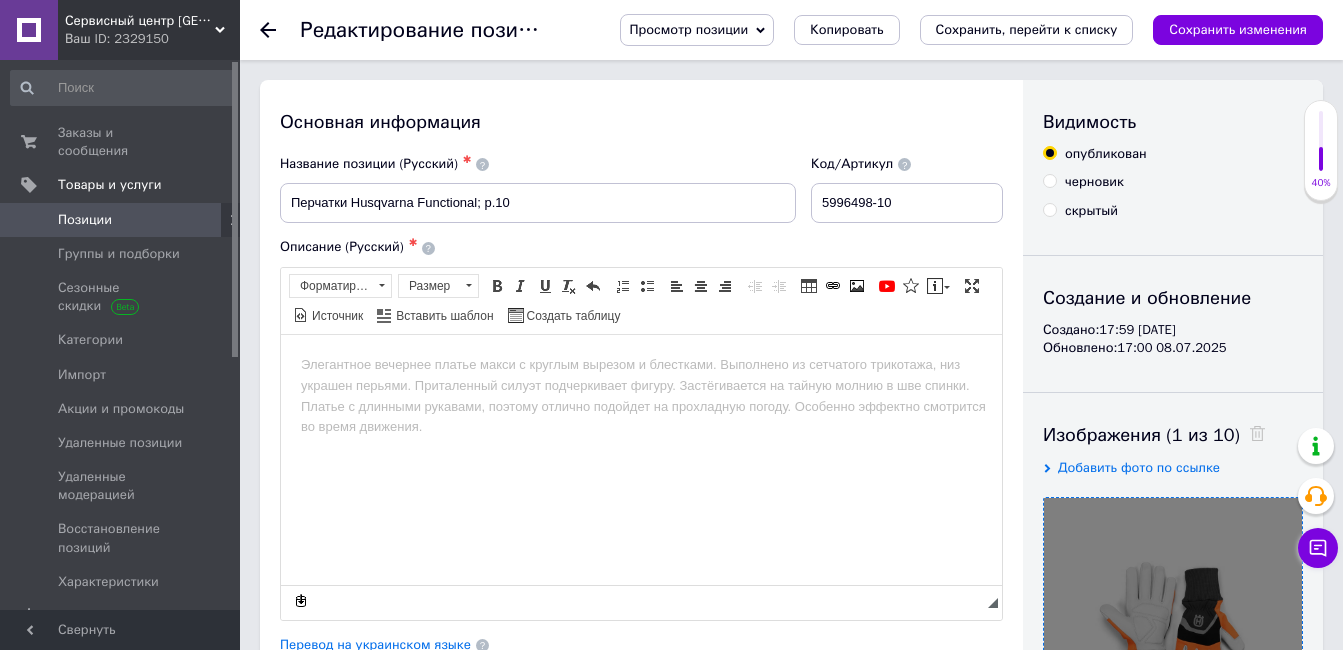 click at bounding box center (641, 364) 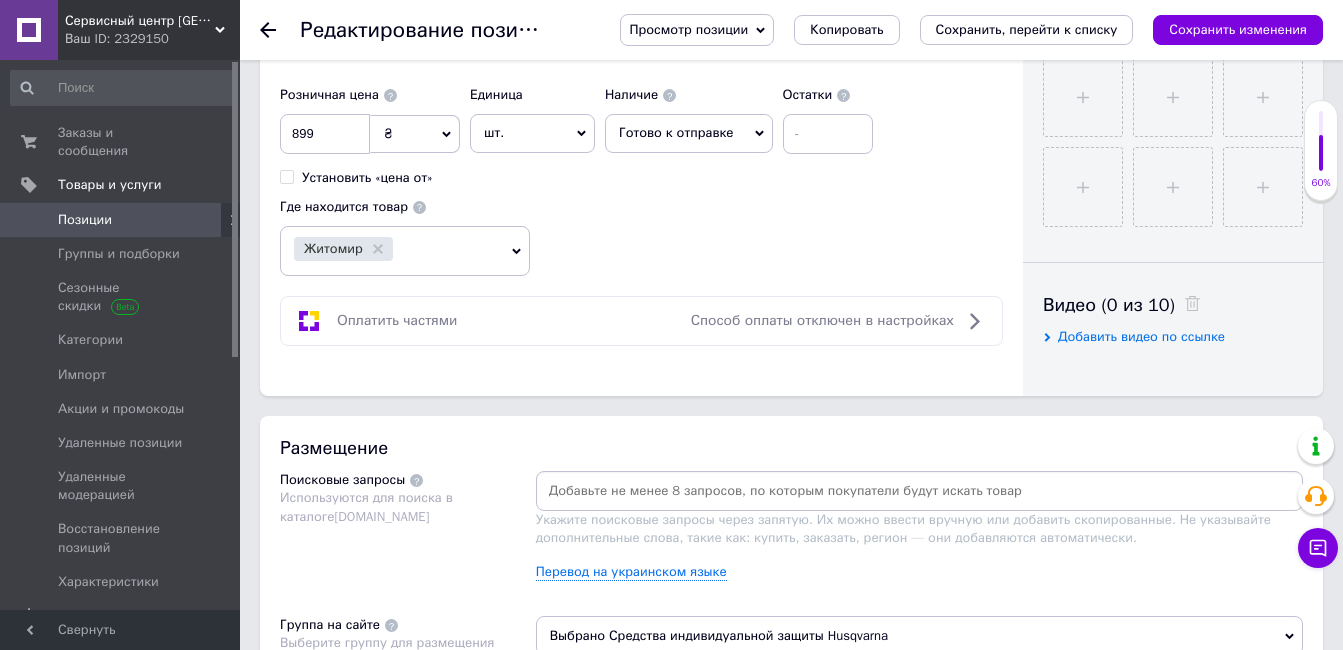 scroll, scrollTop: 1000, scrollLeft: 0, axis: vertical 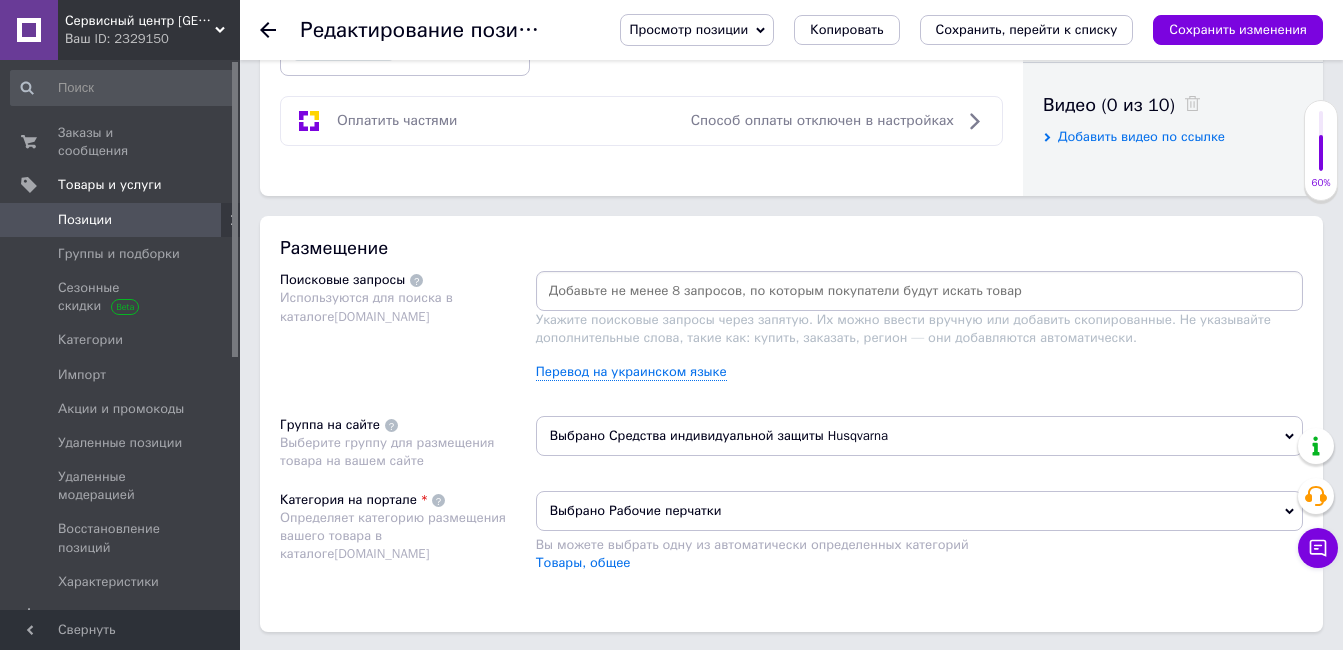 click at bounding box center [919, 291] 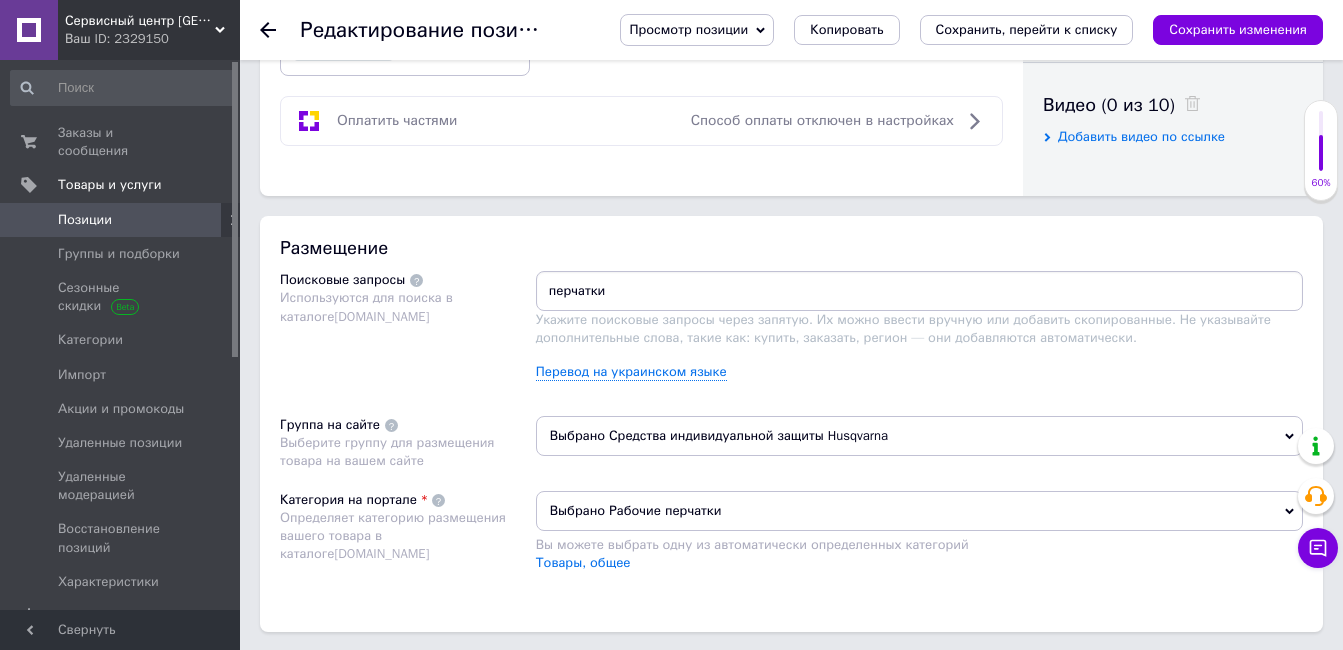 type on "перчатки" 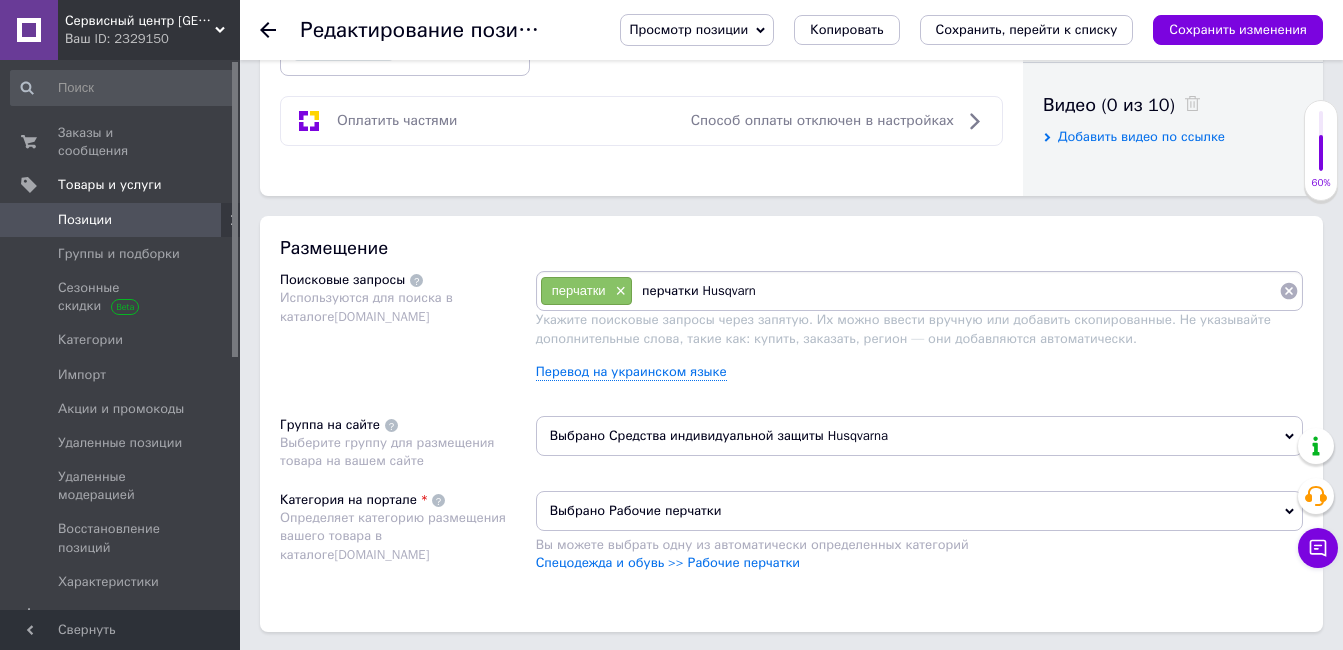 type on "перчатки Husqvarna" 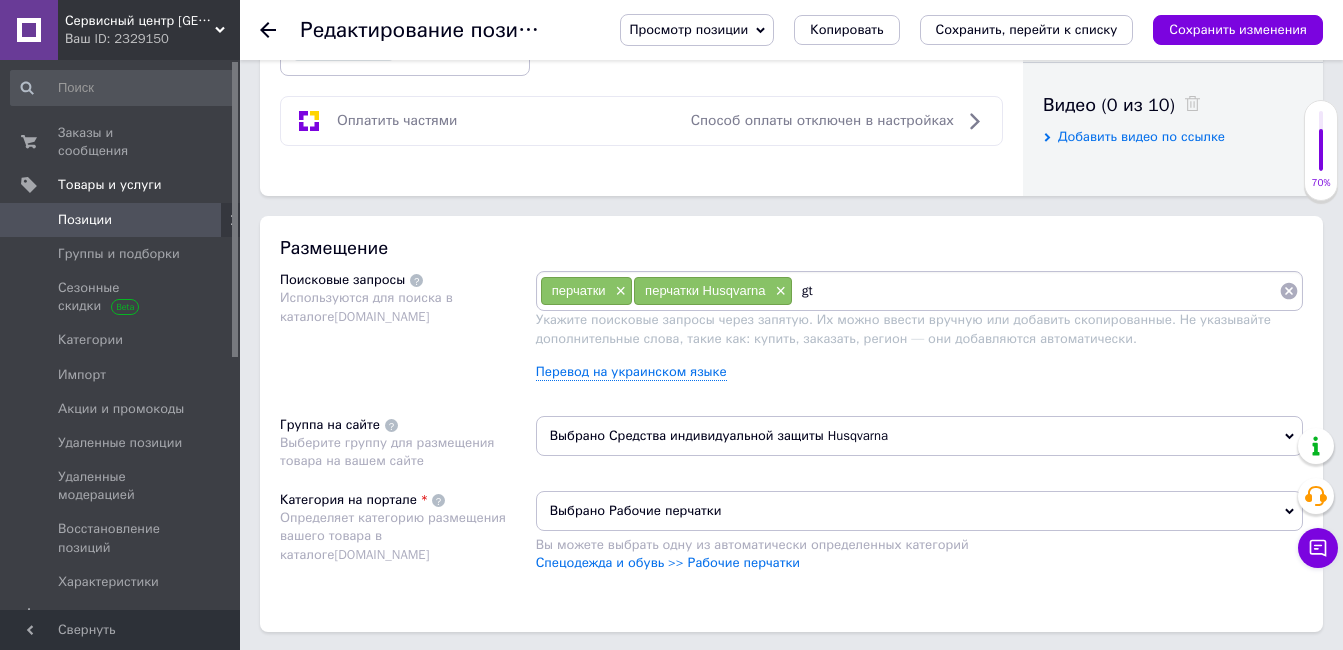 type on "g" 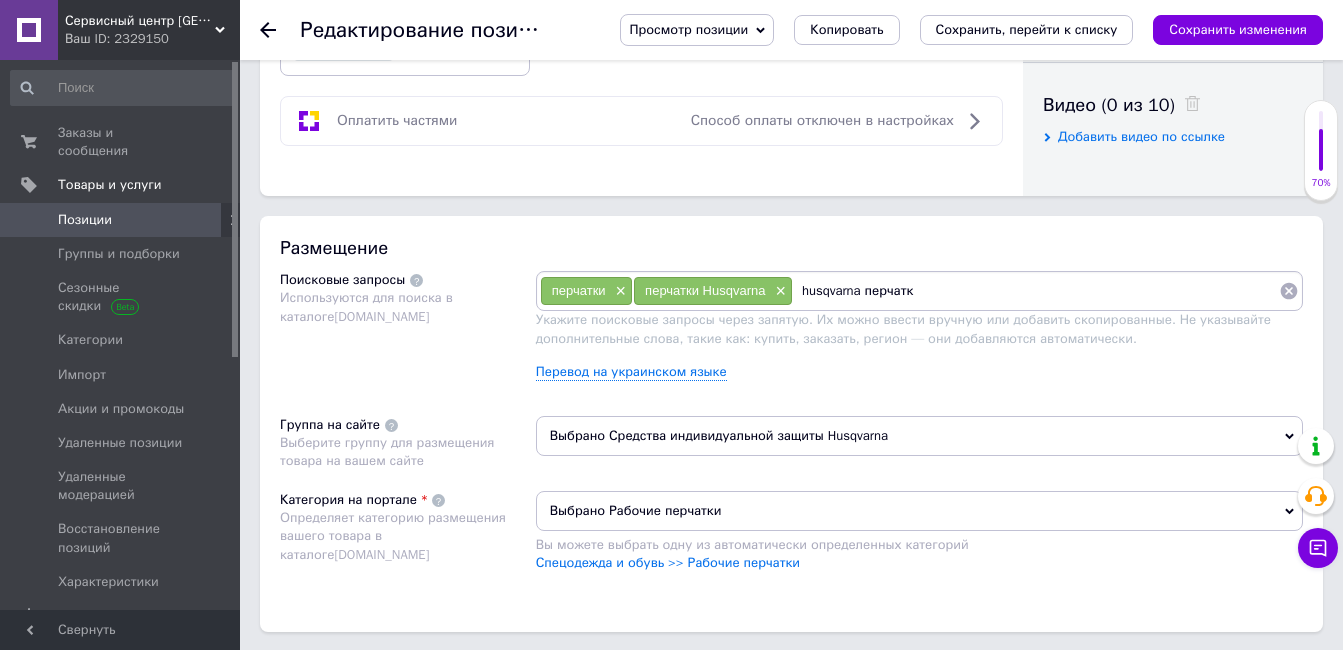 type on "husqvarna перчатки" 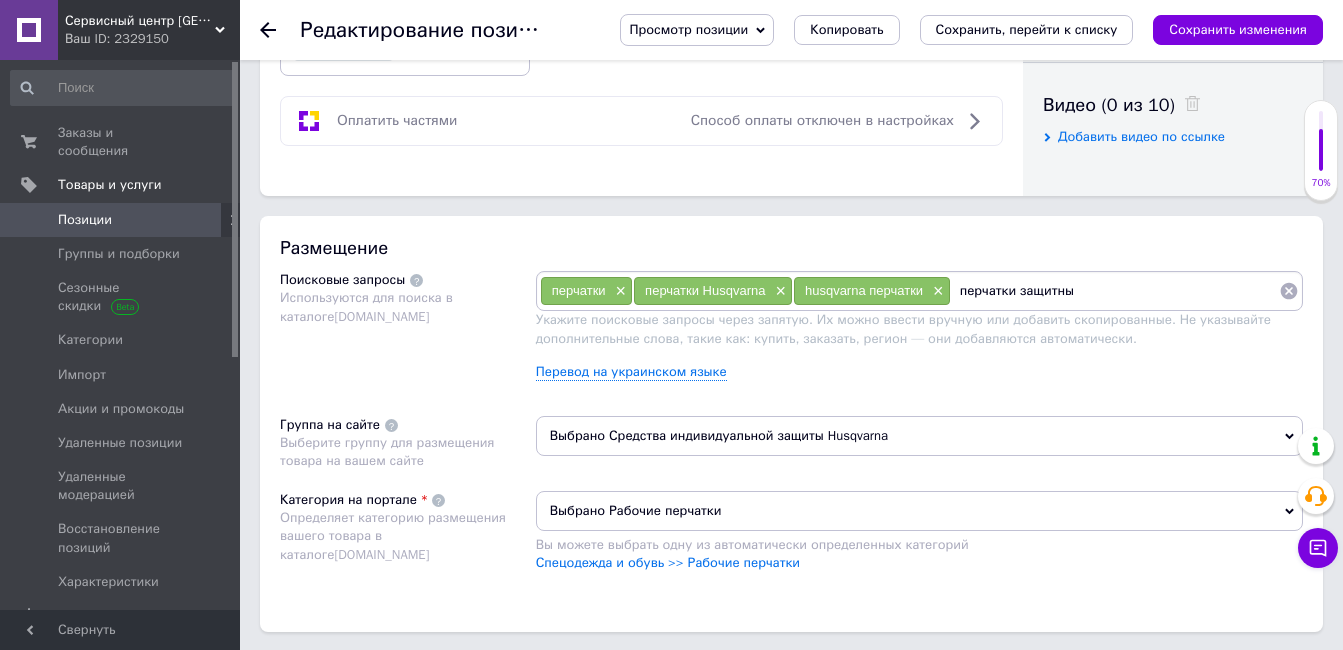 type on "перчатки защитные" 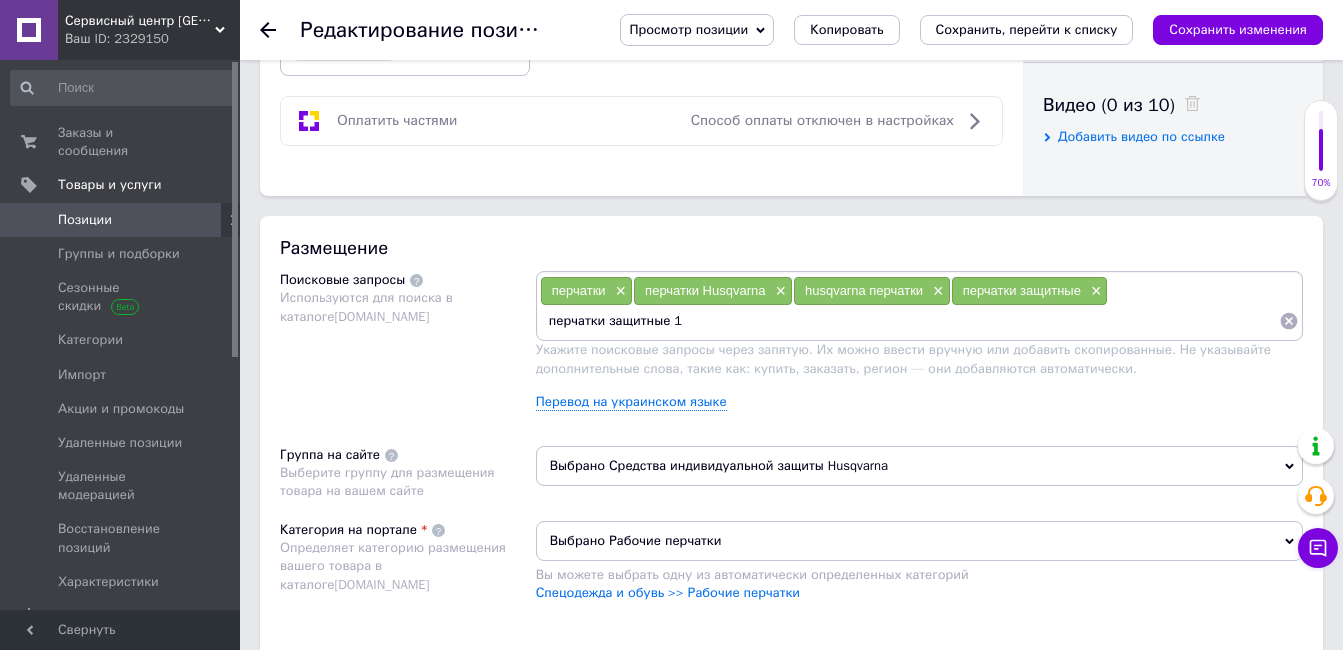 type on "перчатки защитные 10" 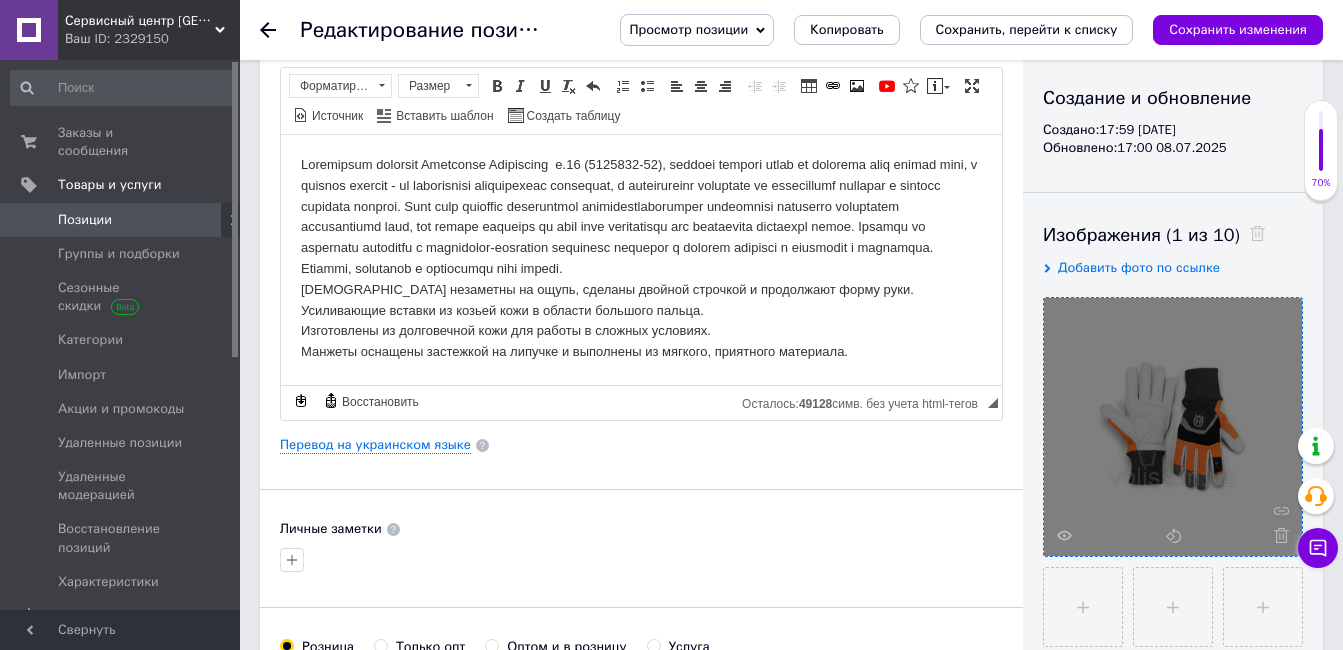 scroll, scrollTop: 0, scrollLeft: 0, axis: both 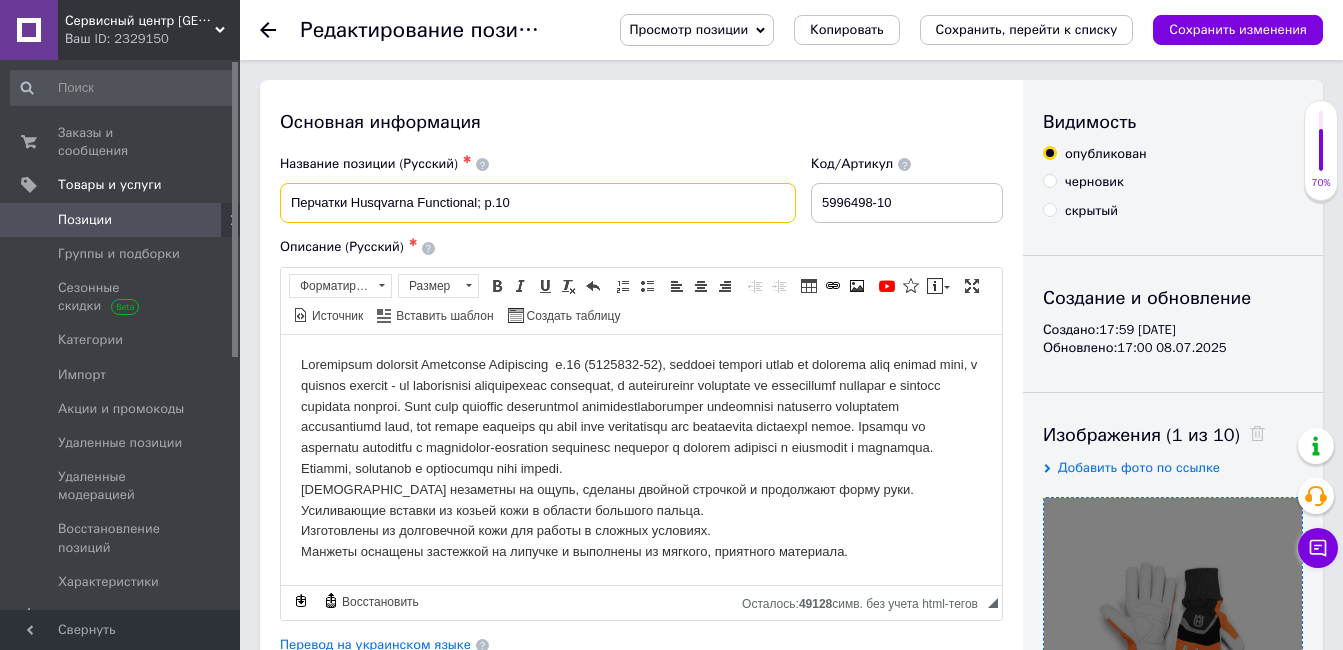 drag, startPoint x: 478, startPoint y: 201, endPoint x: 242, endPoint y: 173, distance: 237.65521 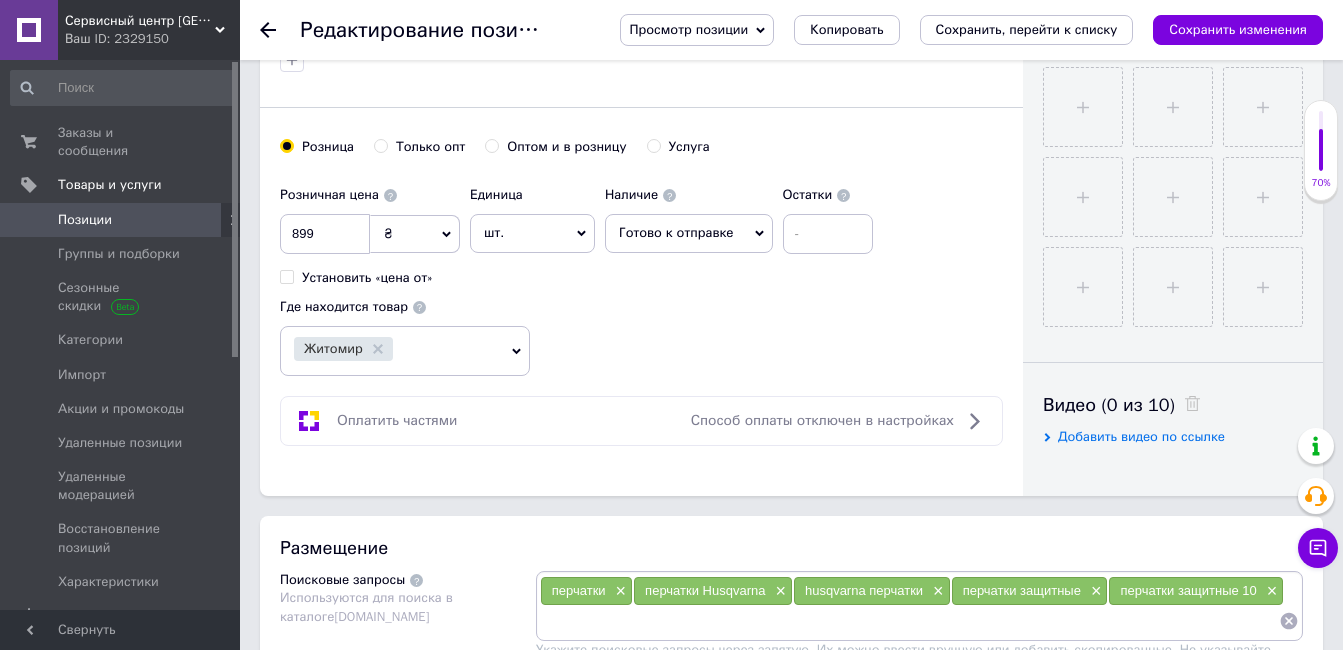 scroll, scrollTop: 800, scrollLeft: 0, axis: vertical 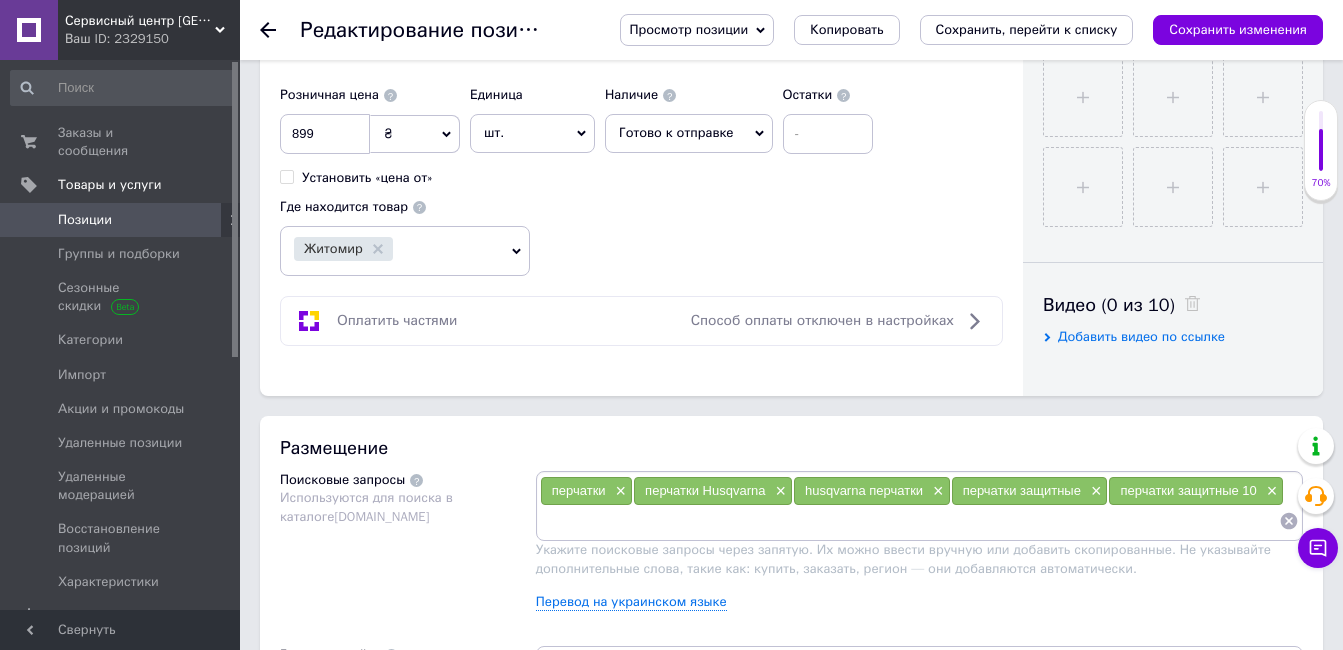 click at bounding box center [909, 521] 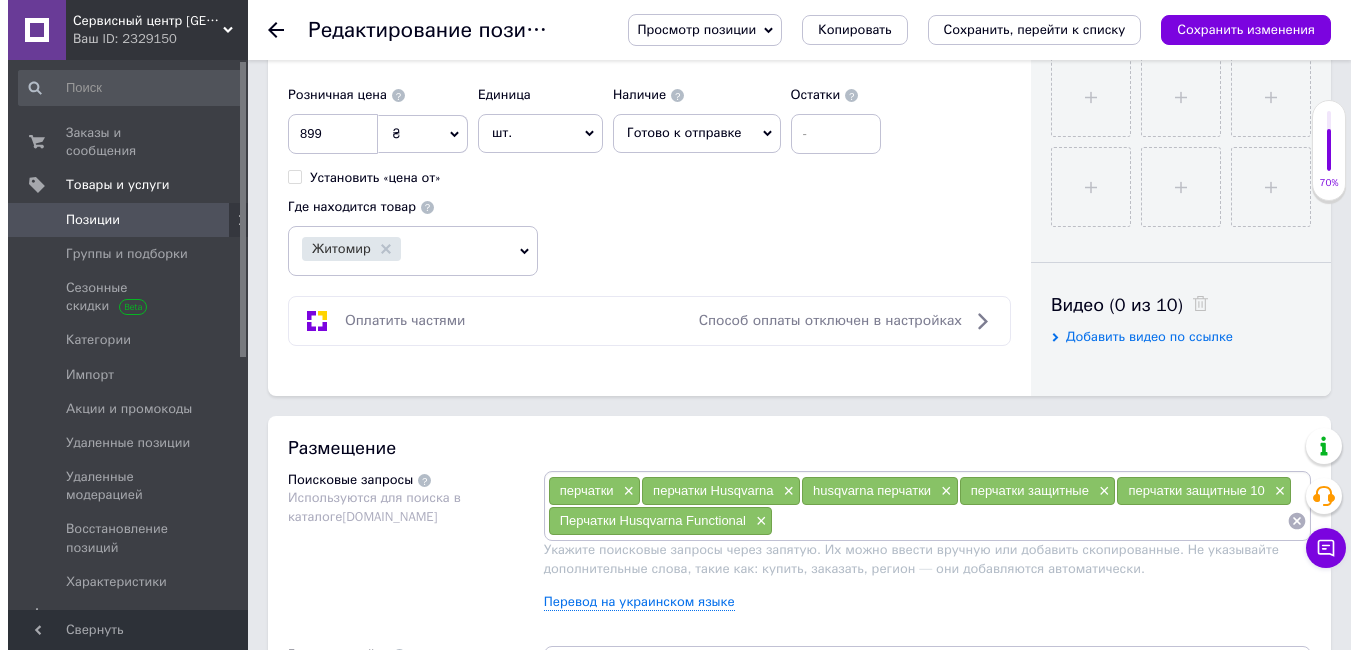 scroll, scrollTop: 400, scrollLeft: 0, axis: vertical 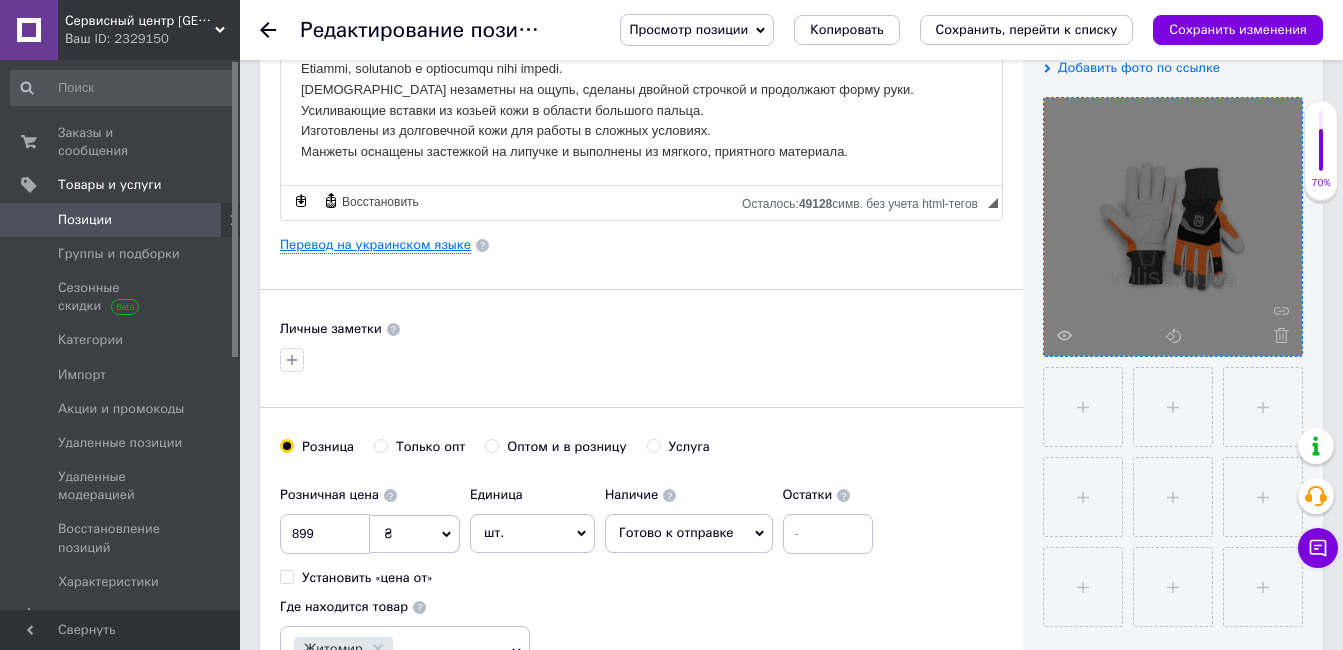 click on "Перевод на украинском языке" at bounding box center [375, 245] 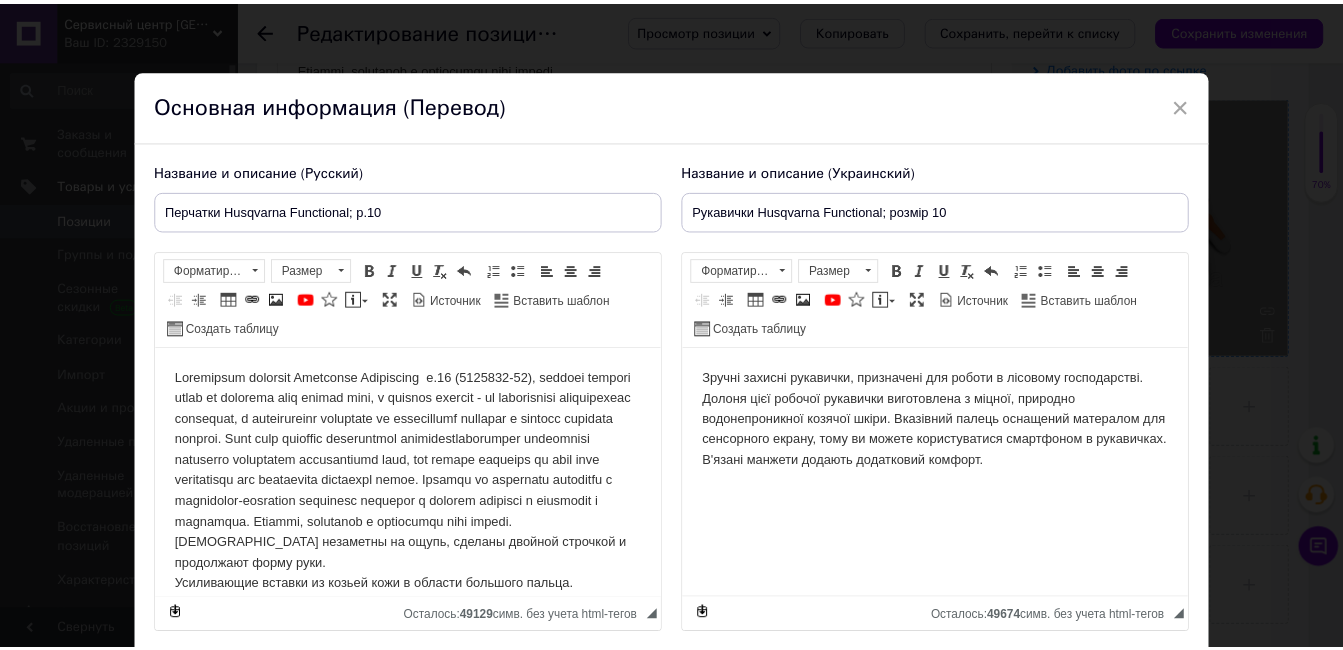 scroll, scrollTop: 0, scrollLeft: 0, axis: both 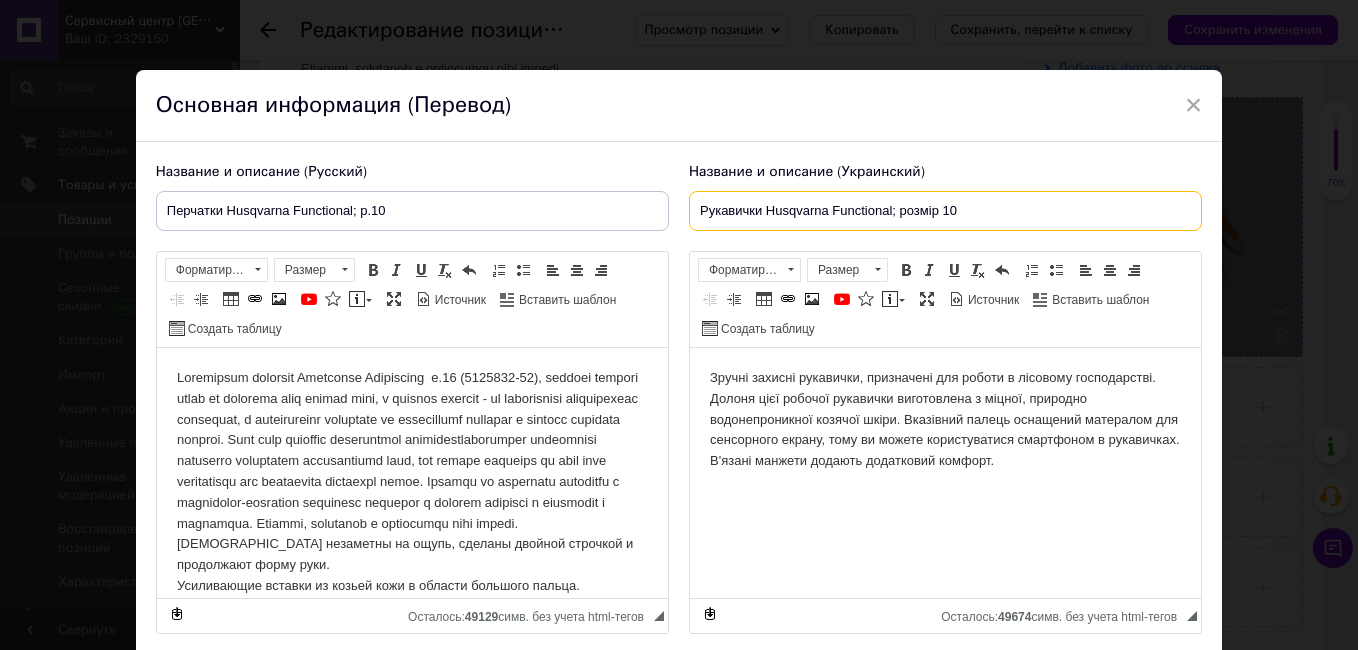 drag, startPoint x: 823, startPoint y: 207, endPoint x: 661, endPoint y: 213, distance: 162.11107 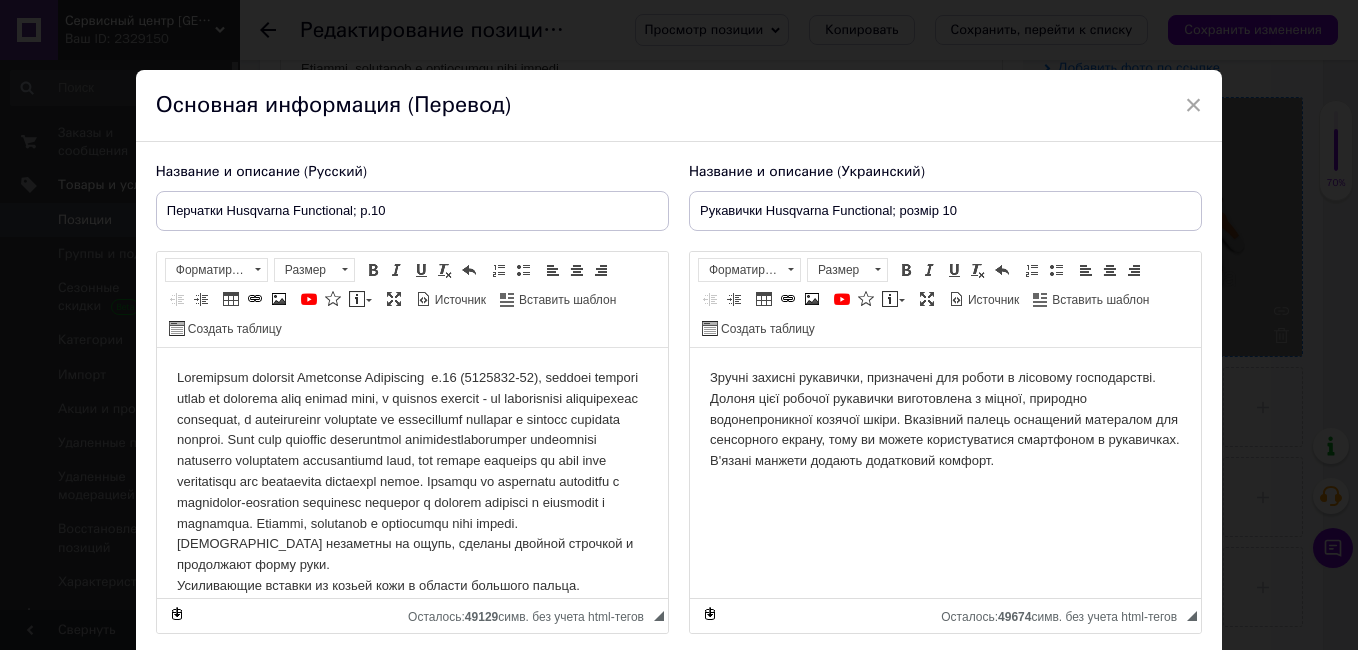 drag, startPoint x: 1186, startPoint y: 98, endPoint x: 946, endPoint y: 301, distance: 314.339 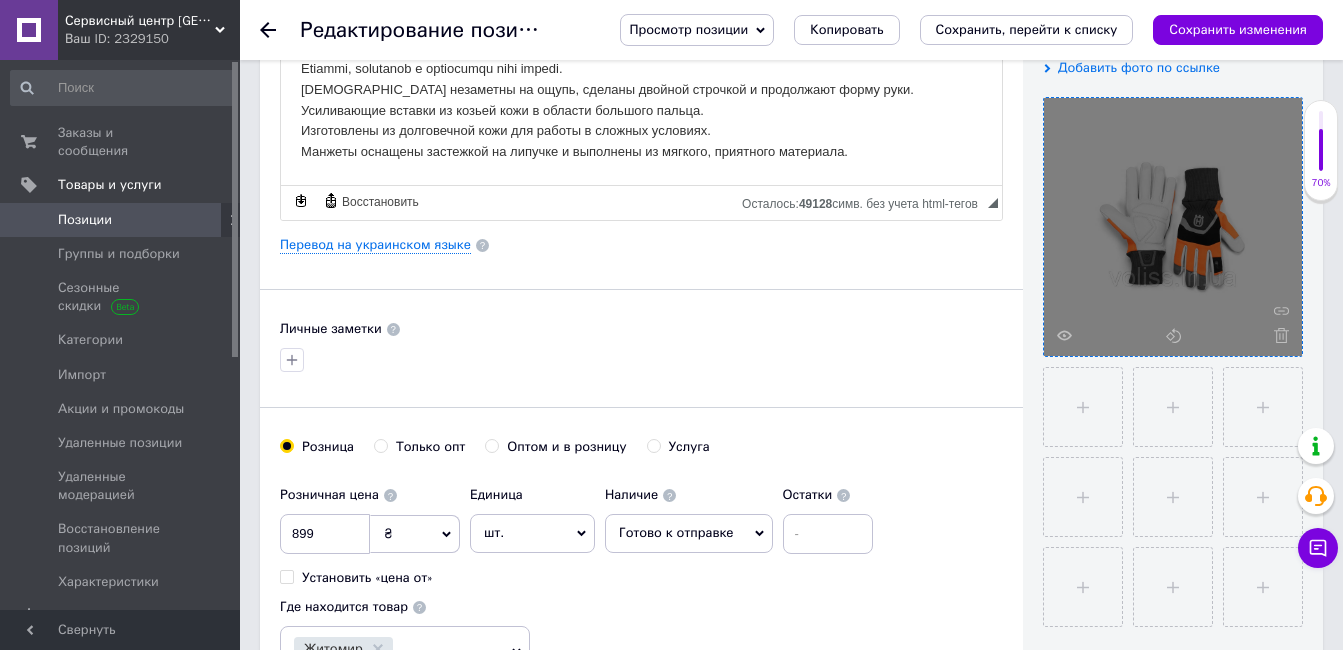 scroll, scrollTop: 900, scrollLeft: 0, axis: vertical 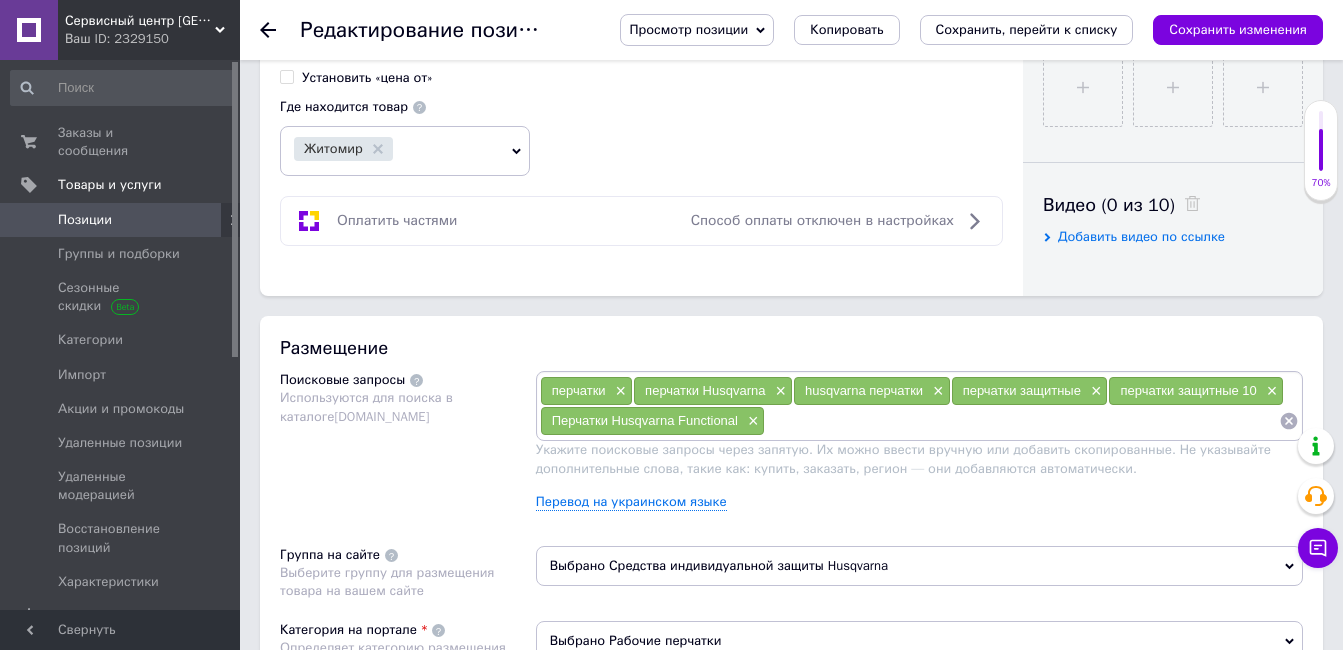 click at bounding box center [1022, 421] 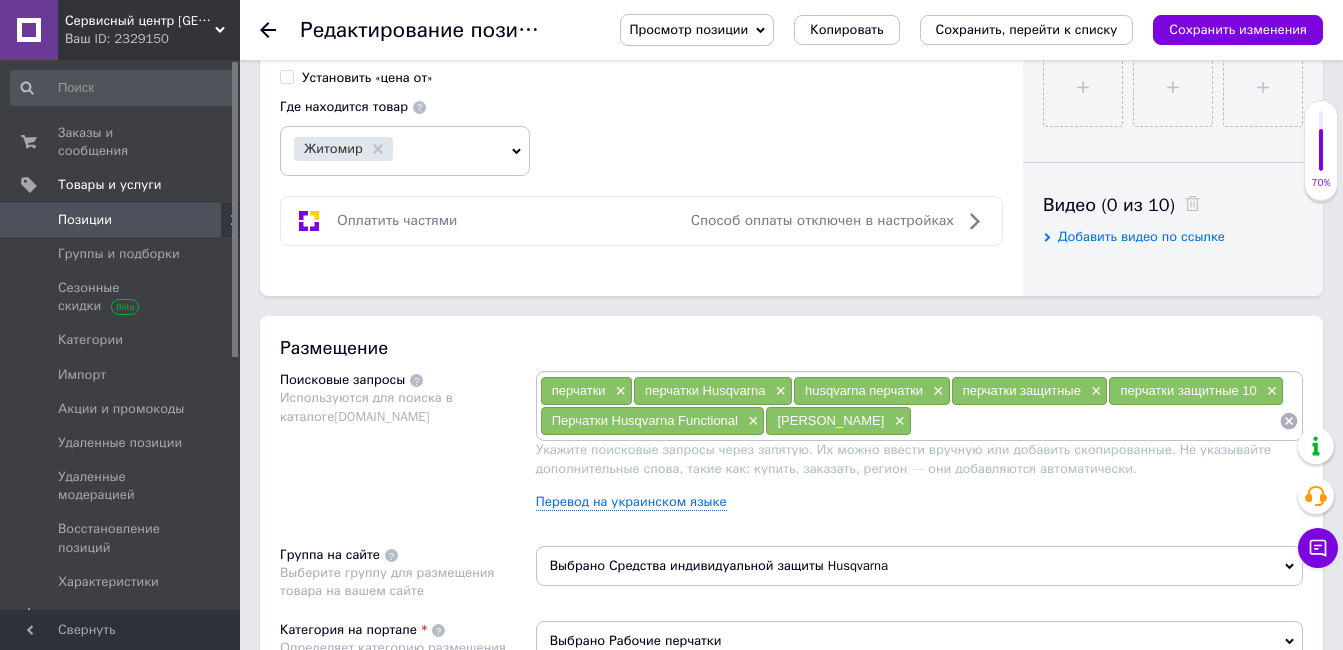 paste on "[PERSON_NAME]" 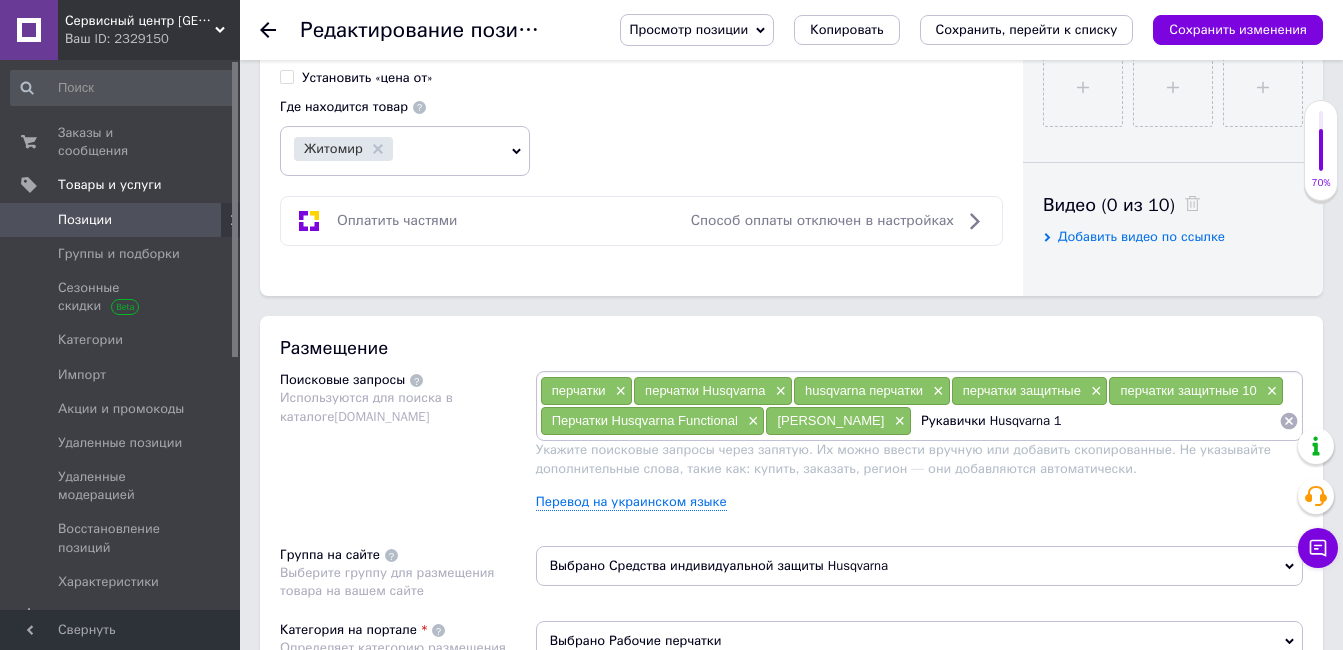 type on "Рукавички Husqvarna 10" 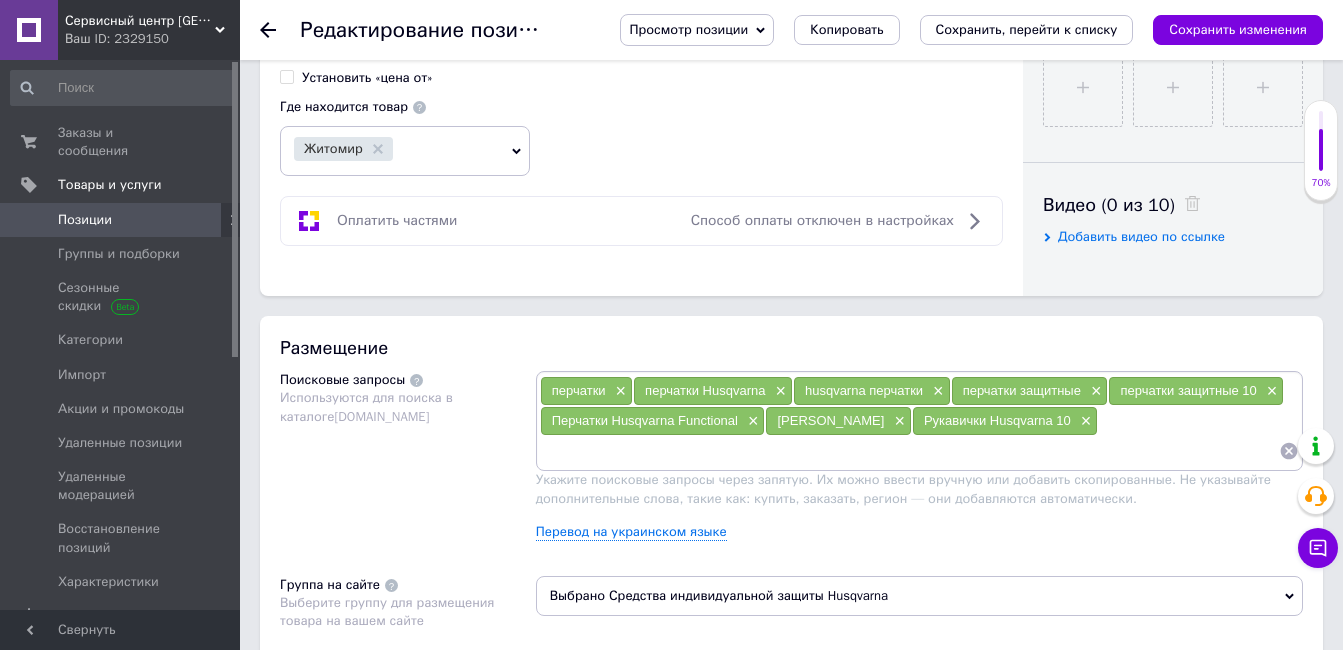 paste on "[PERSON_NAME]" 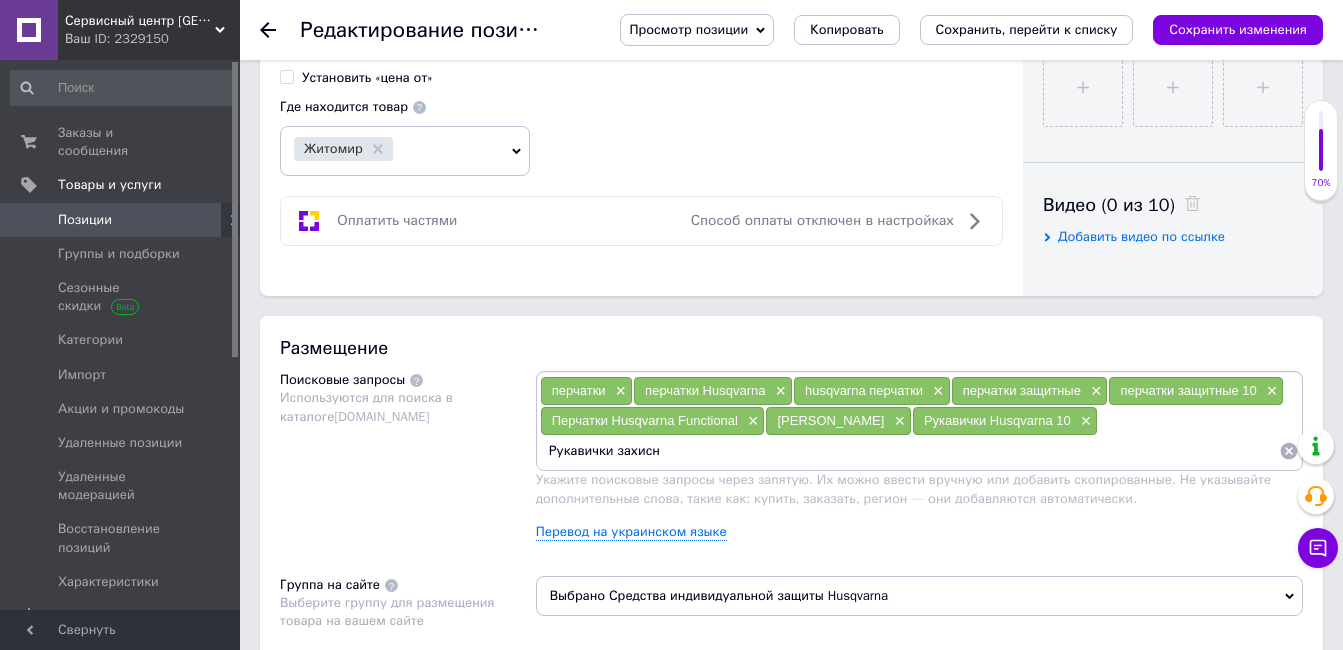 type on "Рукавички захисні" 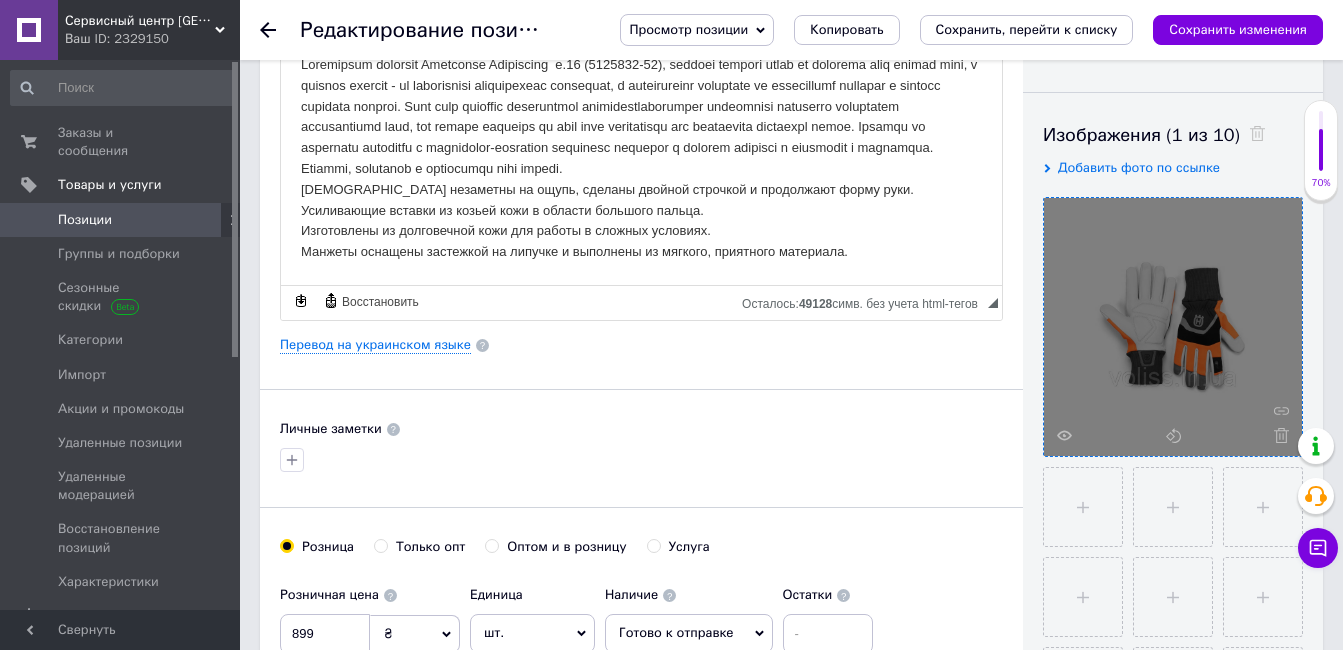 scroll, scrollTop: 0, scrollLeft: 0, axis: both 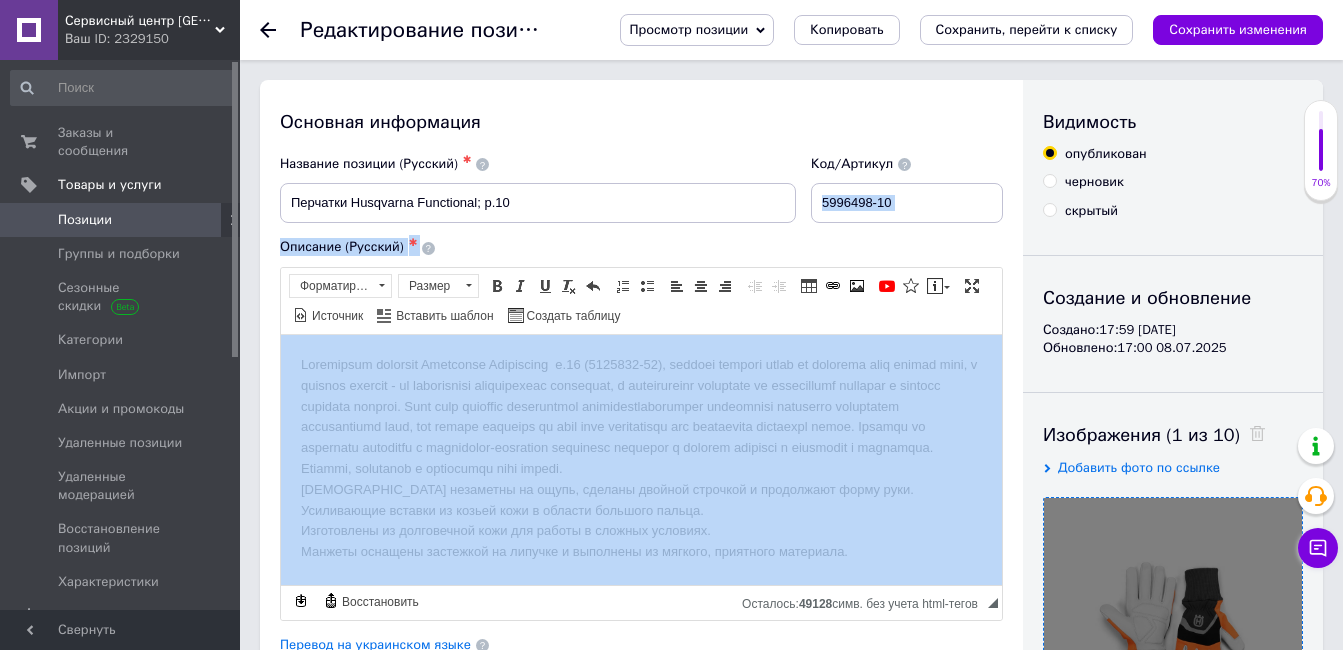 drag, startPoint x: 951, startPoint y: 226, endPoint x: 902, endPoint y: 212, distance: 50.96077 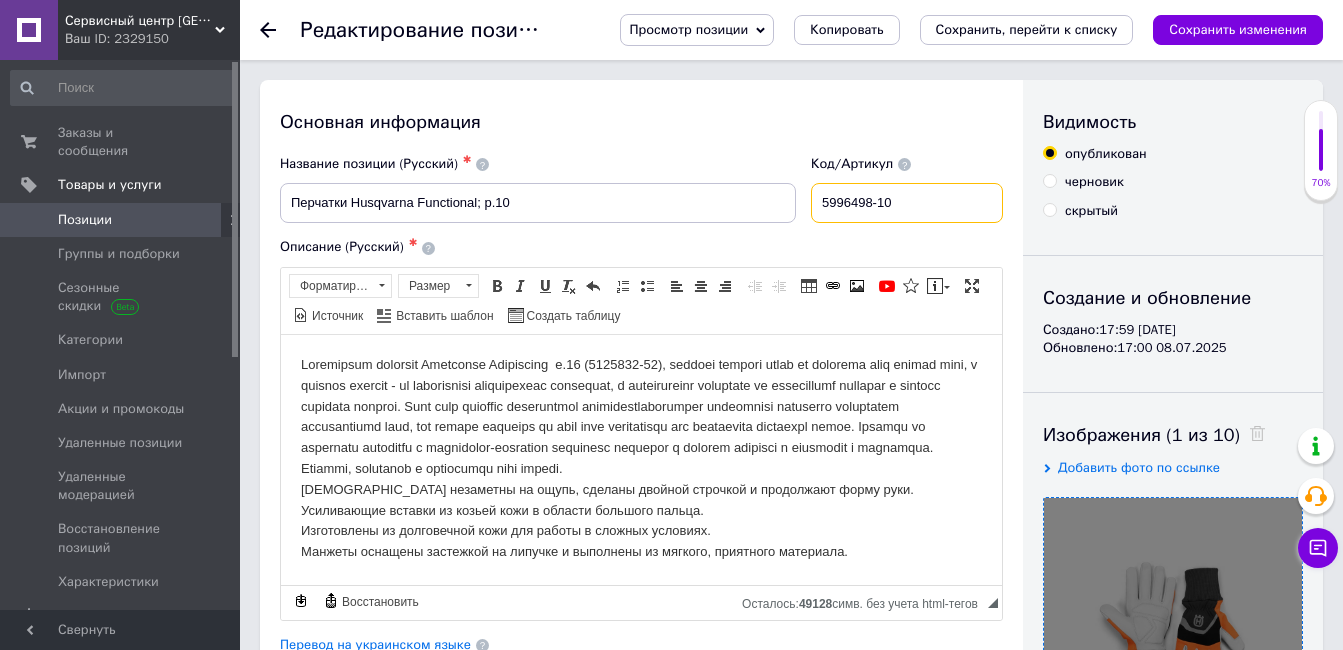 click on "5996498-10" at bounding box center [907, 203] 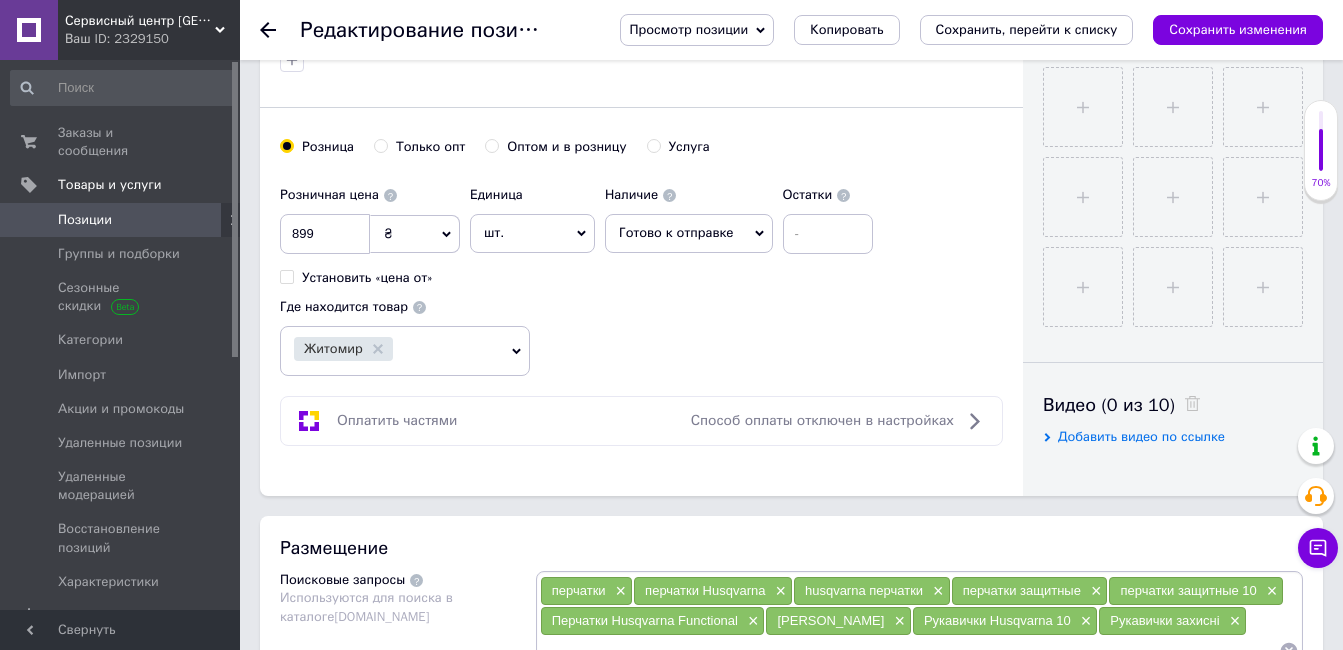 scroll, scrollTop: 800, scrollLeft: 0, axis: vertical 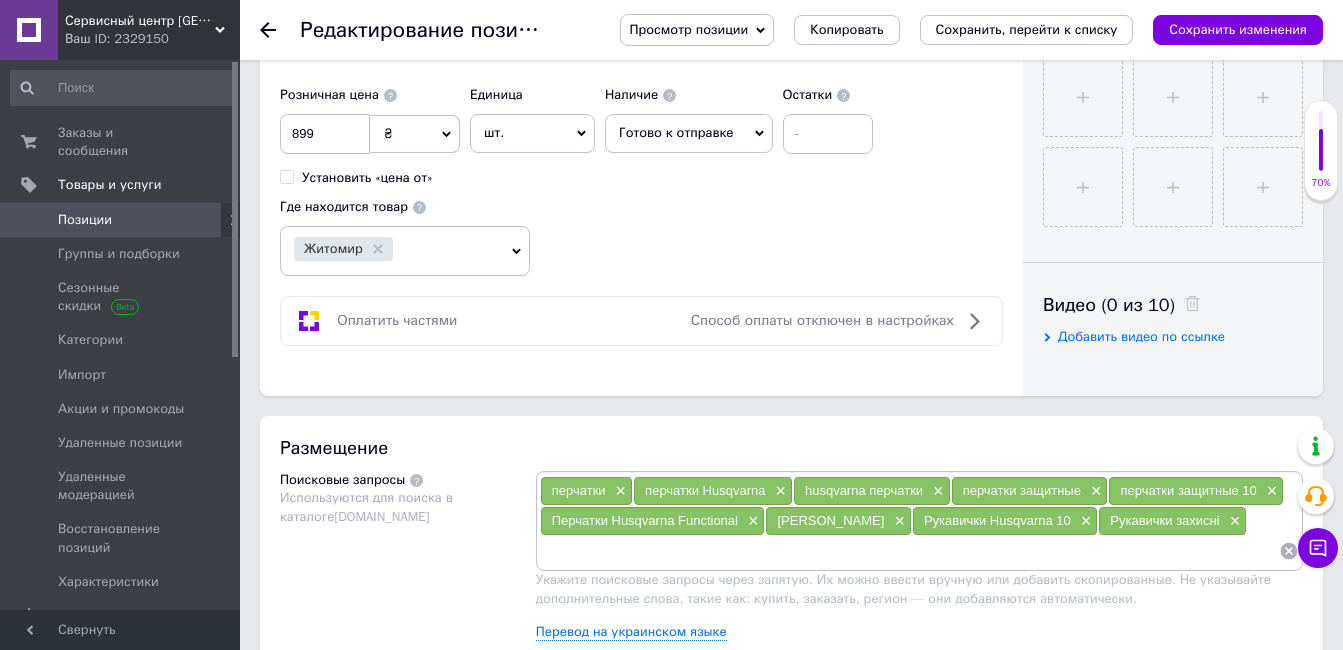 click at bounding box center [909, 551] 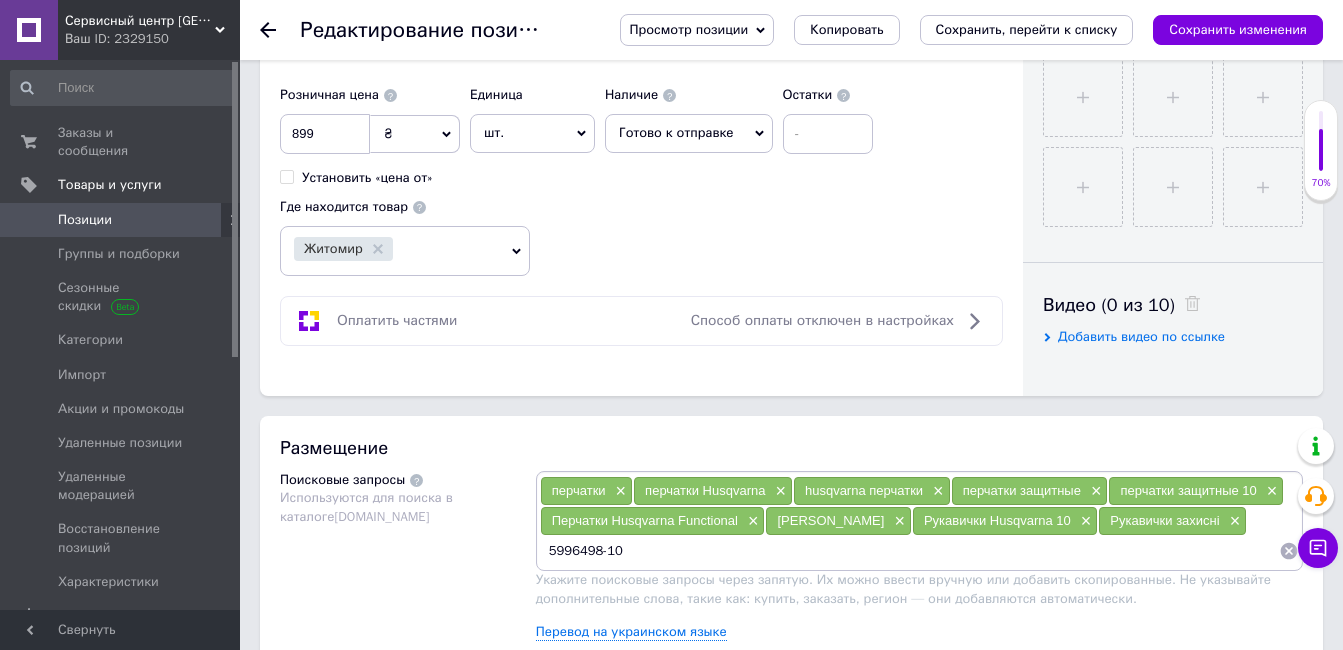 type 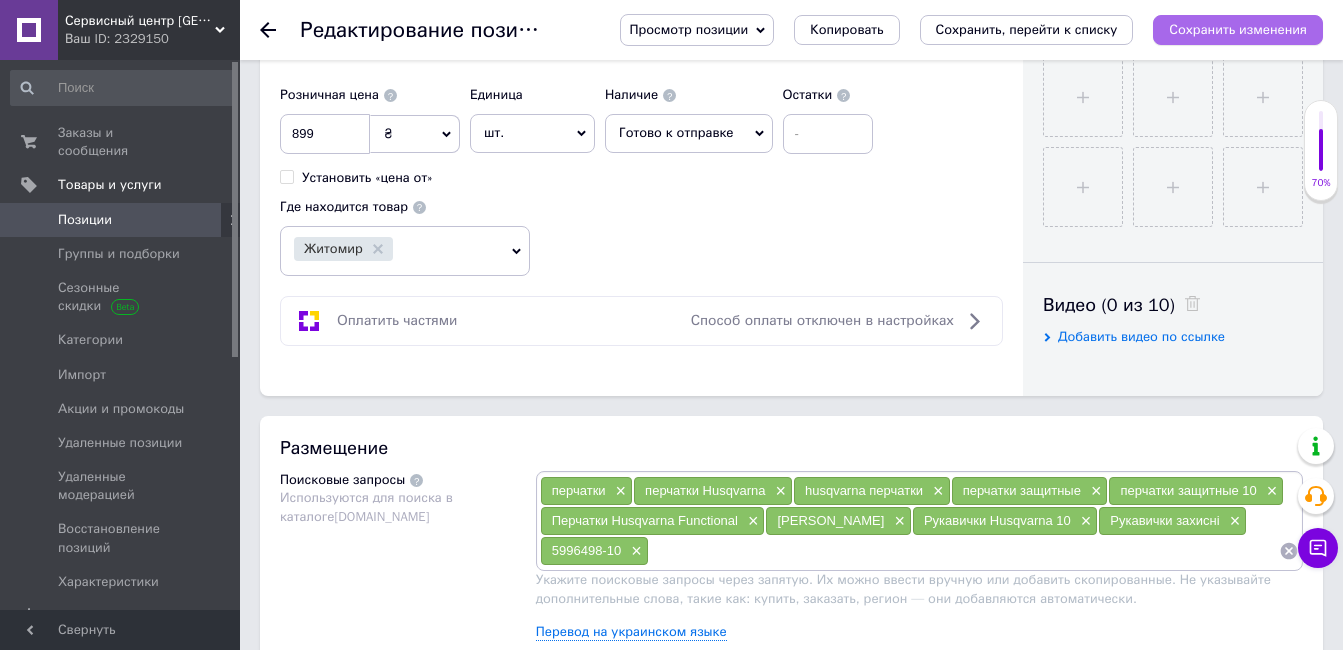 click on "Сохранить изменения" at bounding box center (1238, 30) 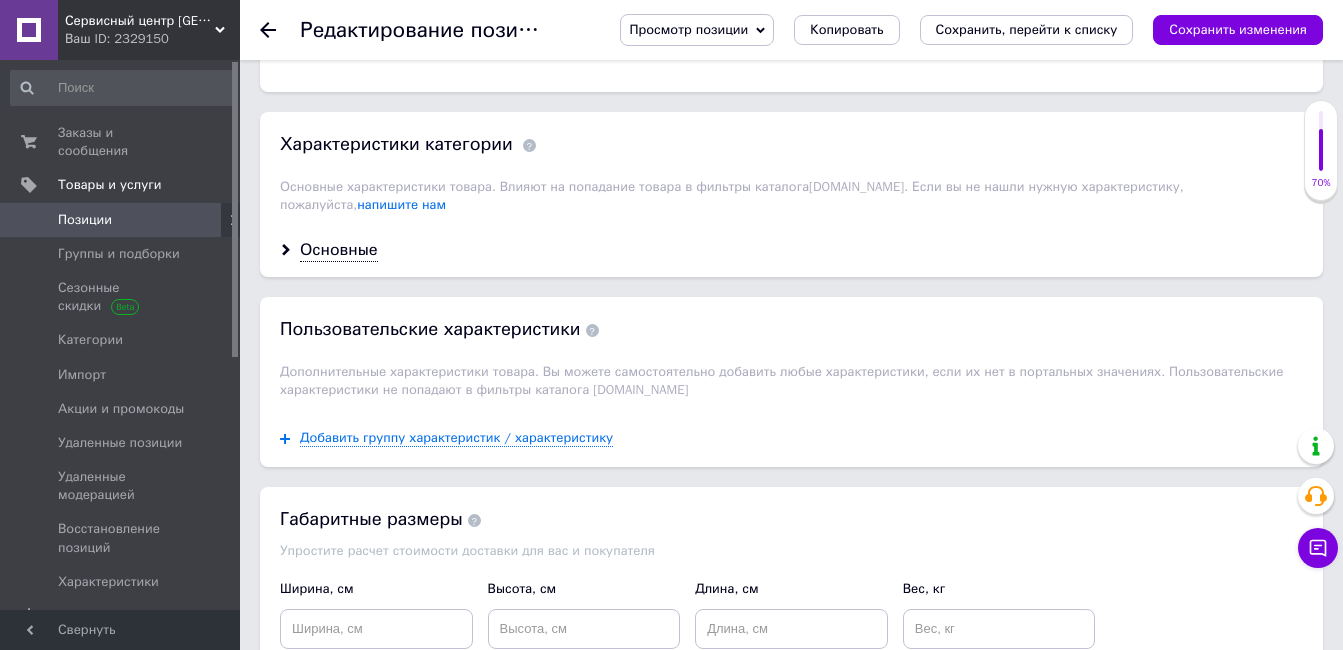 scroll, scrollTop: 1700, scrollLeft: 0, axis: vertical 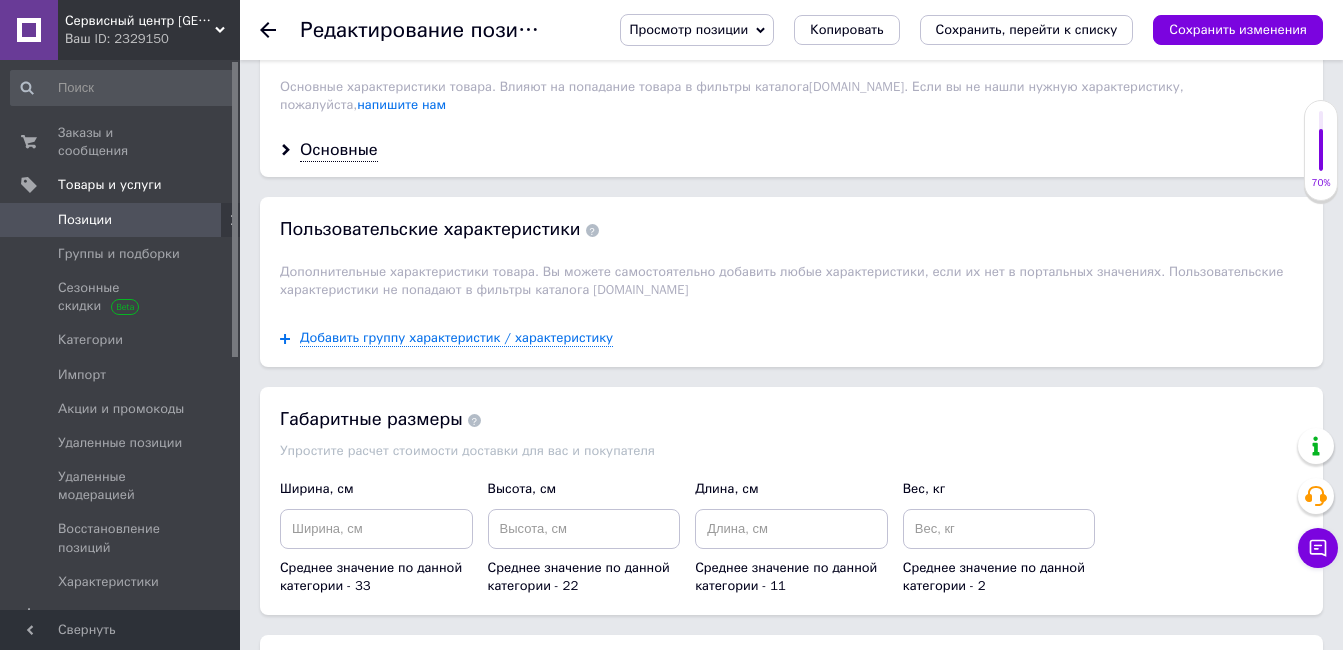 drag, startPoint x: 331, startPoint y: 131, endPoint x: 346, endPoint y: 161, distance: 33.54102 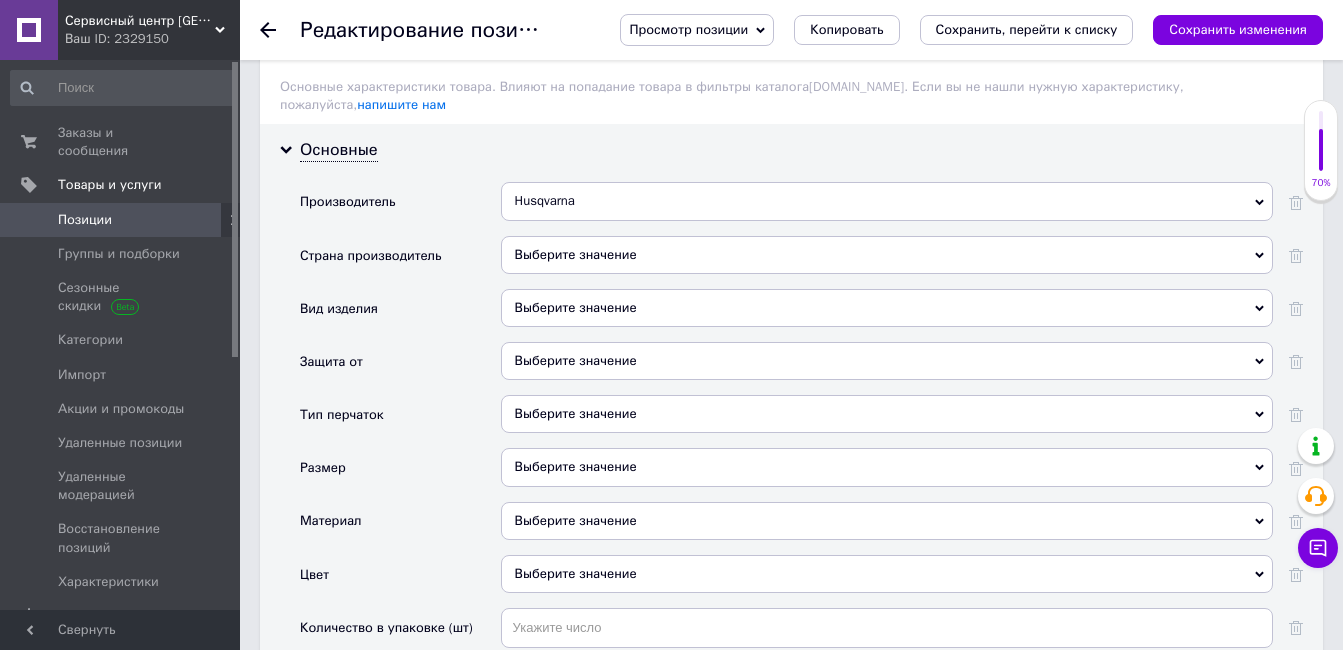 click on "Выберите значение" at bounding box center [887, 308] 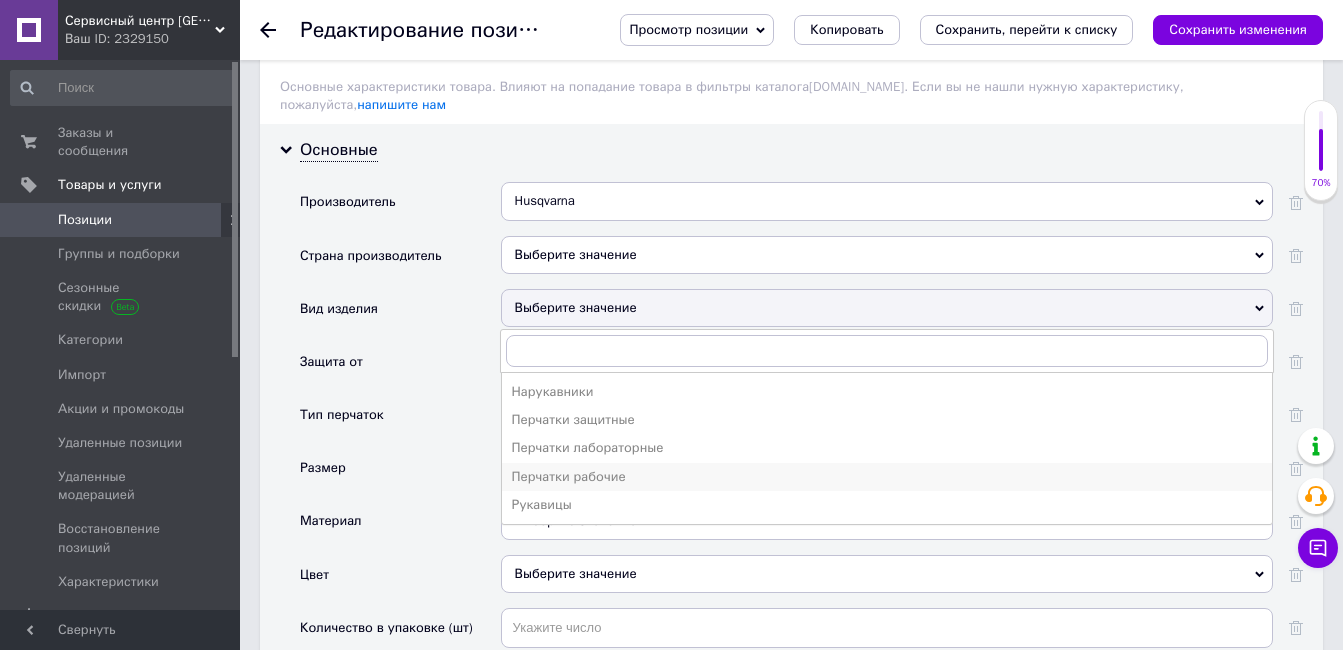 click on "Перчатки рабочие" at bounding box center [887, 477] 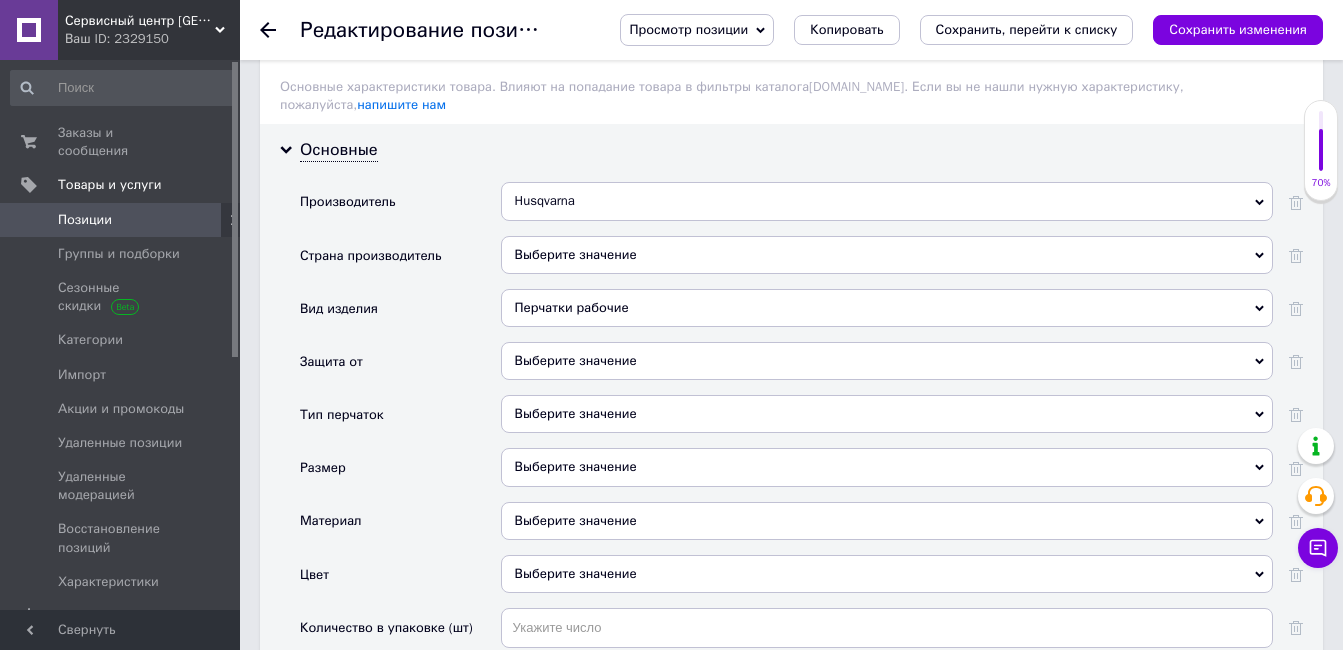 click on "Выберите значение" at bounding box center [887, 361] 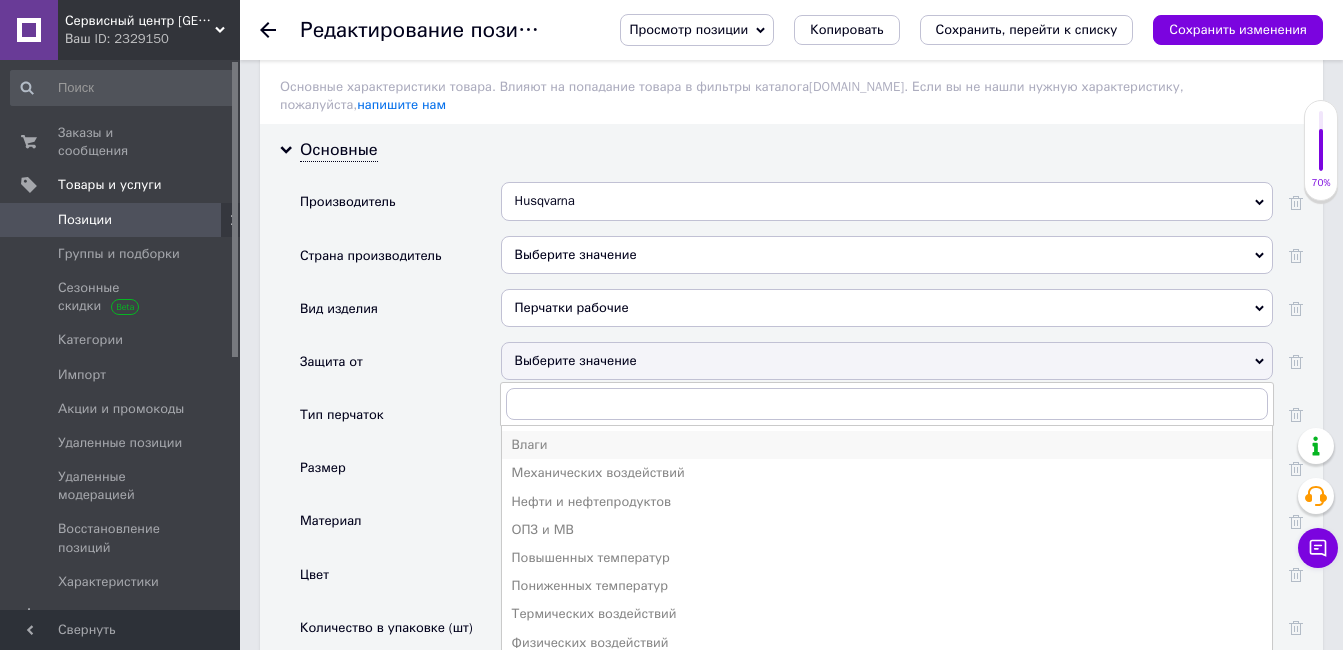 click on "Влаги" at bounding box center (887, 445) 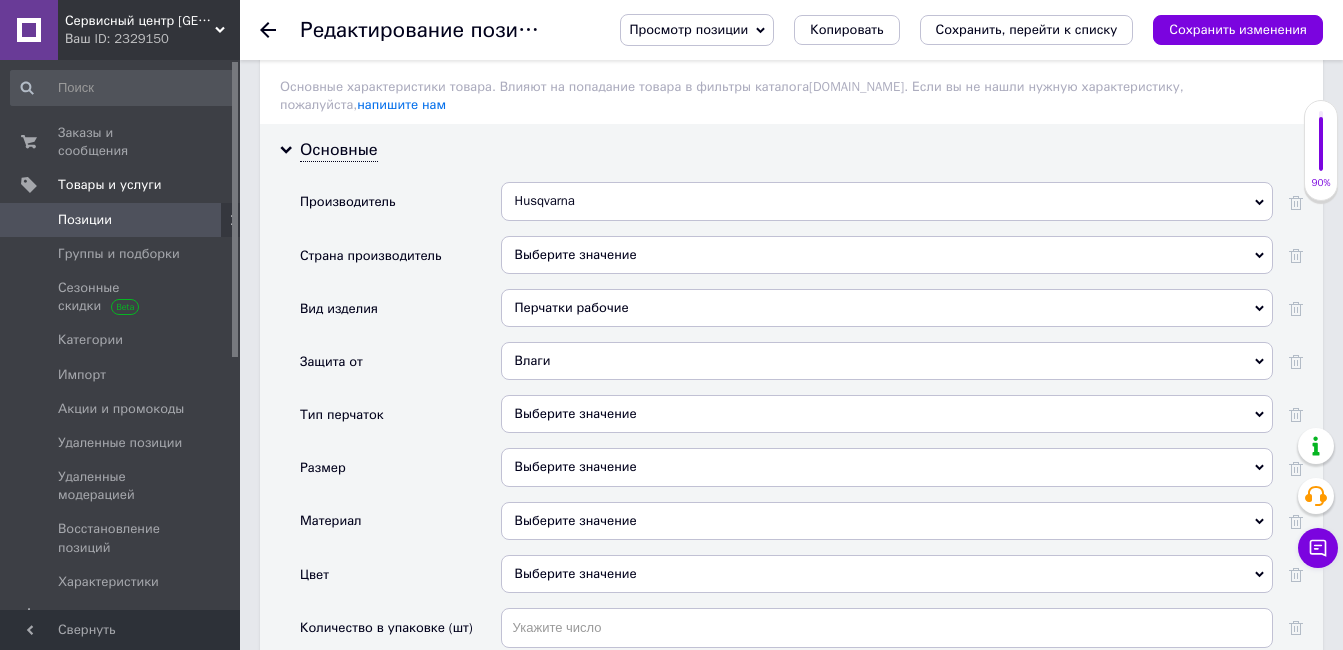 click on "Влаги" at bounding box center (887, 361) 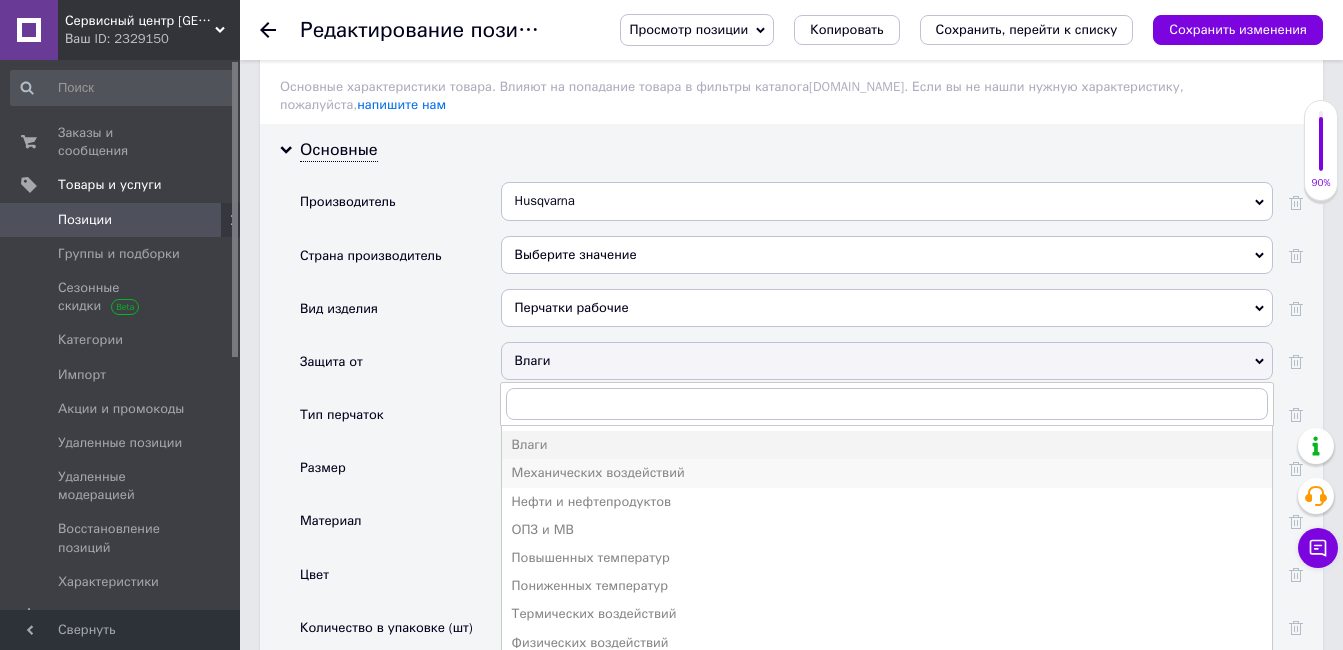 click on "Механических воздействий" at bounding box center [887, 473] 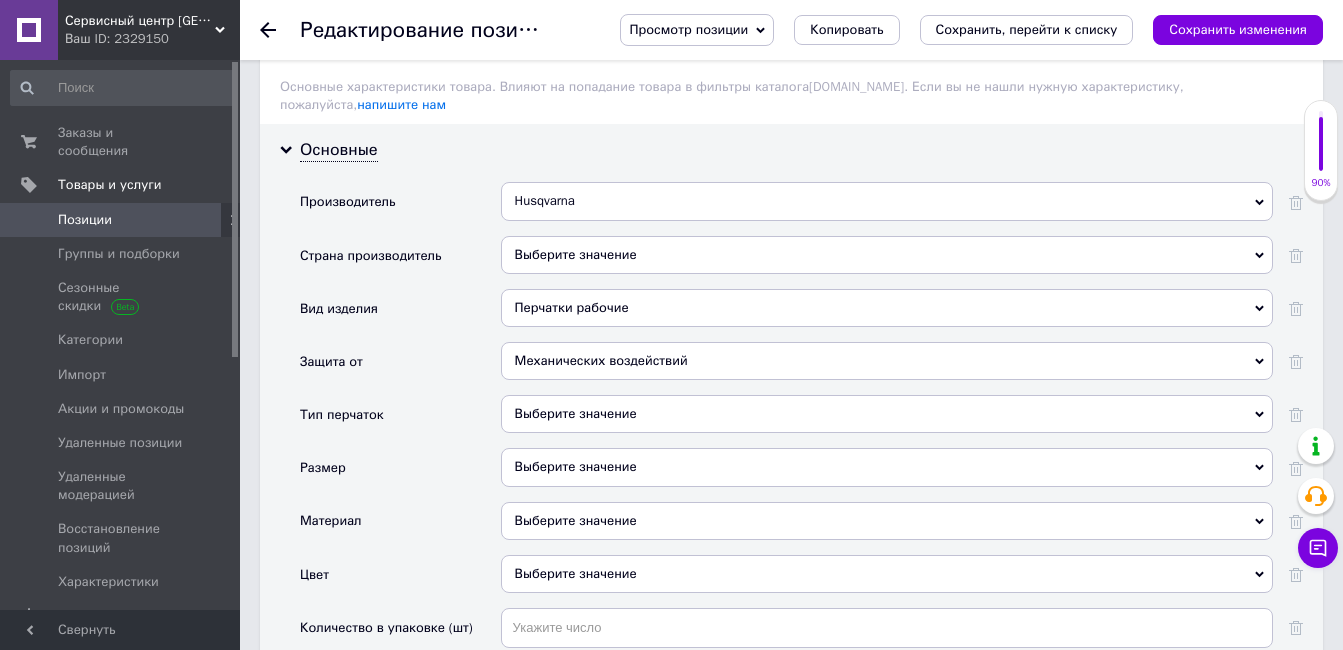 click on "Выберите значение" at bounding box center (887, 414) 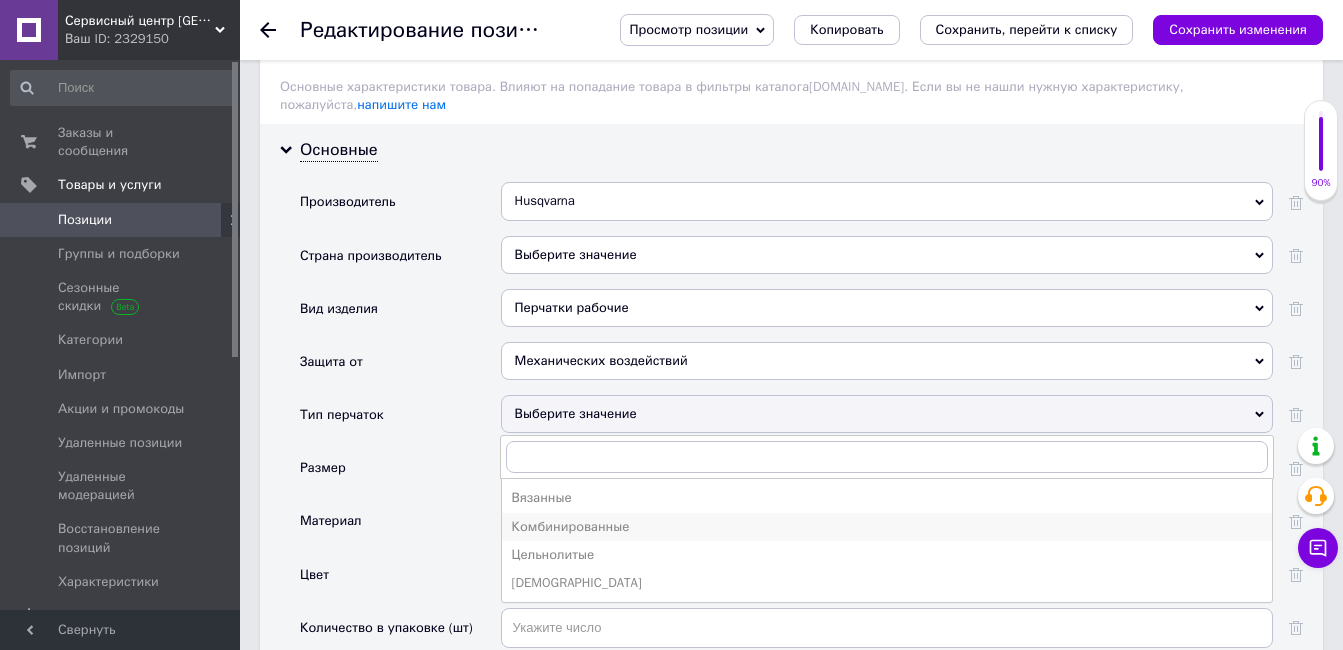 click on "Комбинированные" at bounding box center [887, 527] 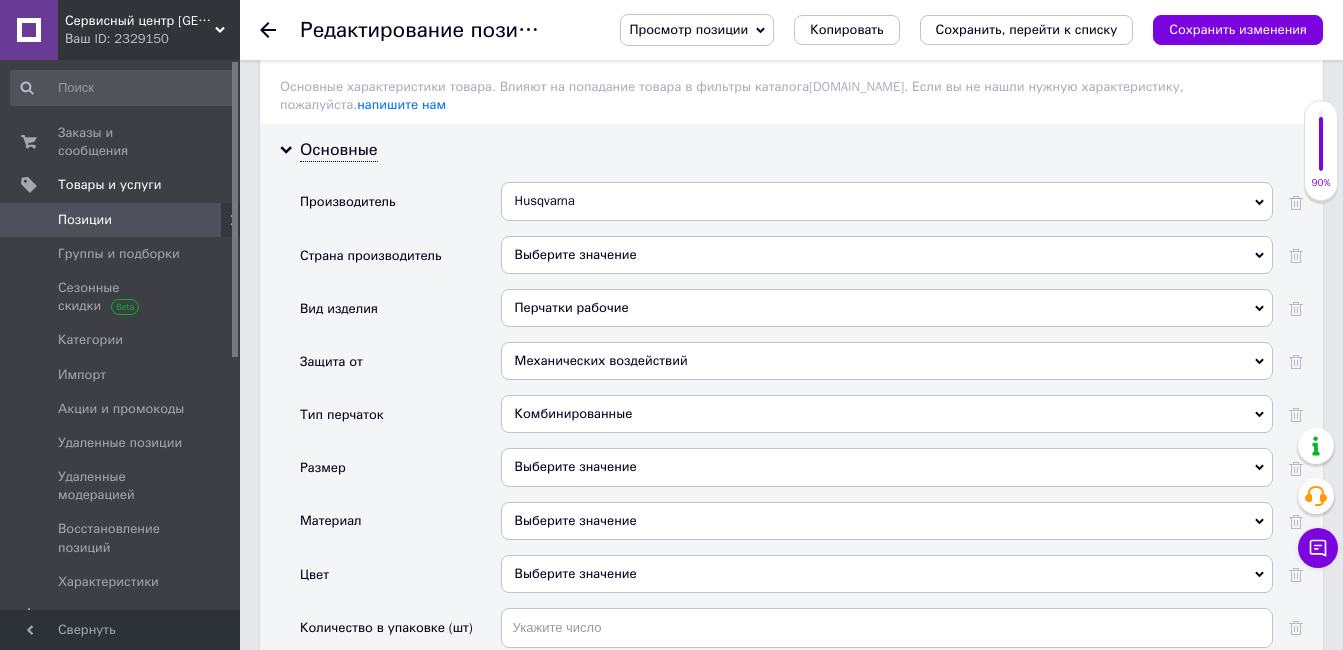 drag, startPoint x: 563, startPoint y: 441, endPoint x: 564, endPoint y: 452, distance: 11.045361 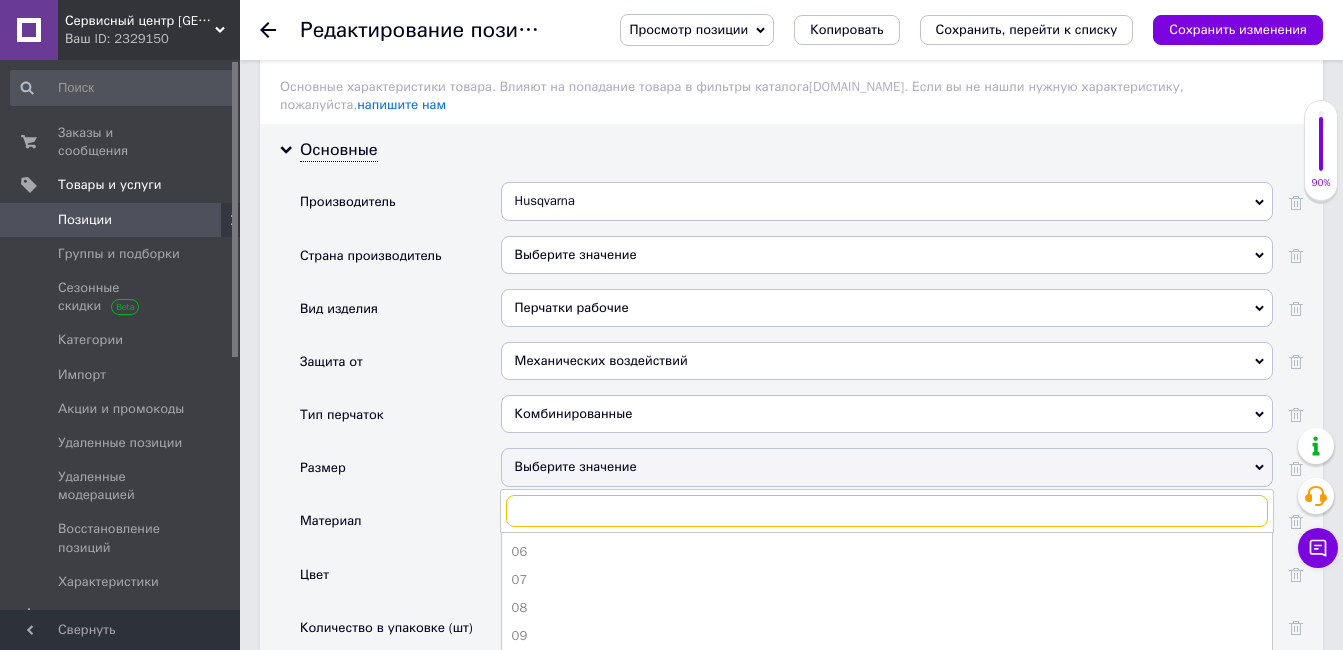 scroll, scrollTop: 100, scrollLeft: 0, axis: vertical 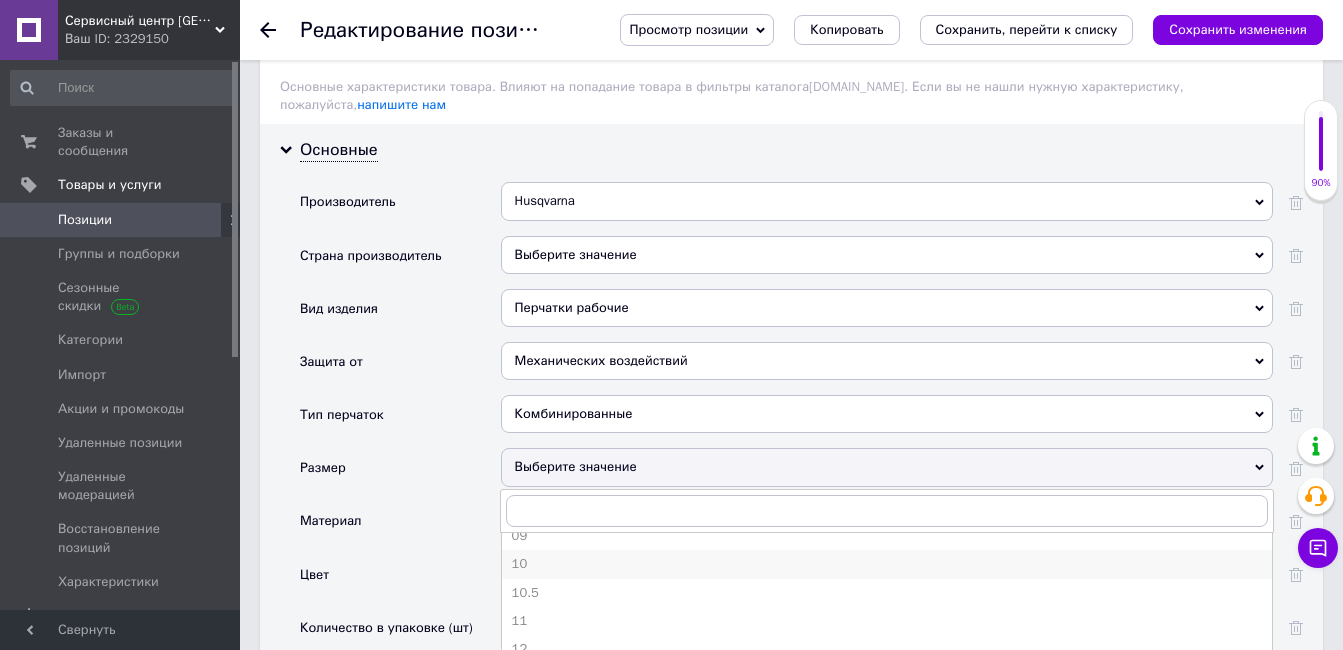click on "10" at bounding box center (887, 564) 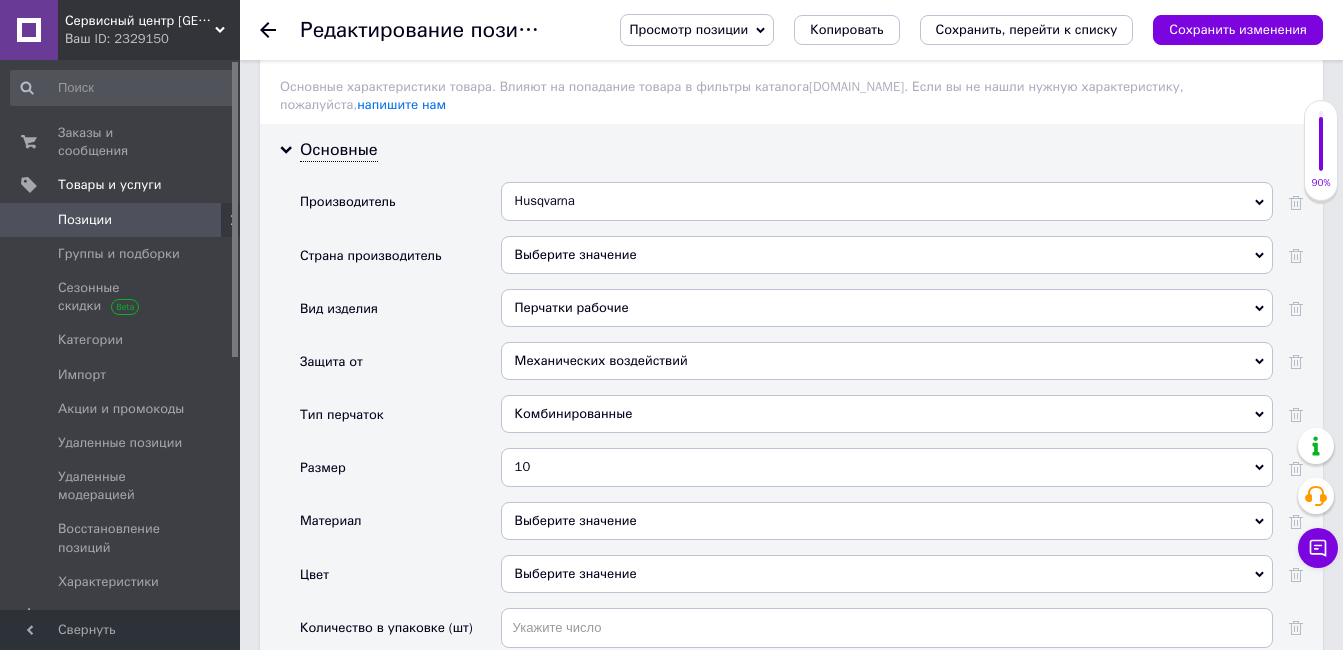 scroll, scrollTop: 1800, scrollLeft: 0, axis: vertical 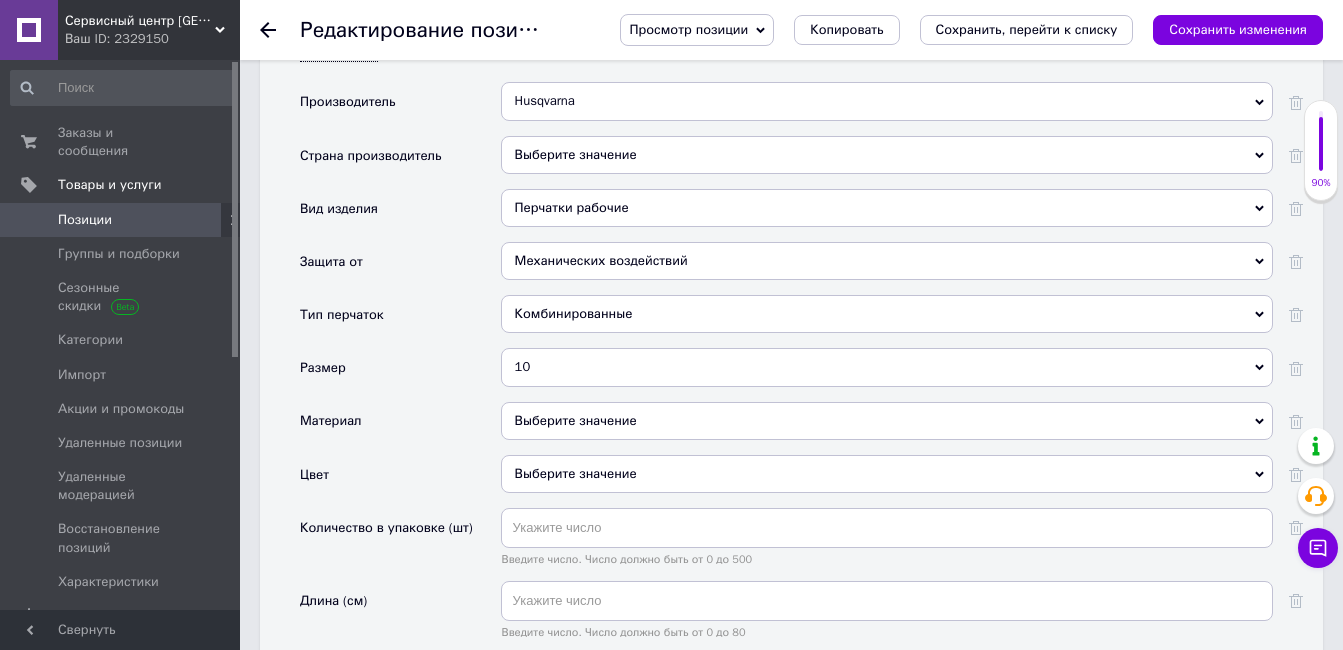click on "Выберите значение" at bounding box center (887, 421) 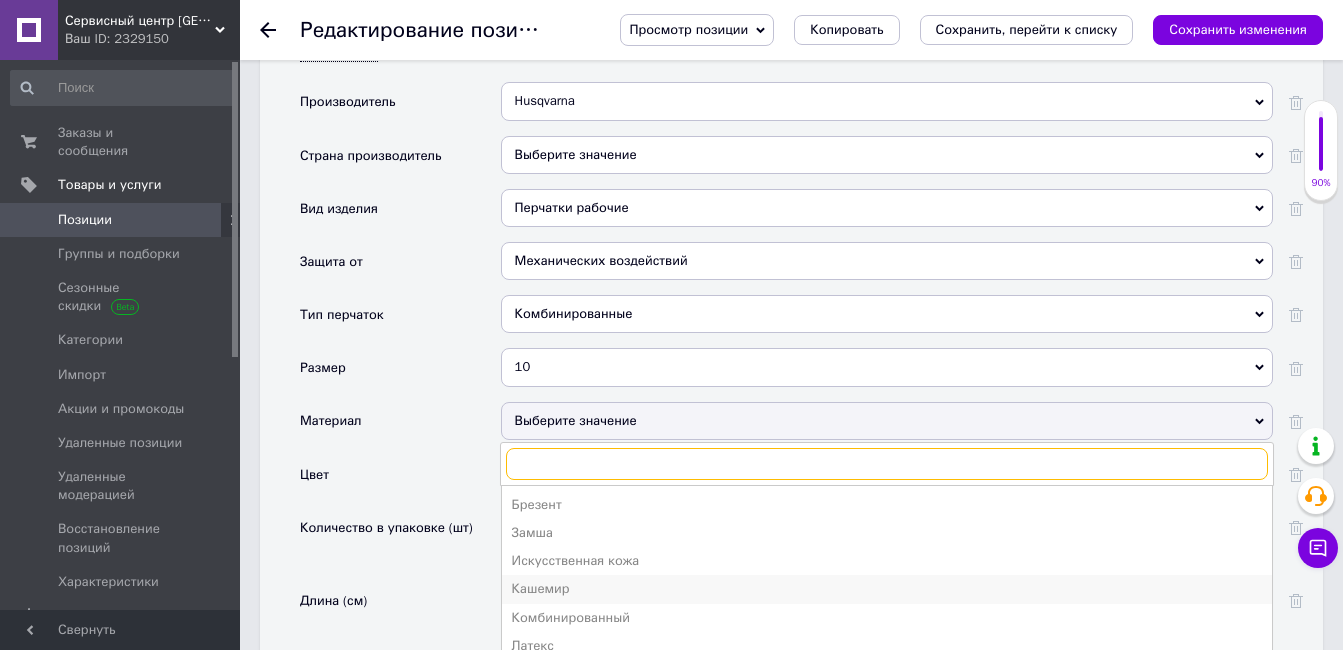scroll, scrollTop: 100, scrollLeft: 0, axis: vertical 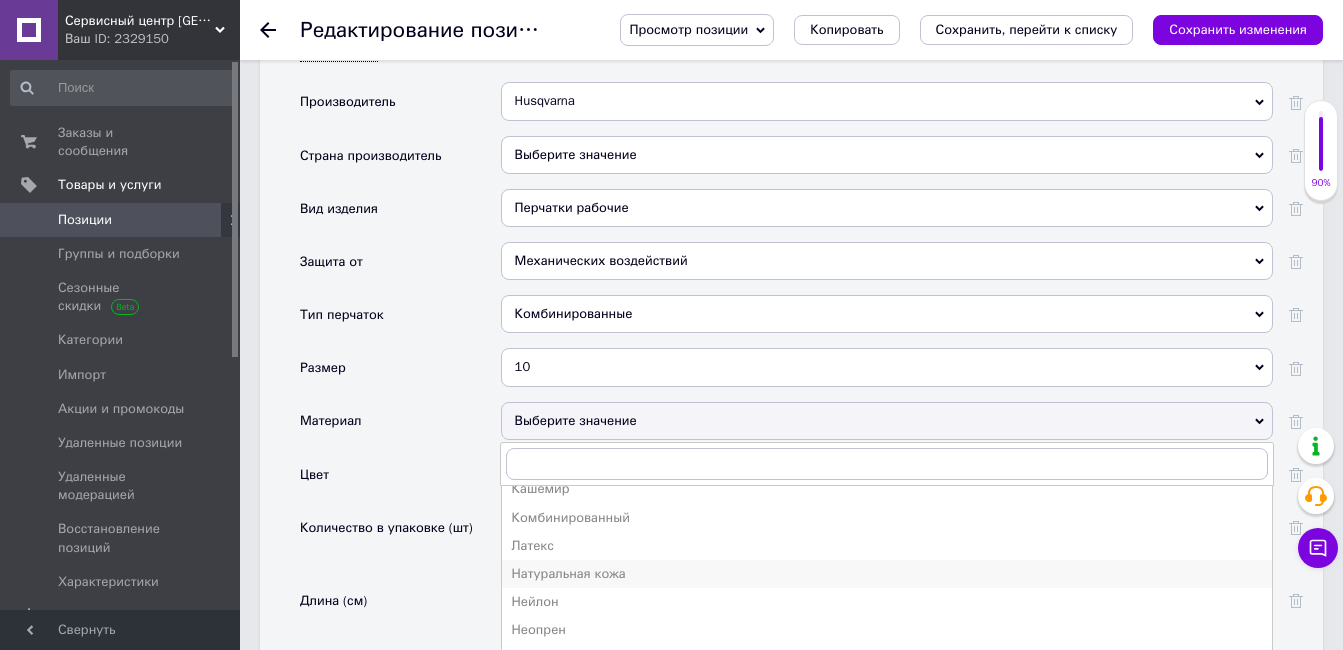 click on "Натуральная кожа" at bounding box center [887, 574] 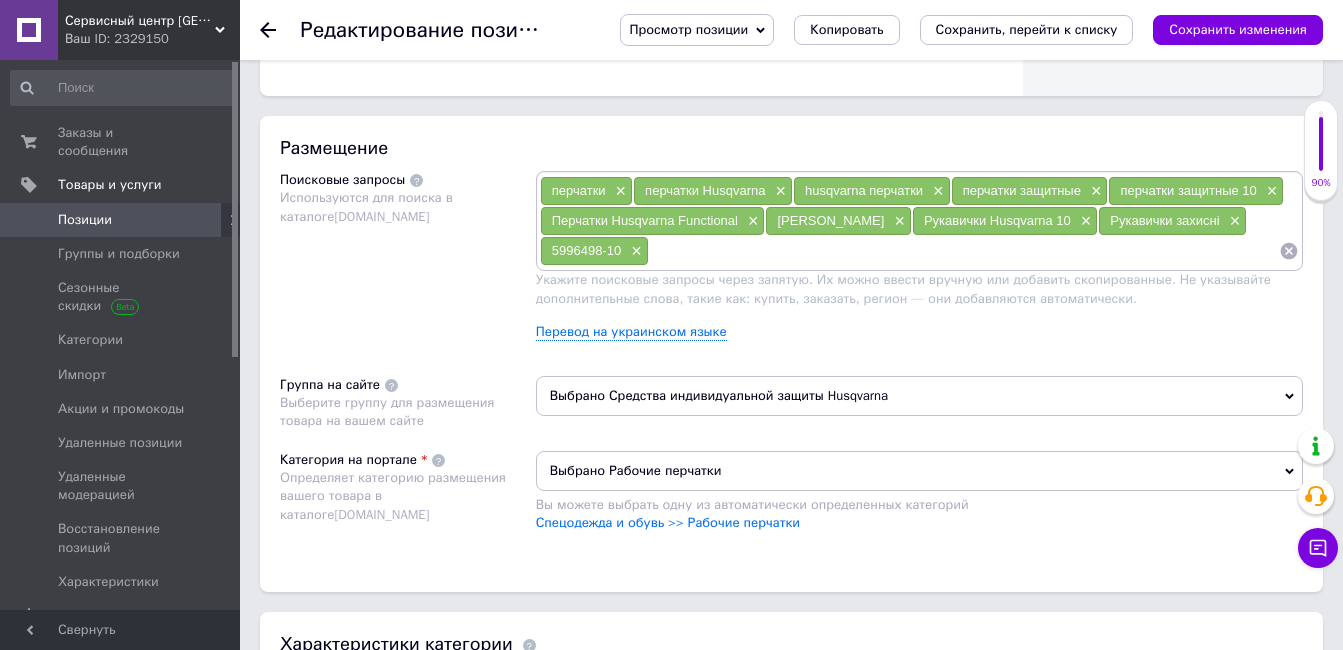 scroll, scrollTop: 700, scrollLeft: 0, axis: vertical 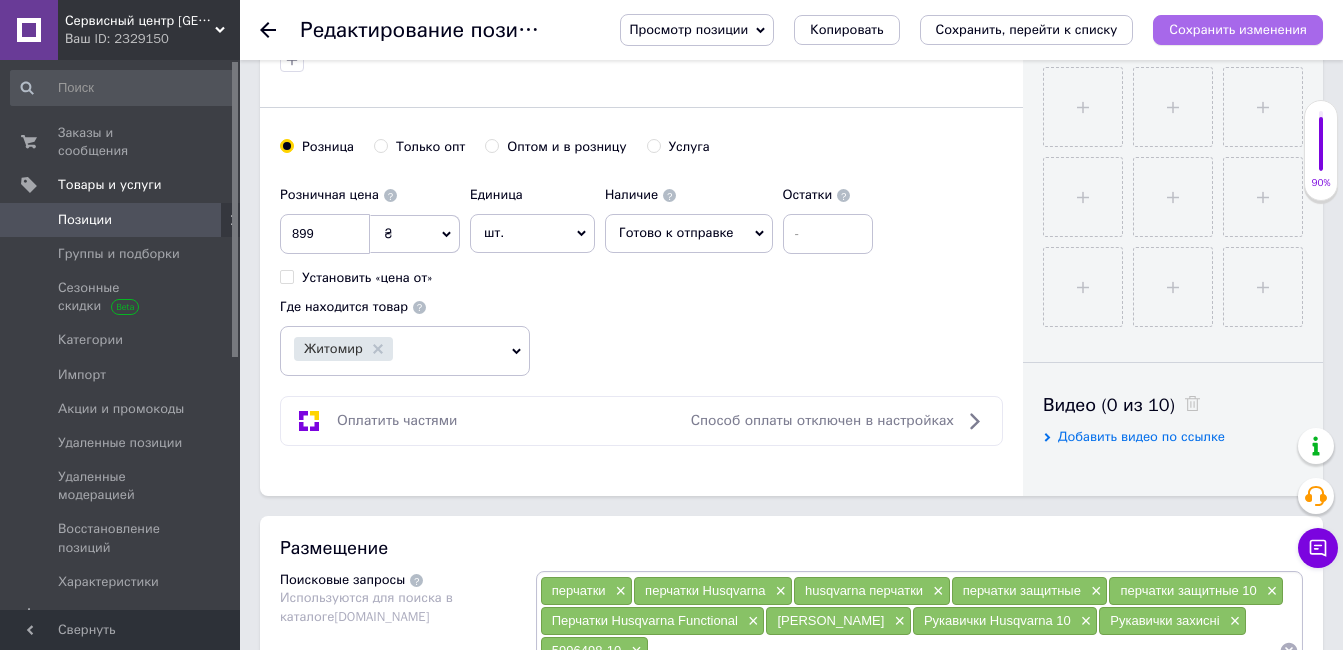 click on "Сохранить изменения" at bounding box center (1238, 29) 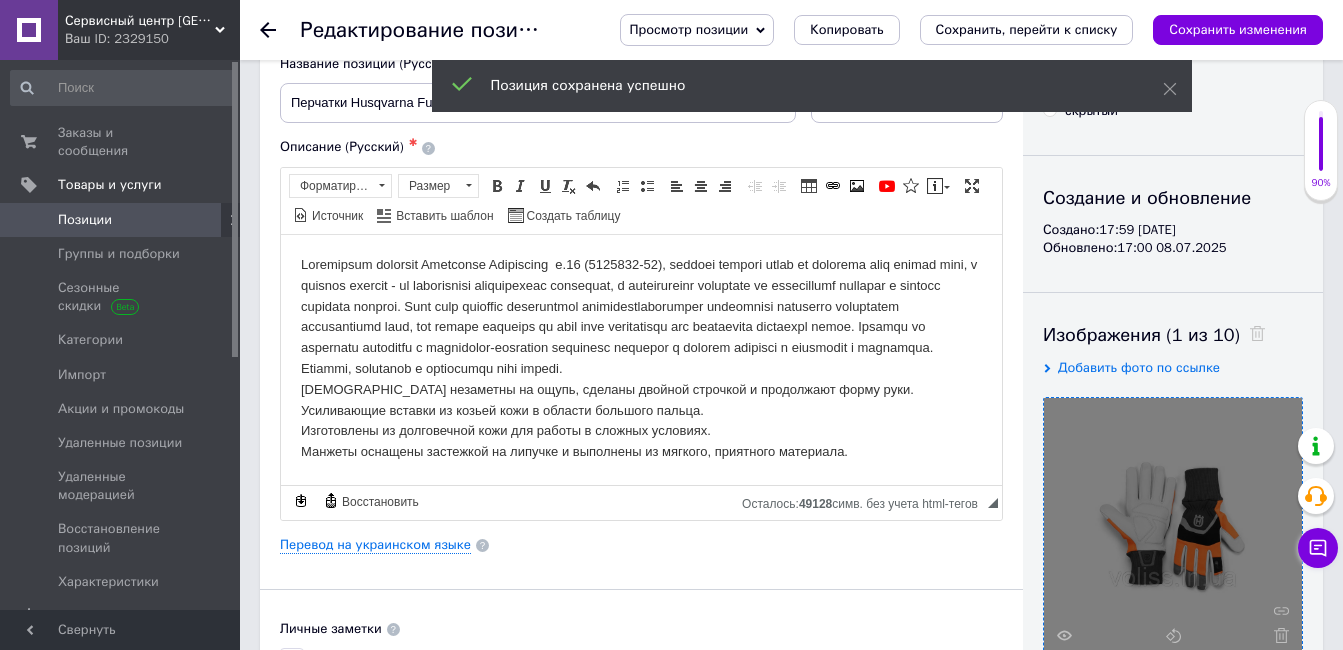 scroll, scrollTop: 0, scrollLeft: 0, axis: both 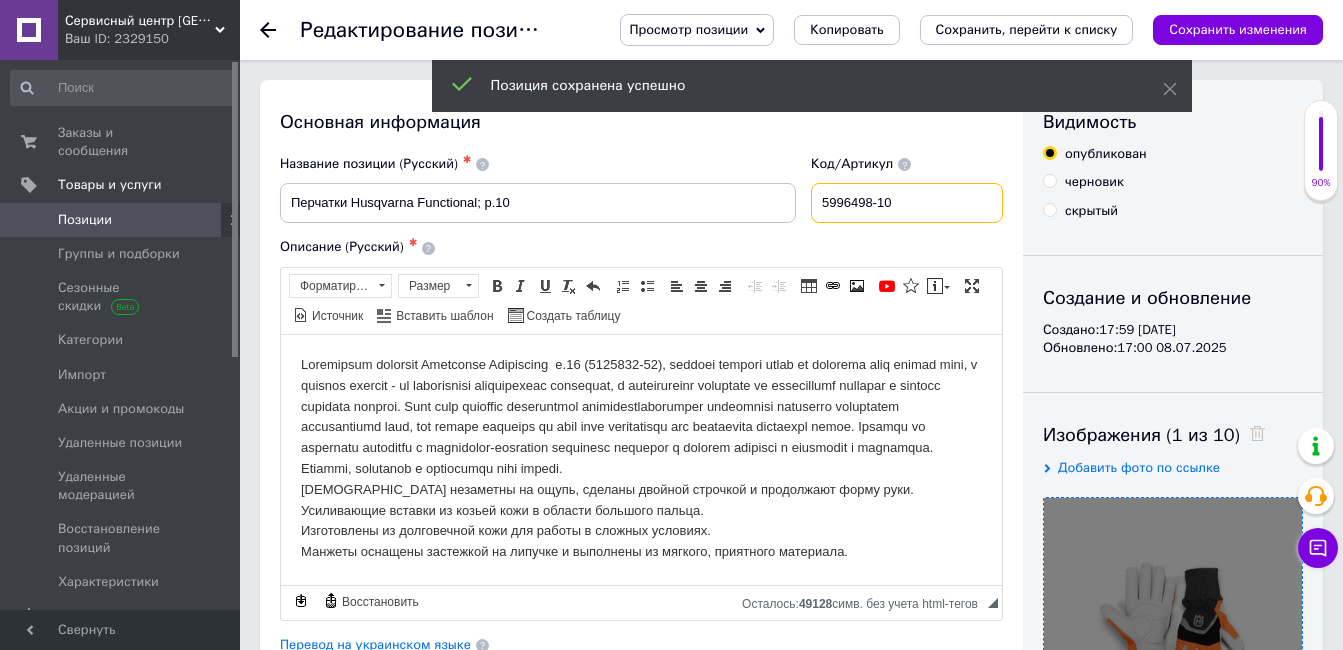 drag, startPoint x: 895, startPoint y: 211, endPoint x: 634, endPoint y: 212, distance: 261.00192 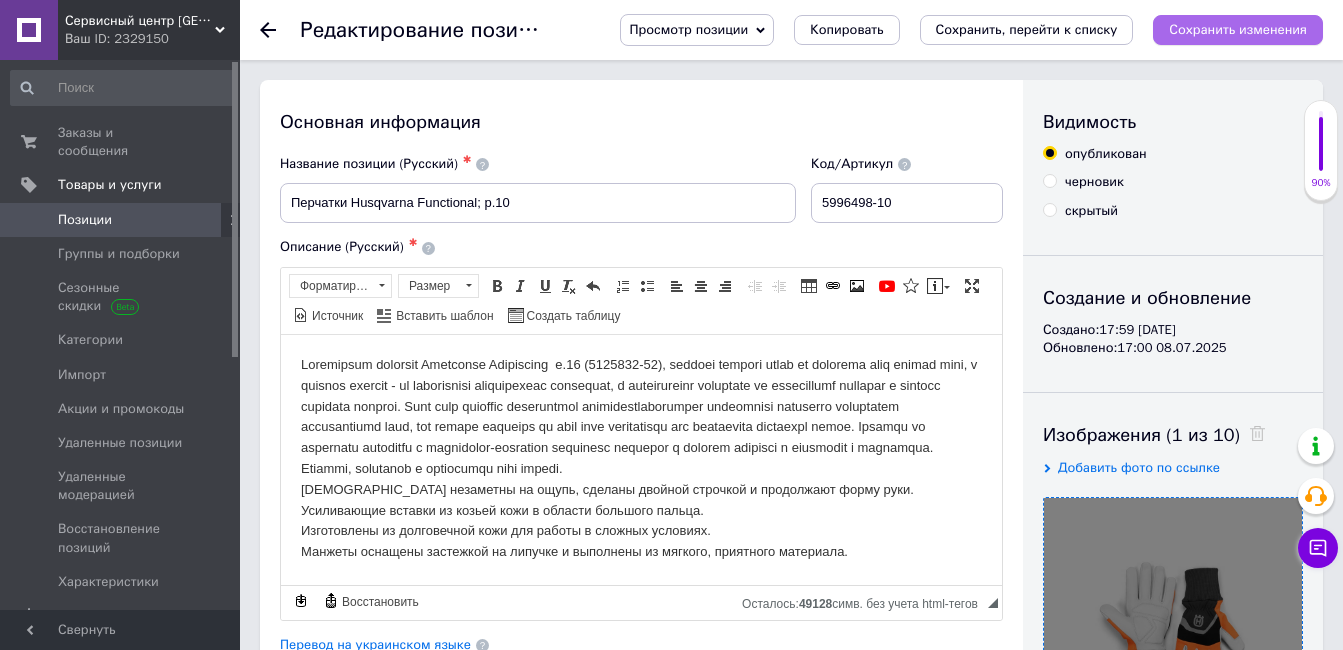 click on "Сохранить изменения" at bounding box center [1238, 29] 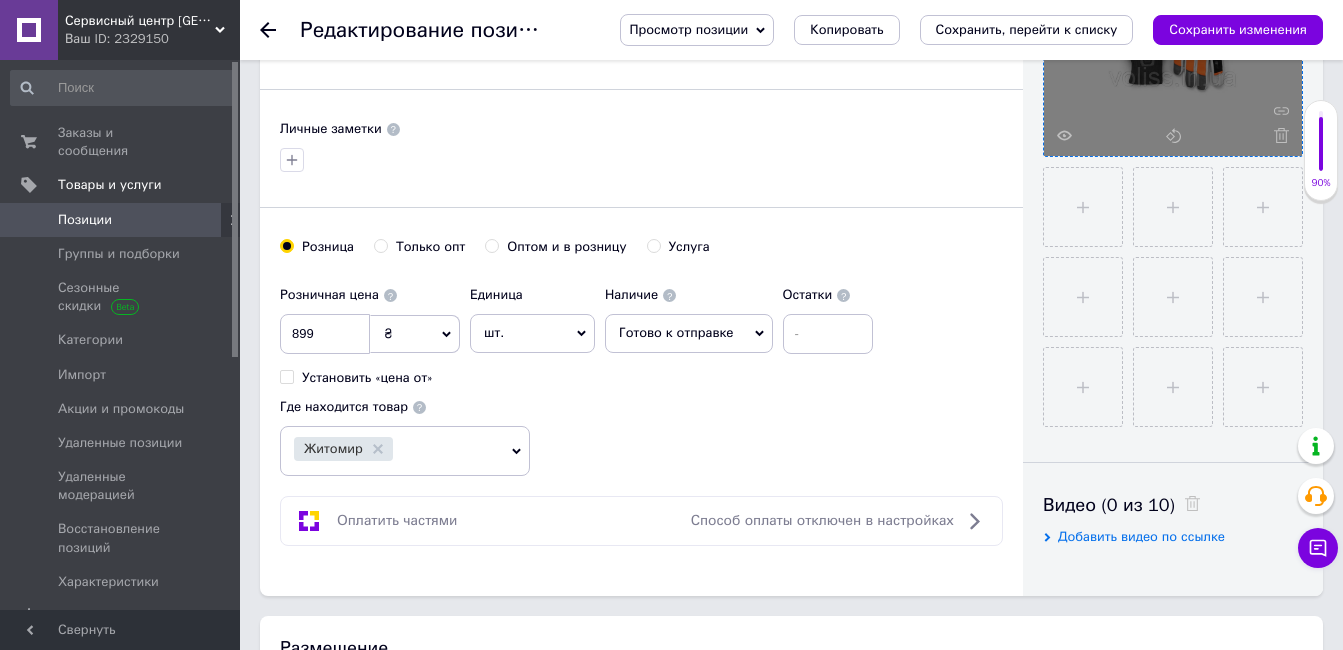 scroll, scrollTop: 200, scrollLeft: 0, axis: vertical 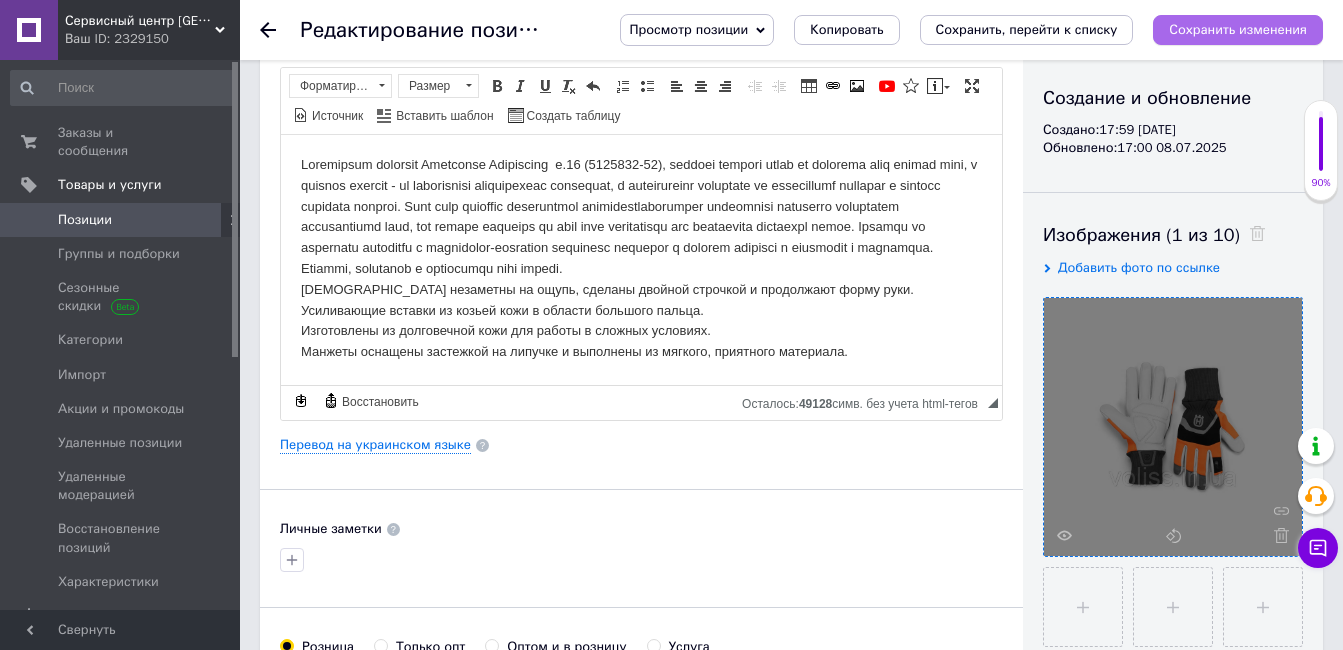 click on "Сохранить изменения" at bounding box center [1238, 29] 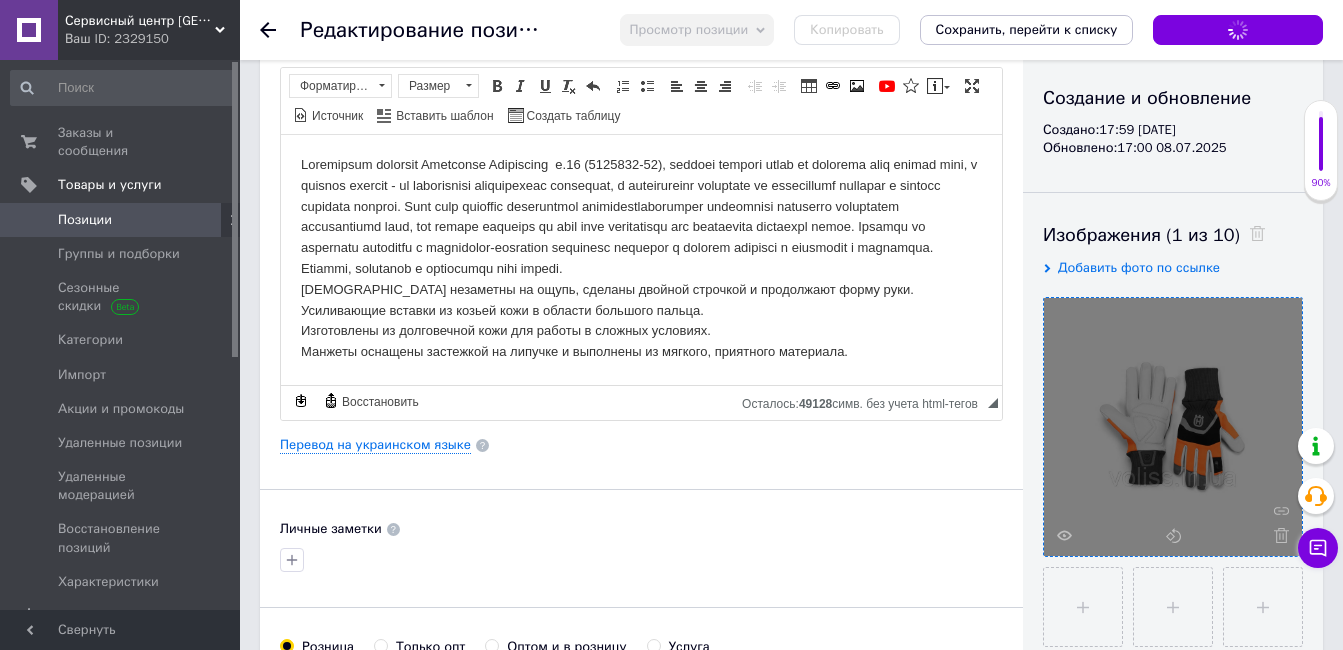 click on "Позиции" at bounding box center (121, 220) 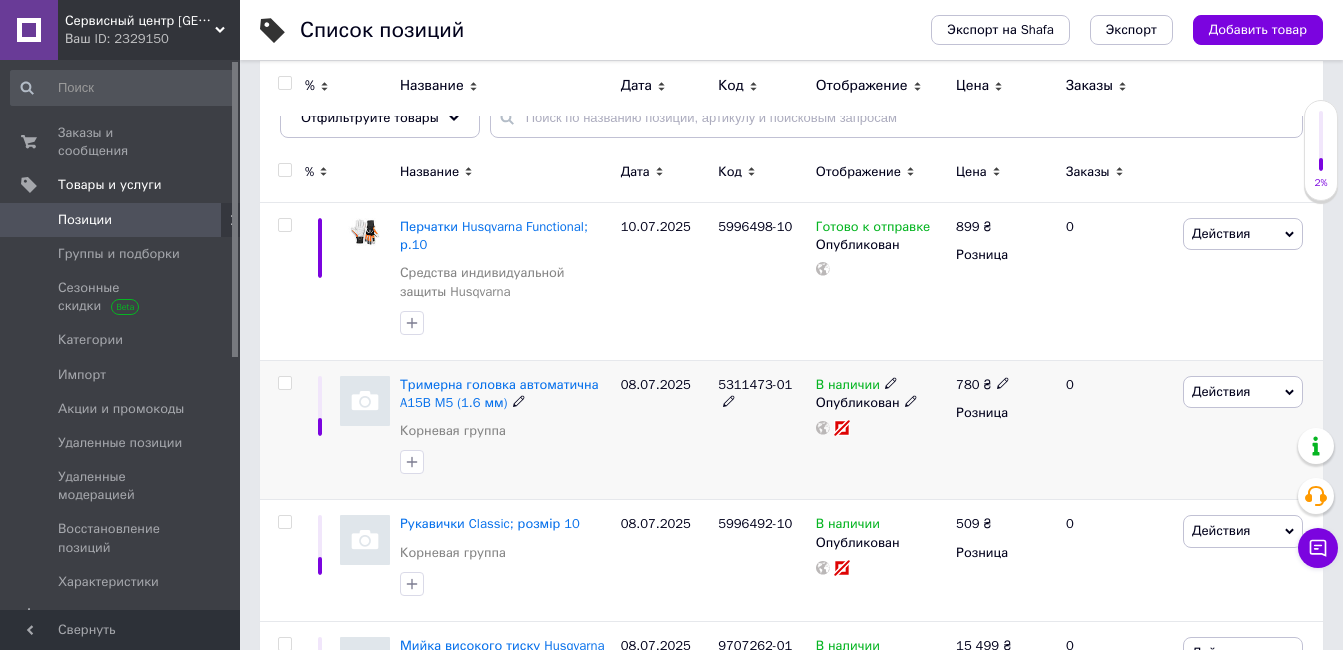 scroll, scrollTop: 300, scrollLeft: 0, axis: vertical 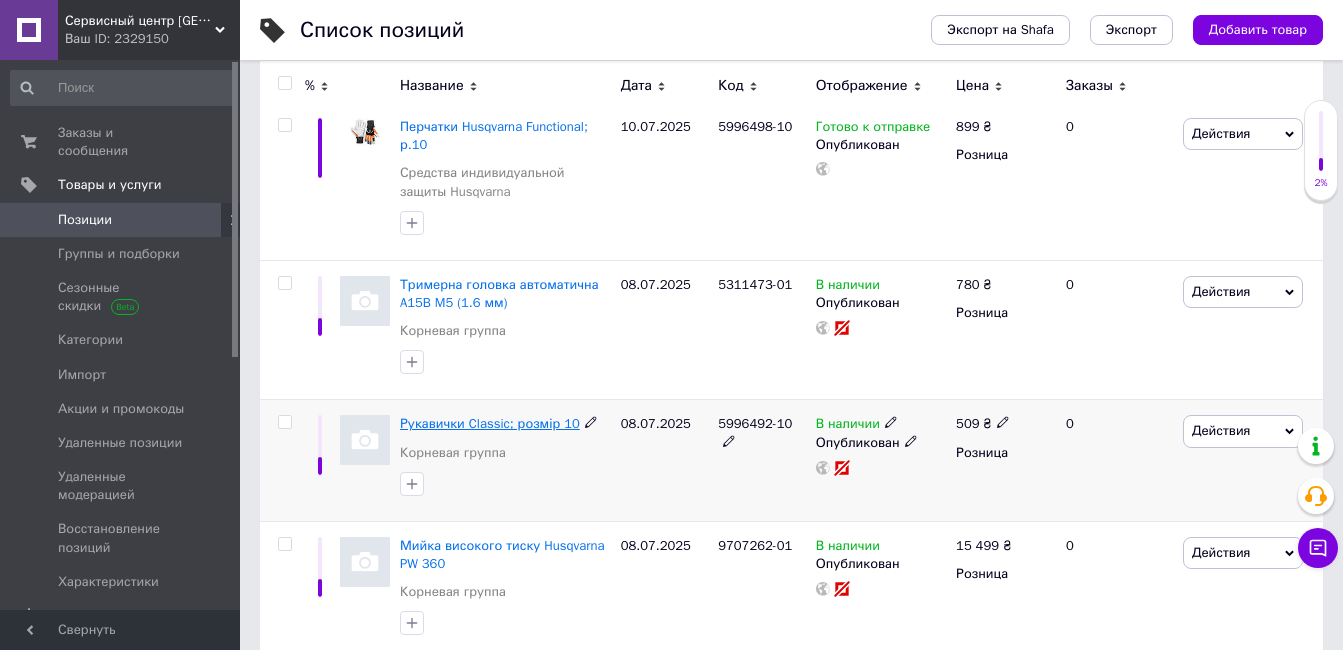 click on "Рукавички Classic; розмір 10" at bounding box center (490, 423) 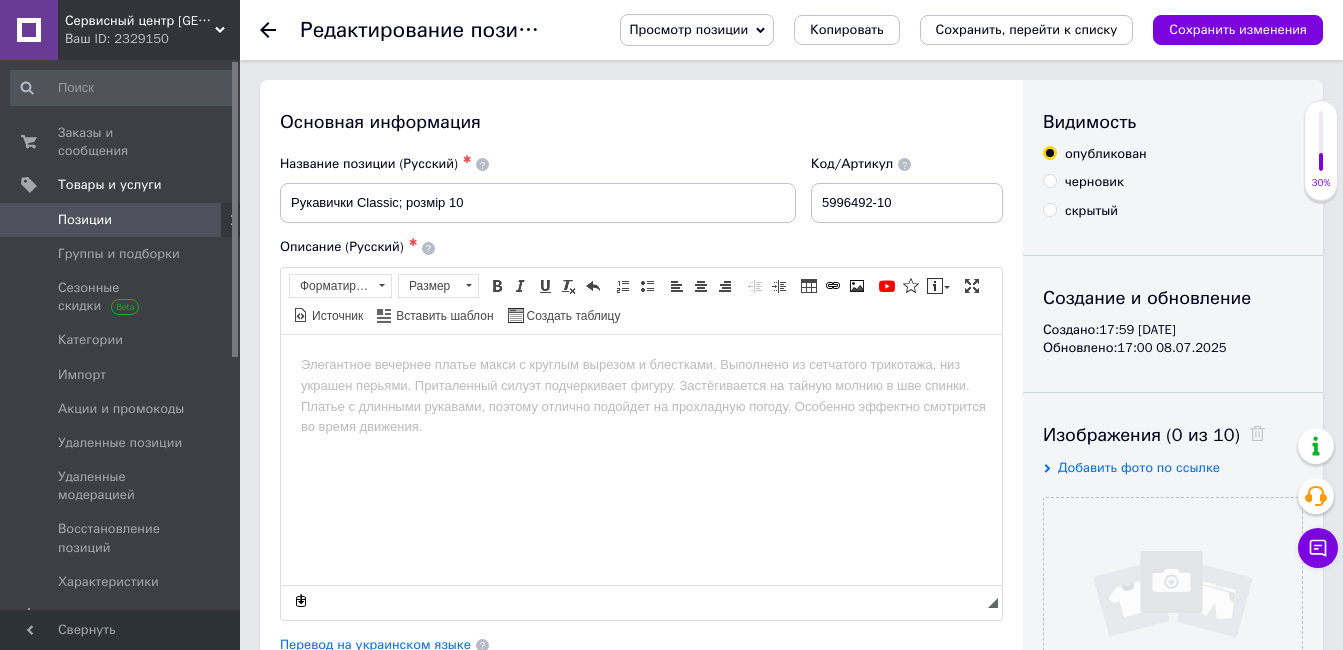 scroll, scrollTop: 0, scrollLeft: 0, axis: both 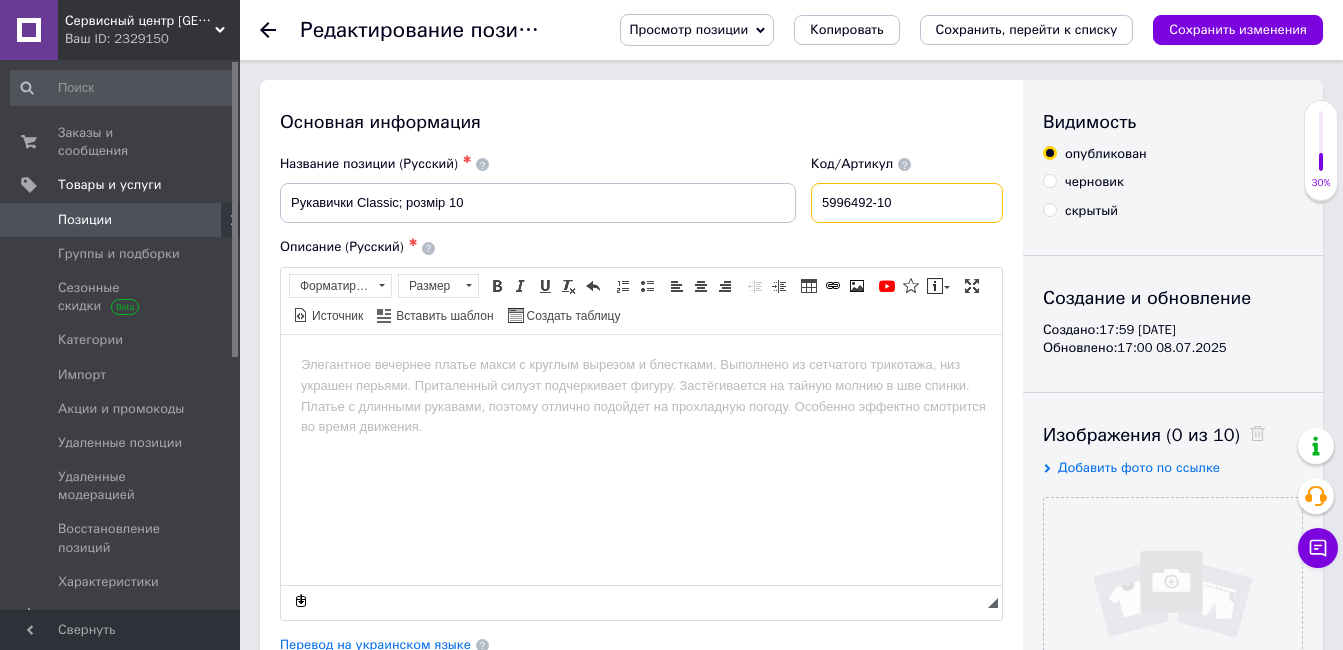 drag, startPoint x: 905, startPoint y: 198, endPoint x: 786, endPoint y: 180, distance: 120.353645 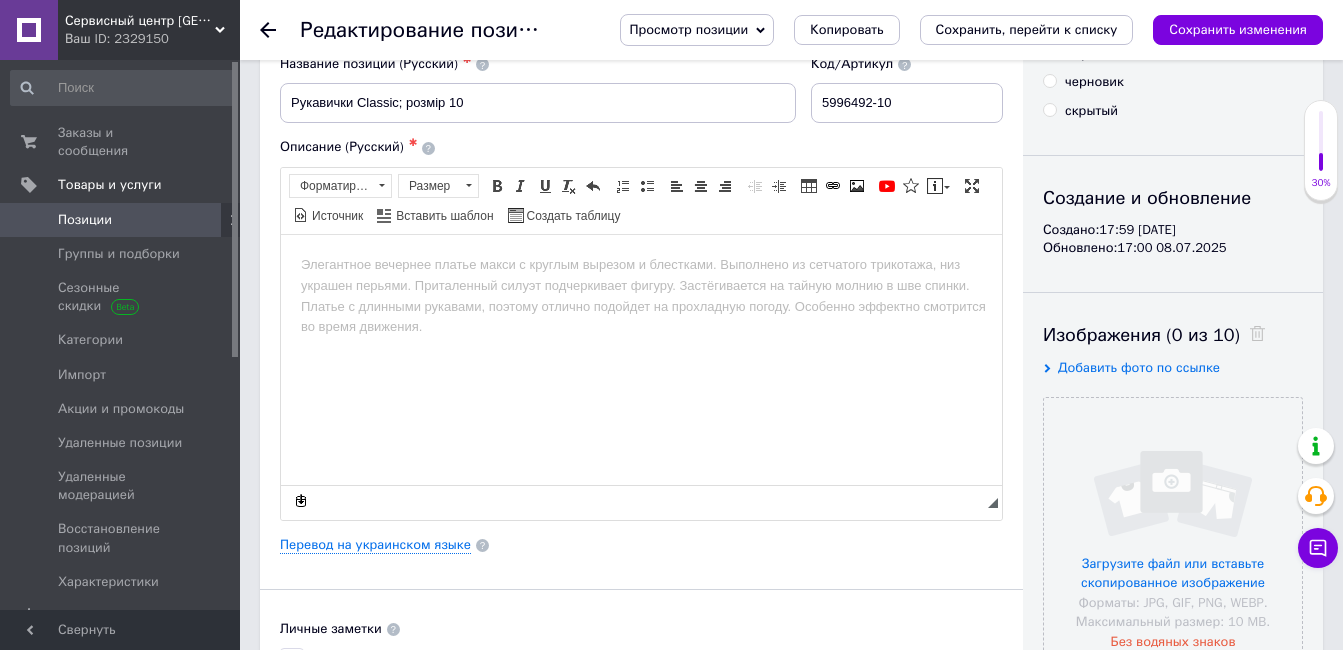 scroll, scrollTop: 0, scrollLeft: 0, axis: both 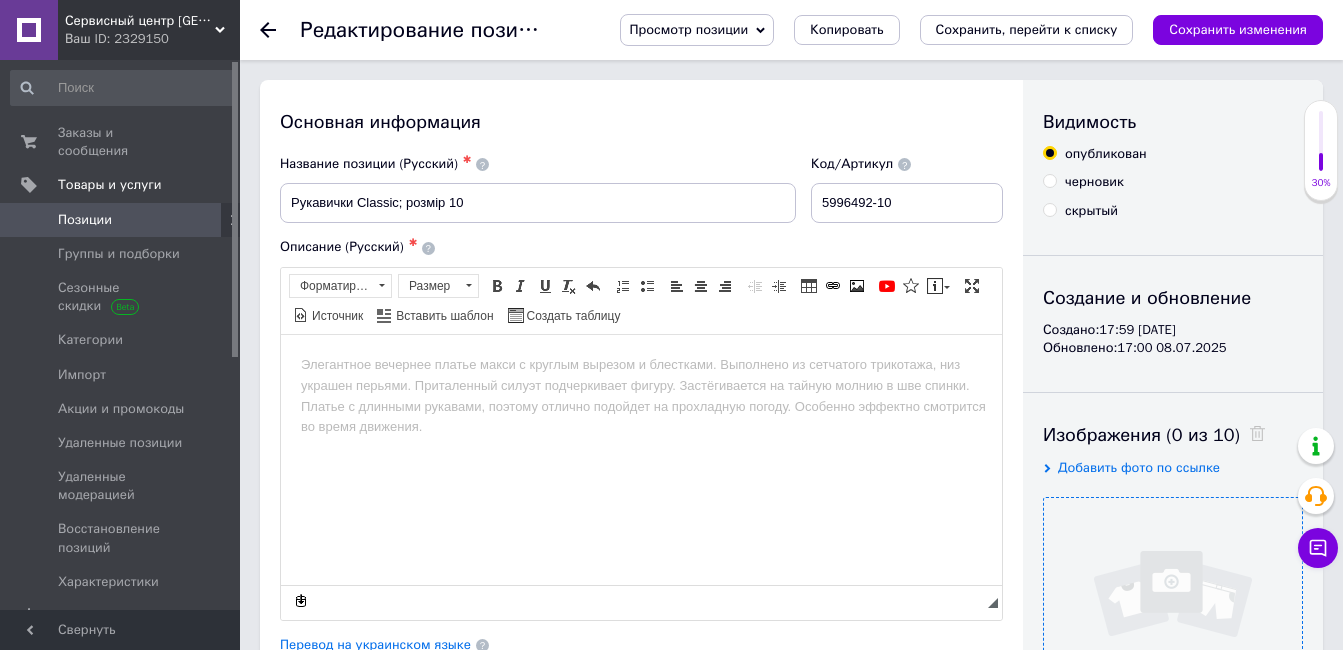 click at bounding box center (1173, 627) 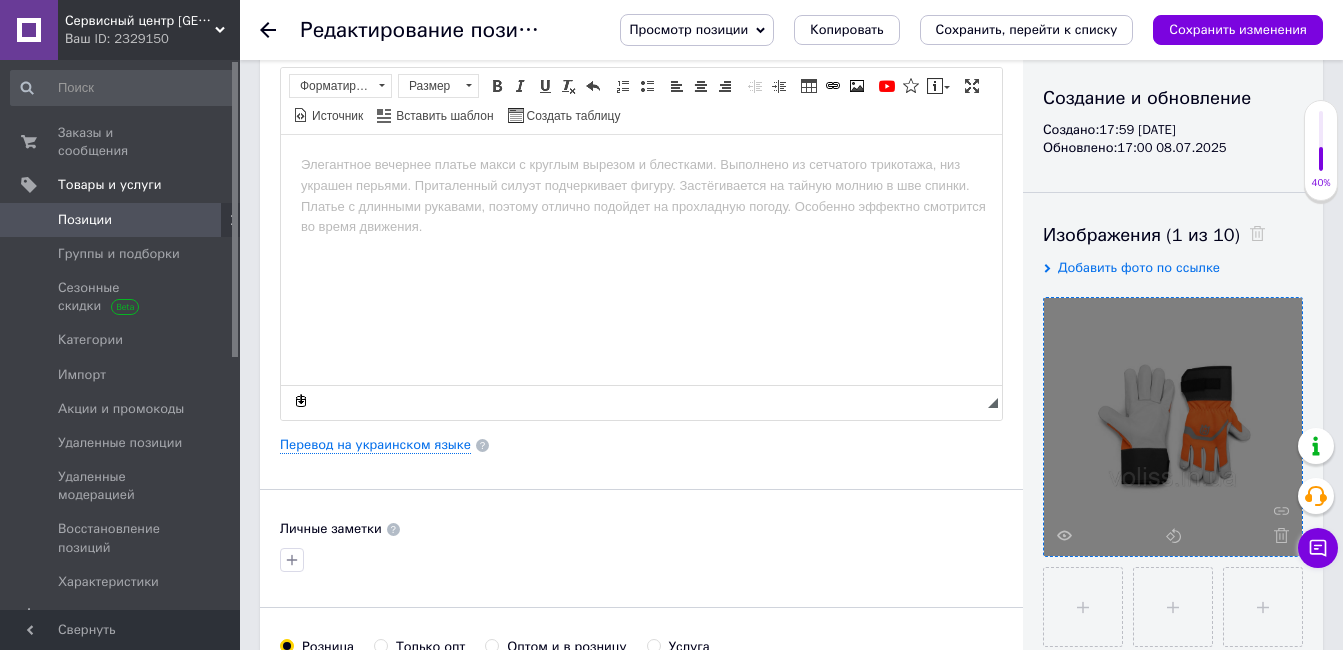 scroll, scrollTop: 600, scrollLeft: 0, axis: vertical 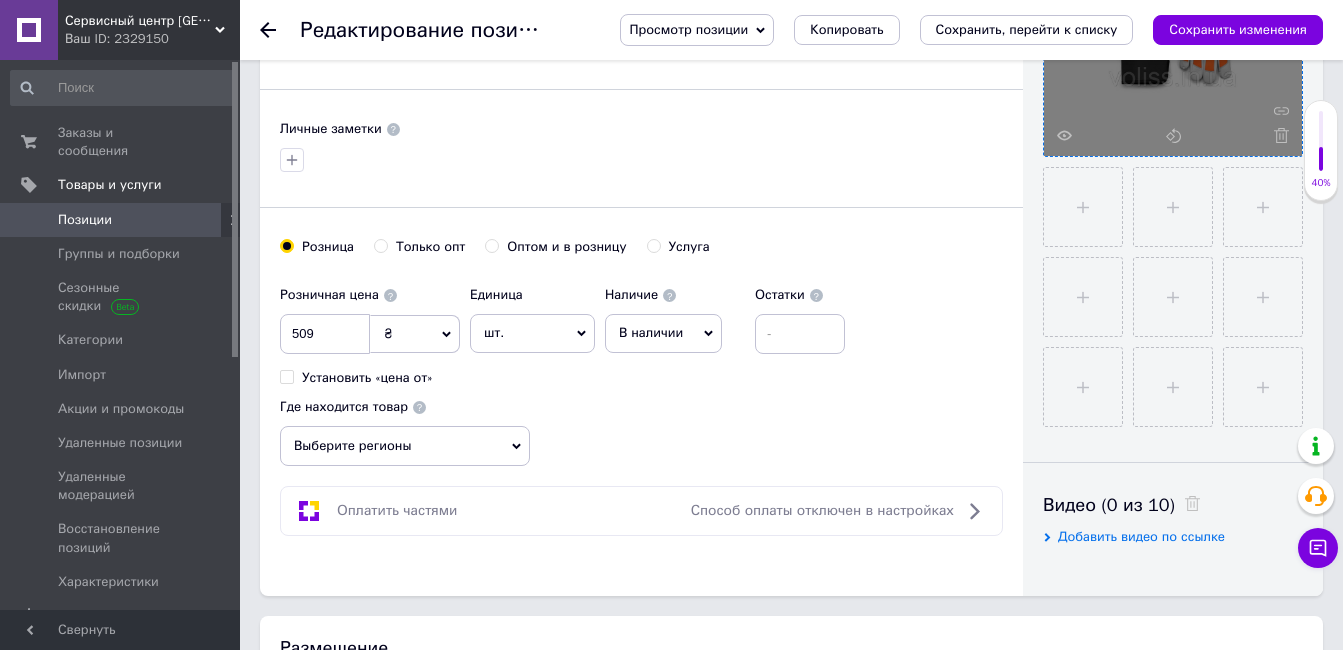 click on "В наличии" at bounding box center (651, 332) 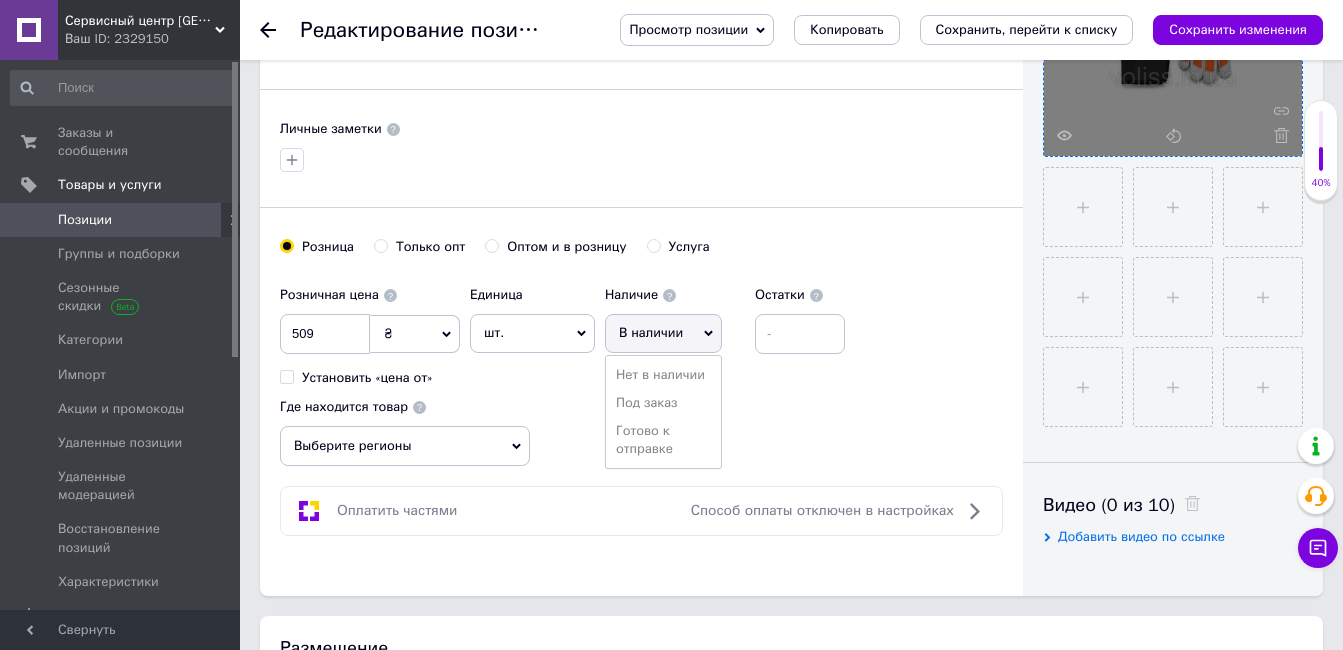click on "Готово к отправке" at bounding box center (663, 440) 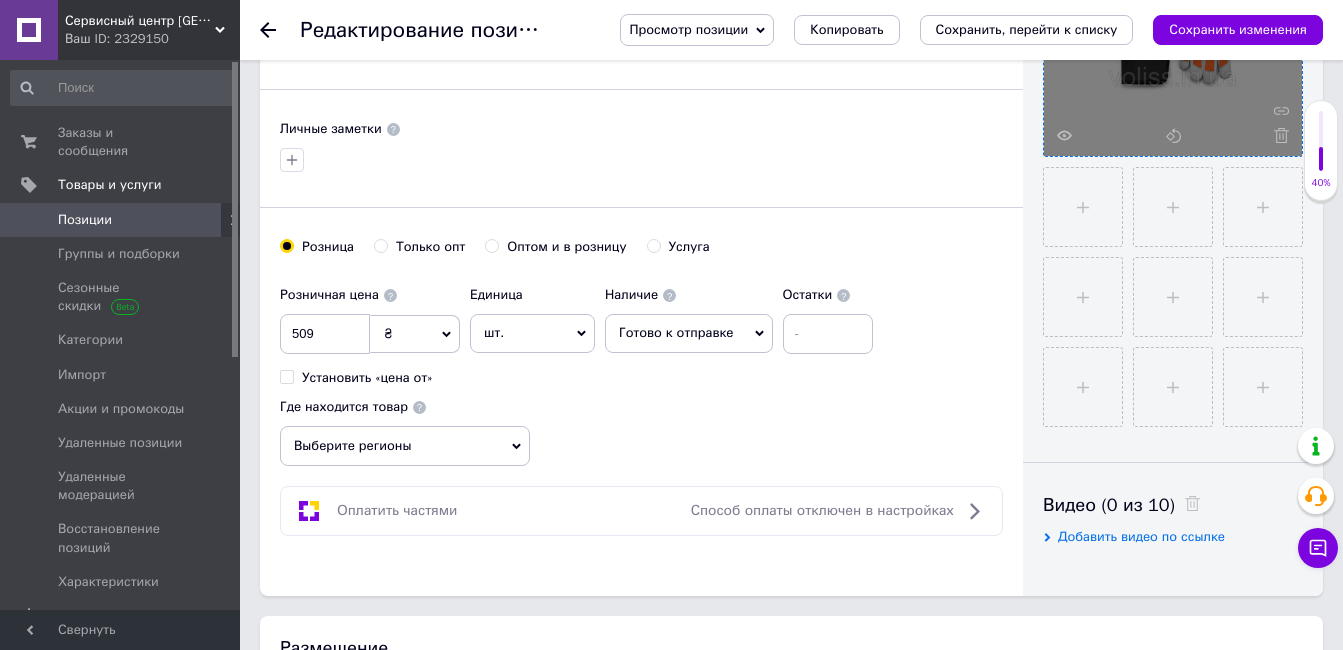 click on "Выберите регионы" at bounding box center (405, 446) 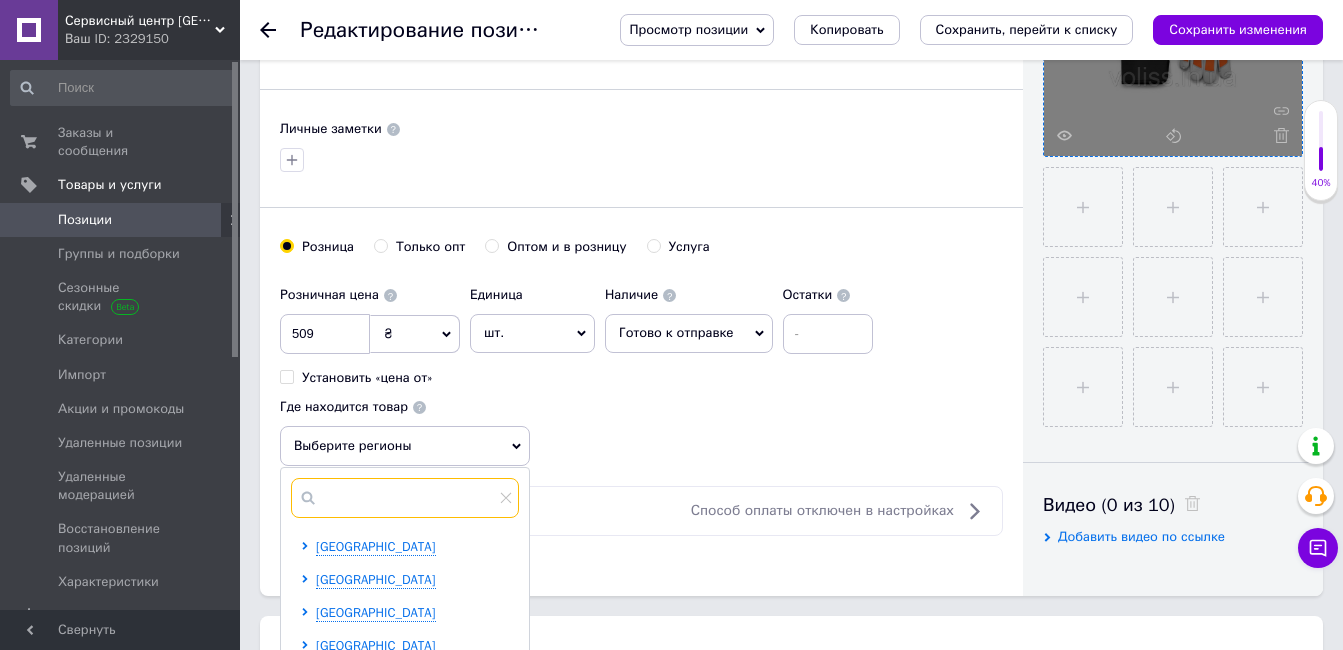 click at bounding box center (405, 498) 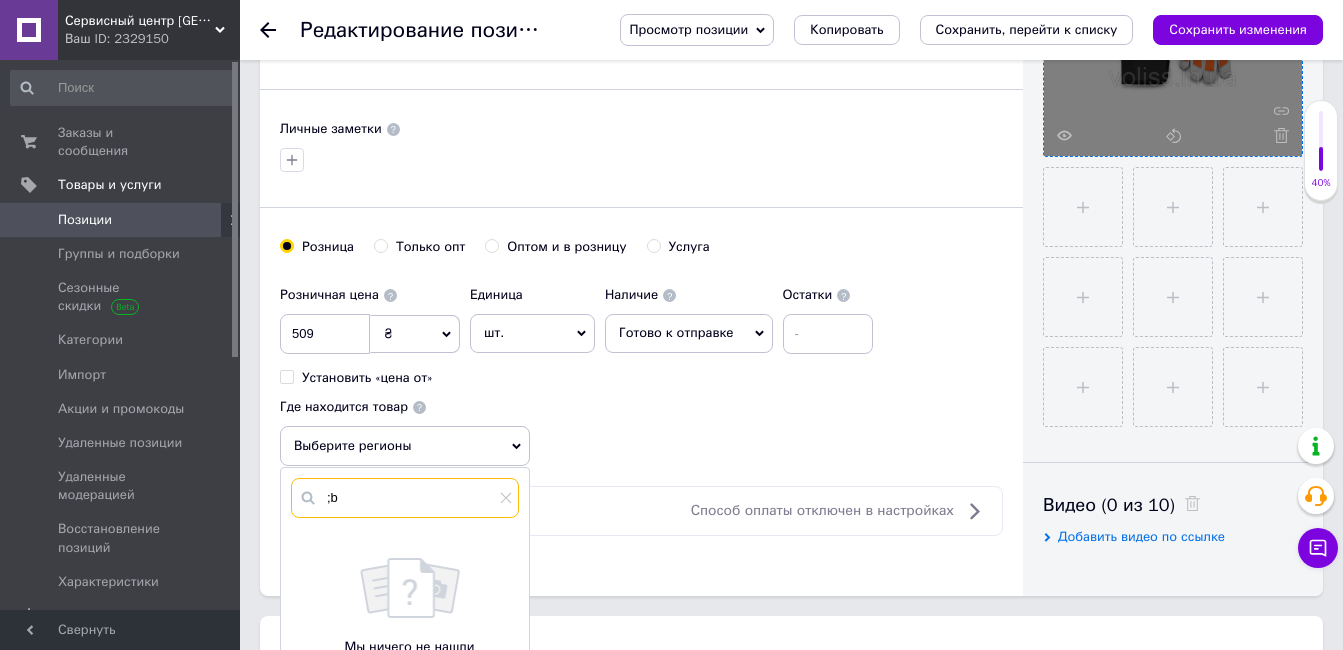 type on ";" 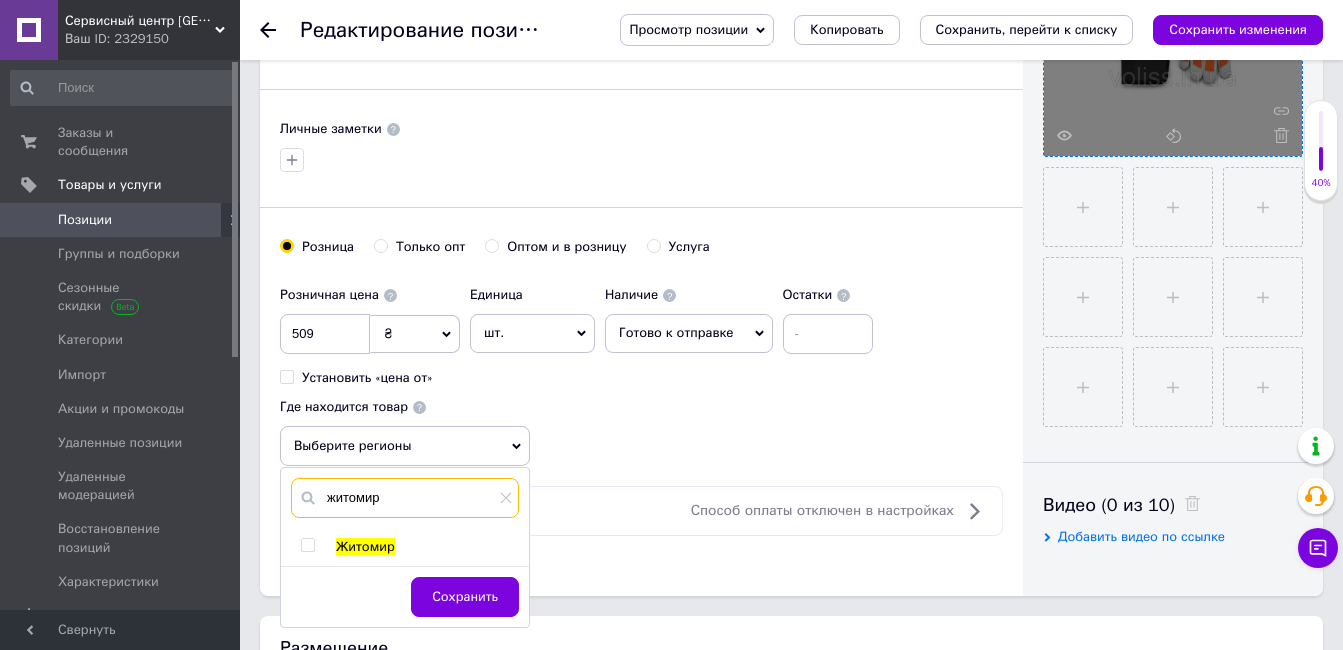 type on "житомир" 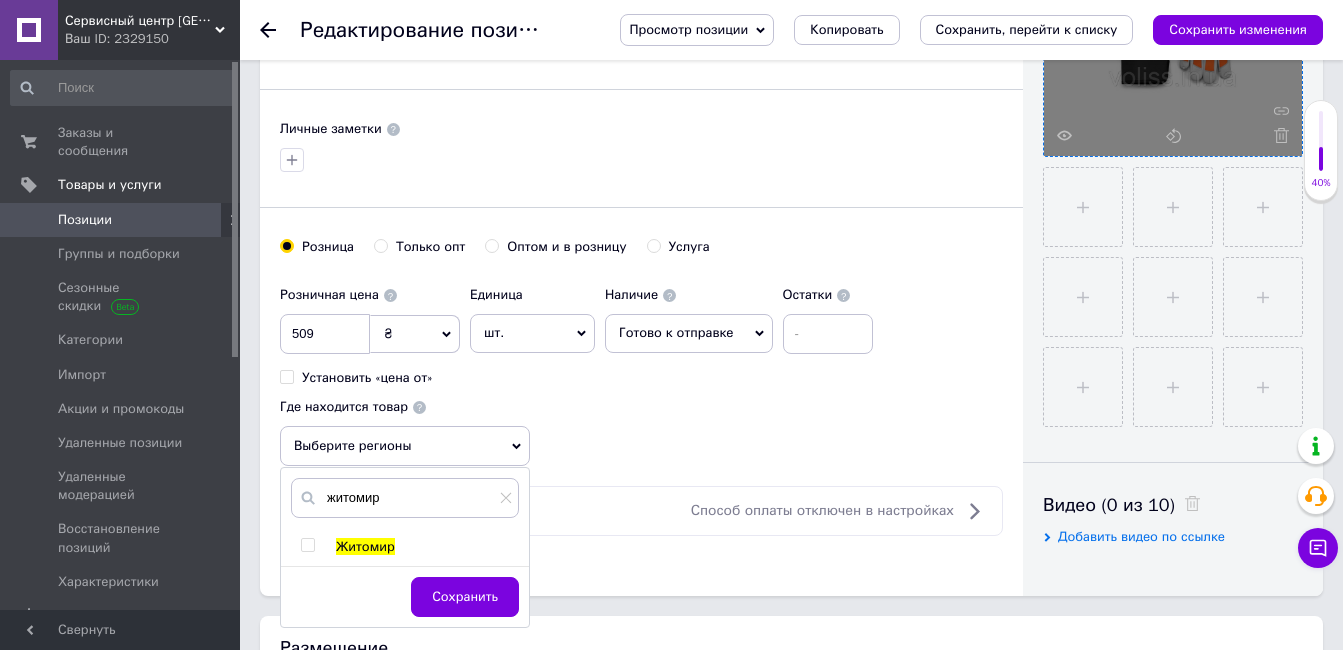 drag, startPoint x: 304, startPoint y: 544, endPoint x: 322, endPoint y: 547, distance: 18.248287 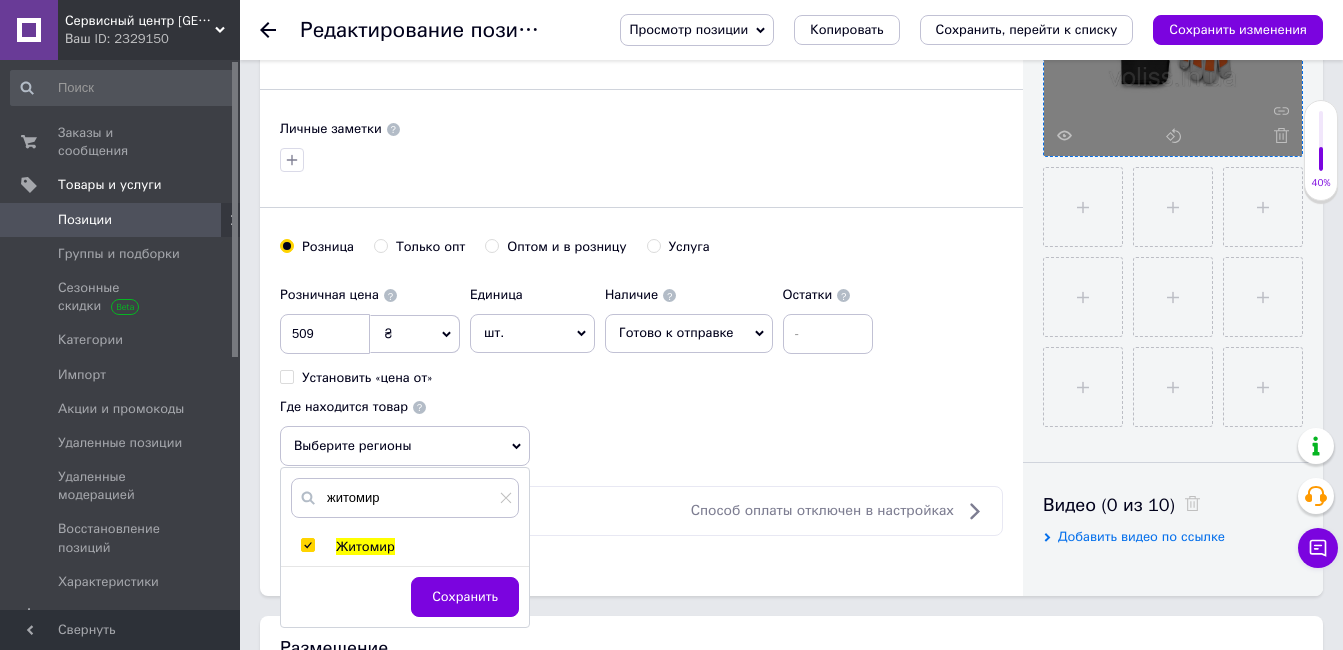 checkbox on "true" 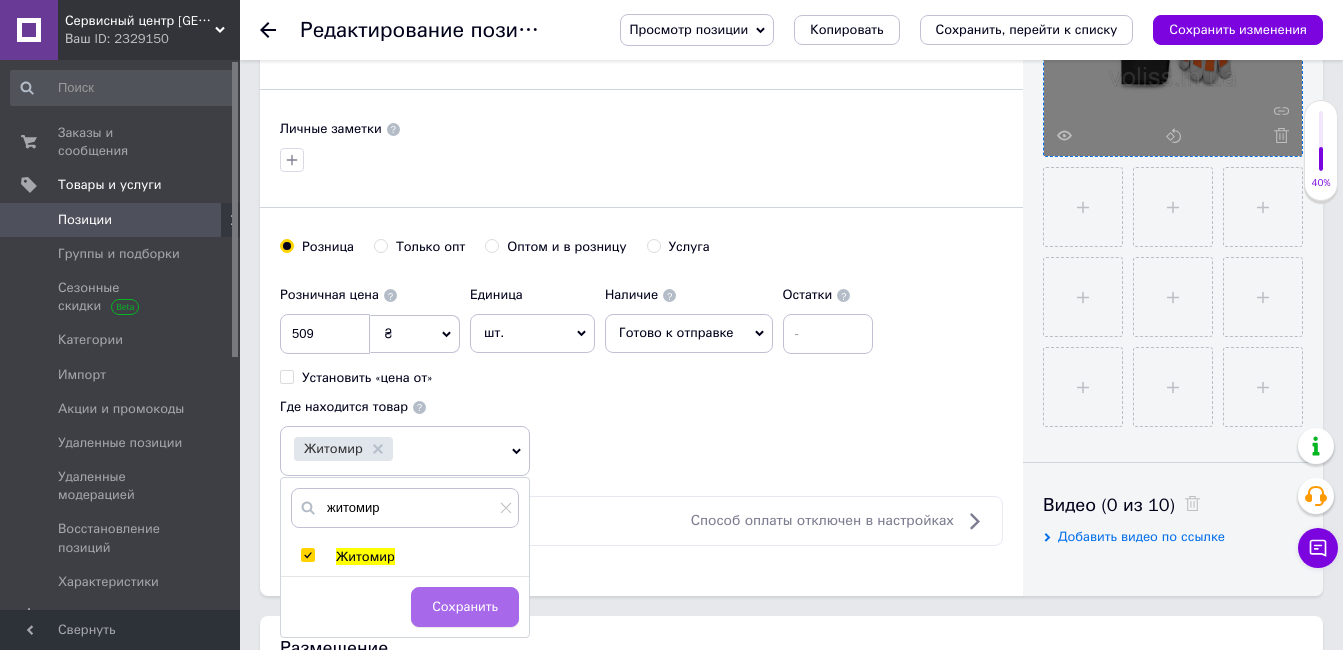 click on "Сохранить" at bounding box center [465, 607] 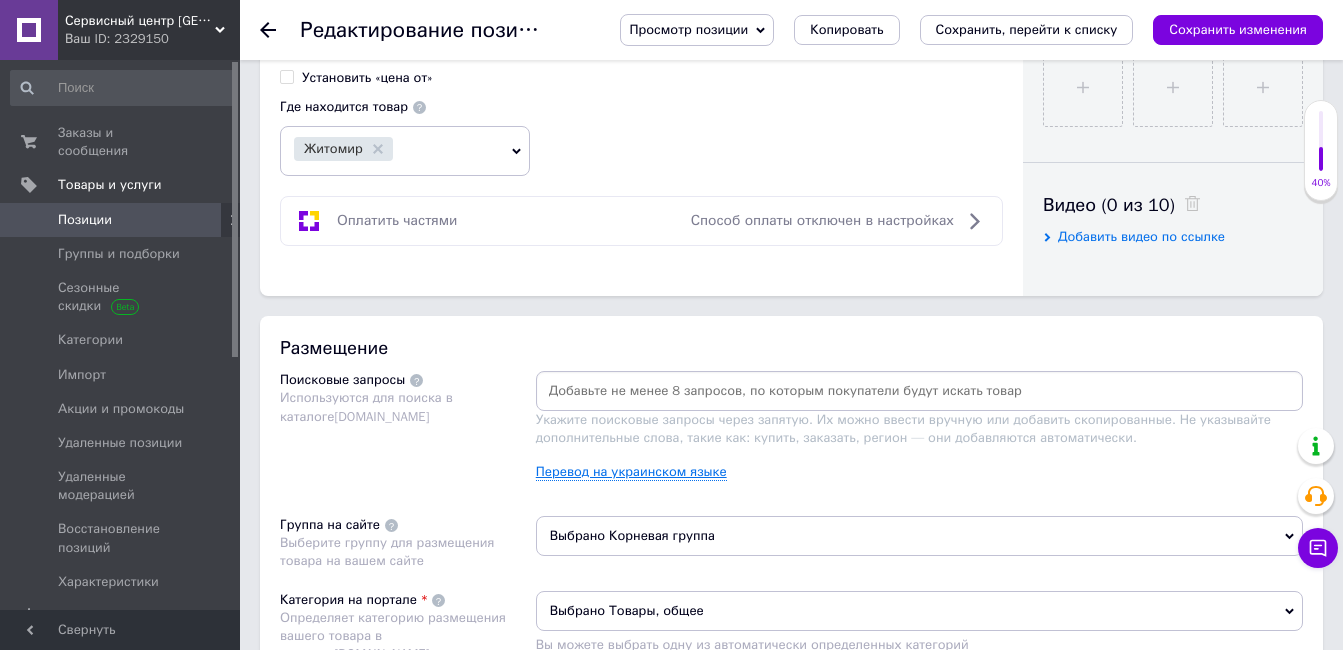 scroll, scrollTop: 1000, scrollLeft: 0, axis: vertical 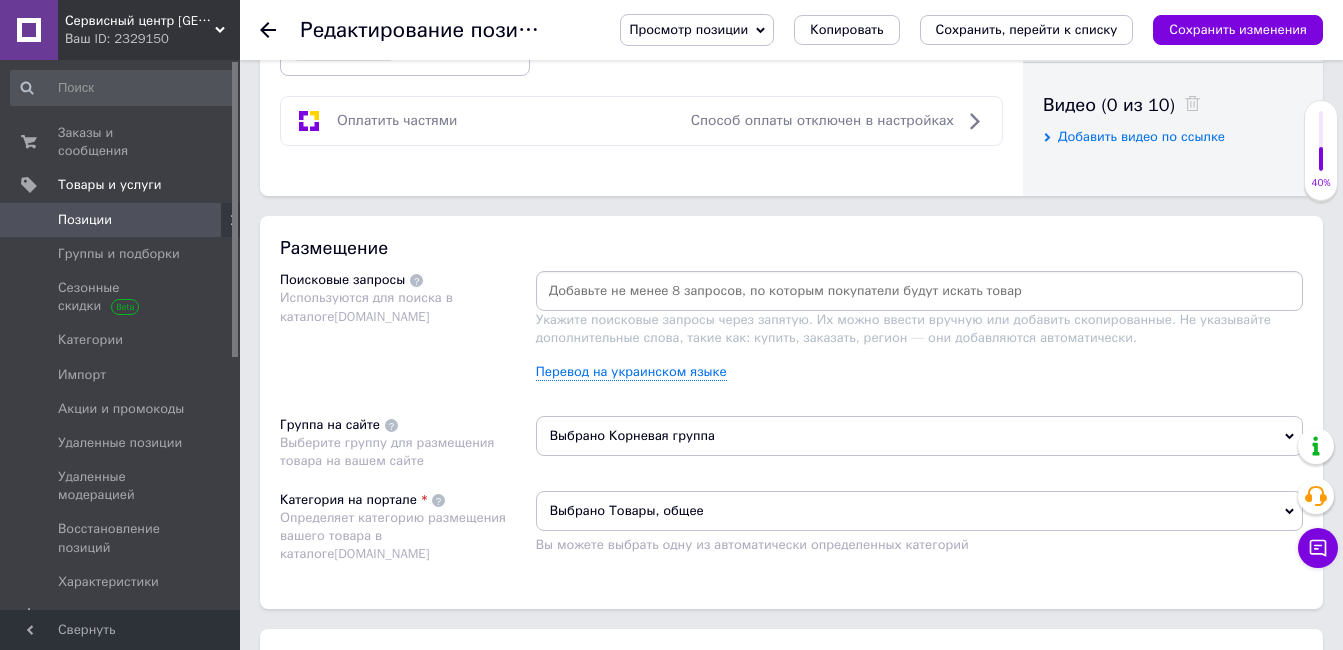 click on "Выбрано Товары, общее" at bounding box center (919, 511) 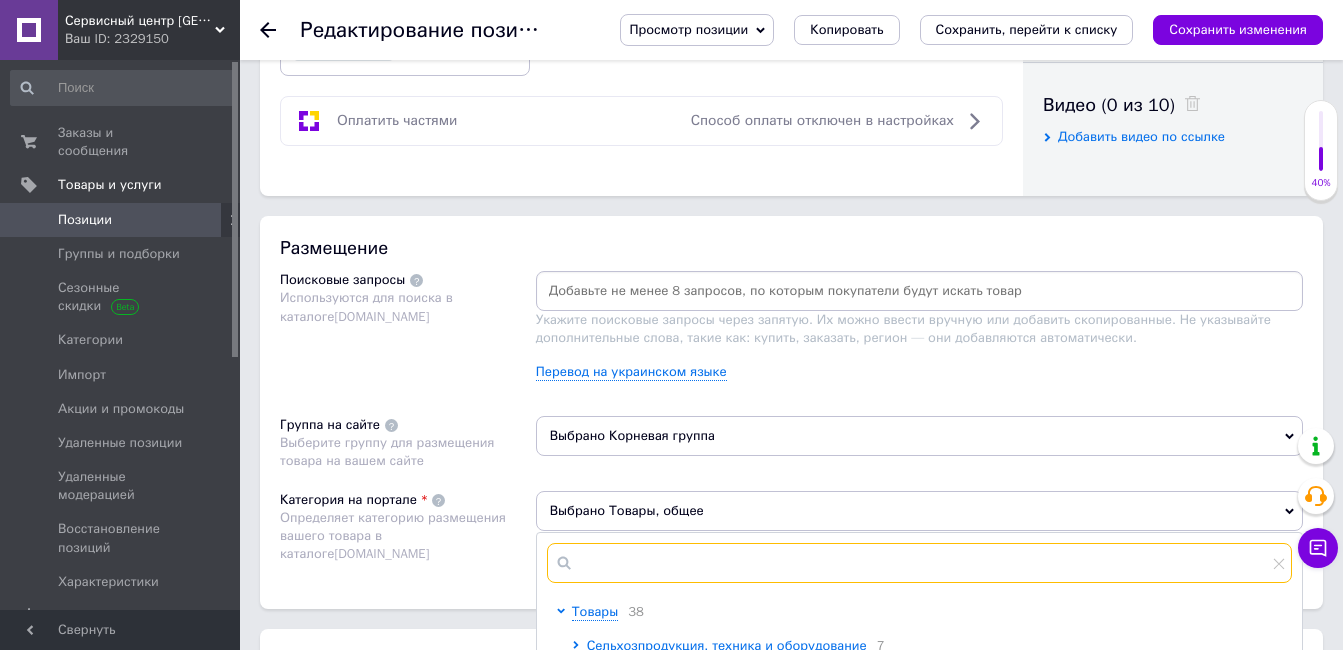 click at bounding box center (919, 563) 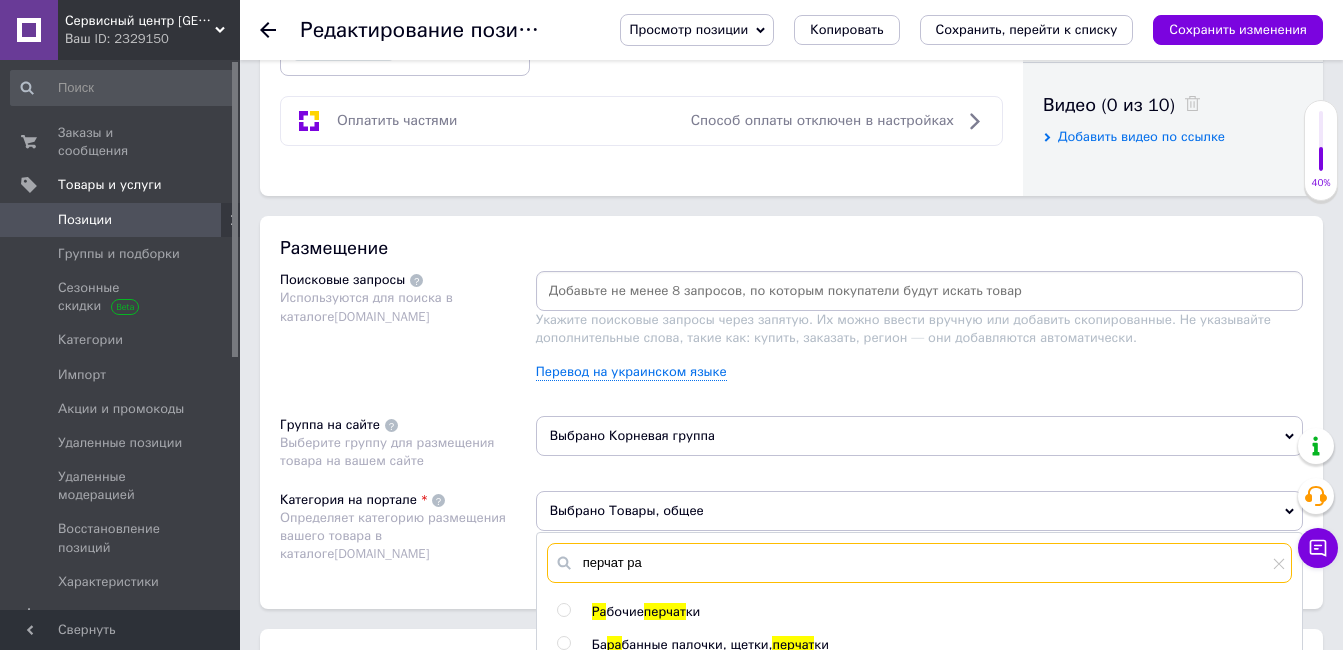 scroll, scrollTop: 1100, scrollLeft: 0, axis: vertical 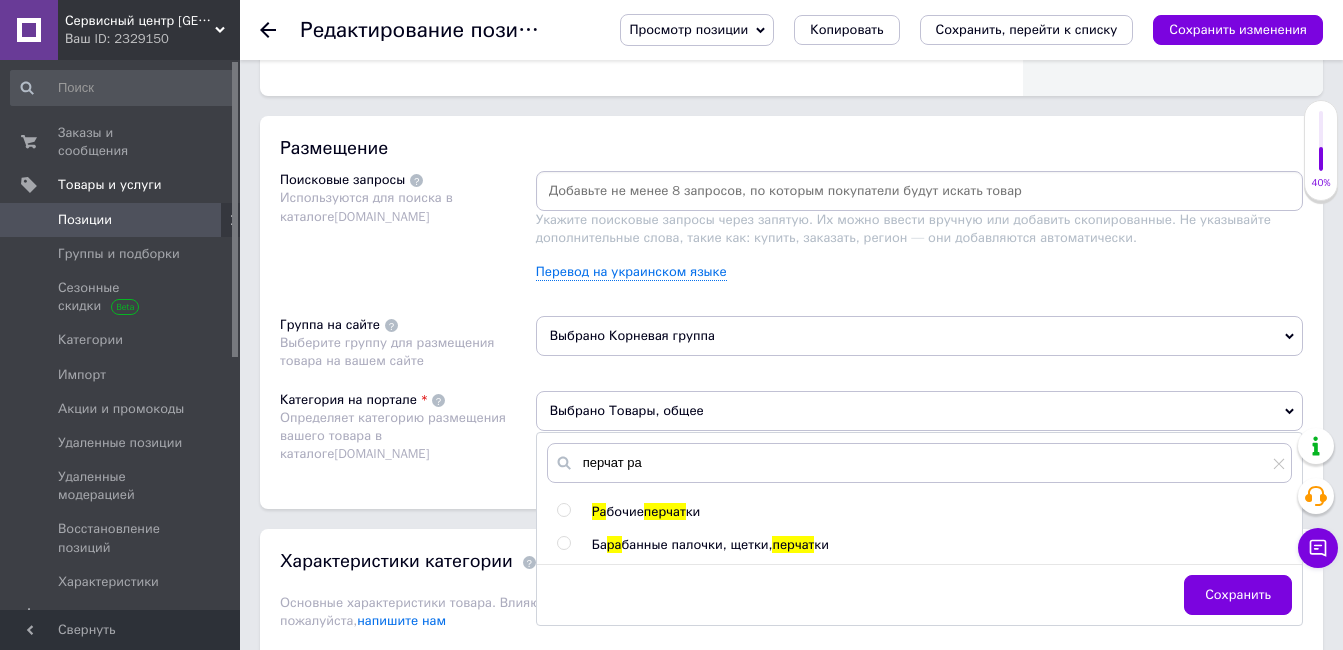 drag, startPoint x: 566, startPoint y: 511, endPoint x: 676, endPoint y: 556, distance: 118.84864 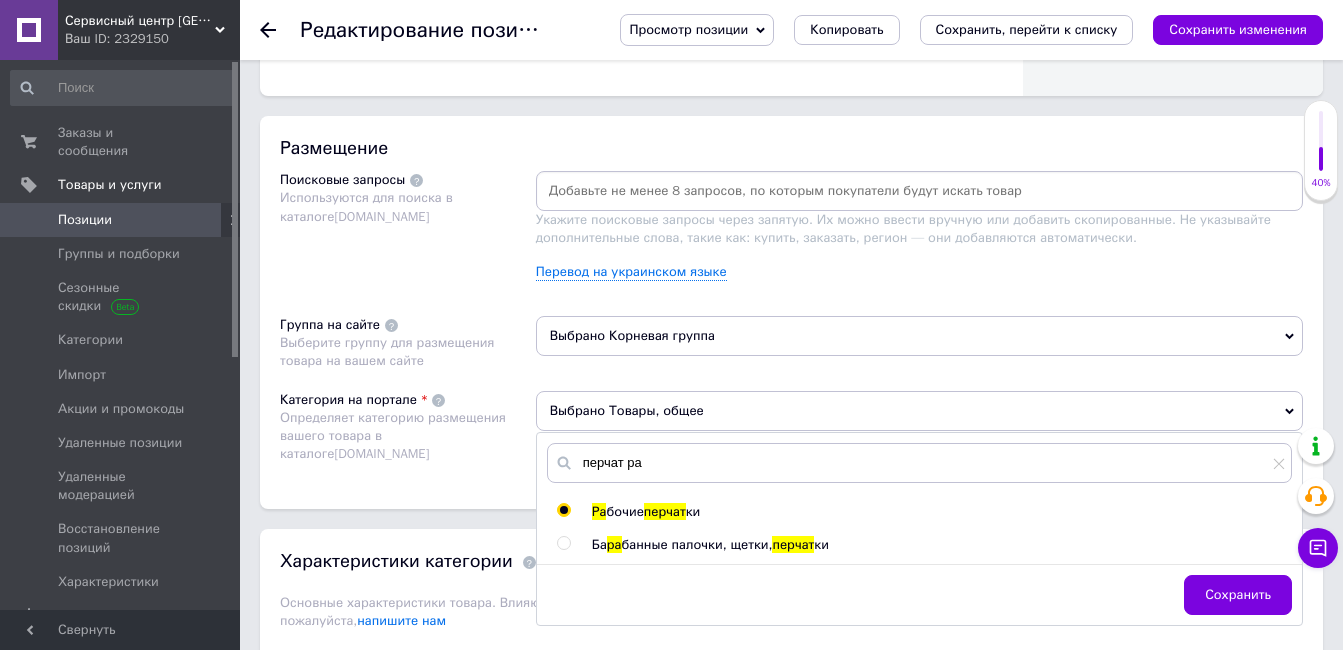 radio on "true" 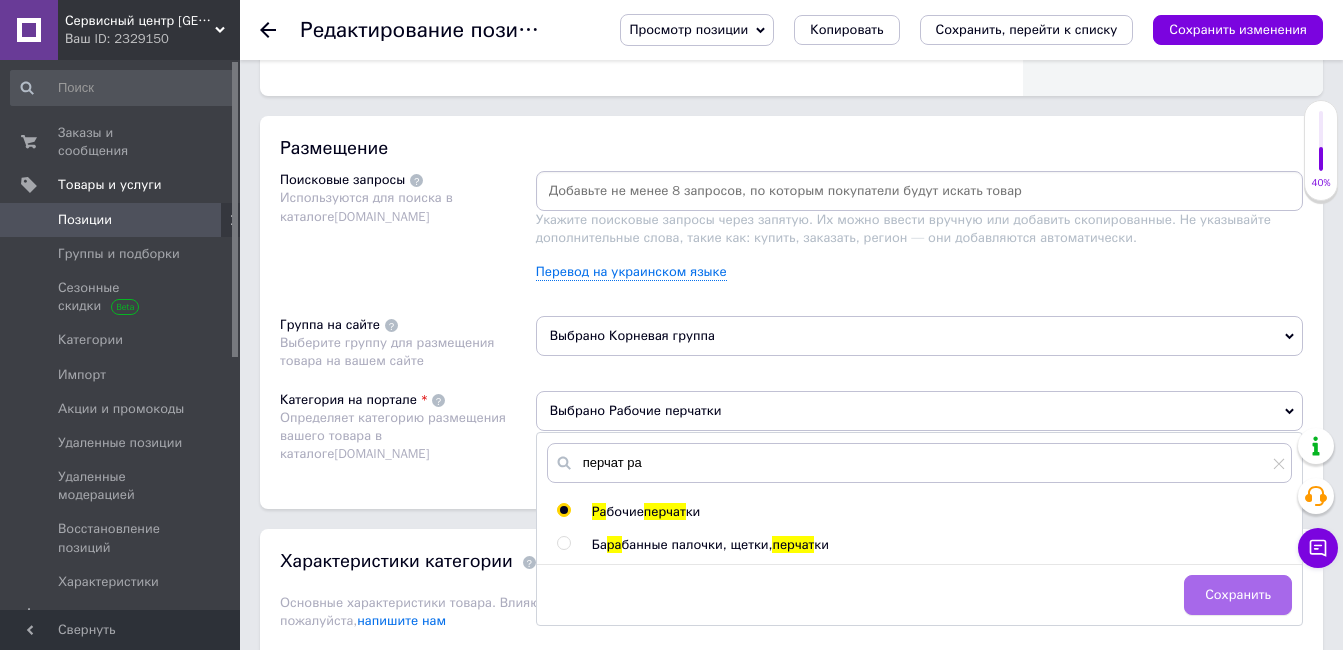 click on "Сохранить" at bounding box center (1238, 595) 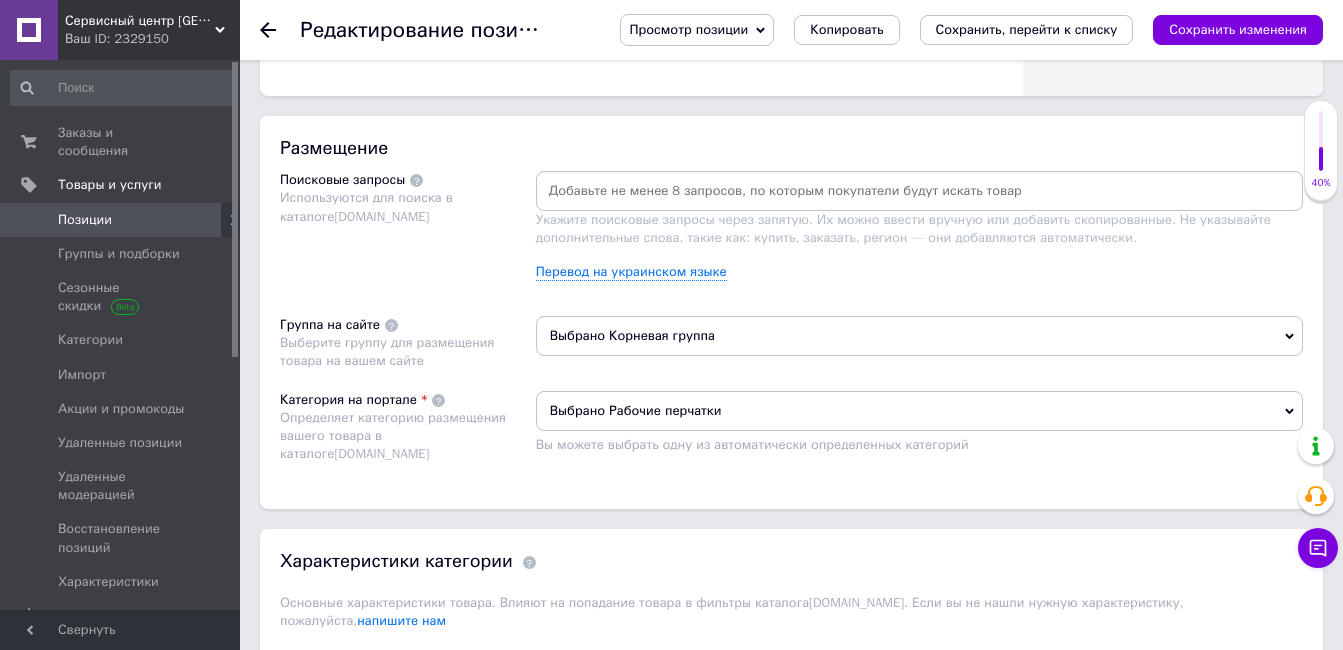 click on "Выбрано Корневая группа" at bounding box center (919, 336) 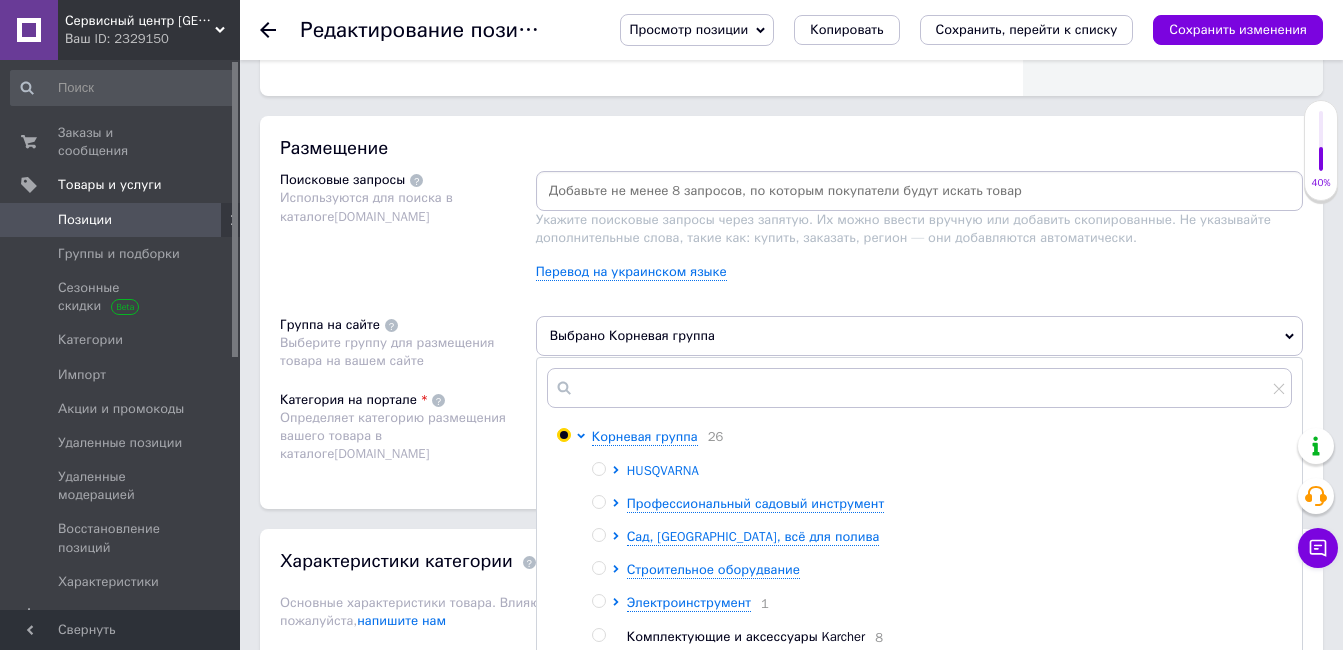 click 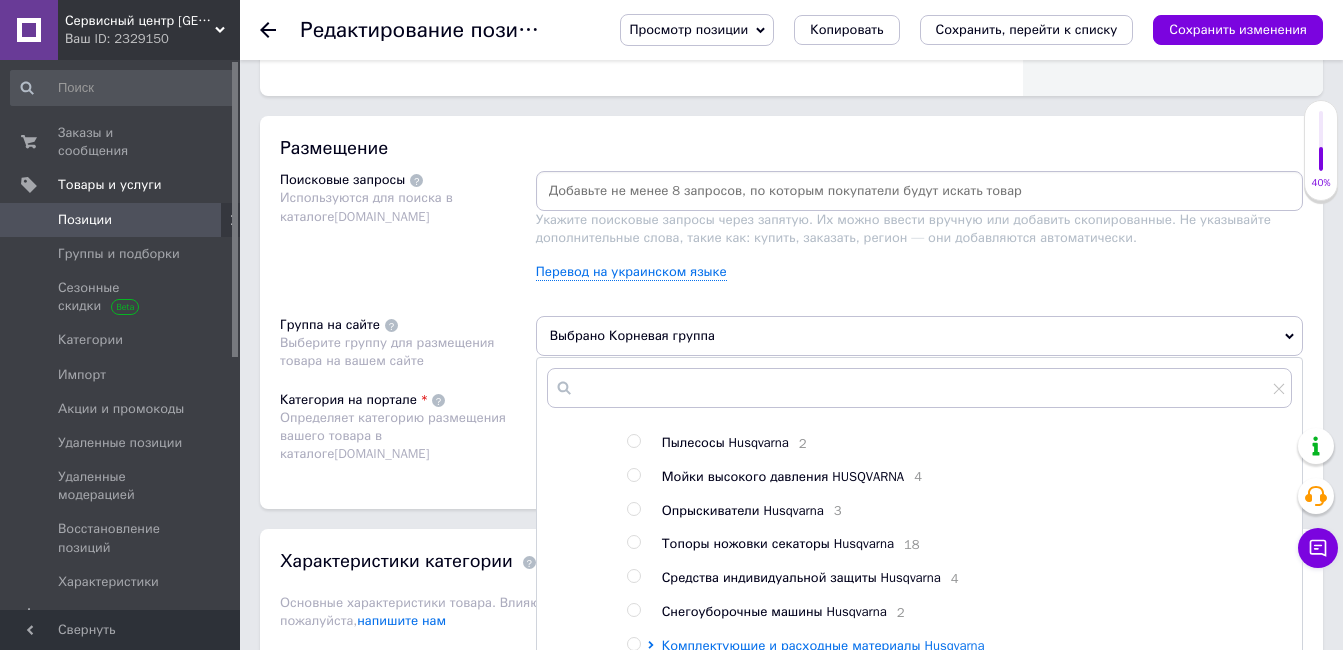 scroll, scrollTop: 600, scrollLeft: 0, axis: vertical 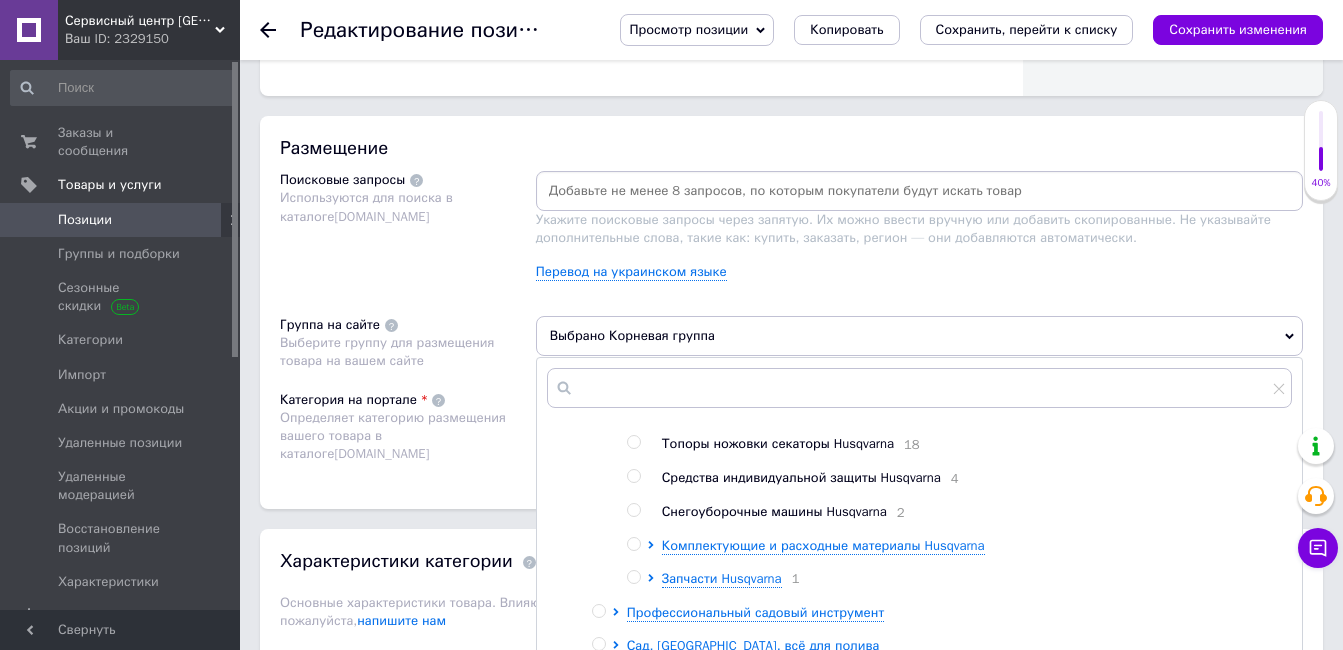 click at bounding box center (633, 476) 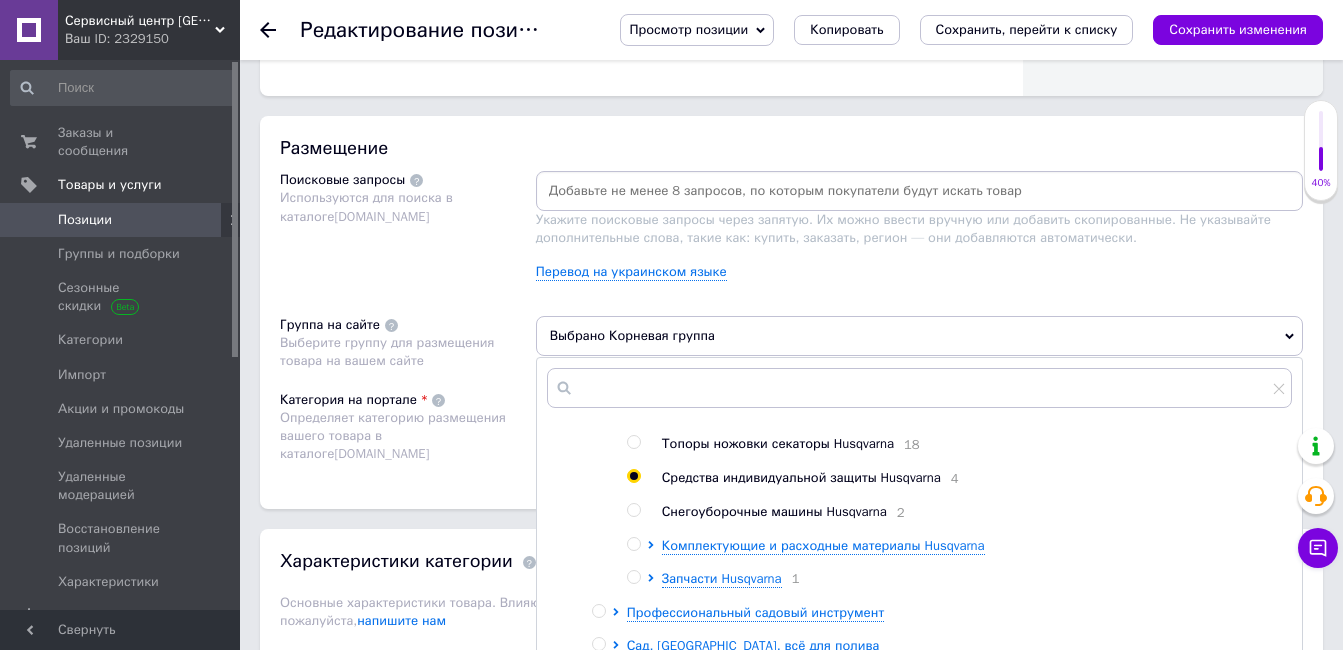 radio on "true" 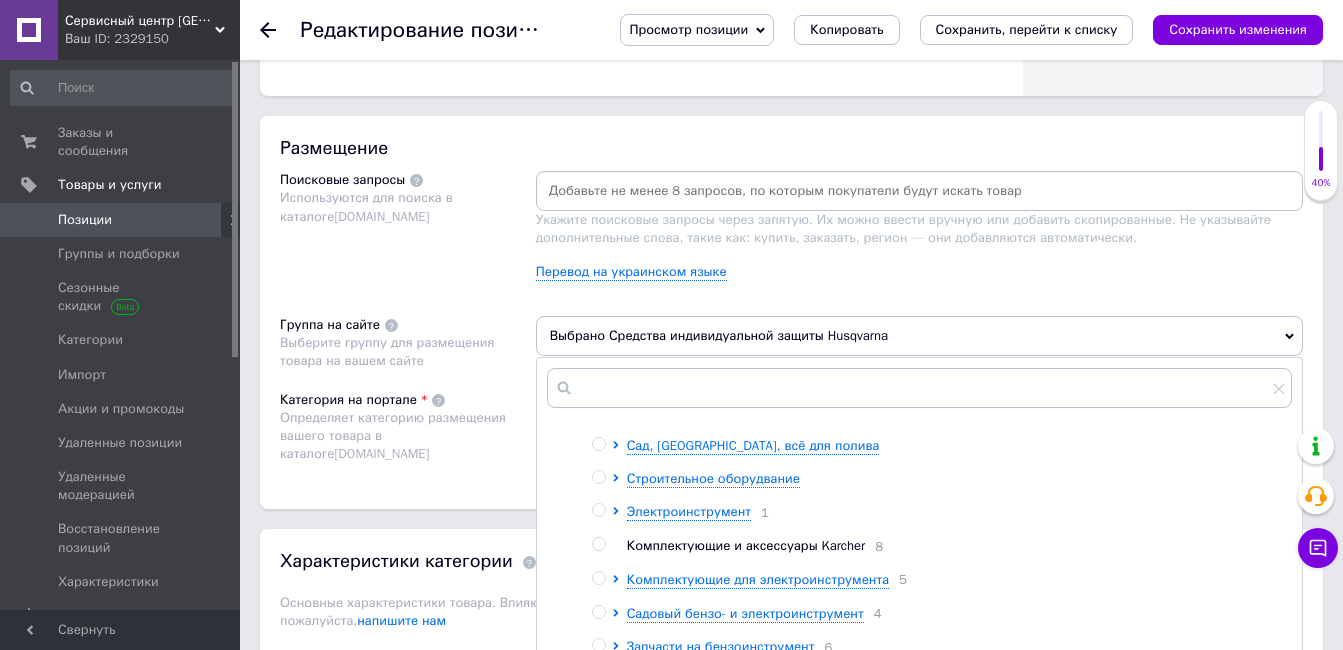 scroll, scrollTop: 859, scrollLeft: 0, axis: vertical 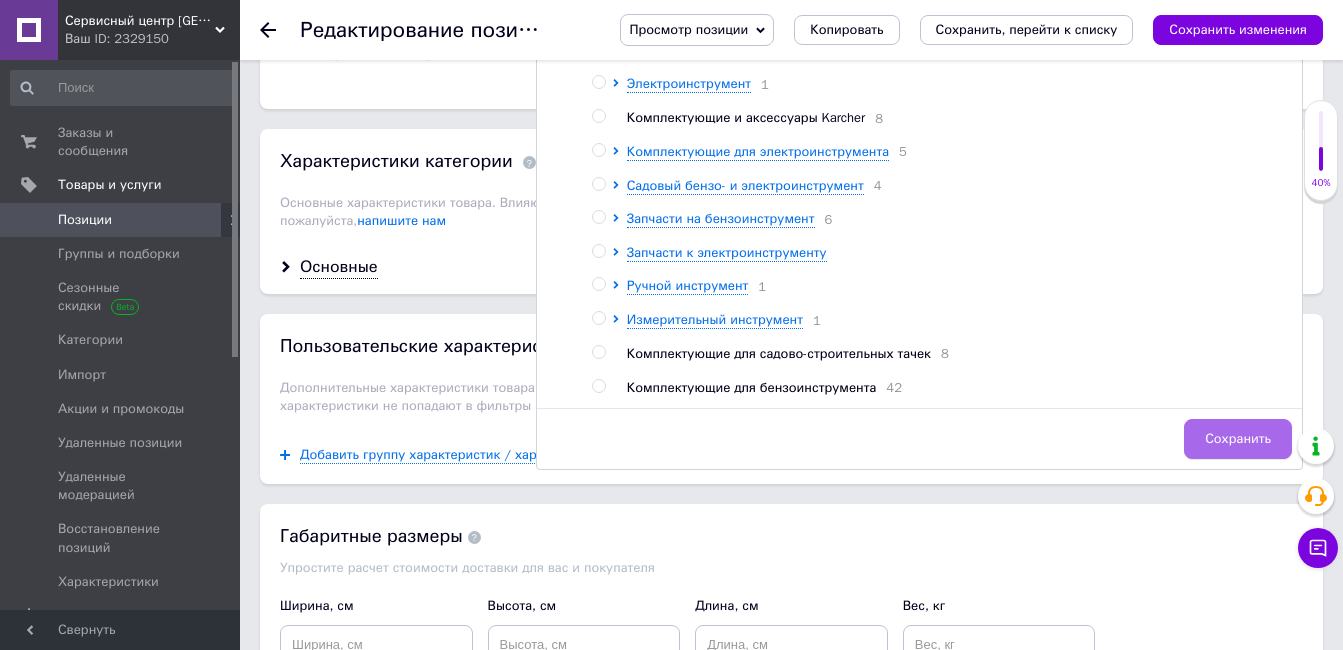 click on "Сохранить" at bounding box center (1238, 439) 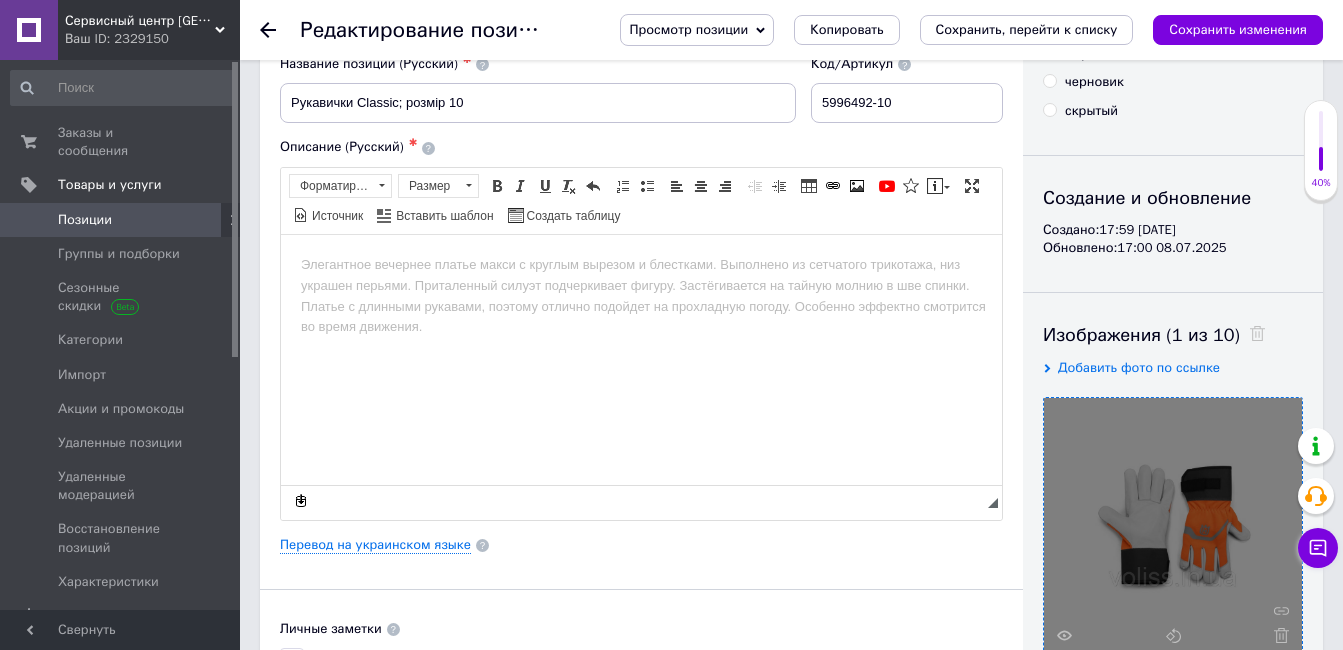 scroll, scrollTop: 0, scrollLeft: 0, axis: both 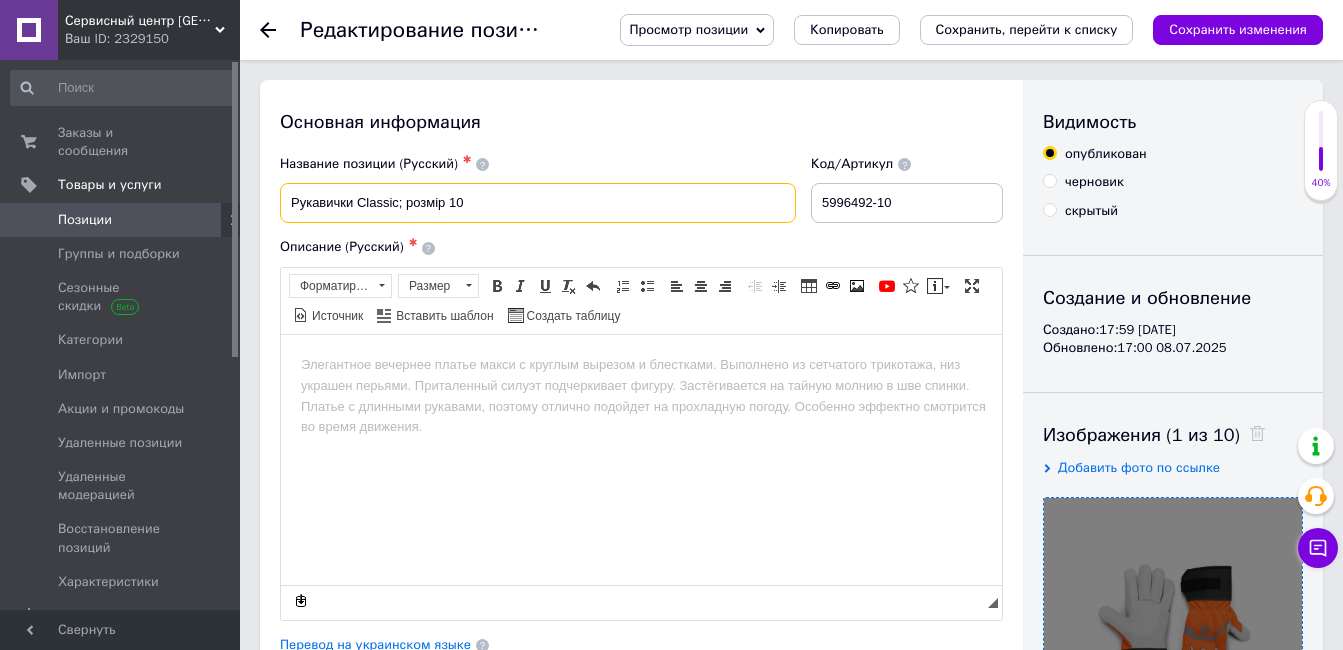 click on "Рукавички Classic; розмір 10" at bounding box center [538, 203] 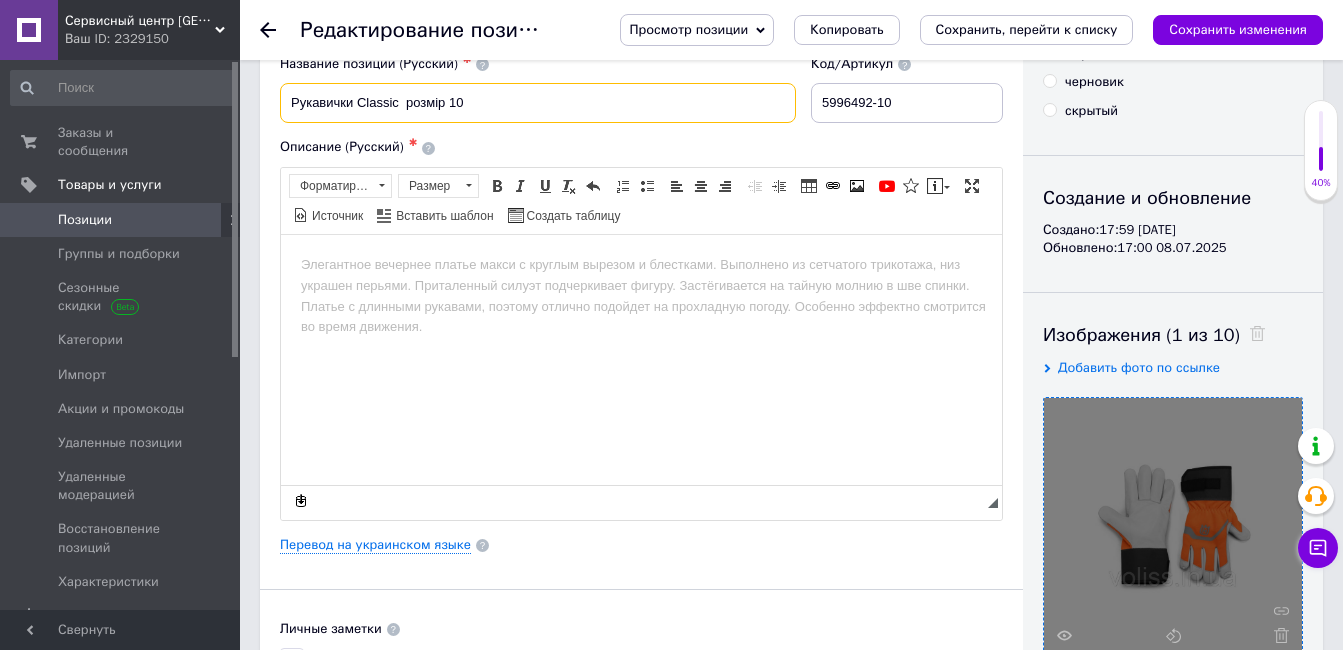 scroll, scrollTop: 0, scrollLeft: 0, axis: both 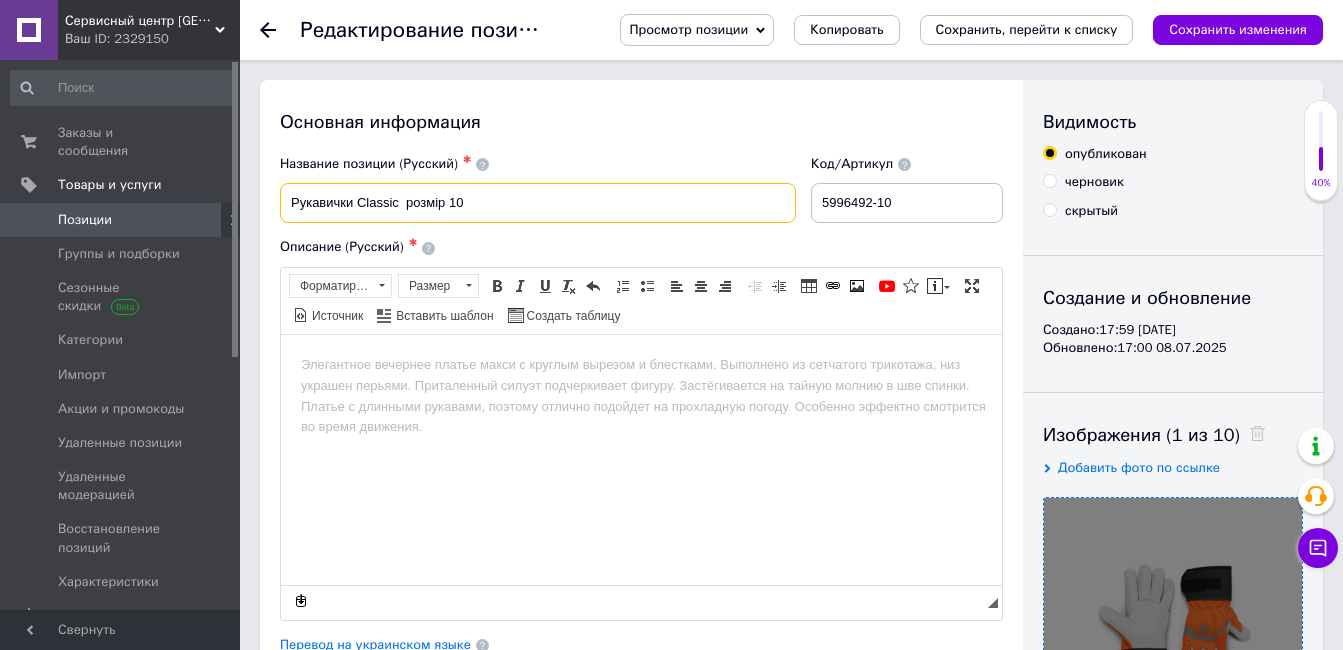 type on "Рукавички Classic  розмір 10" 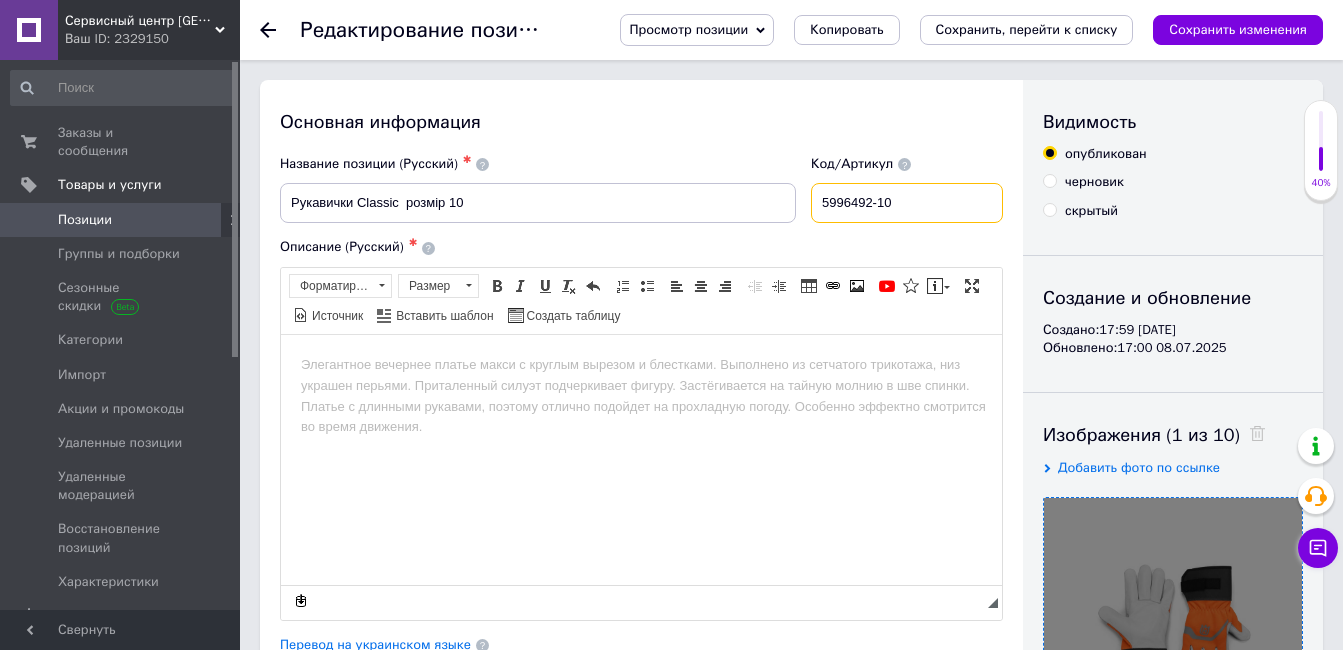drag, startPoint x: 828, startPoint y: 201, endPoint x: 767, endPoint y: 190, distance: 61.983868 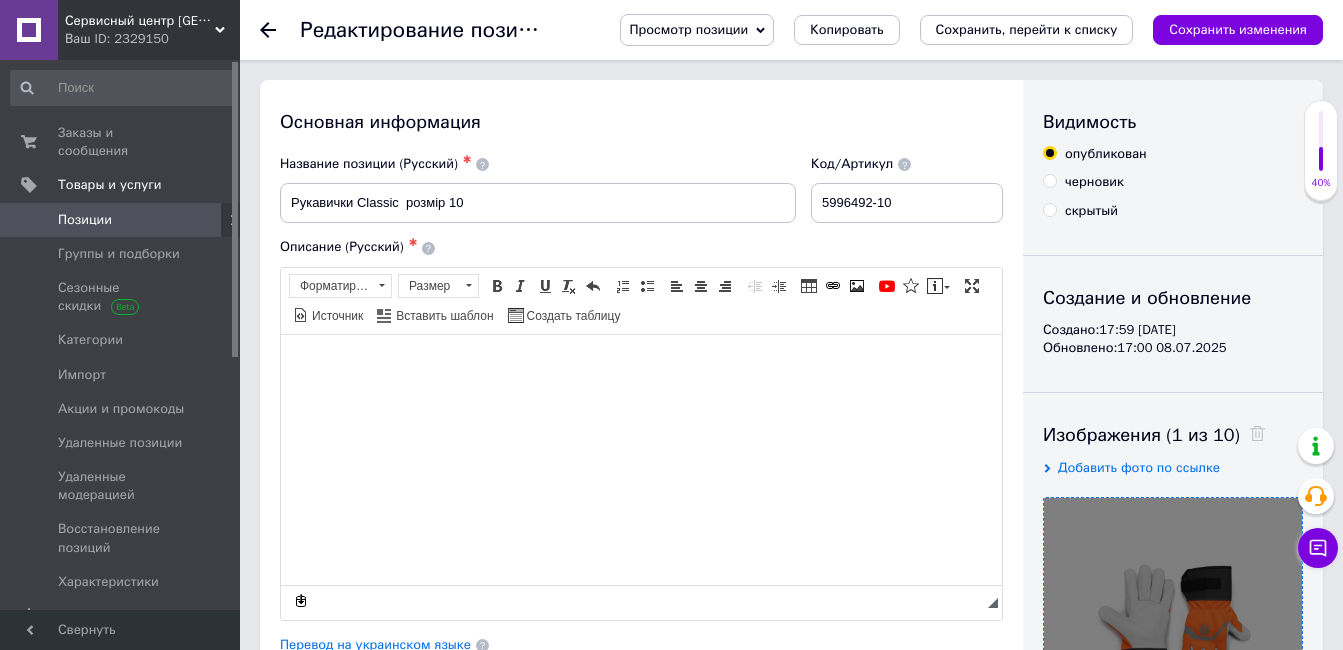 click at bounding box center (641, 364) 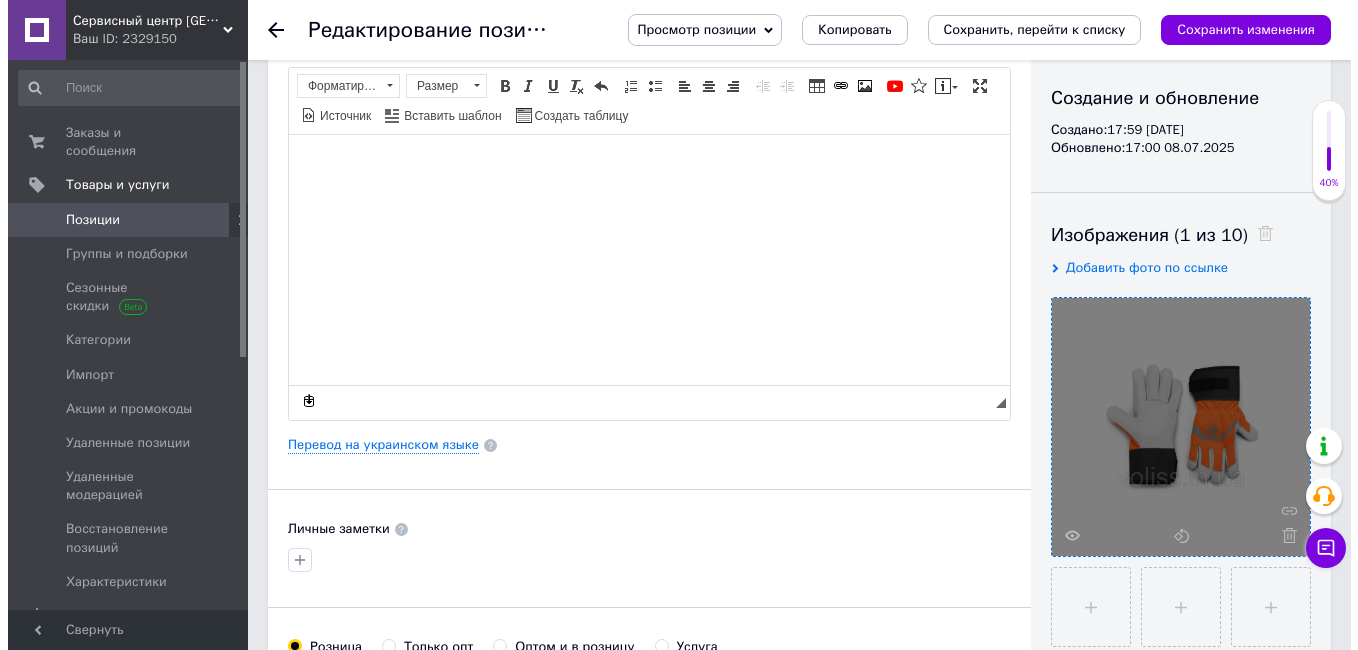 scroll, scrollTop: 100, scrollLeft: 0, axis: vertical 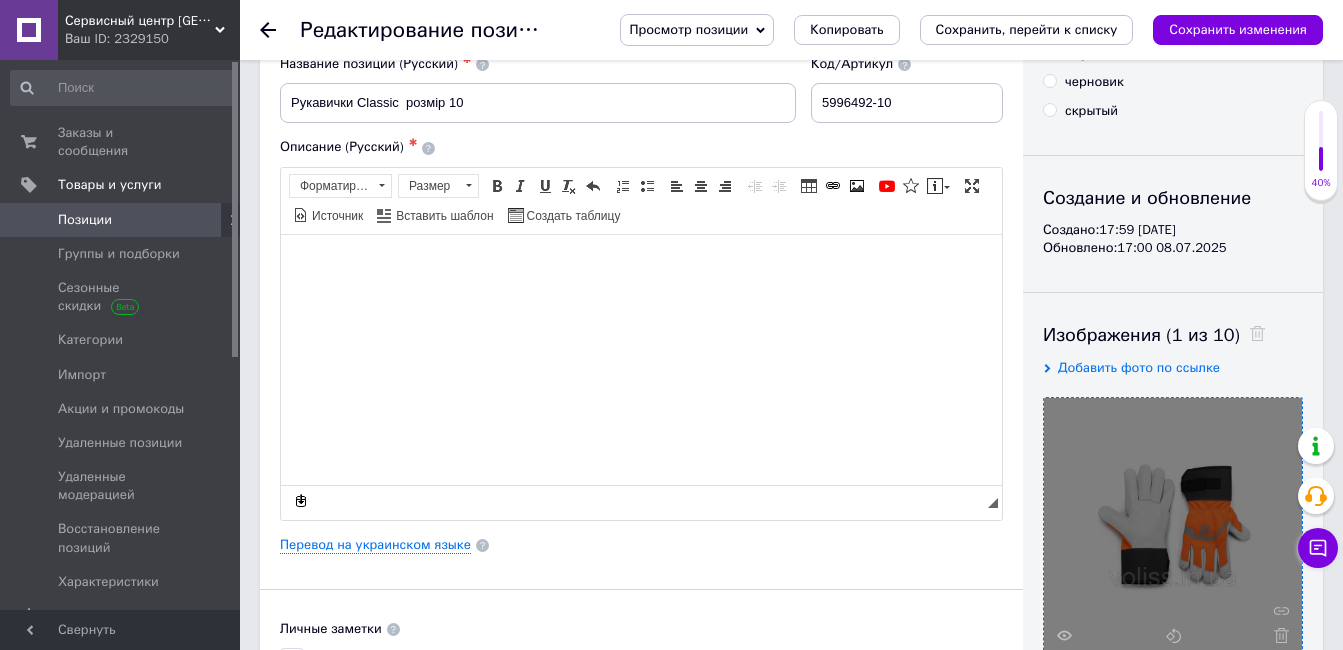 click at bounding box center (641, 264) 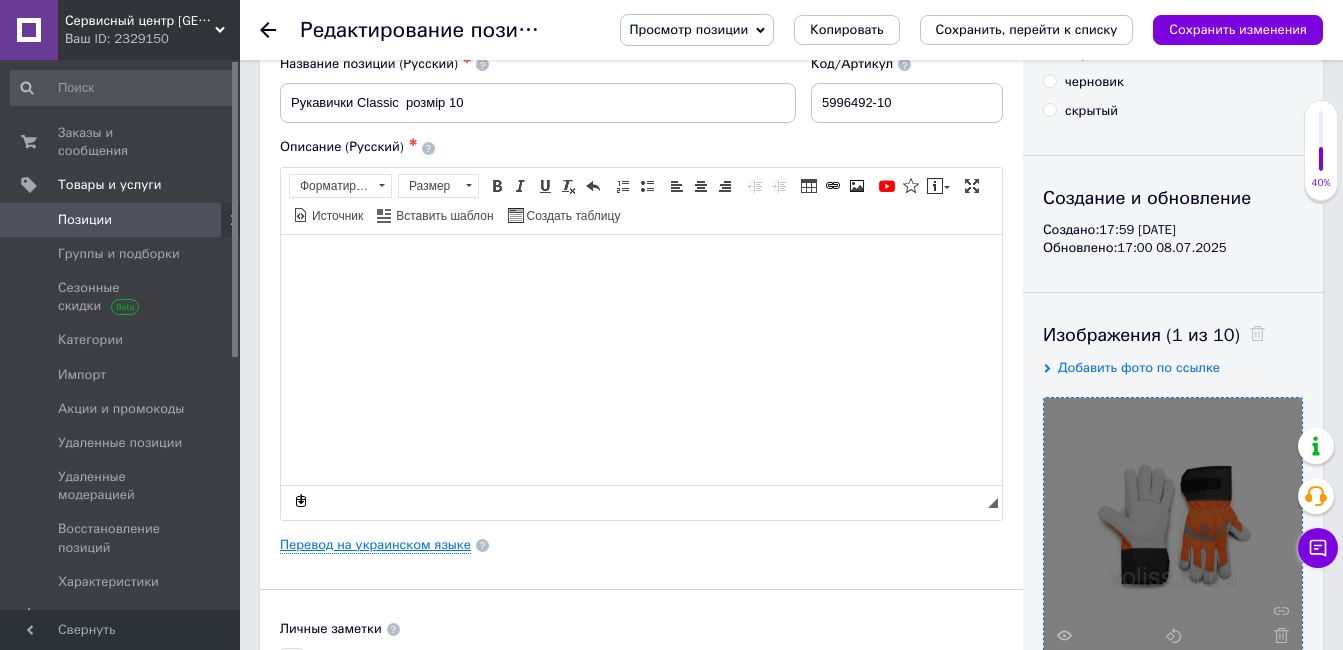 click on "Перевод на украинском языке" at bounding box center [375, 545] 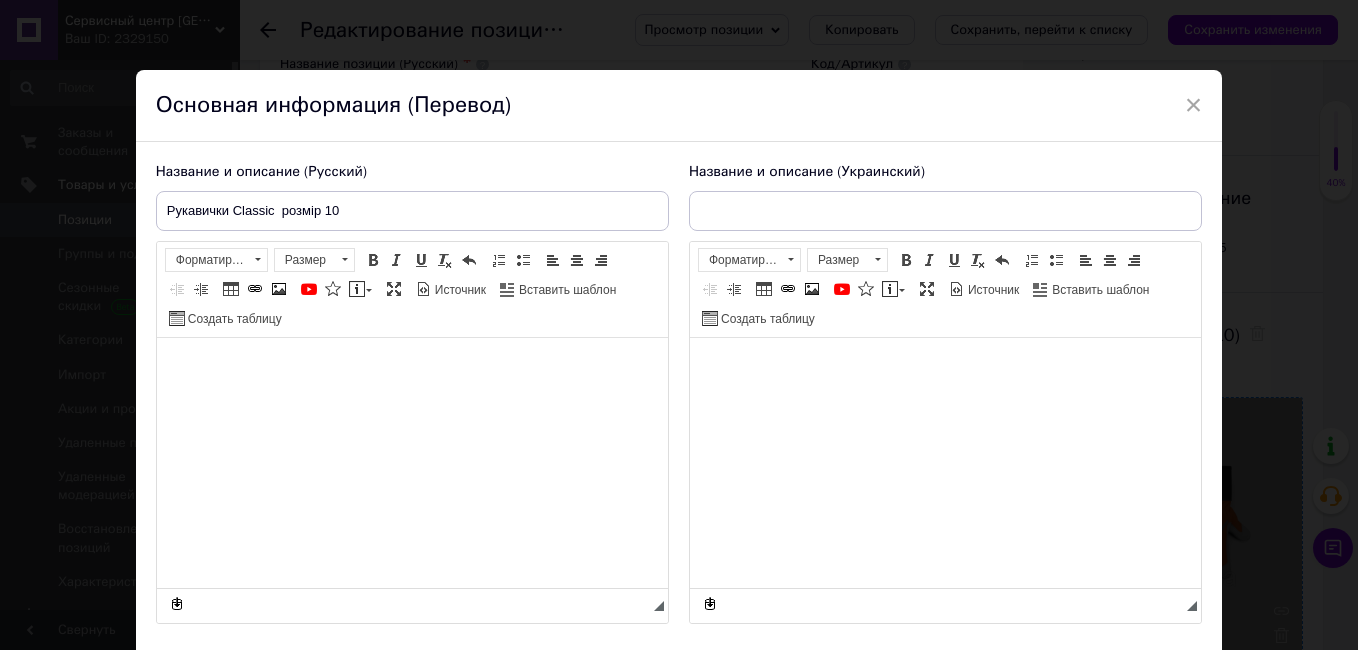scroll, scrollTop: 0, scrollLeft: 0, axis: both 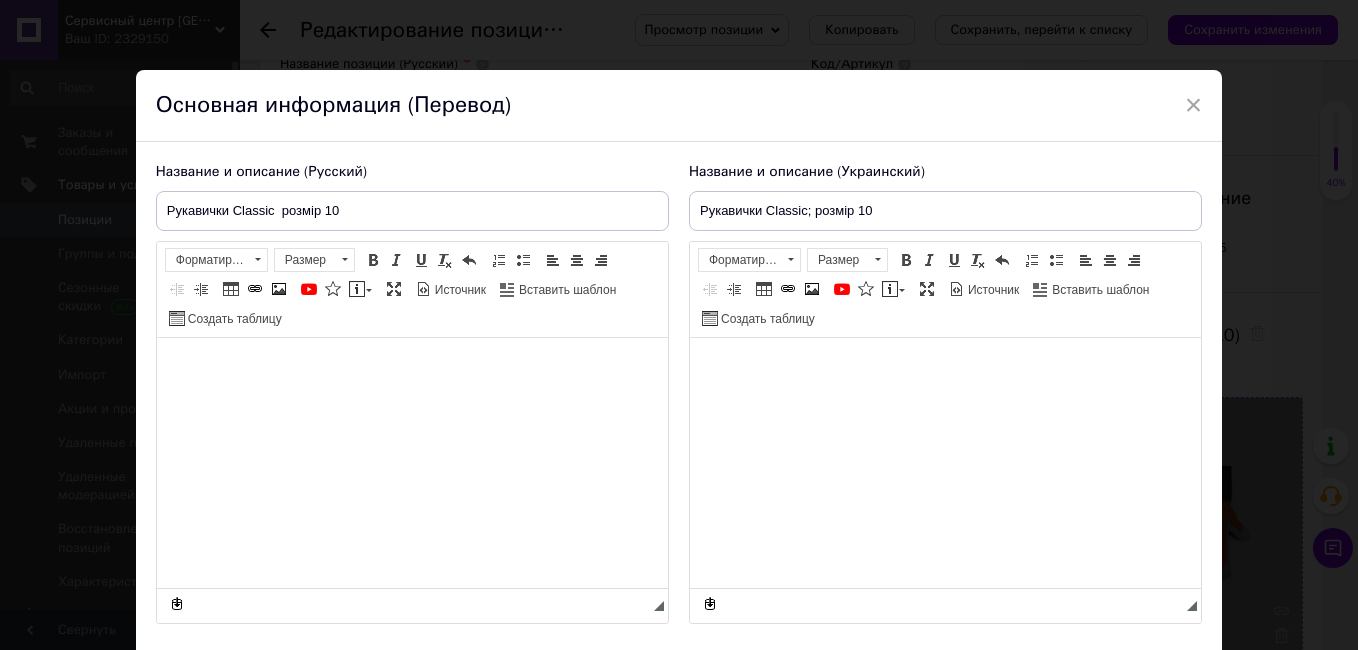 drag, startPoint x: 733, startPoint y: 451, endPoint x: 740, endPoint y: 443, distance: 10.630146 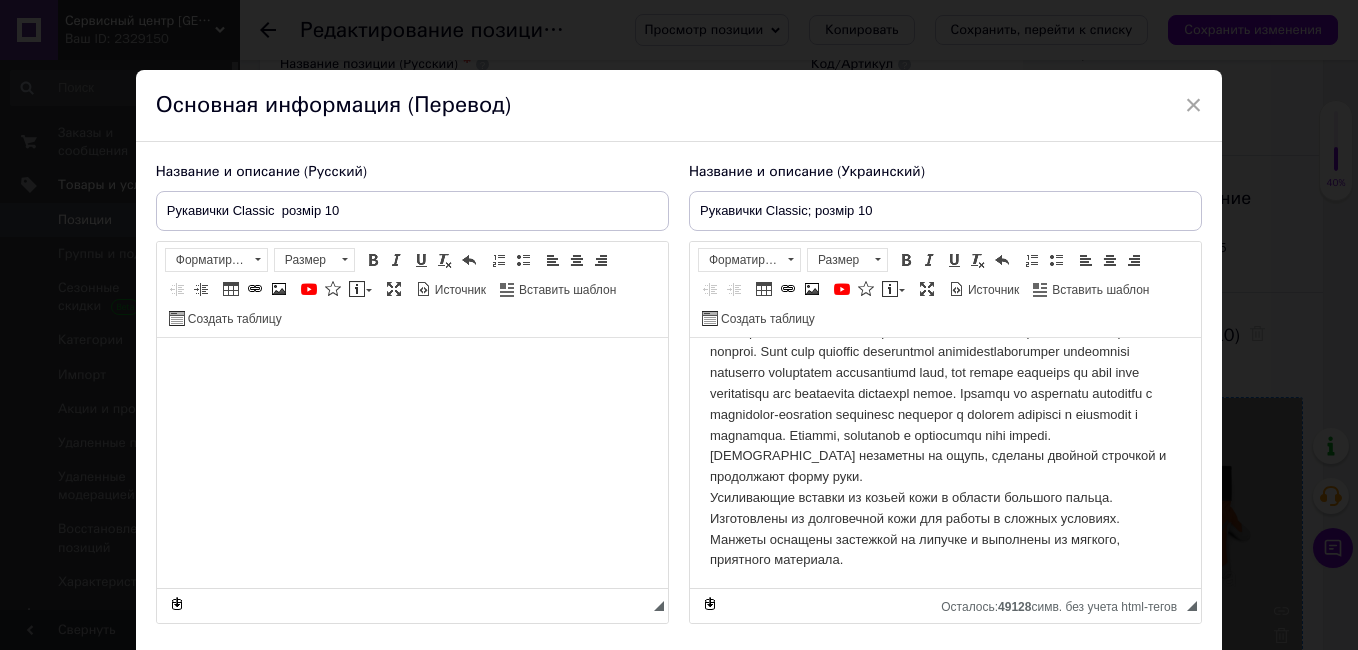 scroll, scrollTop: 0, scrollLeft: 0, axis: both 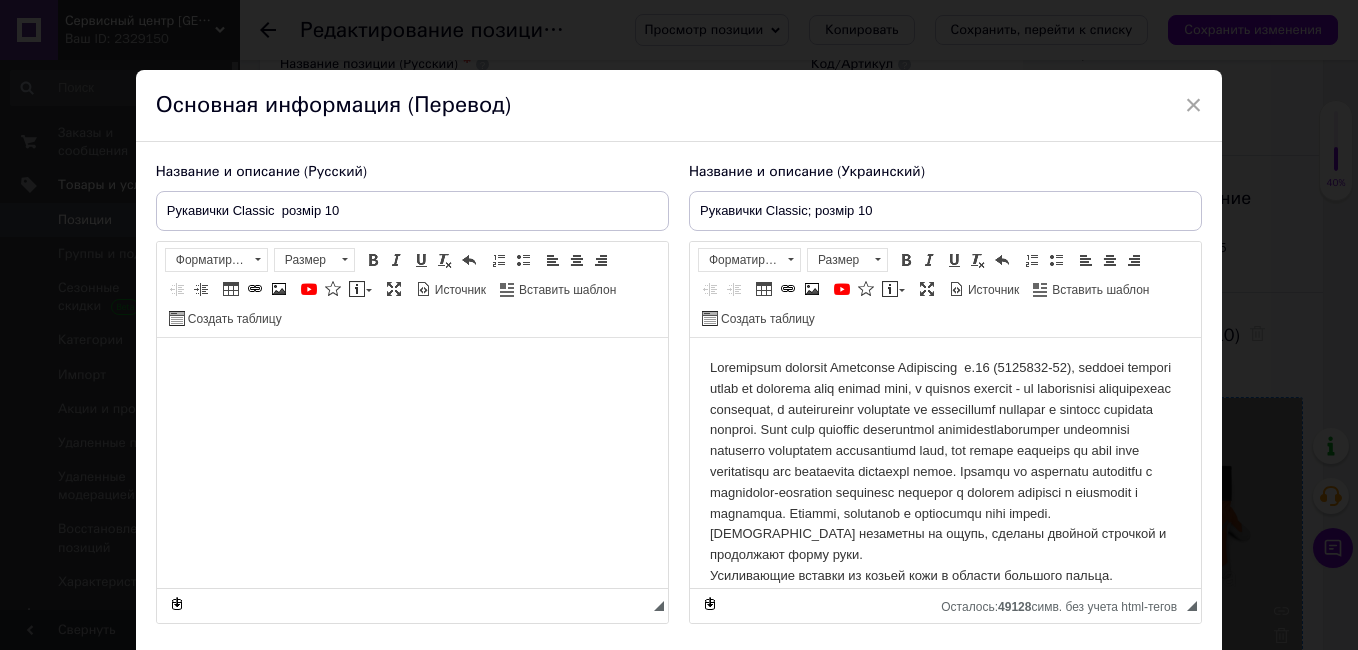 click on "[DEMOGRAPHIC_DATA] незаметны на ощупь, сделаны двойной строчкой и продолжают форму руки. Усиливающие вставки из козьей кожи в области большого пальца. Изготовлены из долговечной кожи для работы в сложных условиях. Манжеты оснащены застежкой на липучке и выполнены из мягкого, приятного материала." at bounding box center (944, 503) 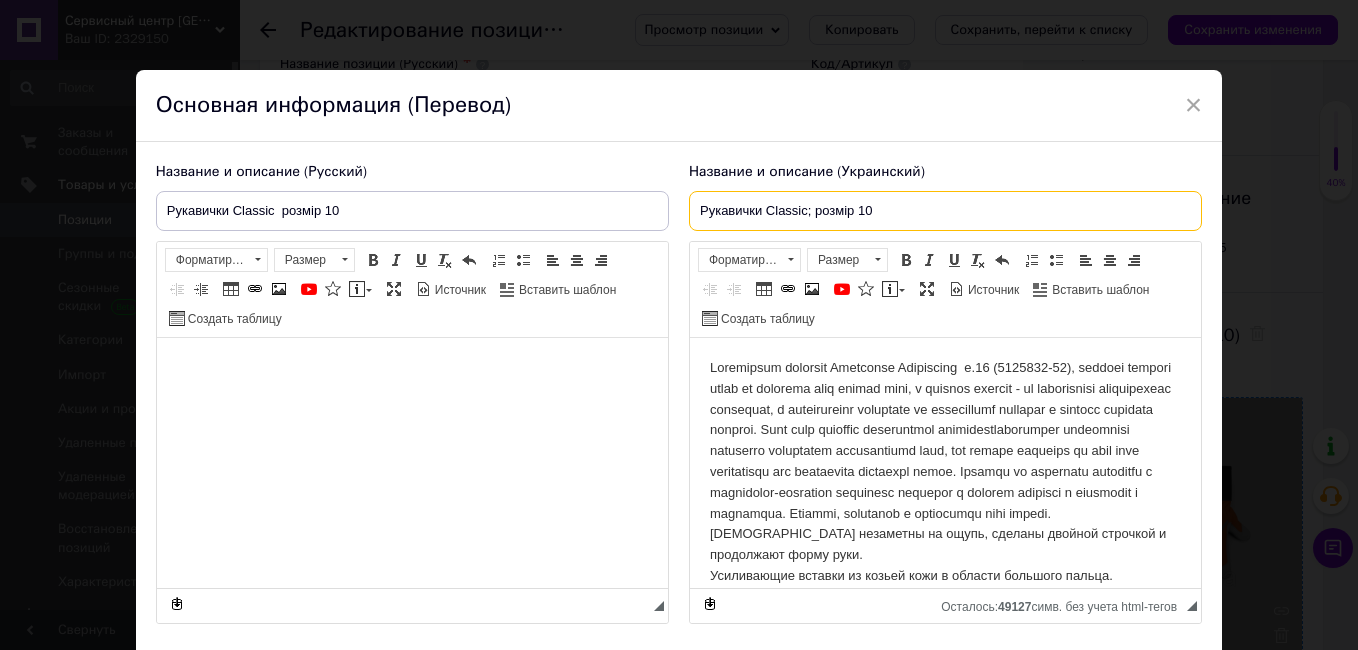 click on "Рукавички Classic; розмір 10" at bounding box center [945, 211] 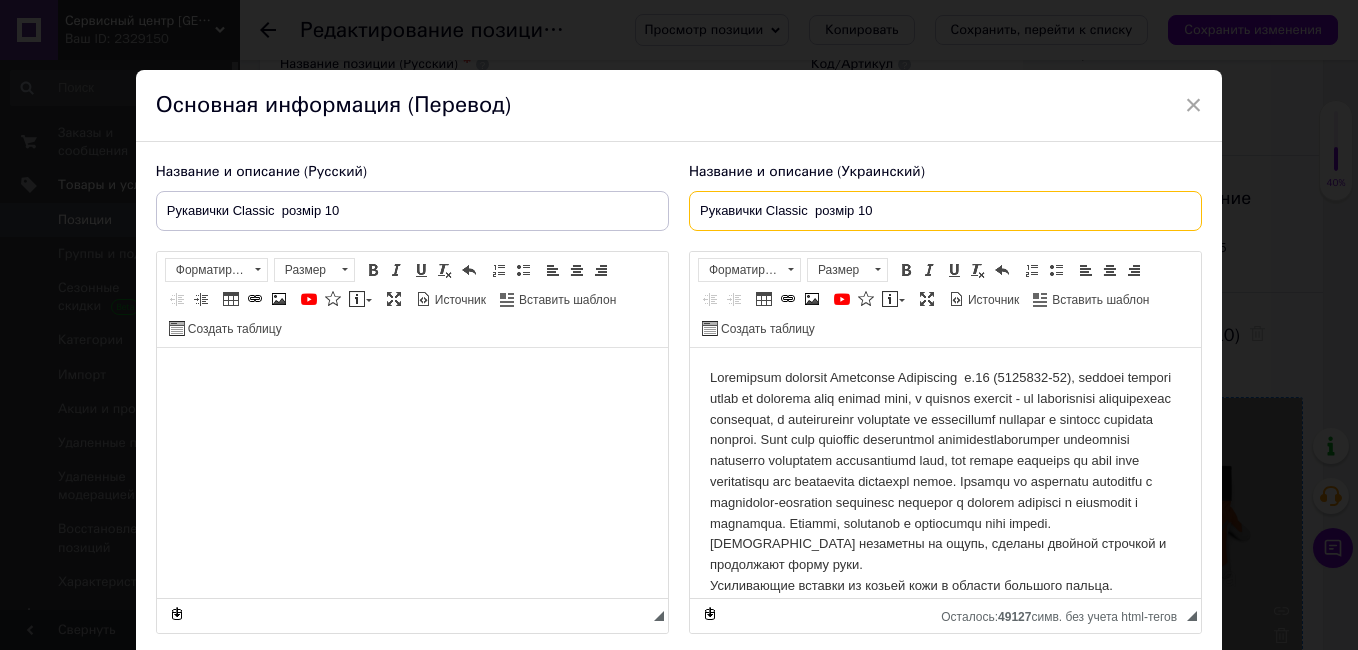scroll, scrollTop: 100, scrollLeft: 0, axis: vertical 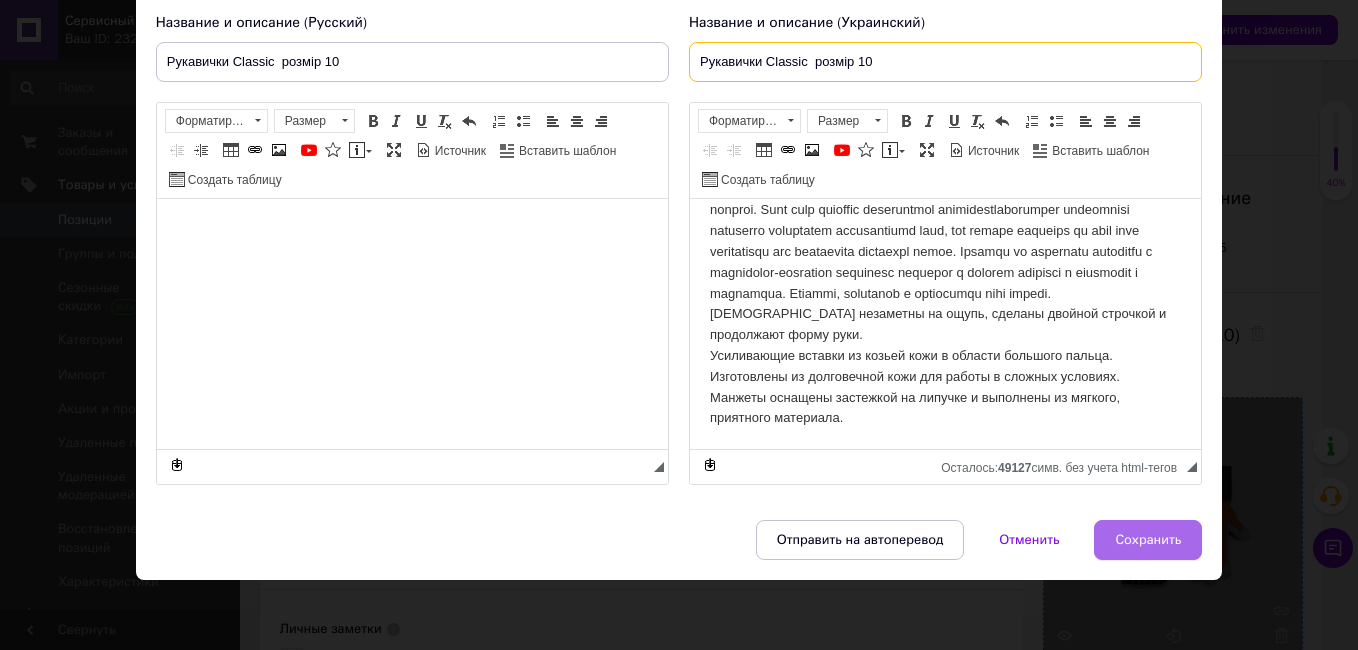 type on "Рукавички Classic  розмір 10" 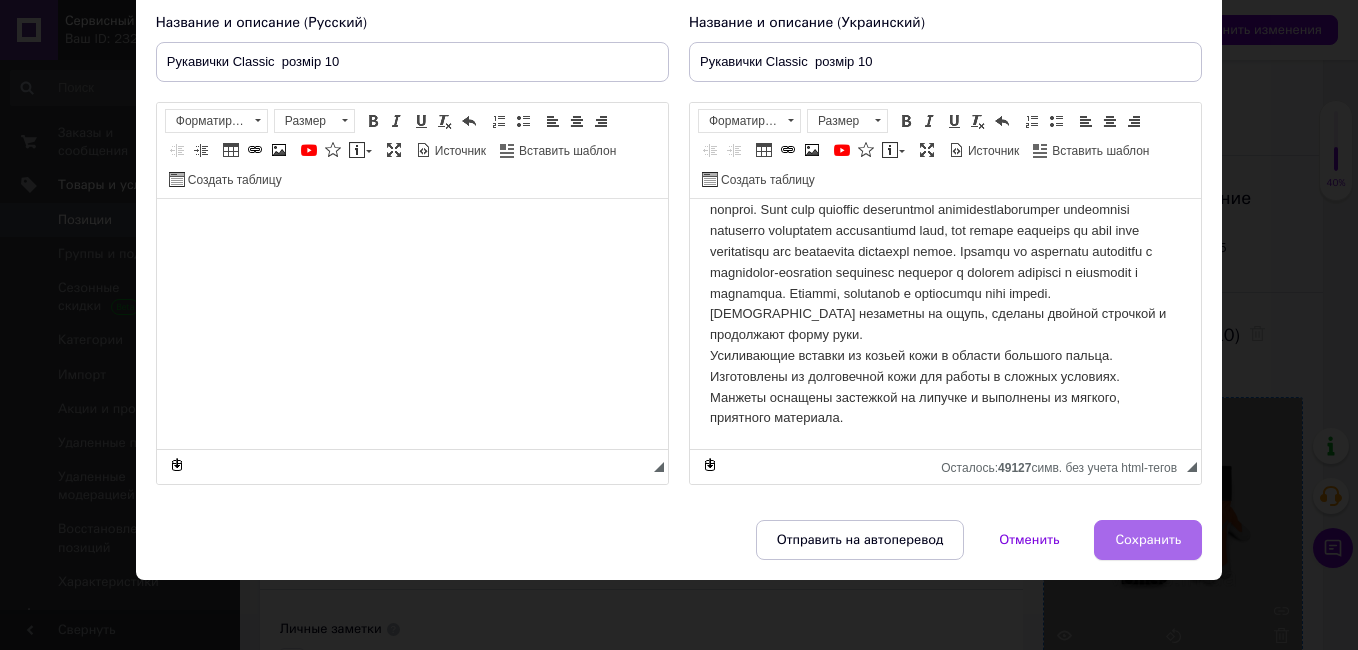 click on "Сохранить" at bounding box center [1148, 540] 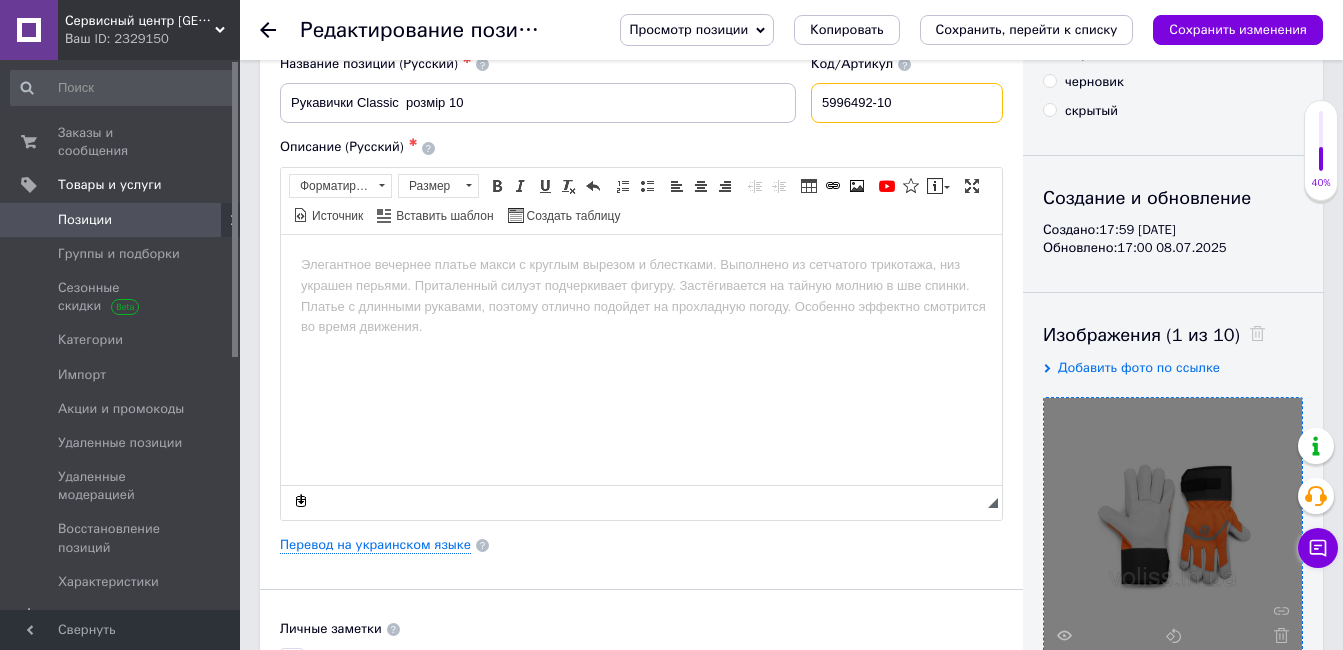 drag, startPoint x: 907, startPoint y: 100, endPoint x: 740, endPoint y: 108, distance: 167.19151 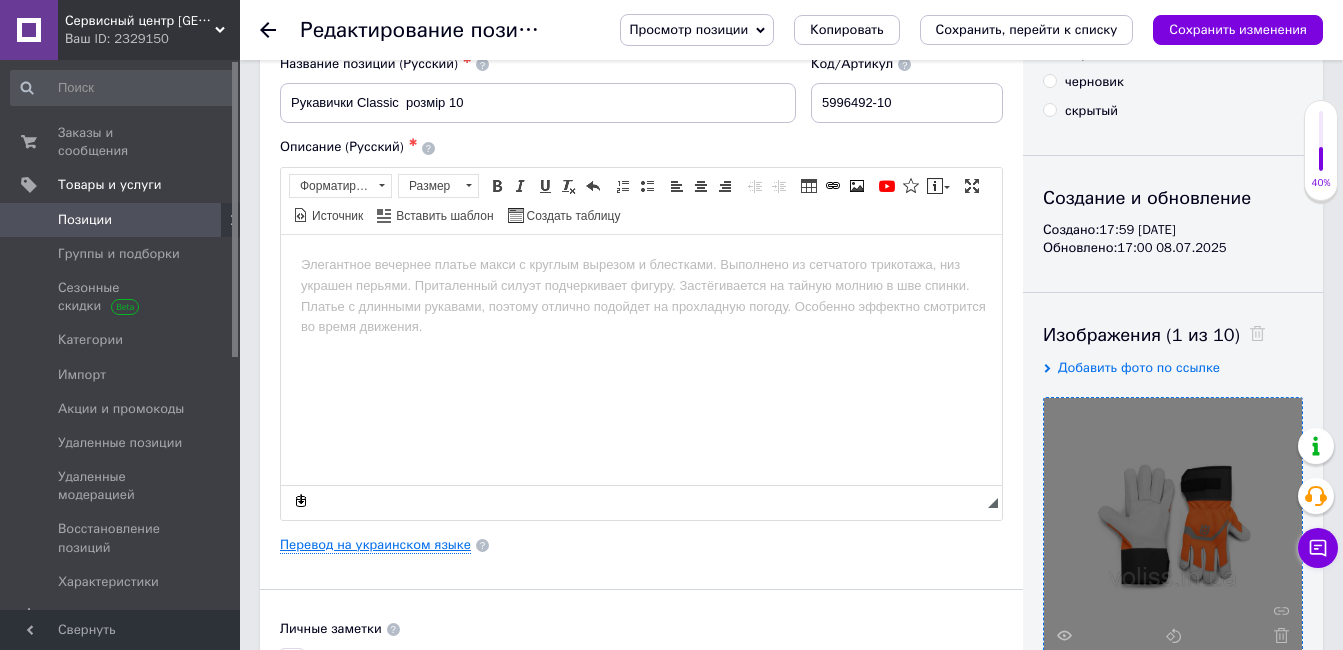 click on "Перевод на украинском языке" at bounding box center (375, 545) 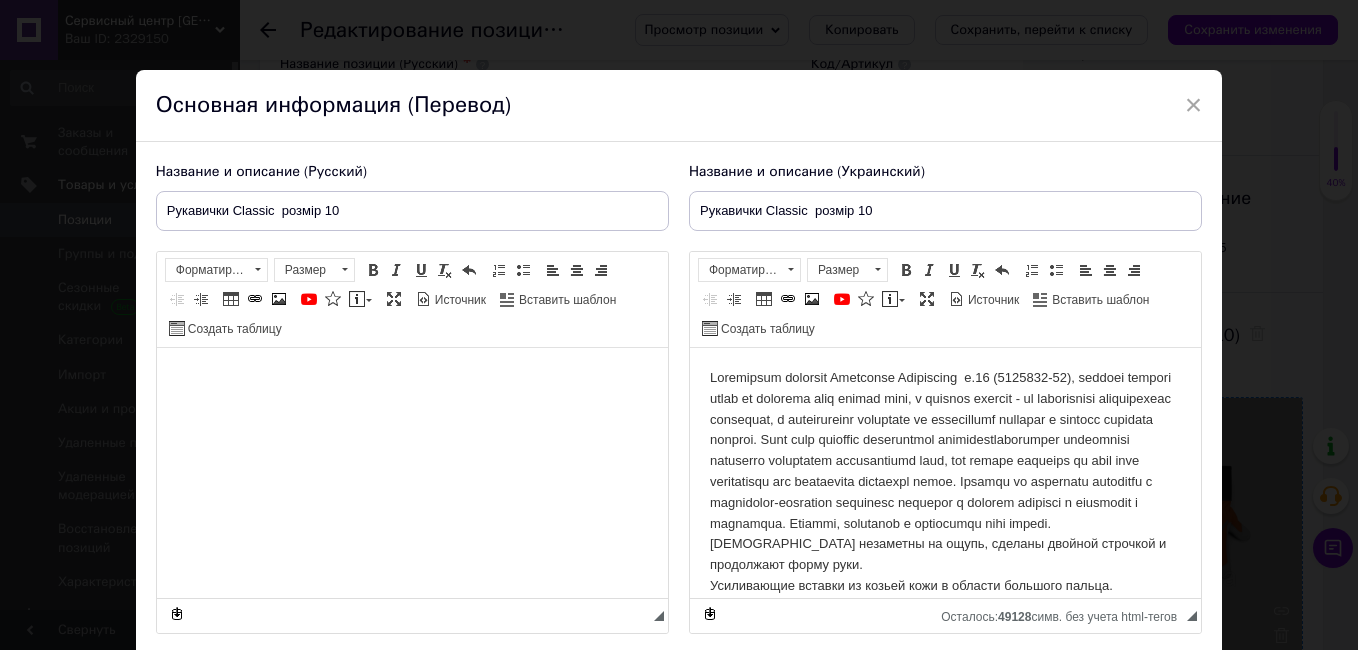 scroll, scrollTop: 0, scrollLeft: 0, axis: both 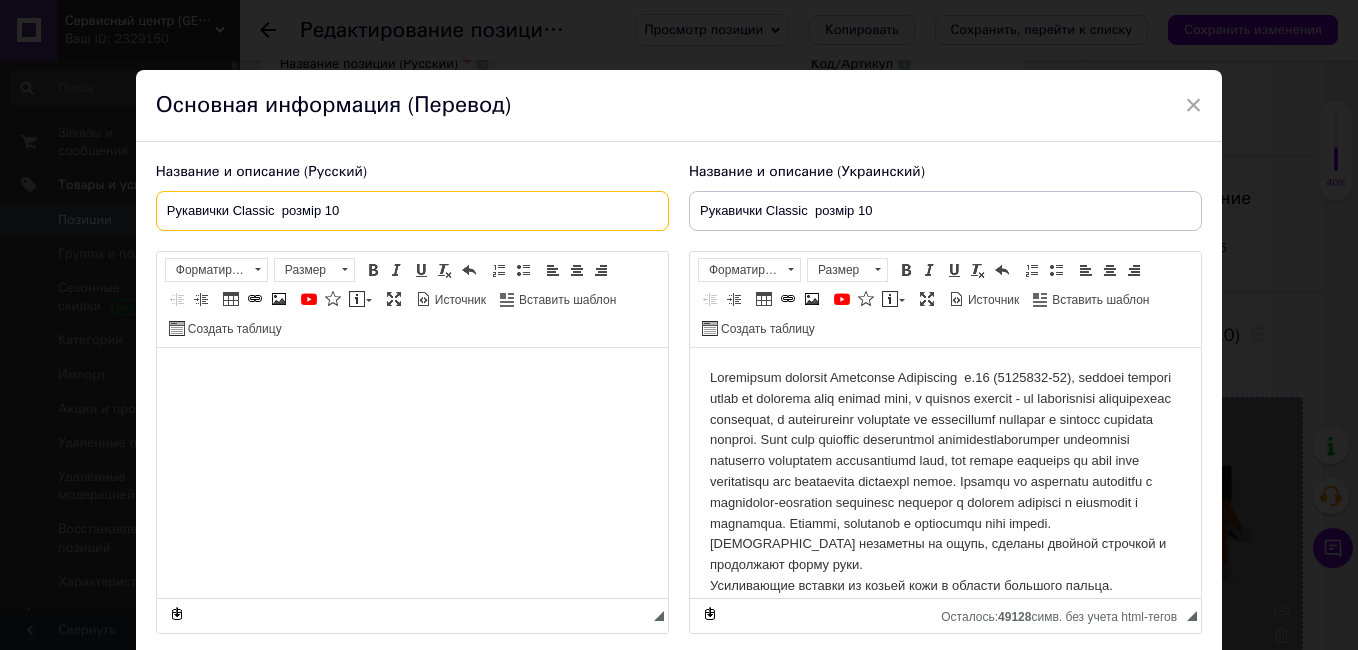 drag, startPoint x: 401, startPoint y: 216, endPoint x: 41, endPoint y: 200, distance: 360.35538 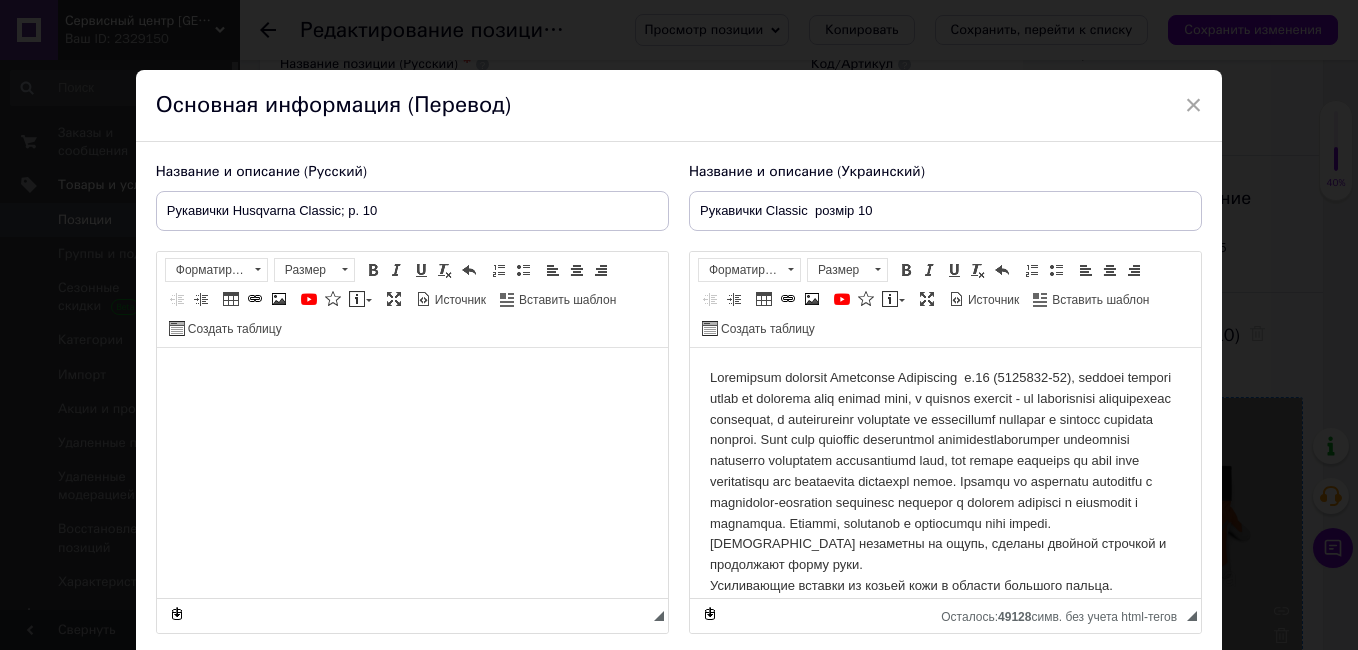 click at bounding box center (411, 378) 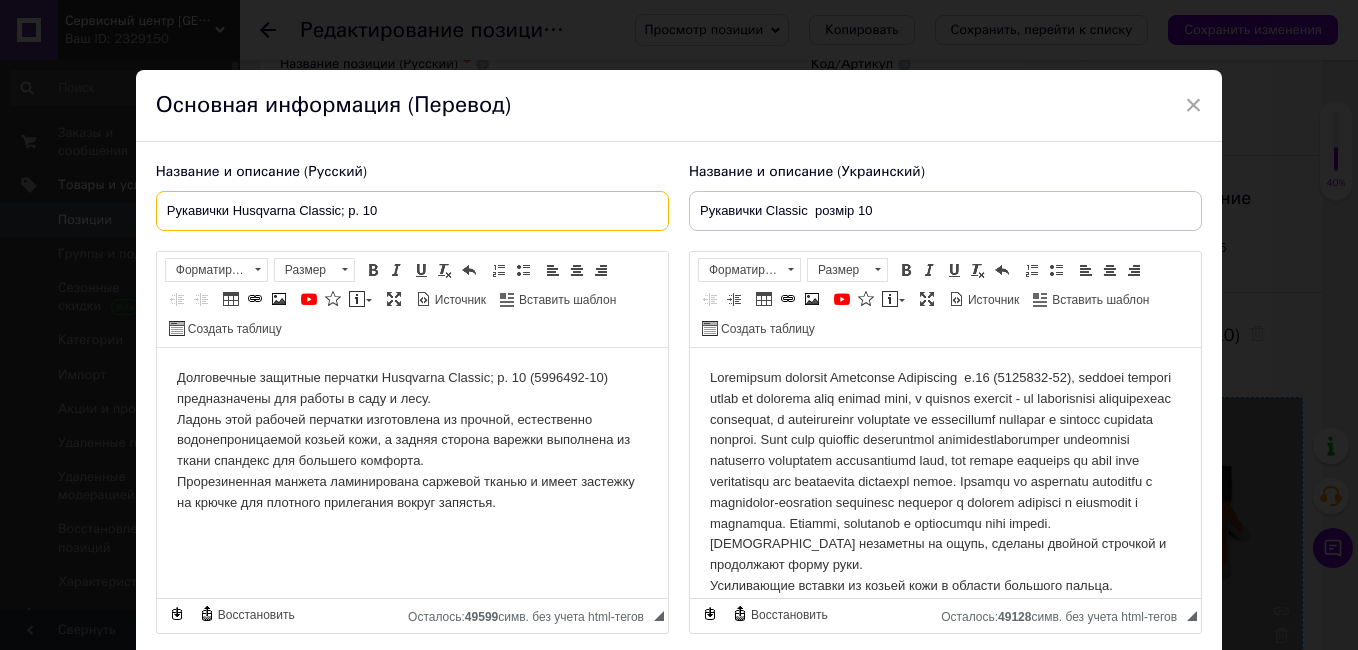 drag, startPoint x: 425, startPoint y: 203, endPoint x: 137, endPoint y: 197, distance: 288.0625 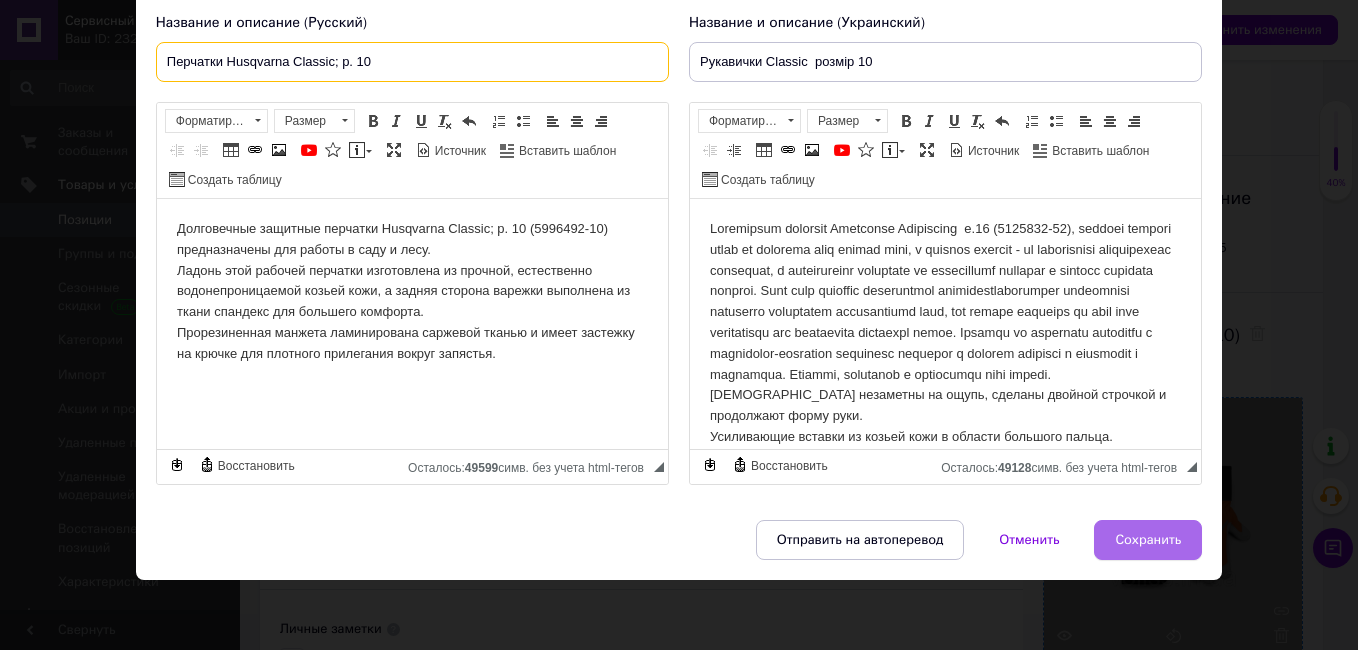 scroll, scrollTop: 0, scrollLeft: 0, axis: both 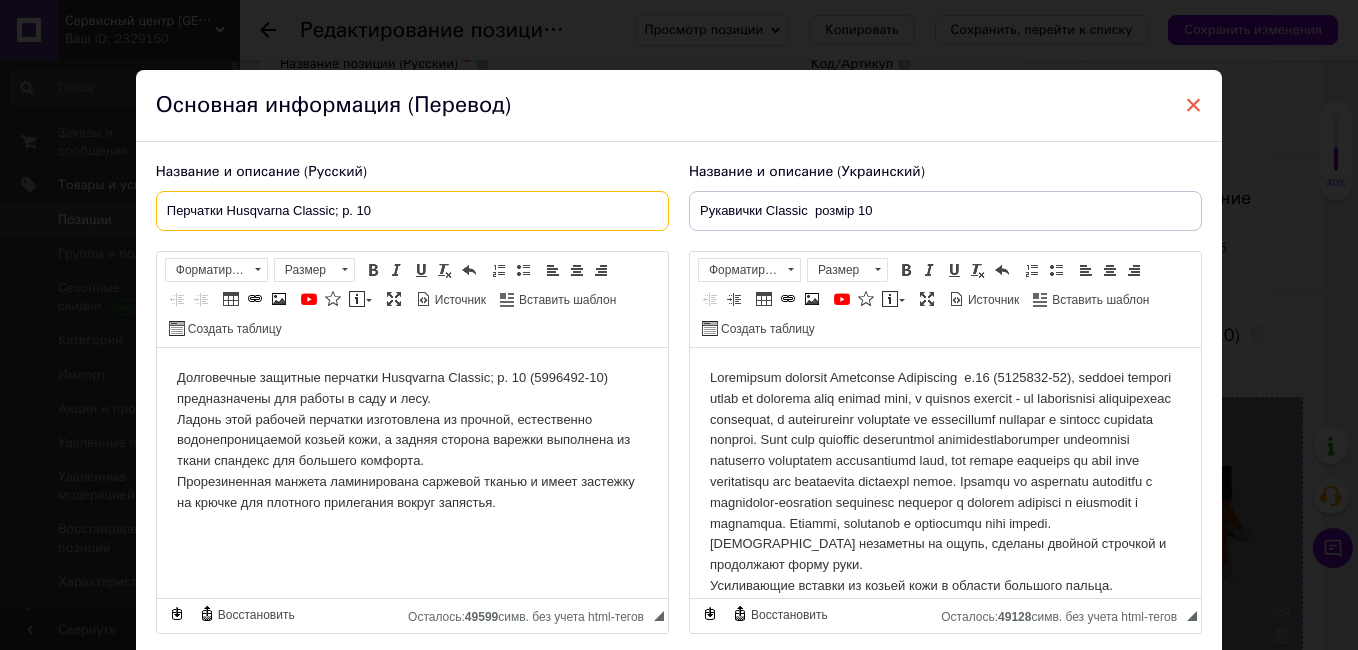 type on "Перчатки Husqvarna Classic; р. 10" 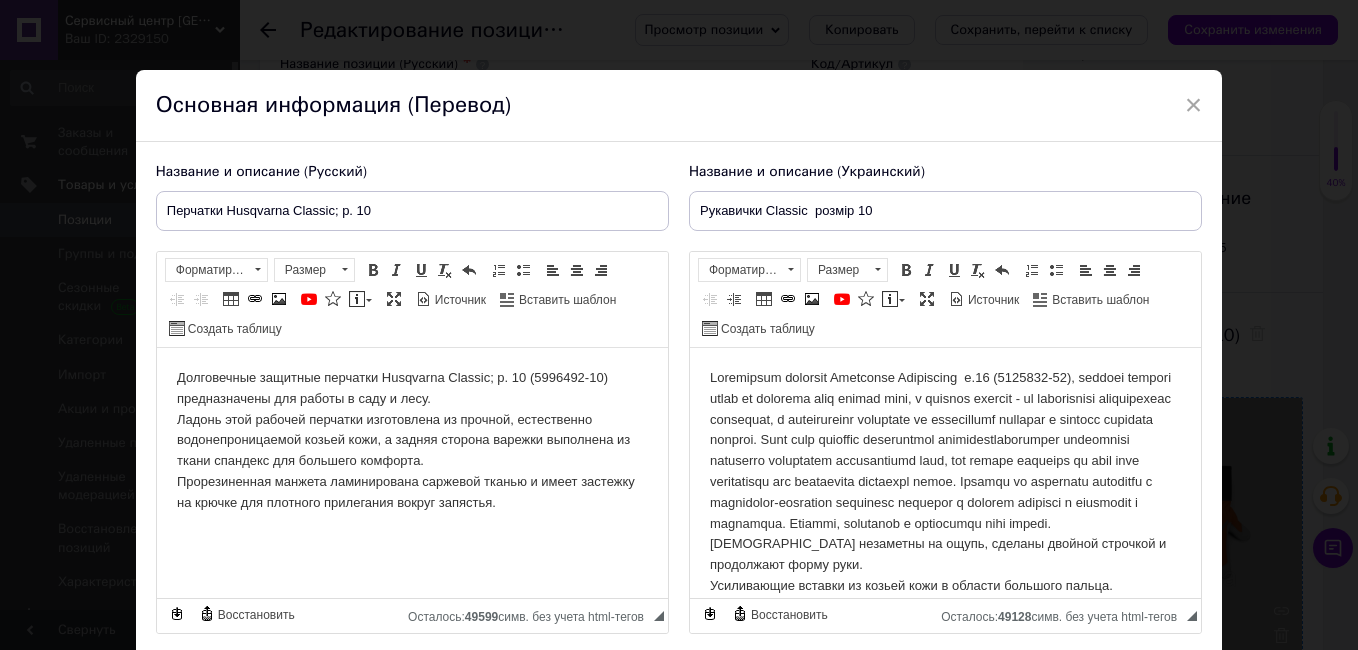 drag, startPoint x: 1193, startPoint y: 110, endPoint x: 1186, endPoint y: 175, distance: 65.37584 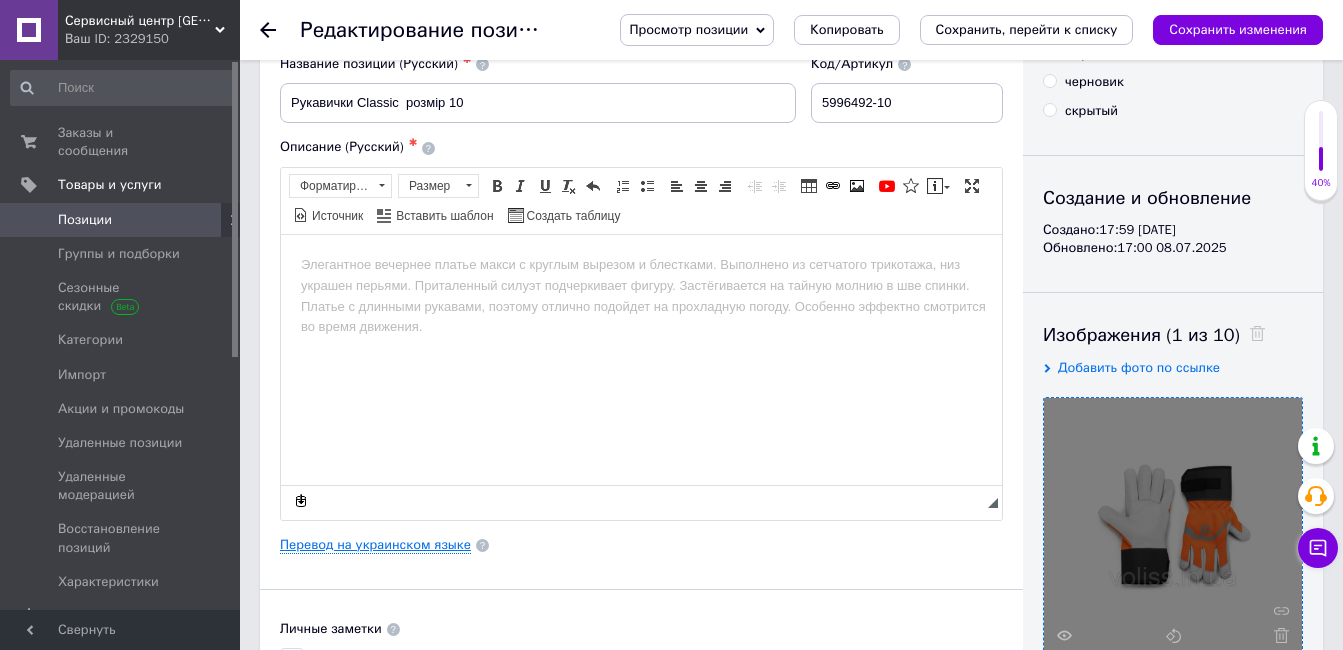 click on "Перевод на украинском языке" at bounding box center (375, 545) 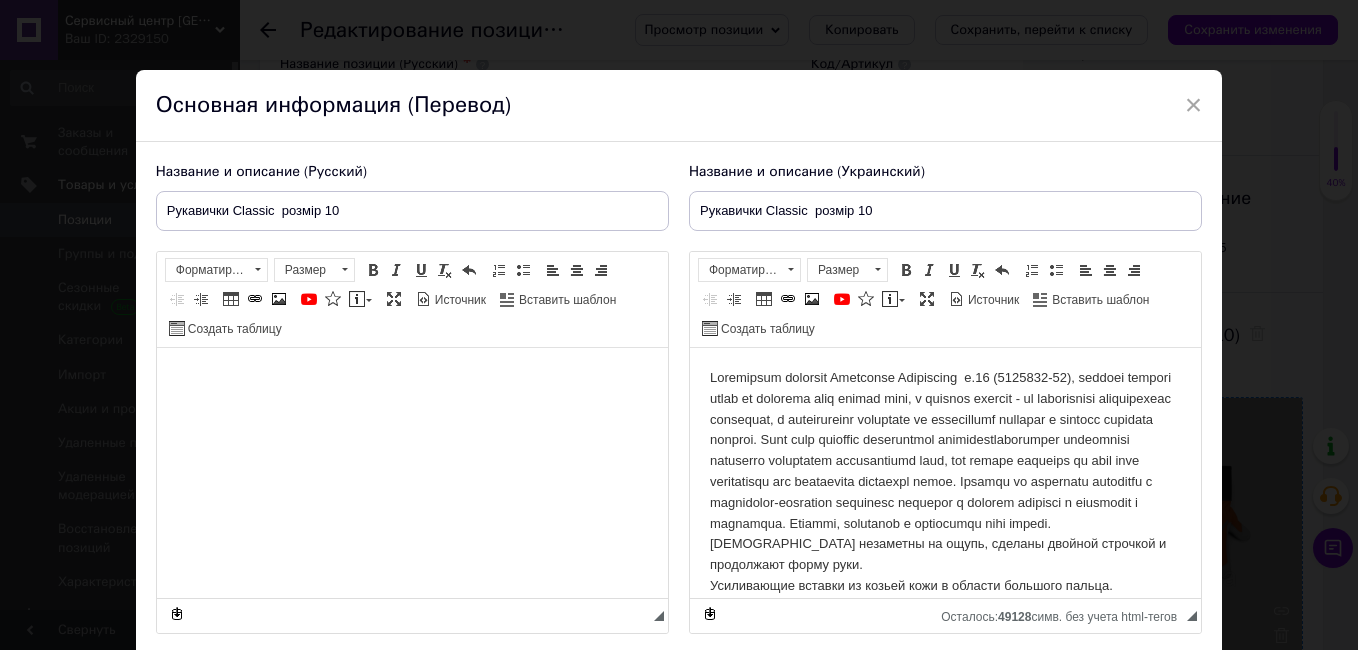 scroll, scrollTop: 0, scrollLeft: 0, axis: both 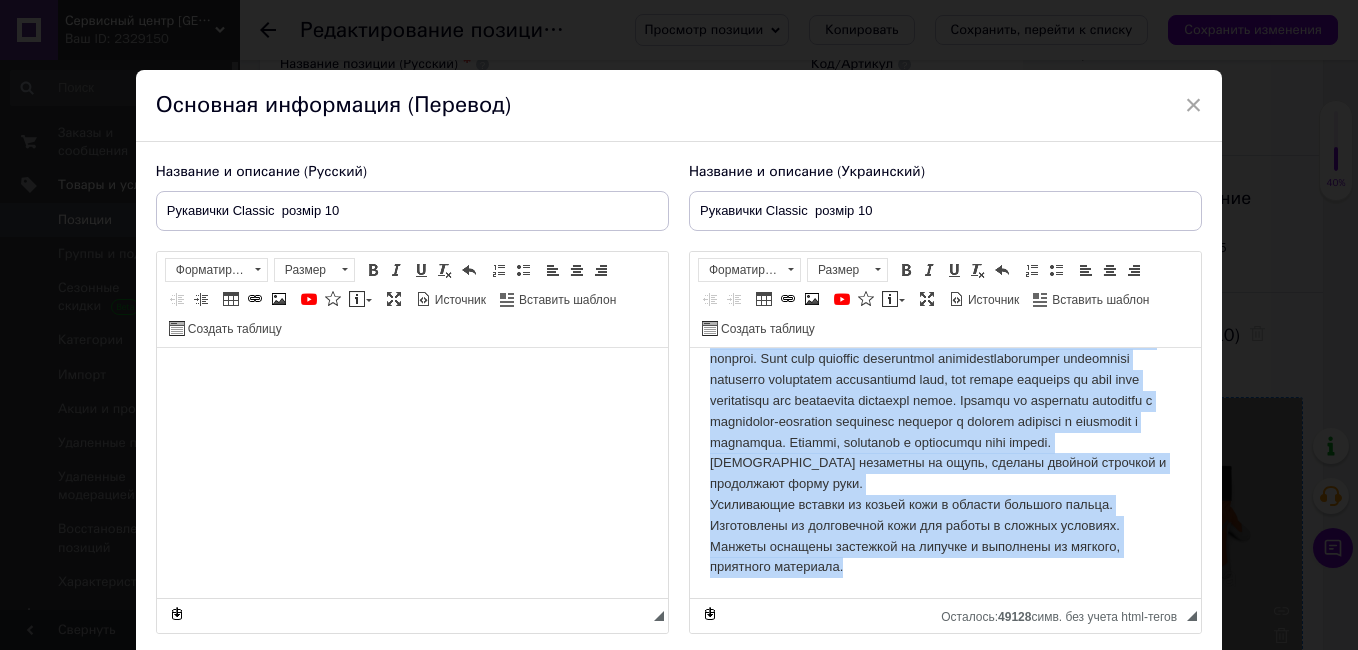 drag, startPoint x: 734, startPoint y: 384, endPoint x: 842, endPoint y: 591, distance: 233.4802 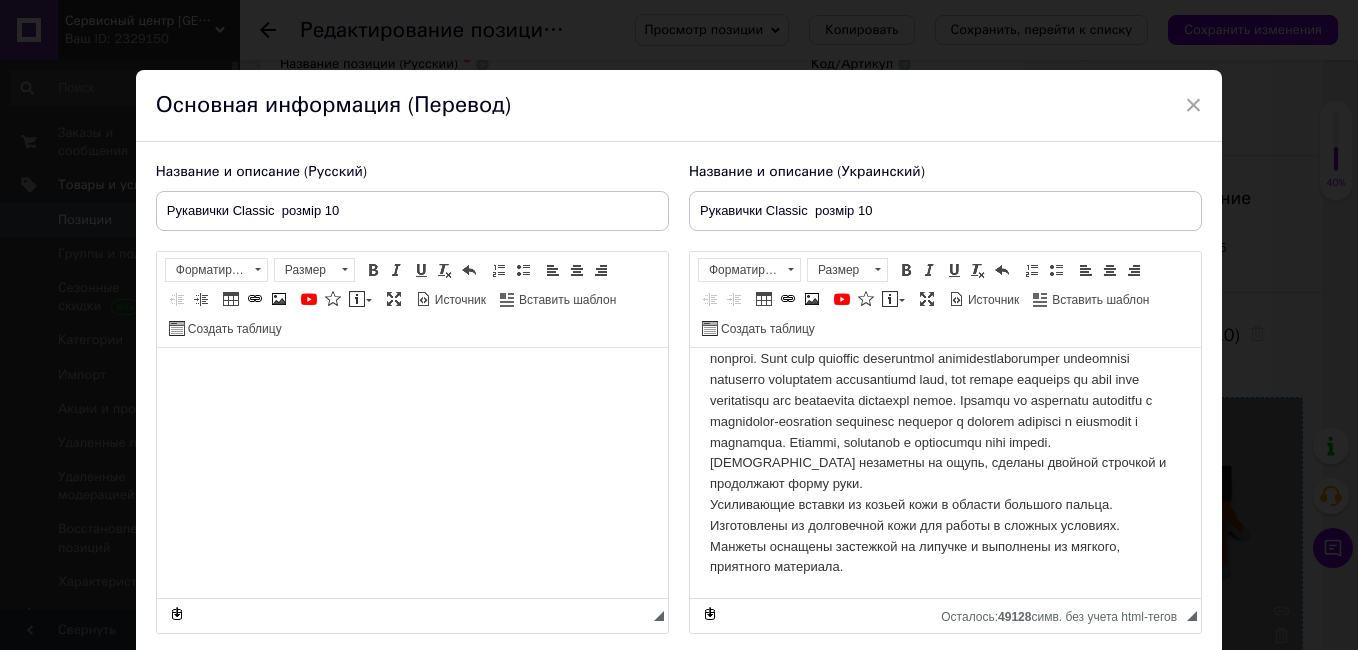 scroll, scrollTop: 0, scrollLeft: 0, axis: both 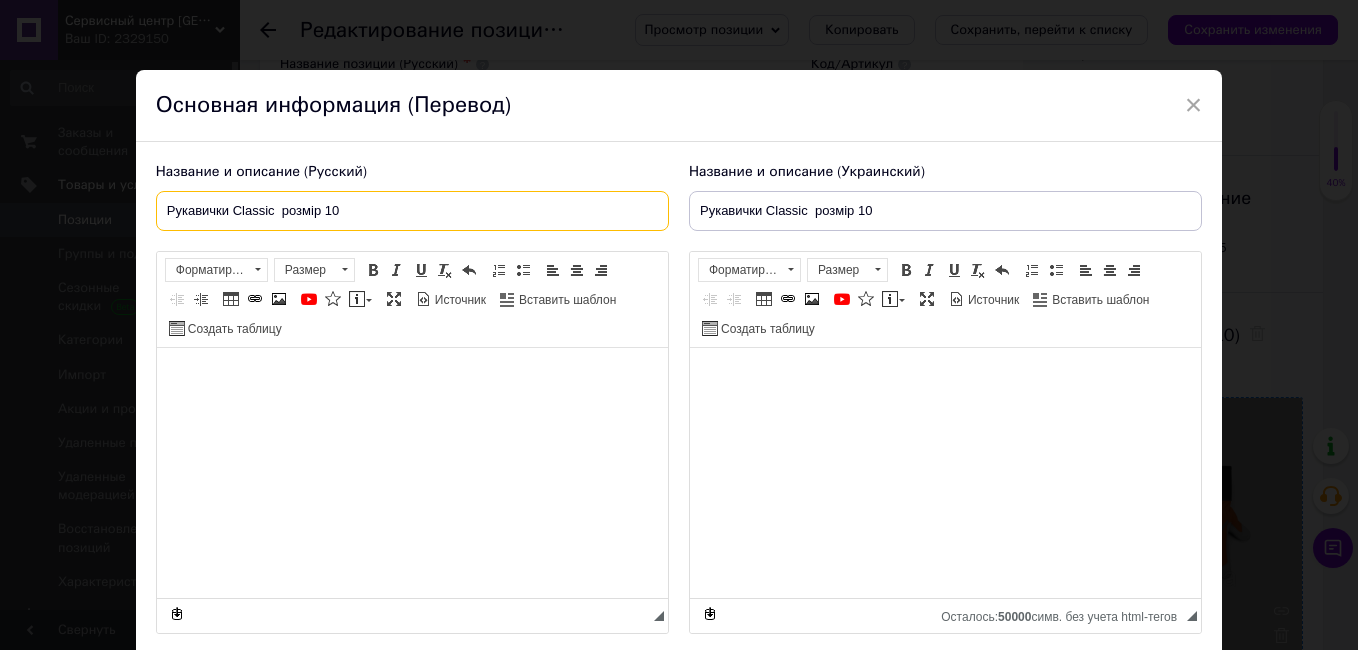 drag, startPoint x: 144, startPoint y: 191, endPoint x: 0, endPoint y: 171, distance: 145.38225 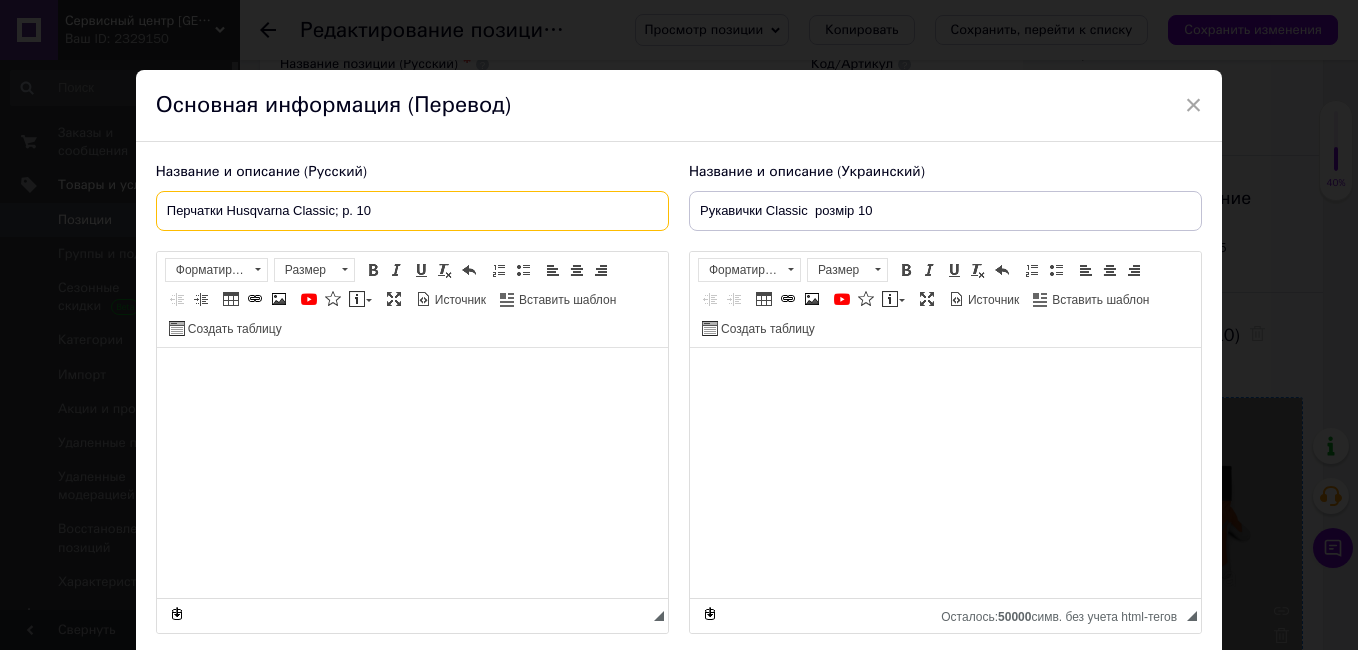 type on "Перчатки Husqvarna Classic; р. 10" 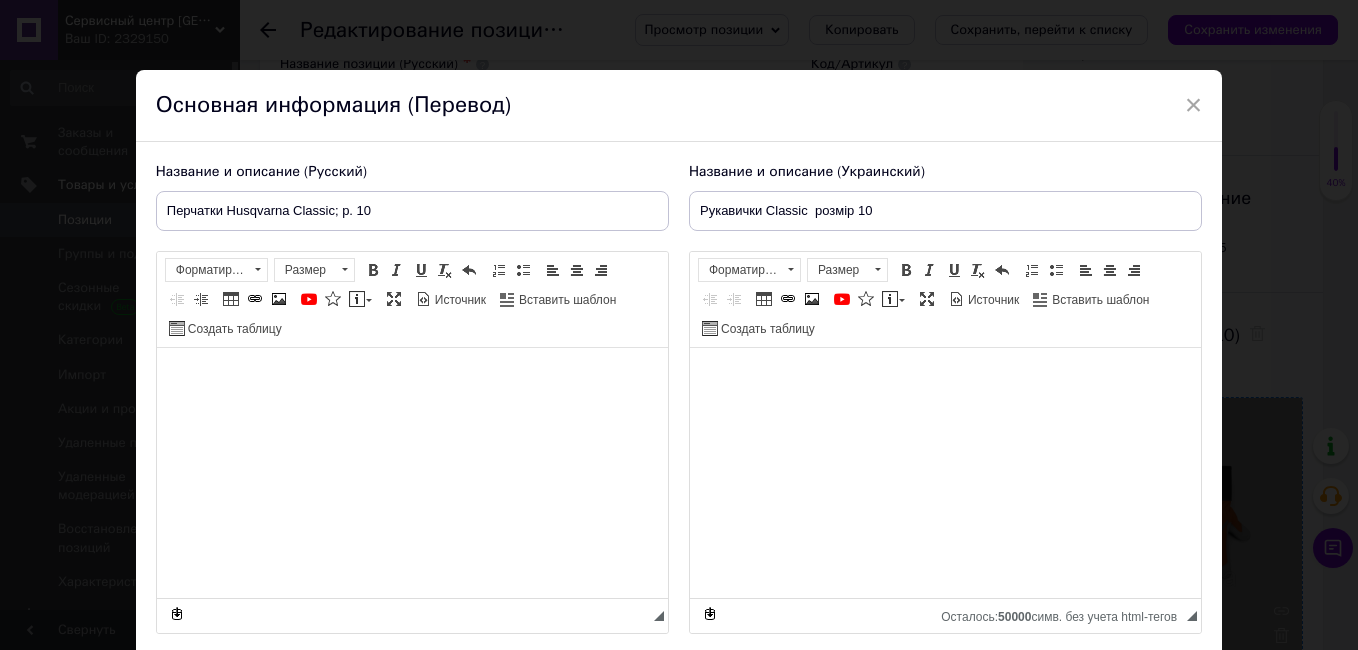 click at bounding box center [411, 378] 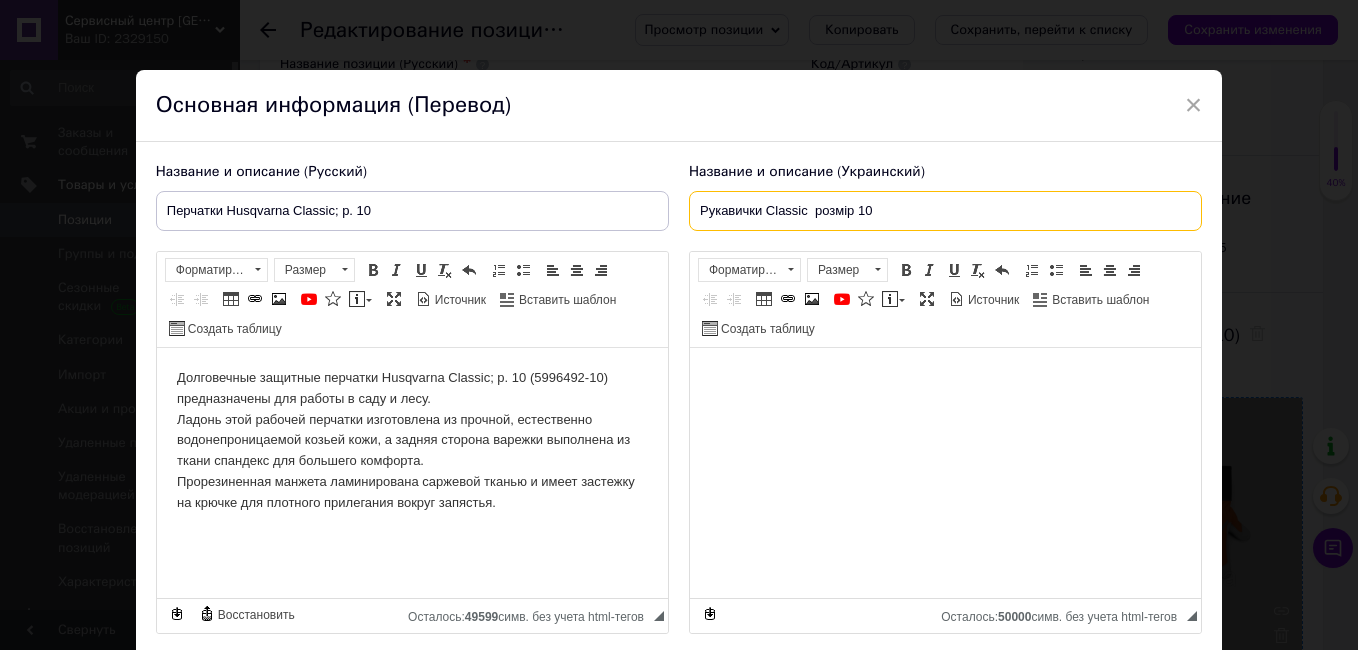 drag, startPoint x: 877, startPoint y: 206, endPoint x: 589, endPoint y: 201, distance: 288.0434 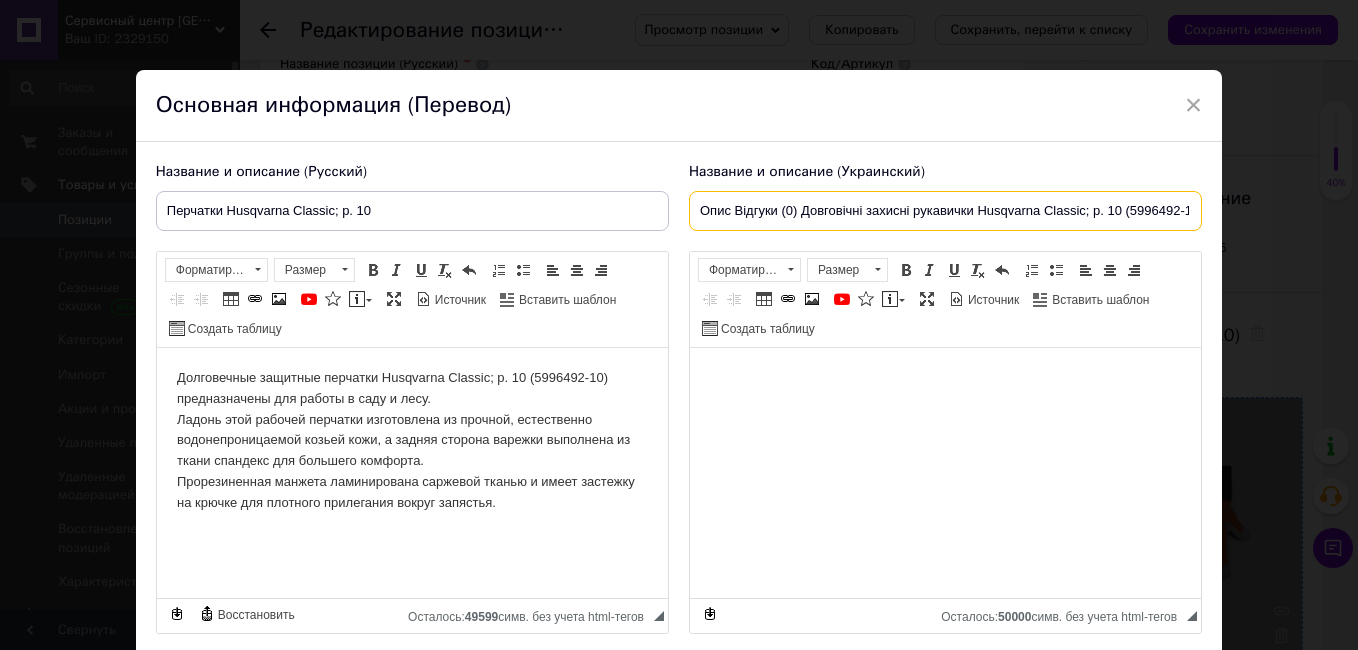 scroll, scrollTop: 0, scrollLeft: 298, axis: horizontal 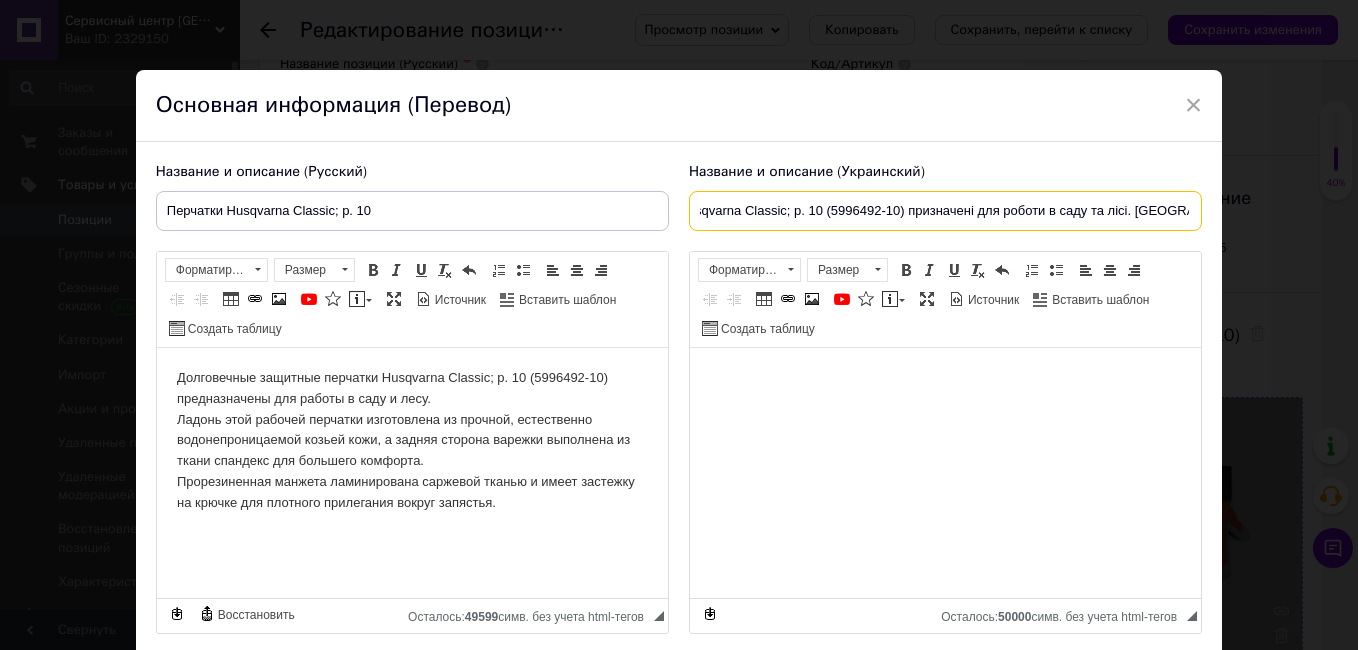 drag, startPoint x: 904, startPoint y: 211, endPoint x: 1357, endPoint y: 221, distance: 453.11035 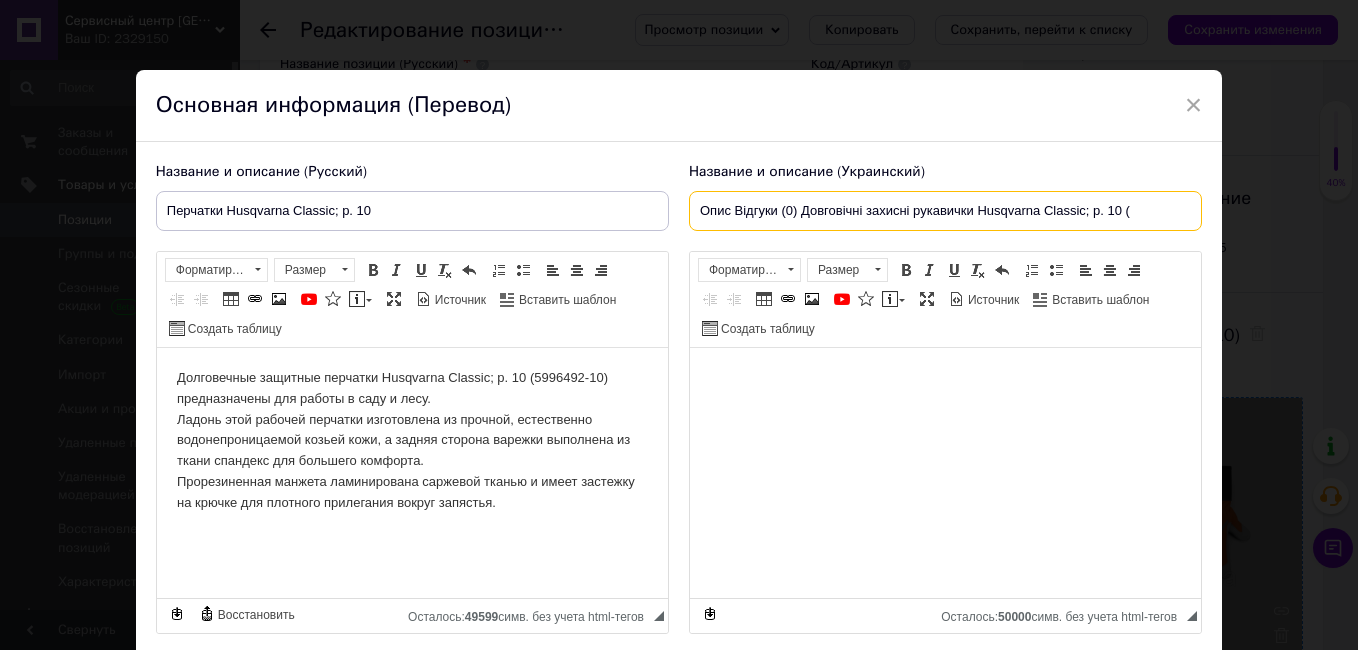 scroll, scrollTop: 0, scrollLeft: 0, axis: both 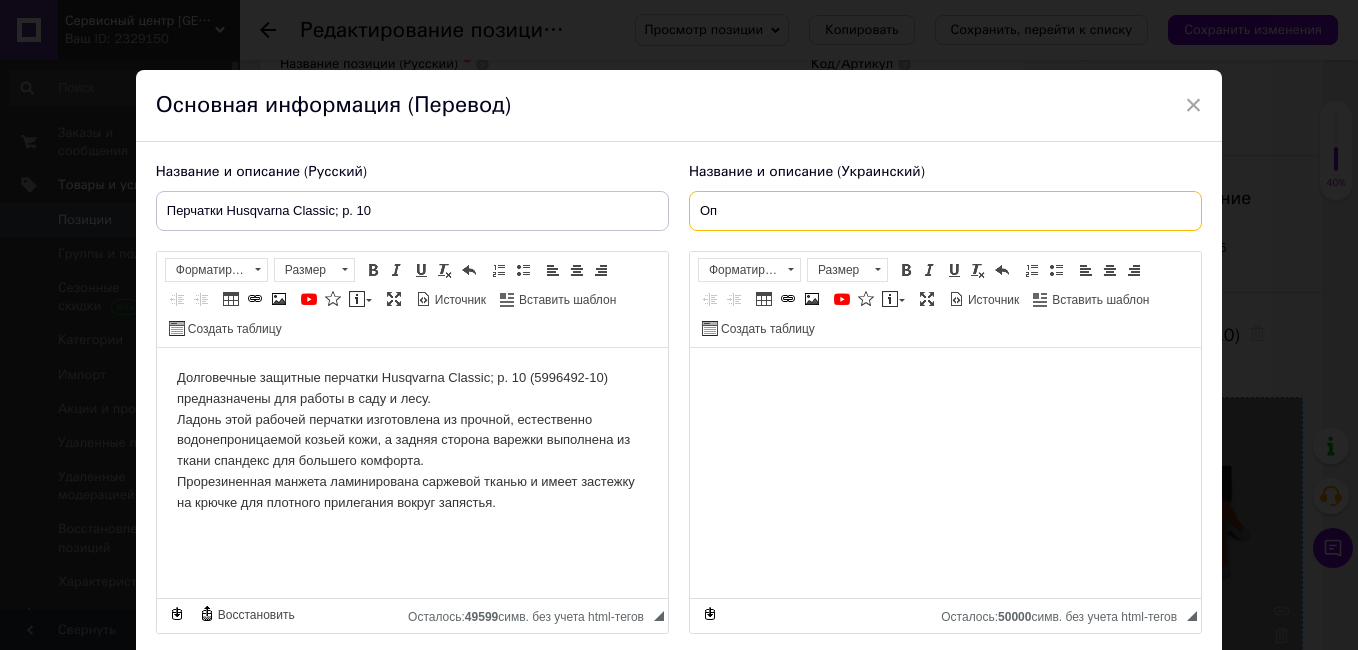 type on "О" 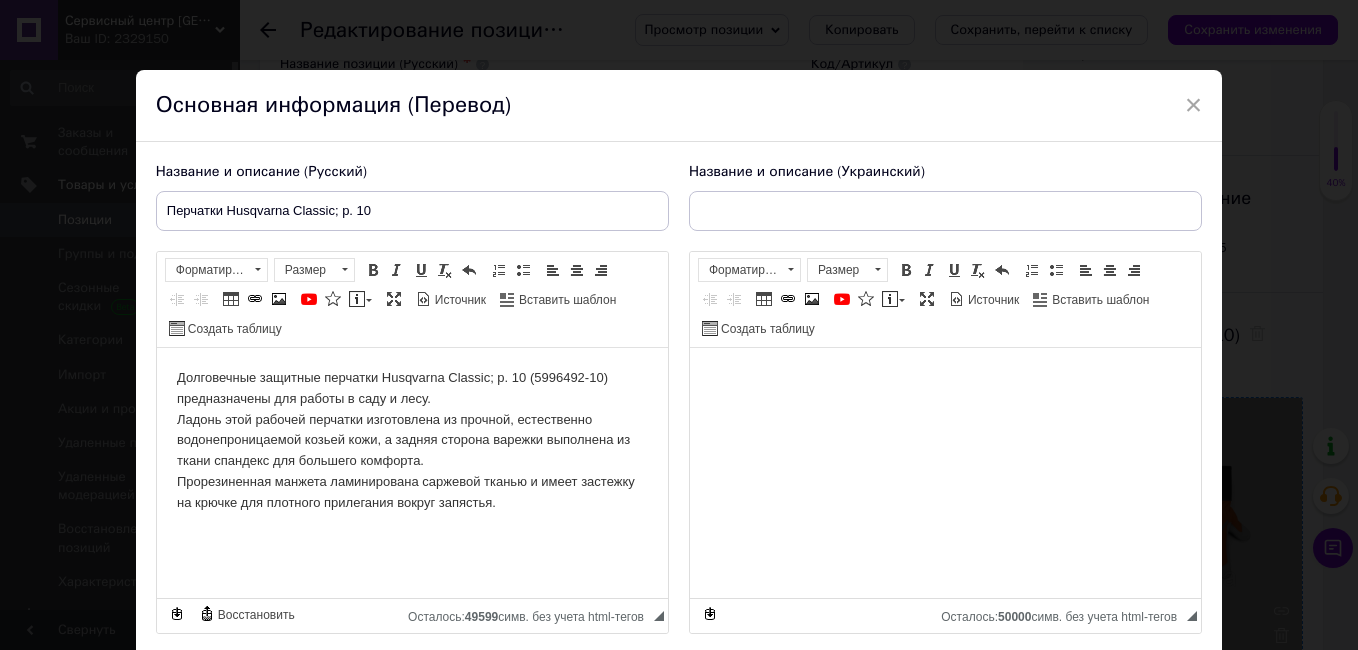 click at bounding box center (944, 378) 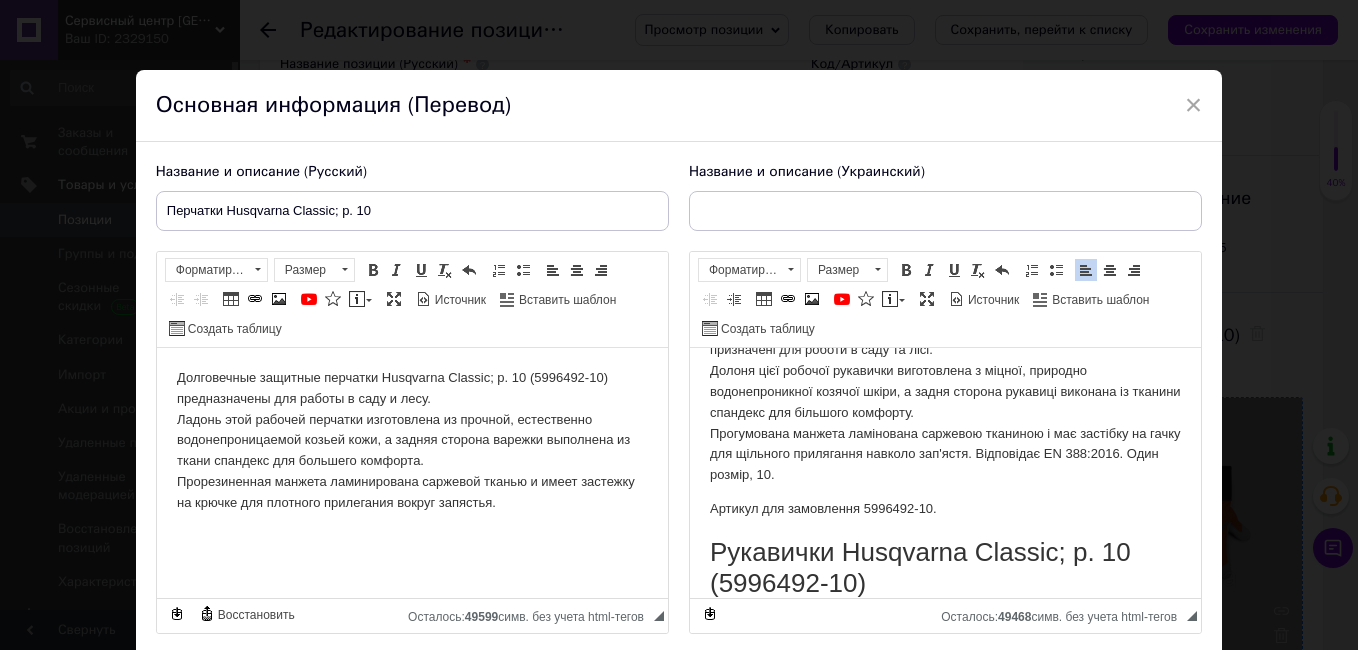 scroll, scrollTop: 0, scrollLeft: 0, axis: both 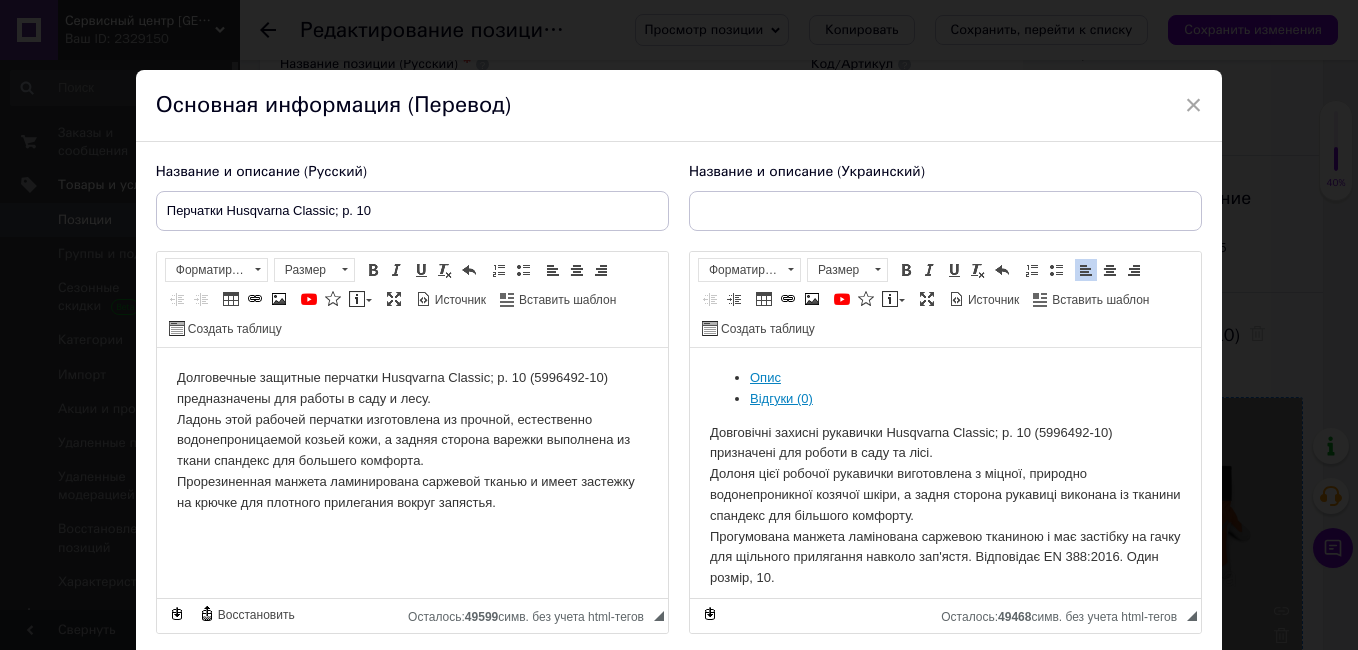 click on "Відгуки (0)" at bounding box center (944, 399) 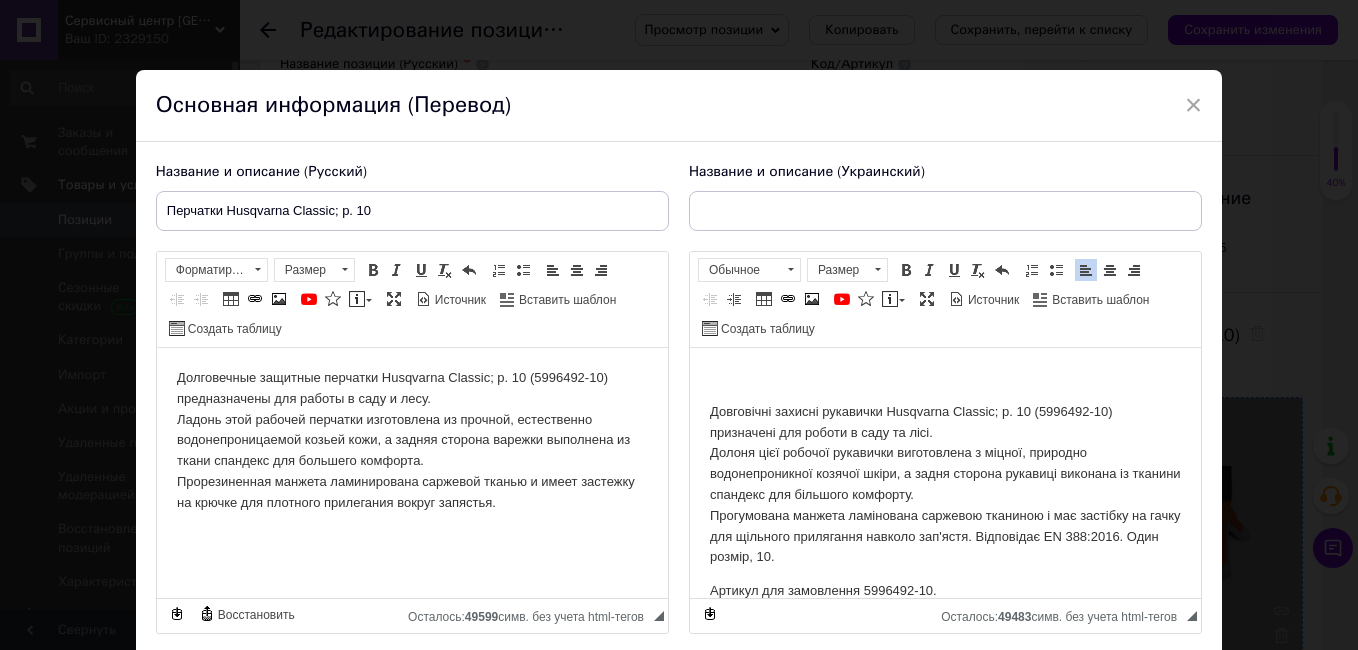 click on "Довговічні захисні рукавички Husqvarna Classic; р. 10 (5996492-10) призначені для роботи в саду та лісі. Долоня цієї робочої рукавички виготовлена з міцної, природно водонепроникної козячої шкіри, а задня сторона рукавиці виконана із тканини спандекс для більшого комфорту. Прогумована манжета ламінована саржевою тканиною і має застібку на гачку для щільного прилягання навколо зап'ястя. Відповідає EN 388:2016. Один розмір, 10. Артикул для замовлення 5996492-10. Рукавички Husqvarna Classic; р. 10 (5996492-10)" at bounding box center (944, 525) 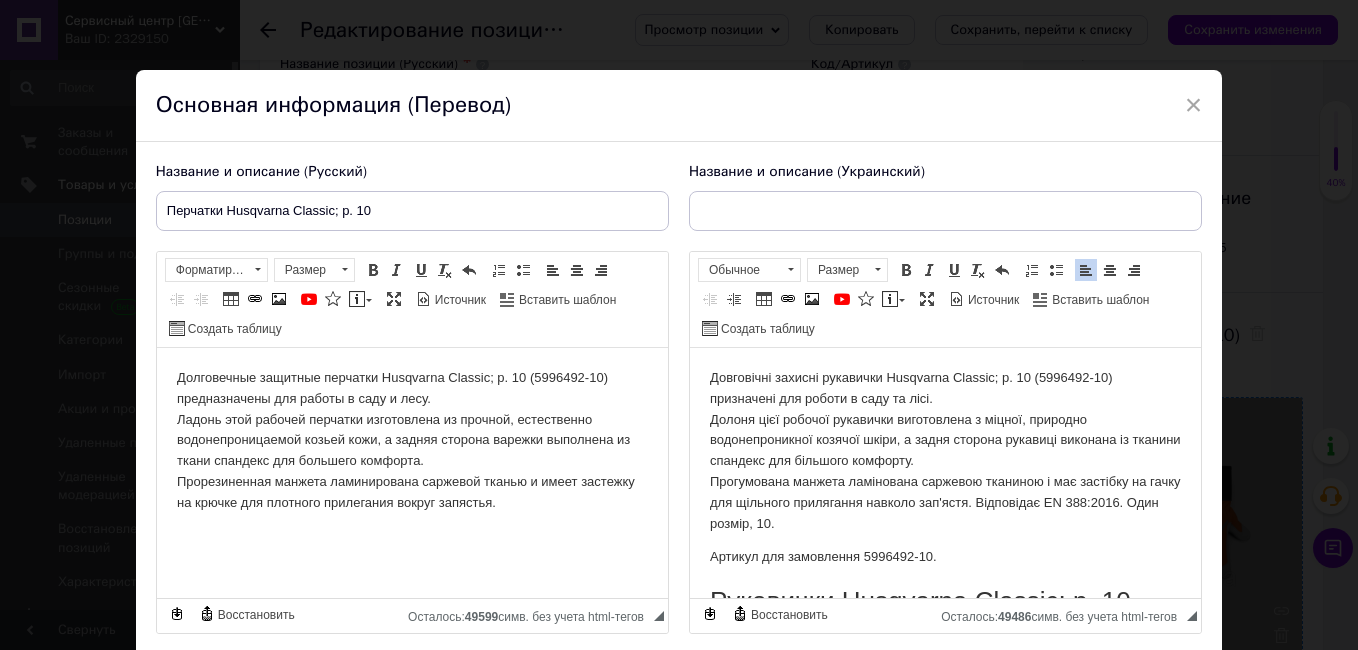 scroll, scrollTop: 70, scrollLeft: 0, axis: vertical 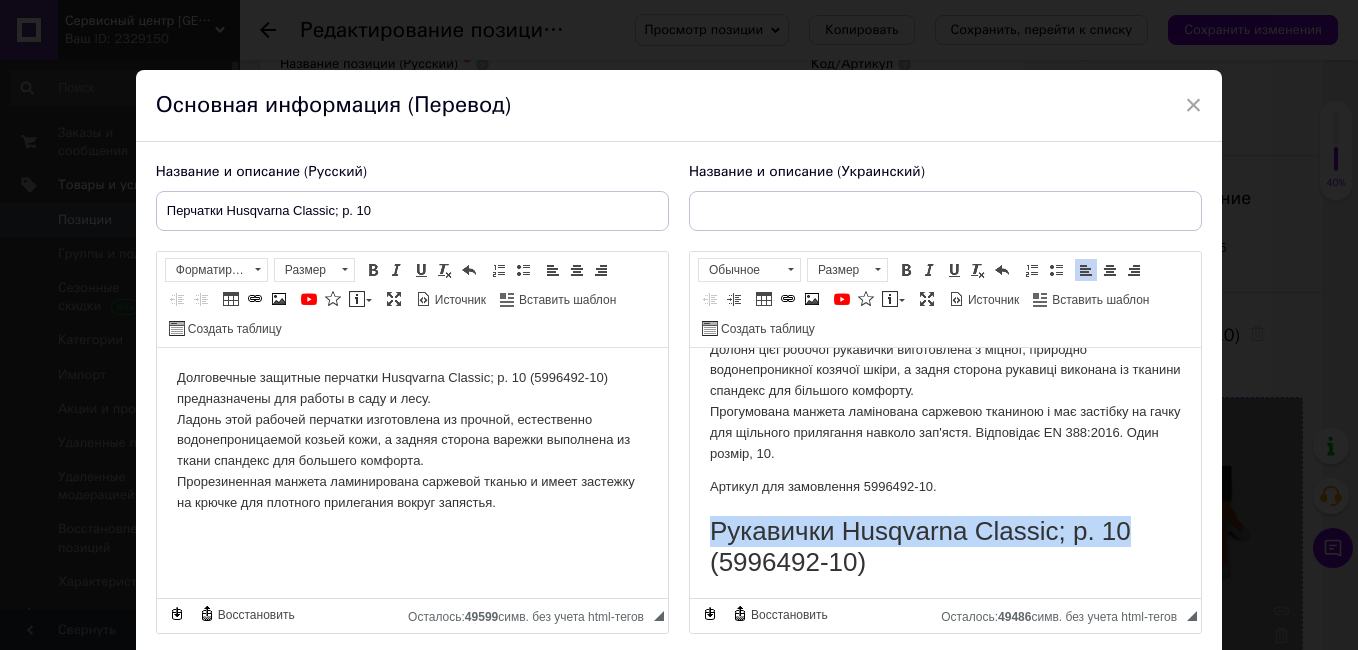 drag, startPoint x: 710, startPoint y: 522, endPoint x: 1134, endPoint y: 542, distance: 424.47144 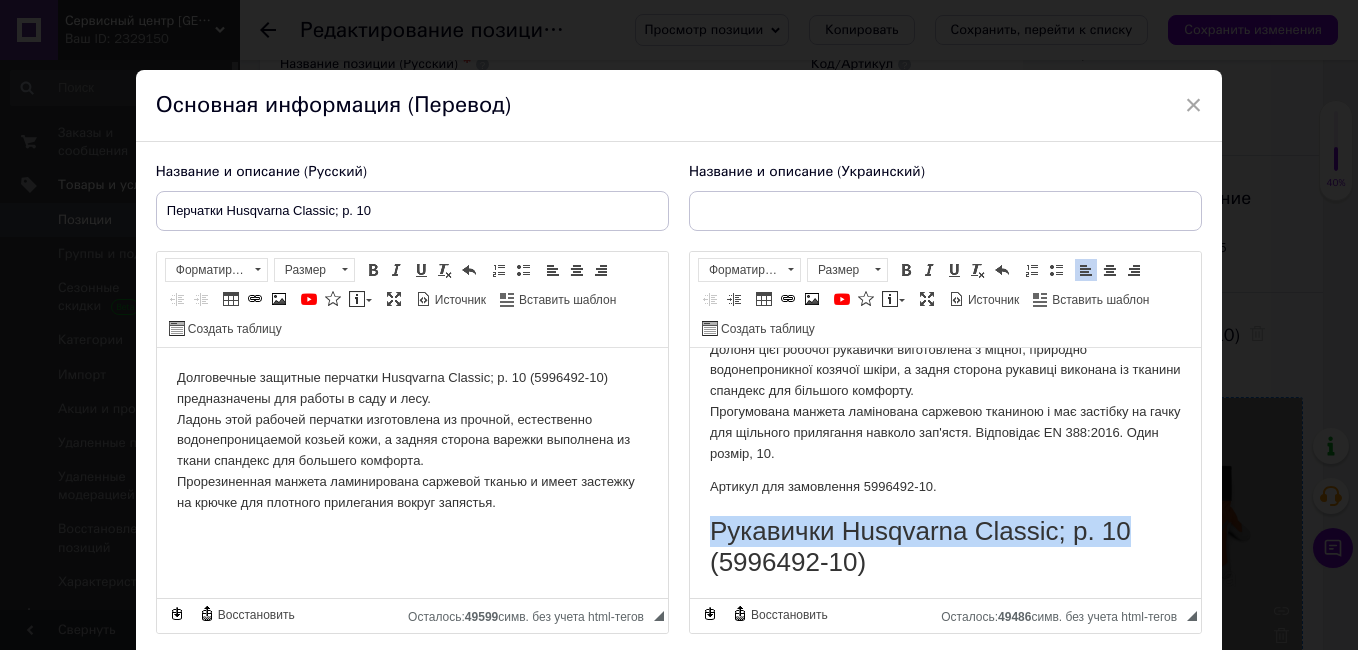 copy on "Рукавички Husqvarna Classic; р. 10" 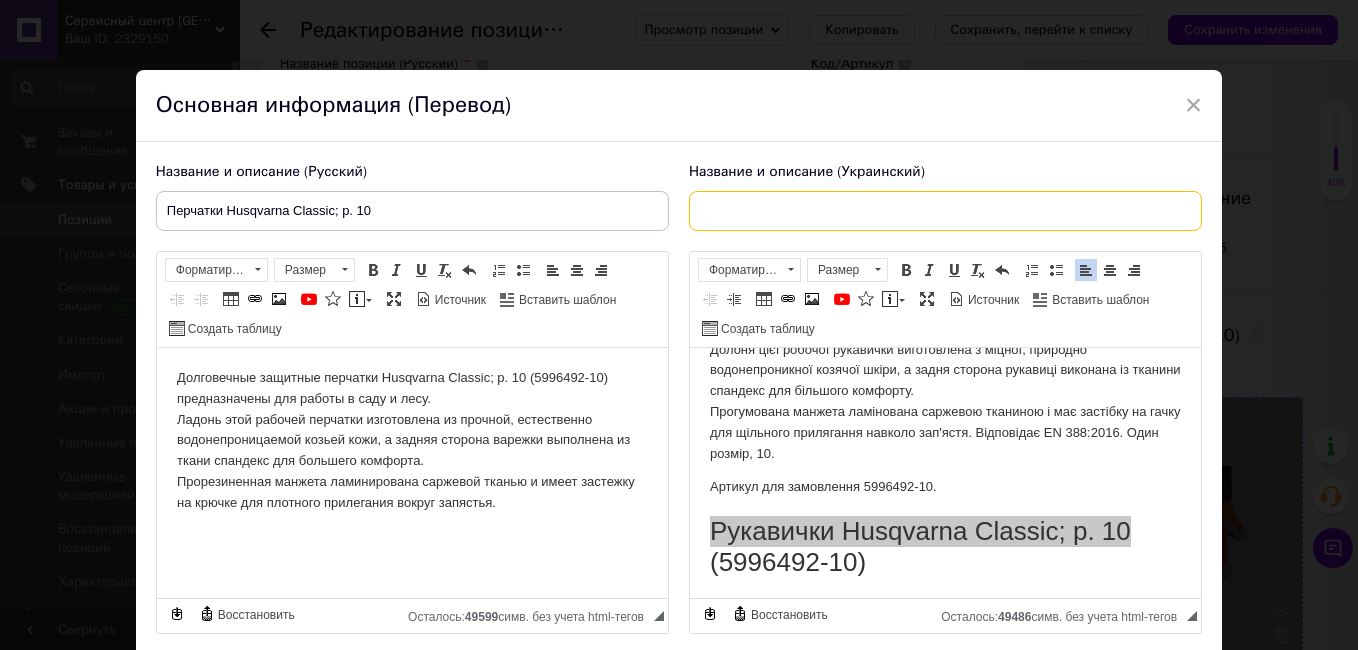 click at bounding box center [945, 211] 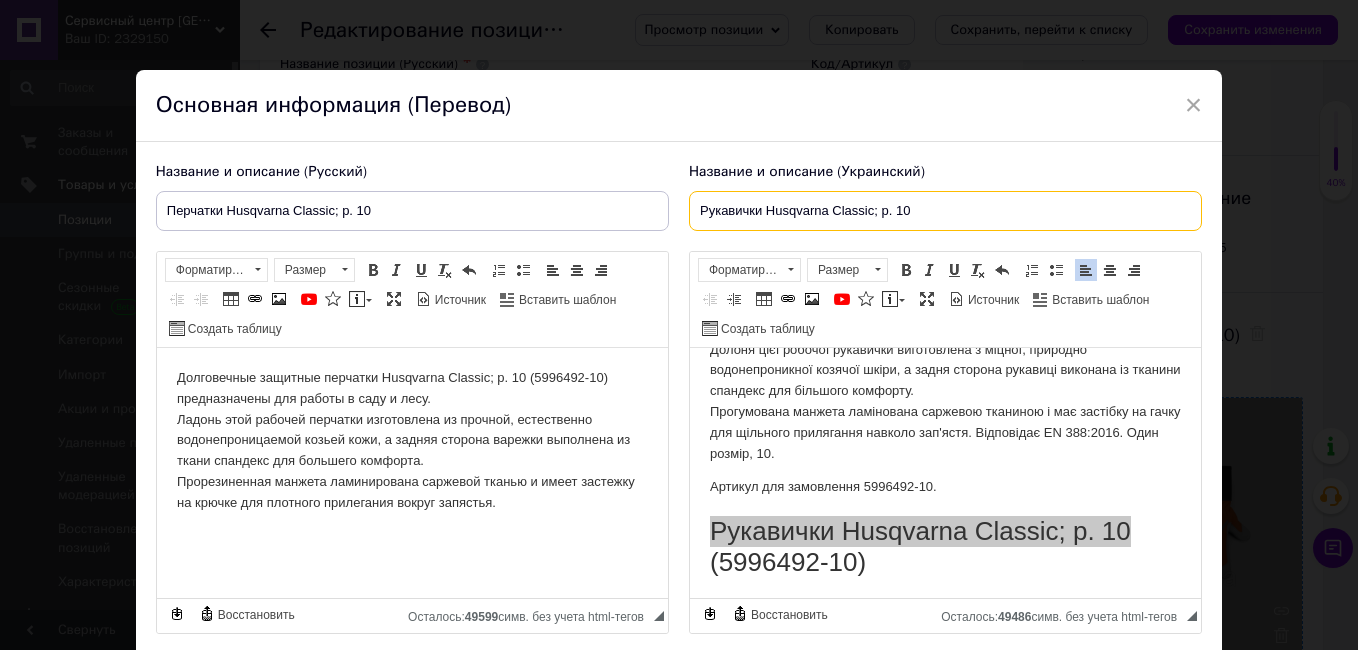 type on "Рукавички Husqvarna Classic; р. 10" 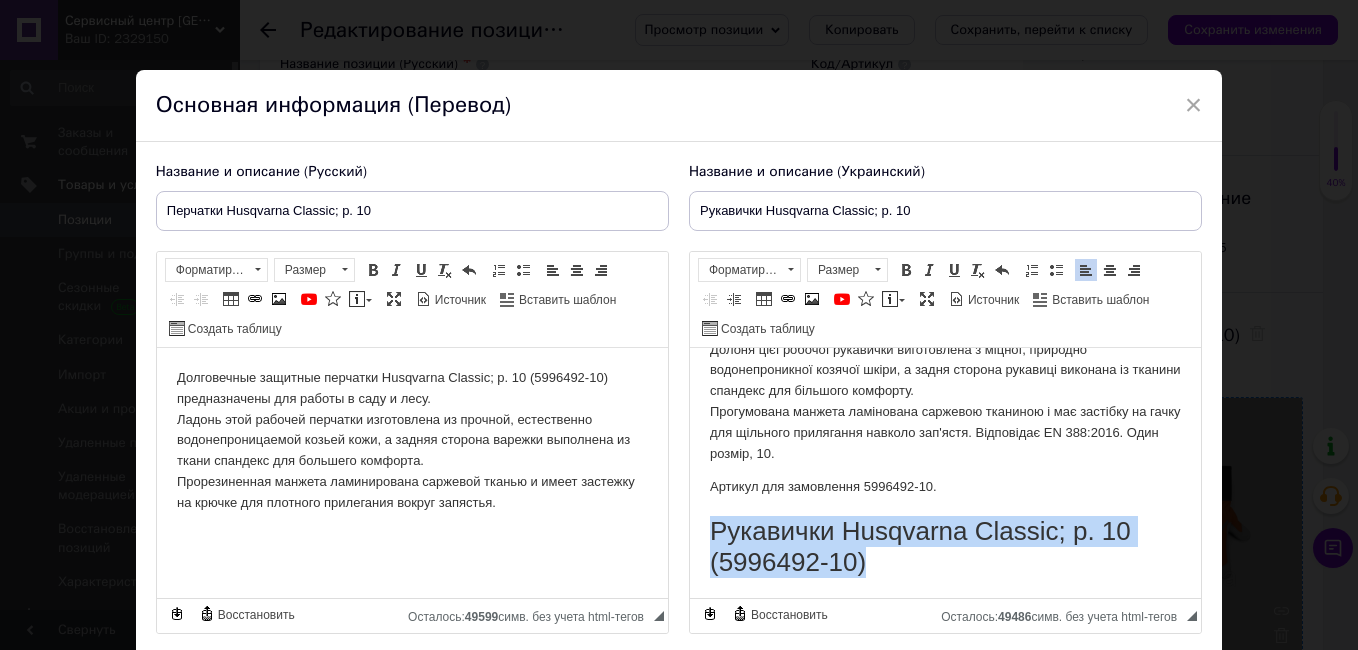 drag, startPoint x: 879, startPoint y: 573, endPoint x: 703, endPoint y: 510, distance: 186.93582 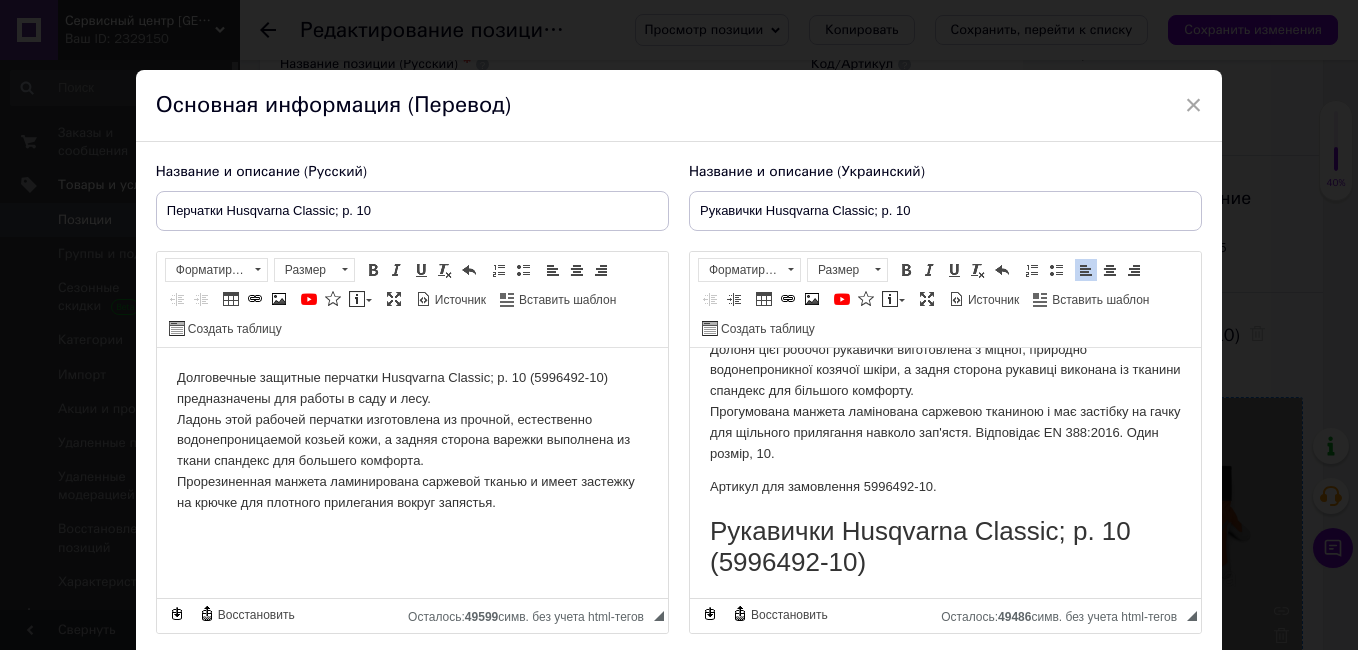 scroll, scrollTop: 18, scrollLeft: 0, axis: vertical 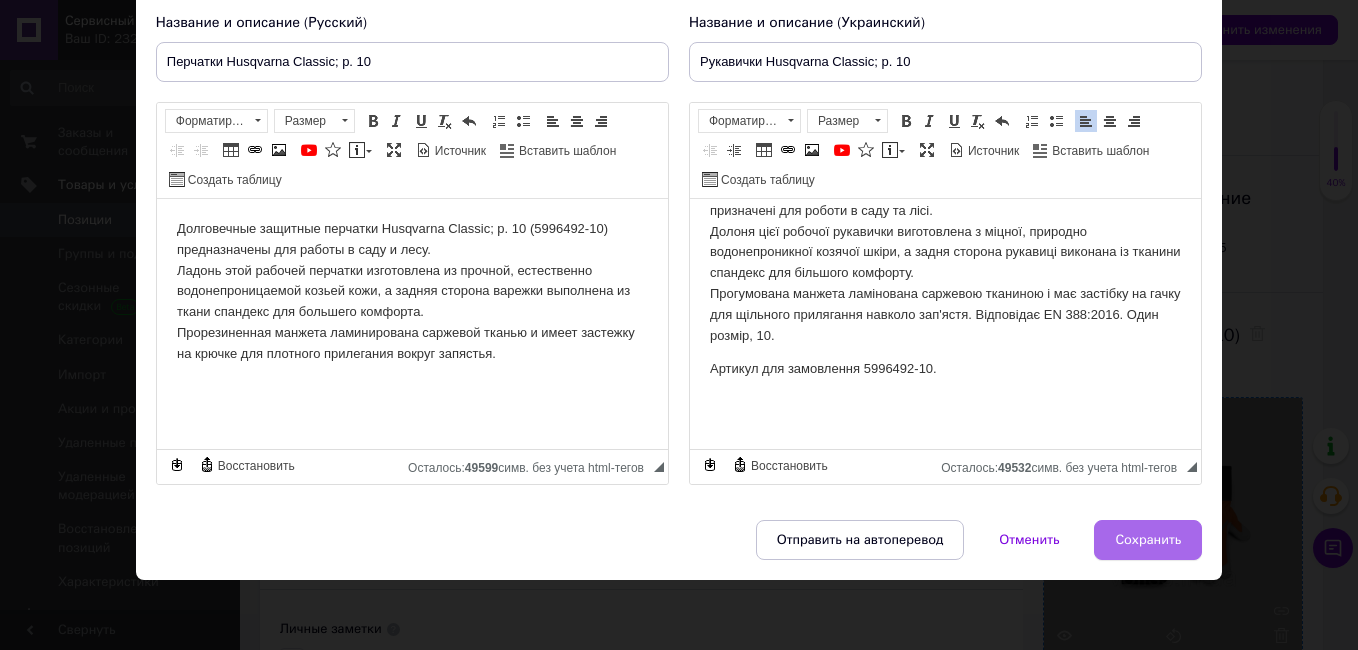 click on "Сохранить" at bounding box center [1148, 540] 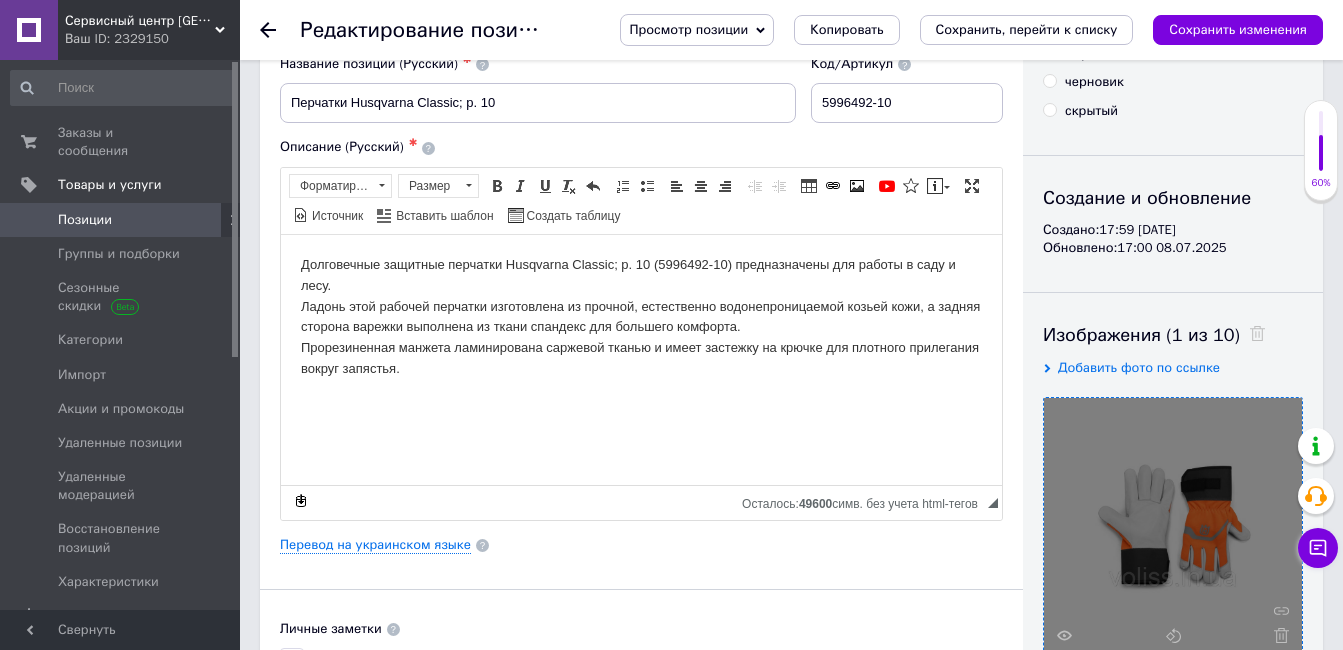scroll, scrollTop: 0, scrollLeft: 0, axis: both 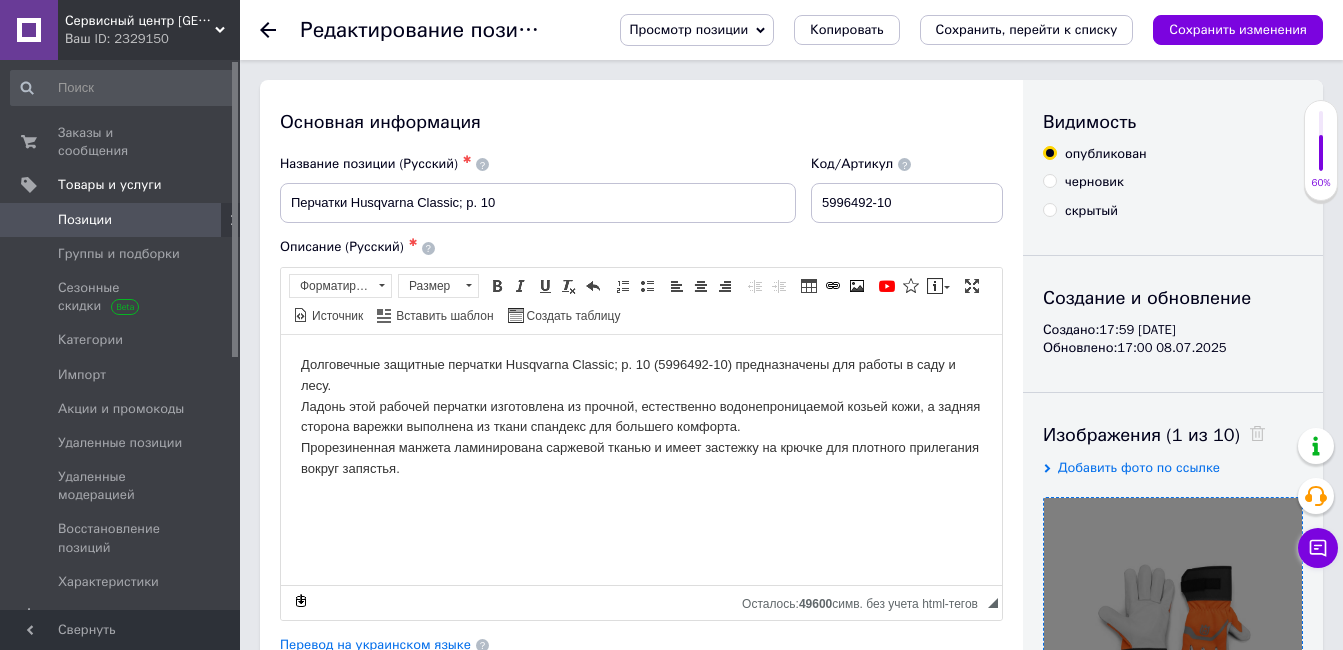 click on "Долговечные защитные перчатки Husqvarna Classic; р. 10 (5996492-10) предназначены для работы в саду и лесу. Ладонь этой рабочей перчатки изготовлена ​​из прочной, естественно водонепроницаемой козьей кожи, а задняя сторона варежки выполнена из ткани спандекс для большего комфорта. Прорезиненная манжета ламинирована саржевой тканью и имеет застежку на крючке для плотного прилегания вокруг запястья." at bounding box center (641, 416) 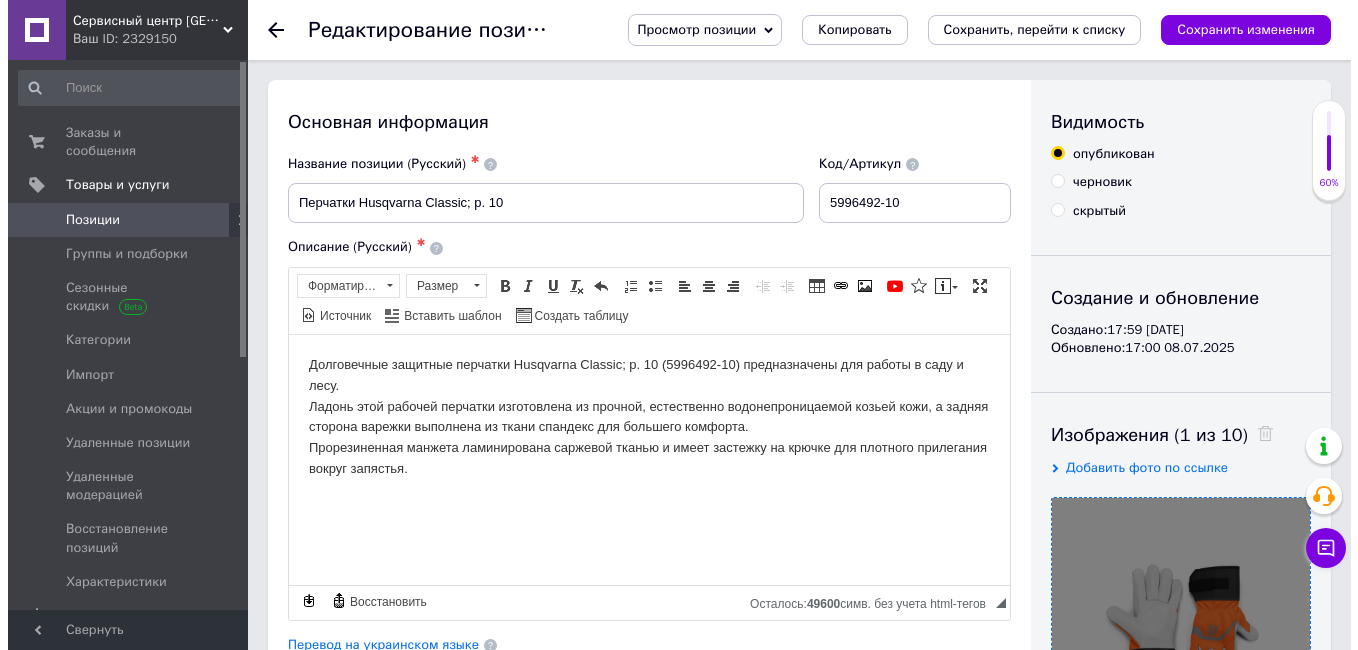 scroll, scrollTop: 100, scrollLeft: 0, axis: vertical 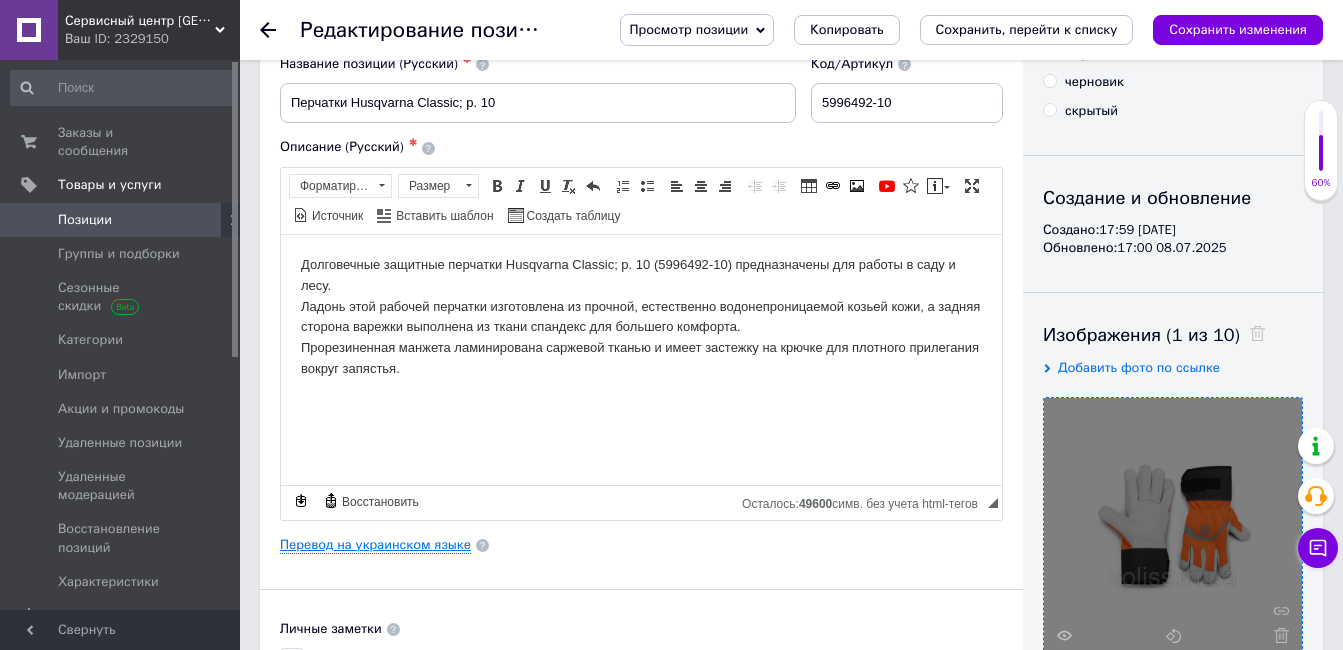 click on "Перевод на украинском языке" at bounding box center (375, 545) 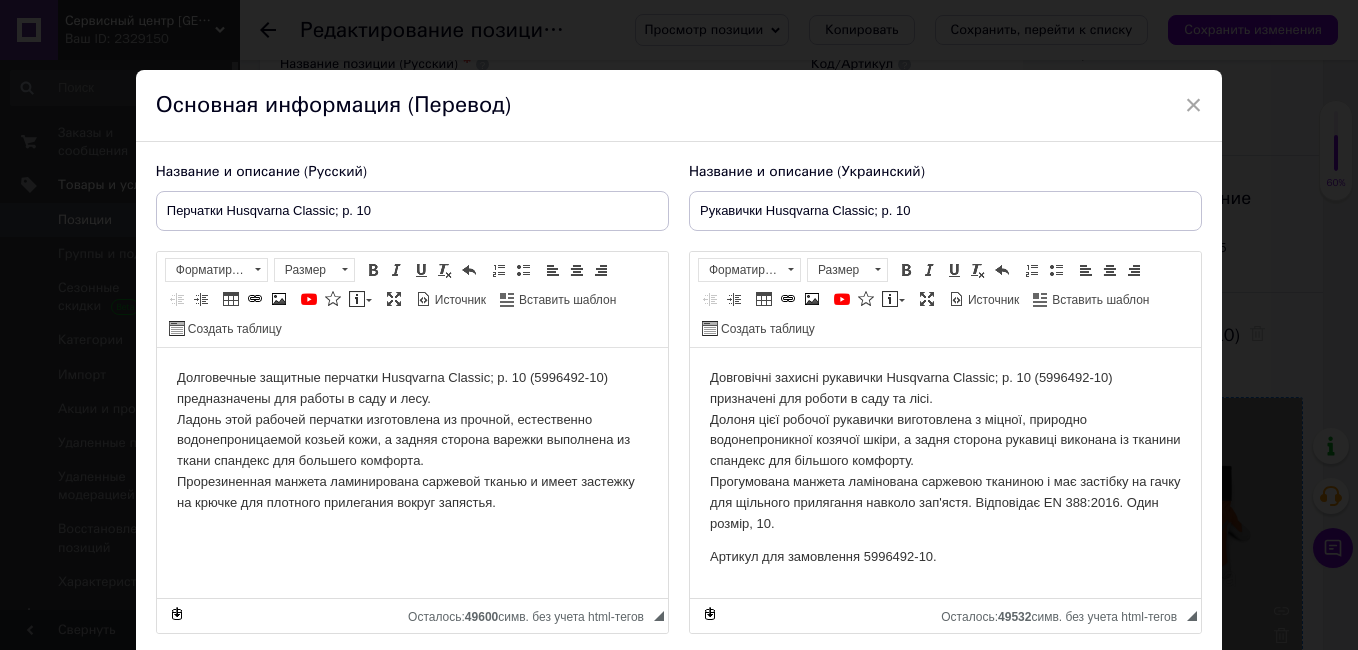 scroll, scrollTop: 39, scrollLeft: 0, axis: vertical 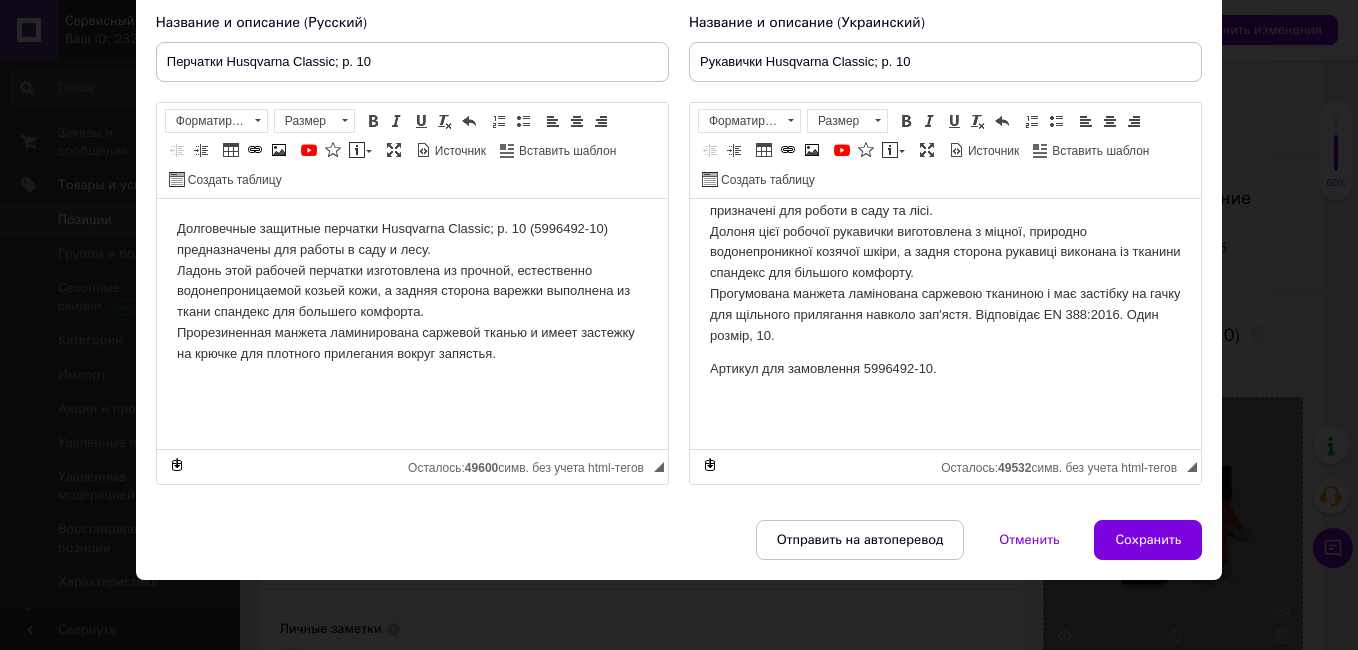 click on "Сохранить" at bounding box center (1148, 540) 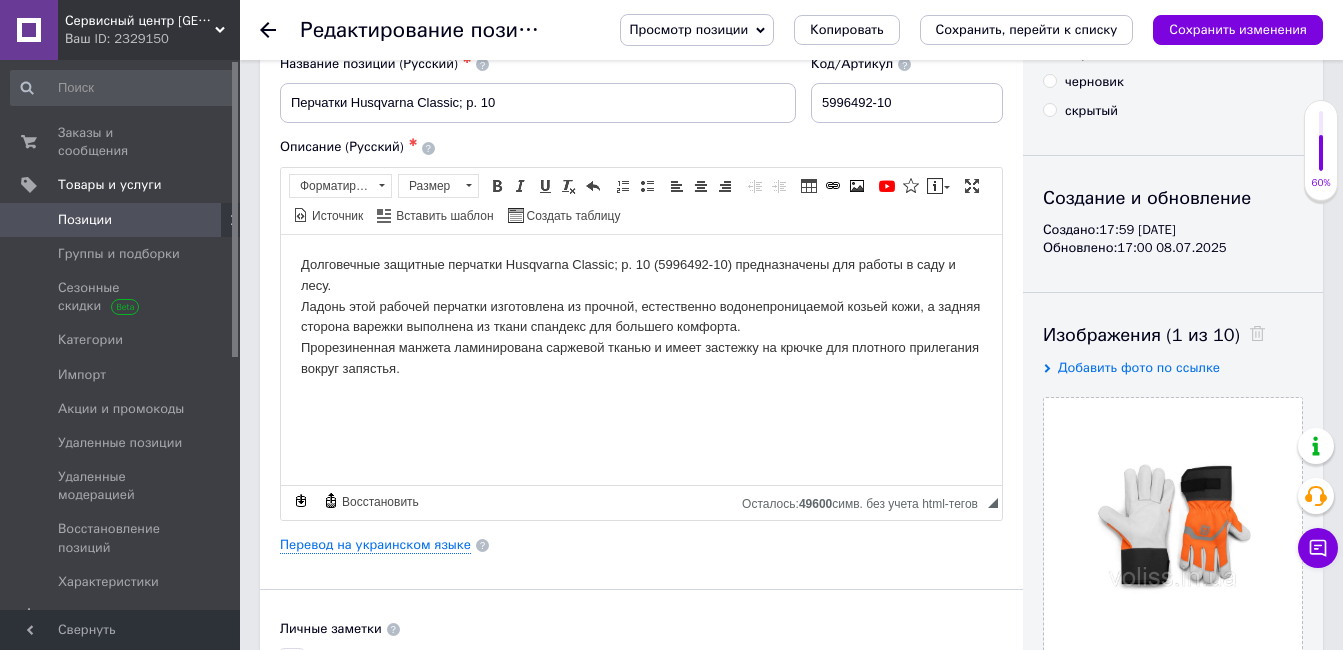 scroll, scrollTop: 0, scrollLeft: 0, axis: both 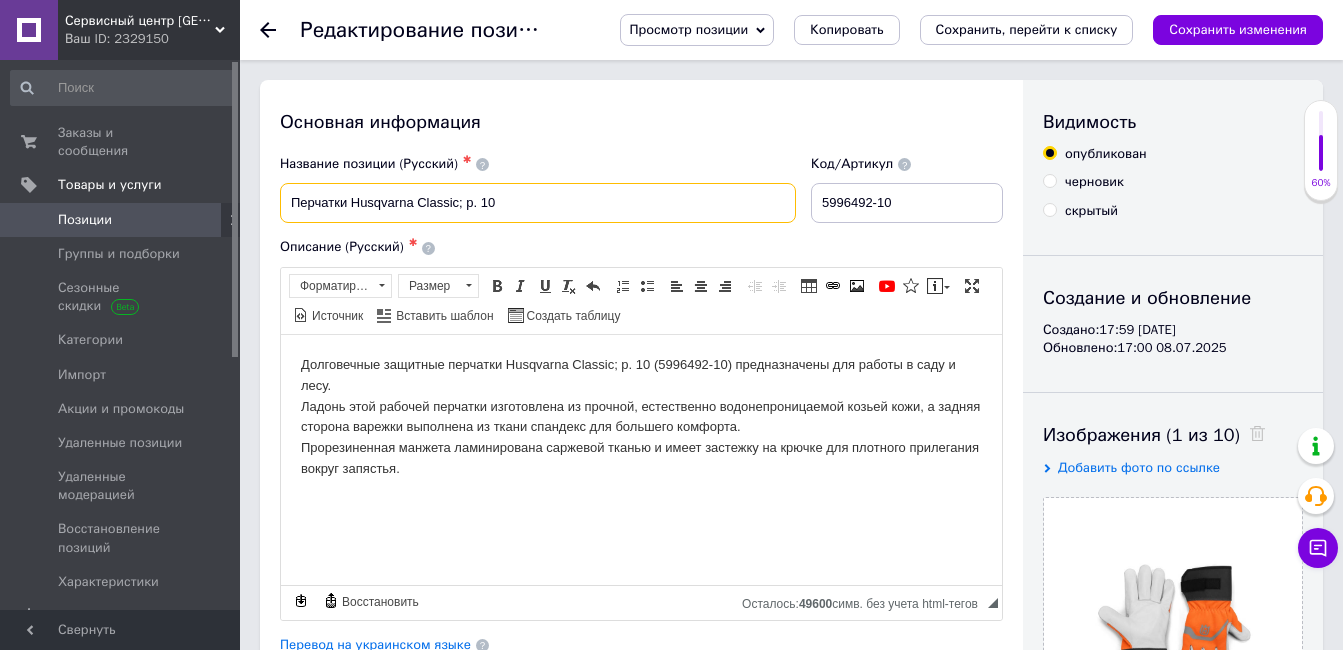 drag, startPoint x: 413, startPoint y: 198, endPoint x: 245, endPoint y: 173, distance: 169.84993 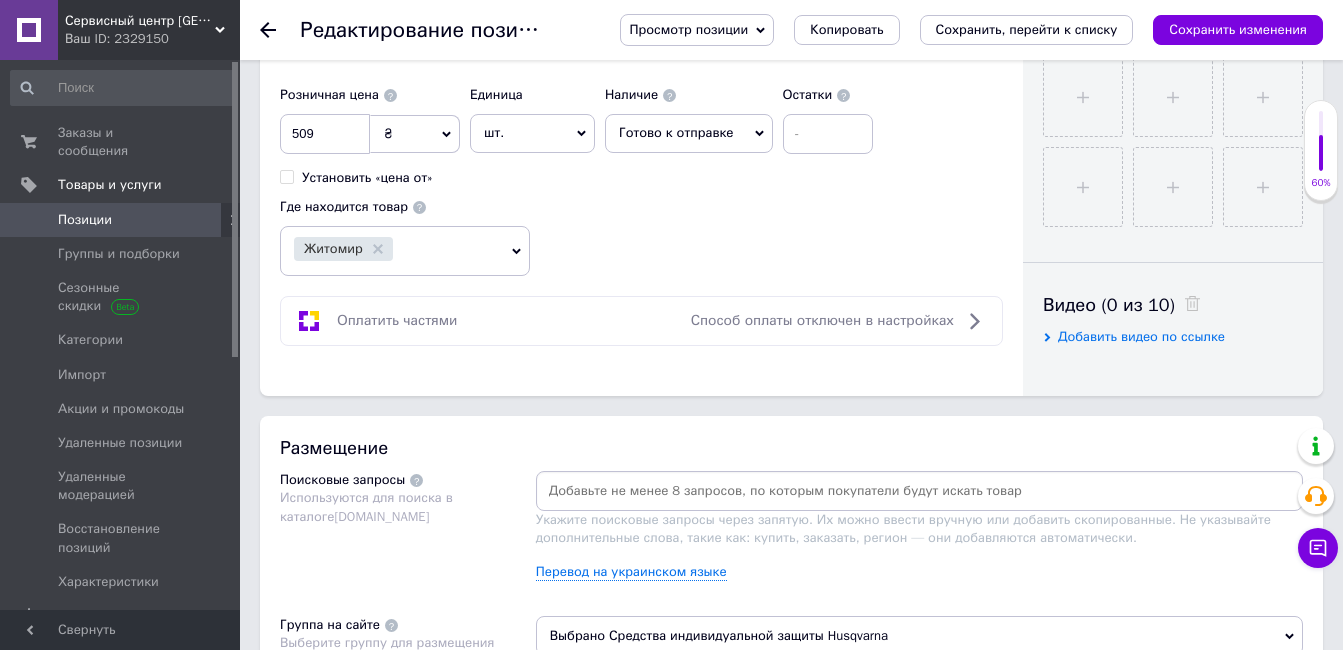 scroll, scrollTop: 900, scrollLeft: 0, axis: vertical 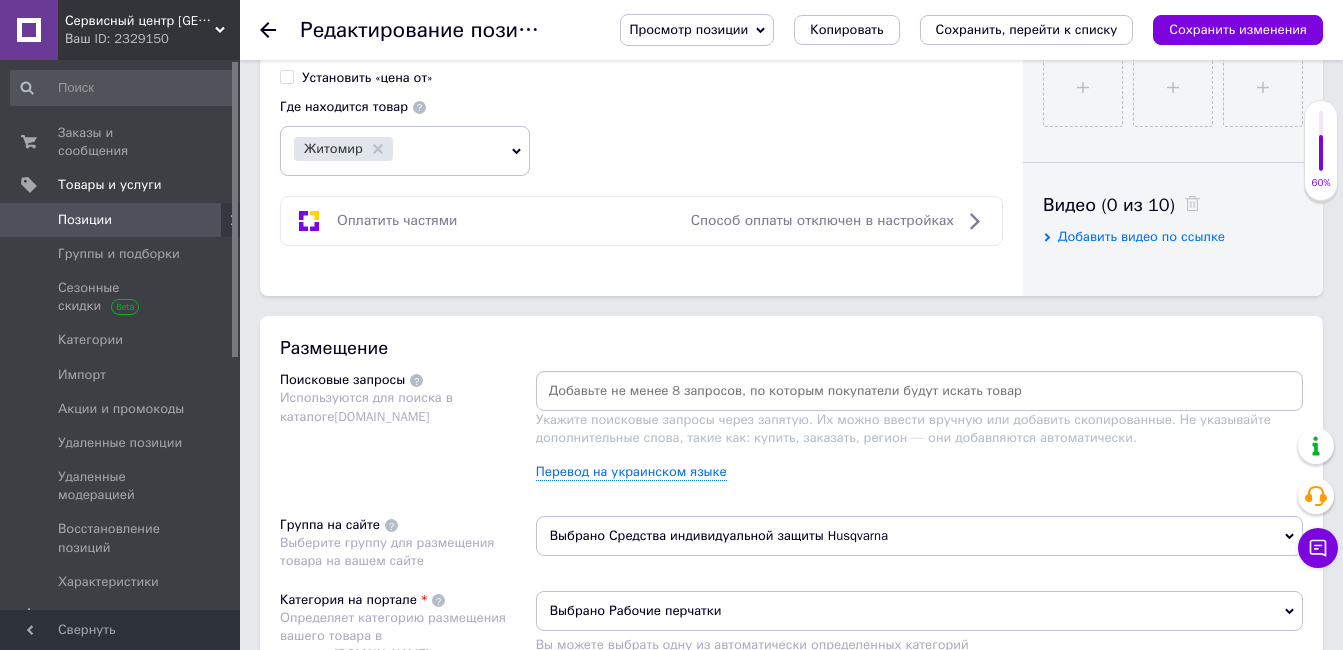 click at bounding box center [919, 391] 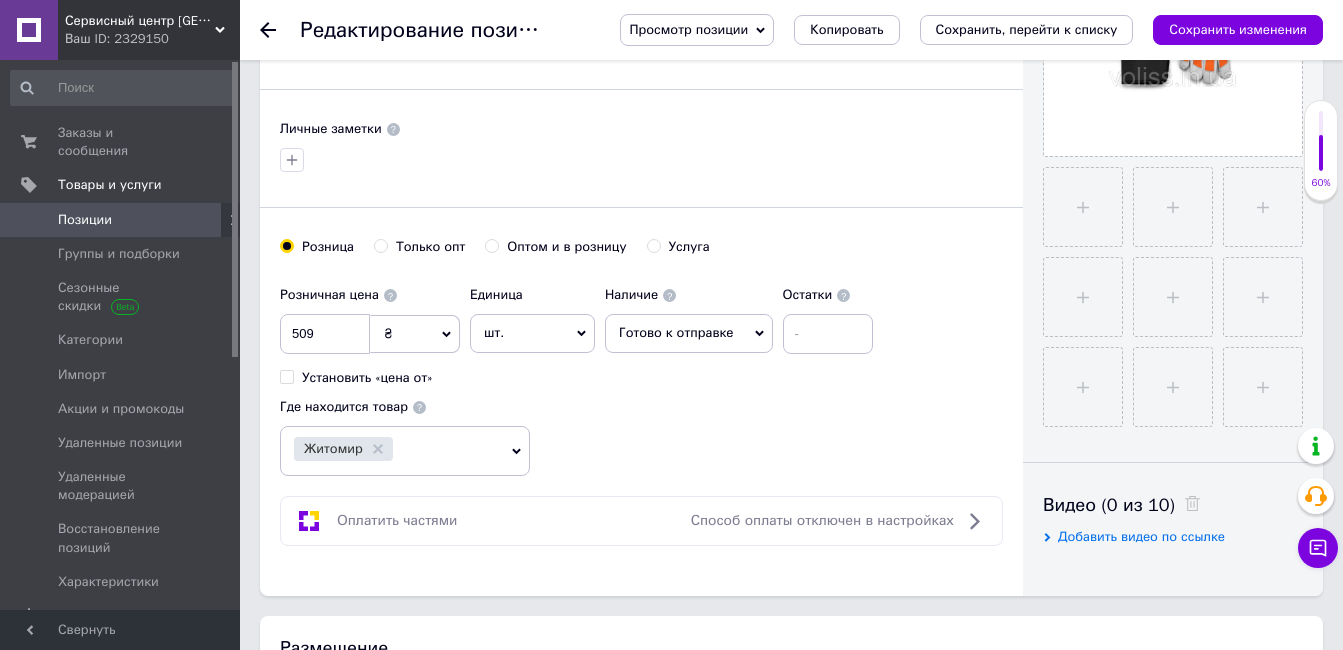 scroll, scrollTop: 1000, scrollLeft: 0, axis: vertical 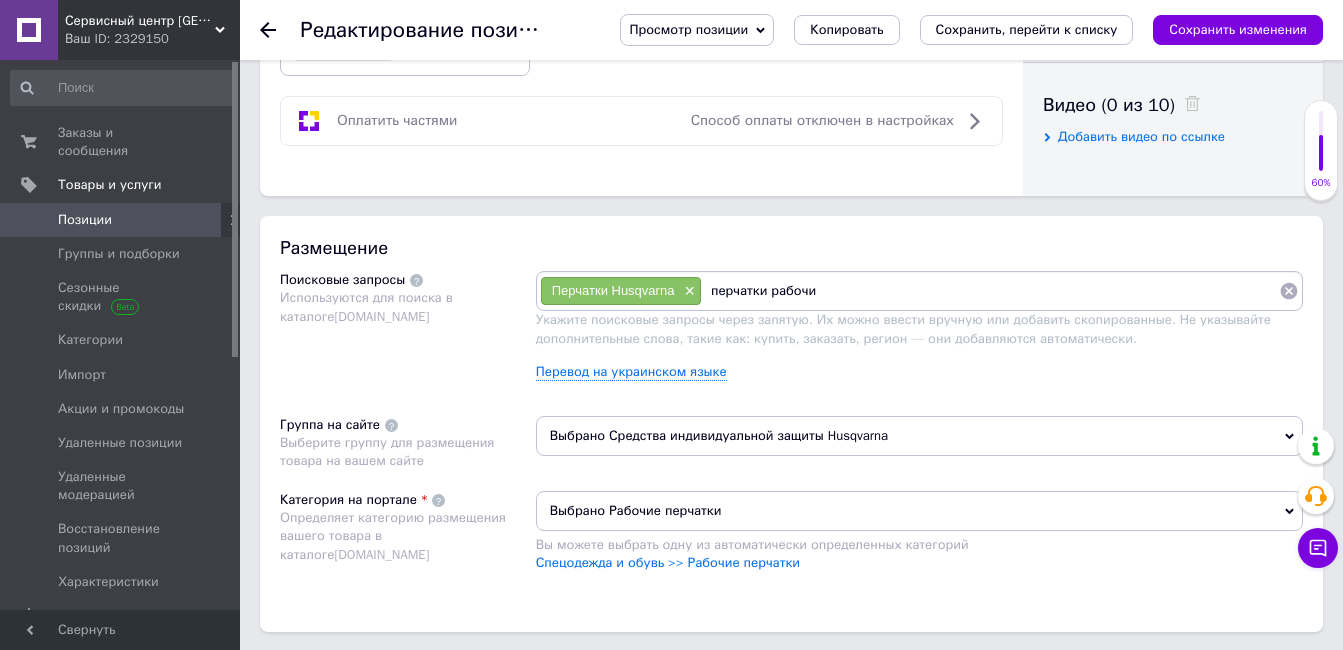 type on "перчатки рабочие" 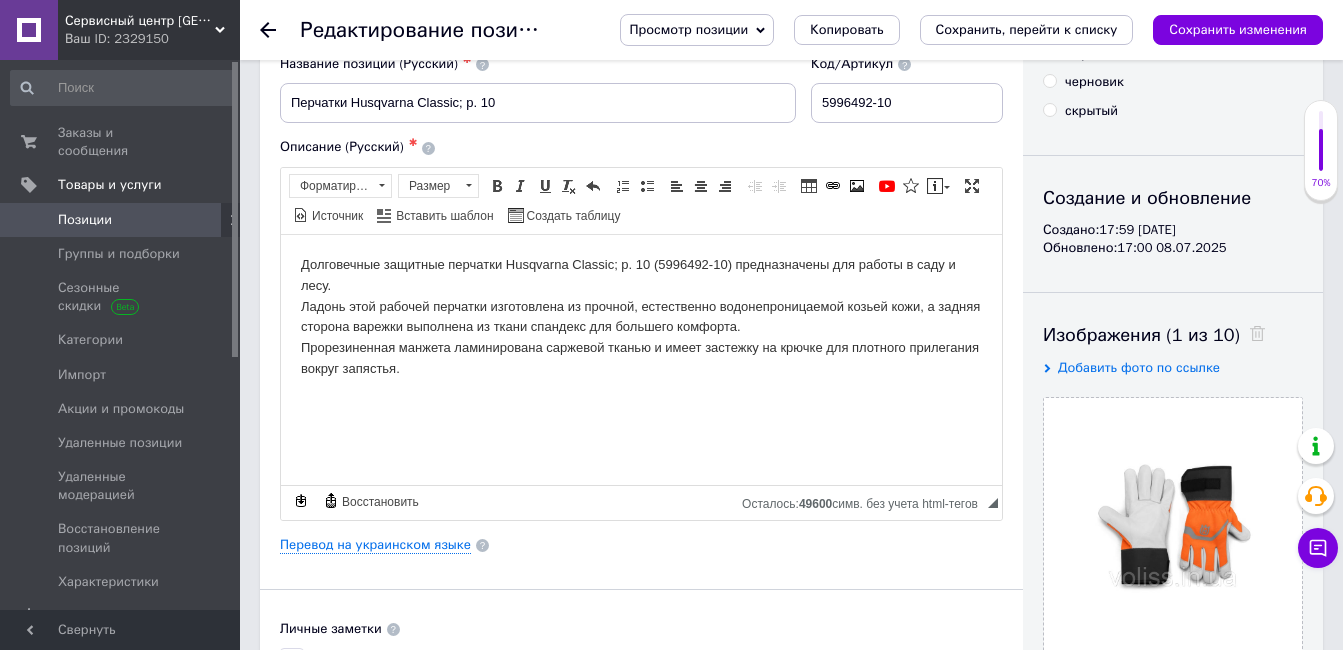 scroll, scrollTop: 0, scrollLeft: 0, axis: both 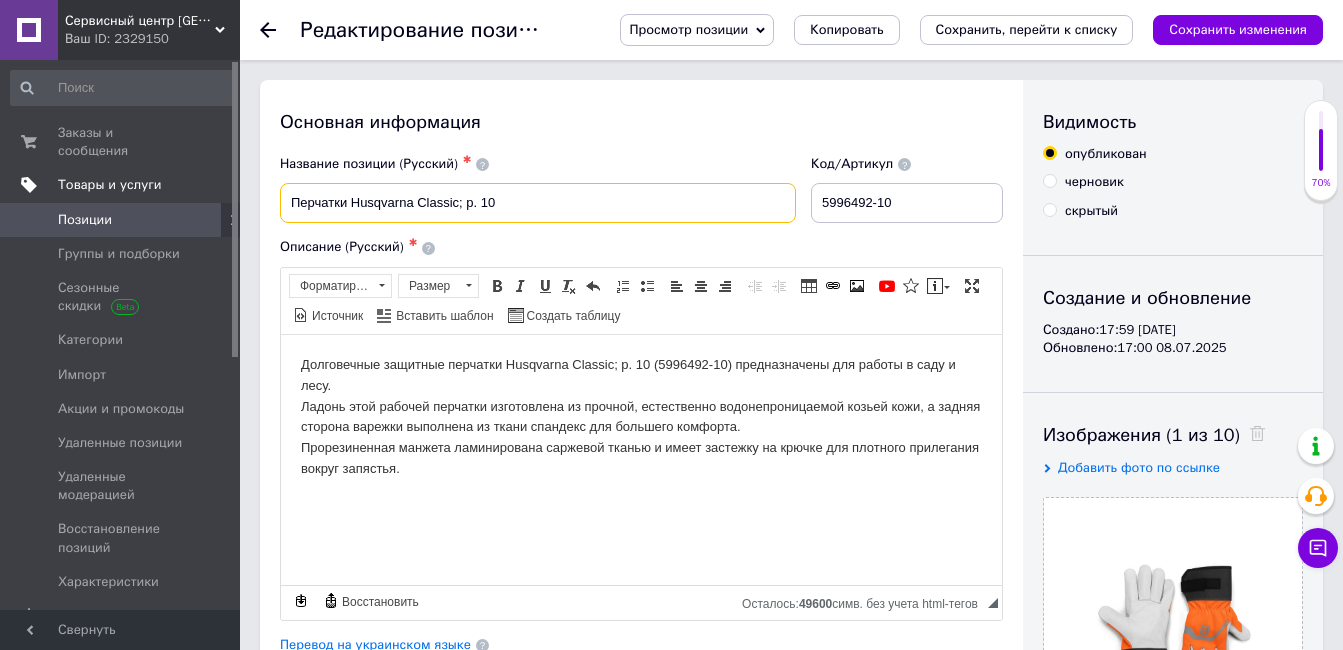 drag, startPoint x: 456, startPoint y: 199, endPoint x: 187, endPoint y: 164, distance: 271.2674 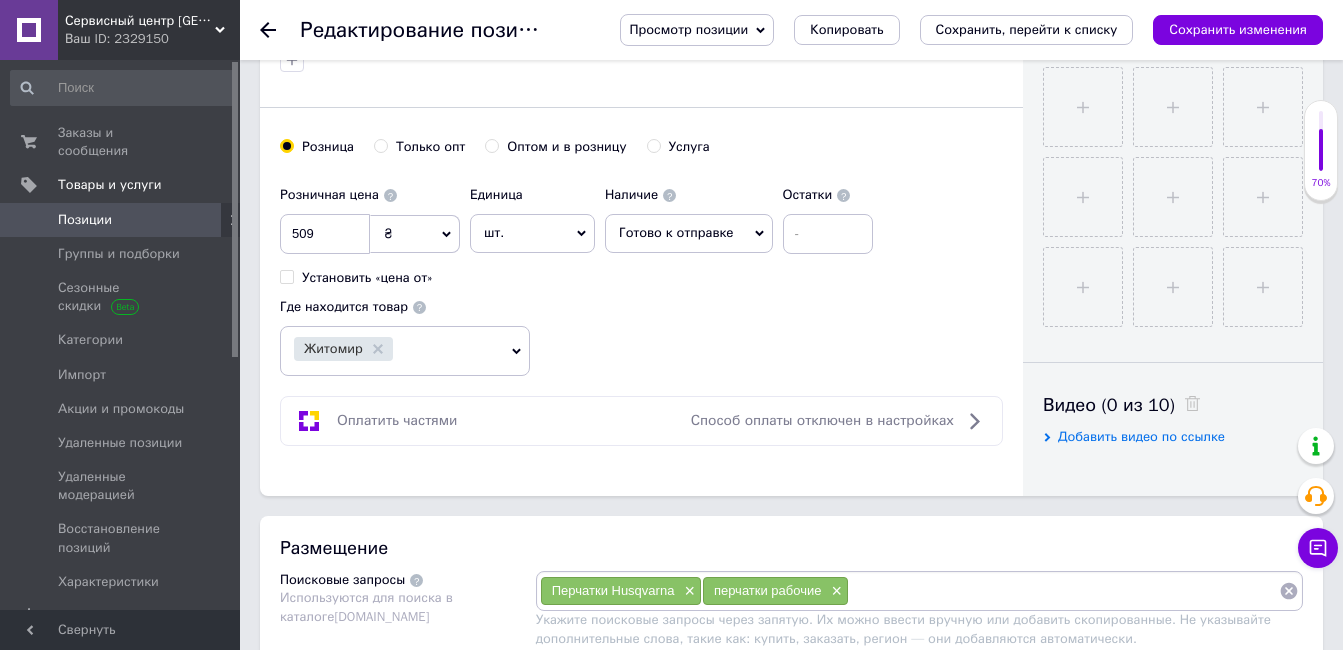 scroll, scrollTop: 900, scrollLeft: 0, axis: vertical 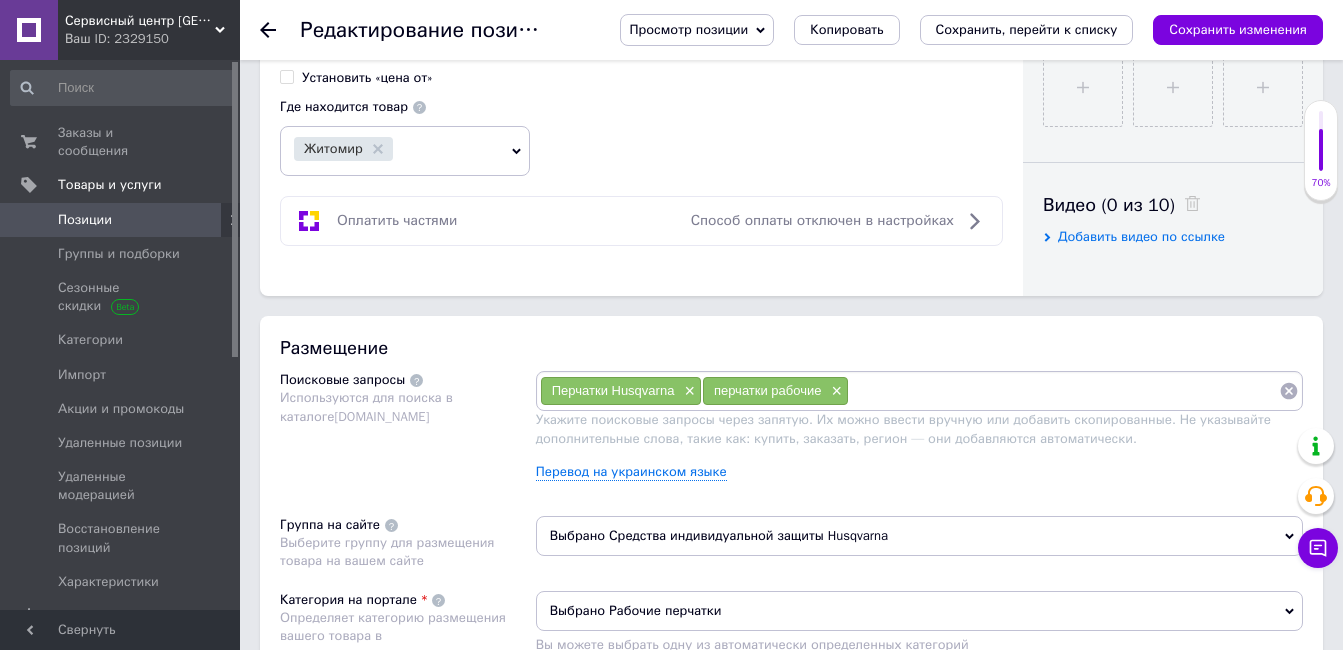 click at bounding box center [1064, 391] 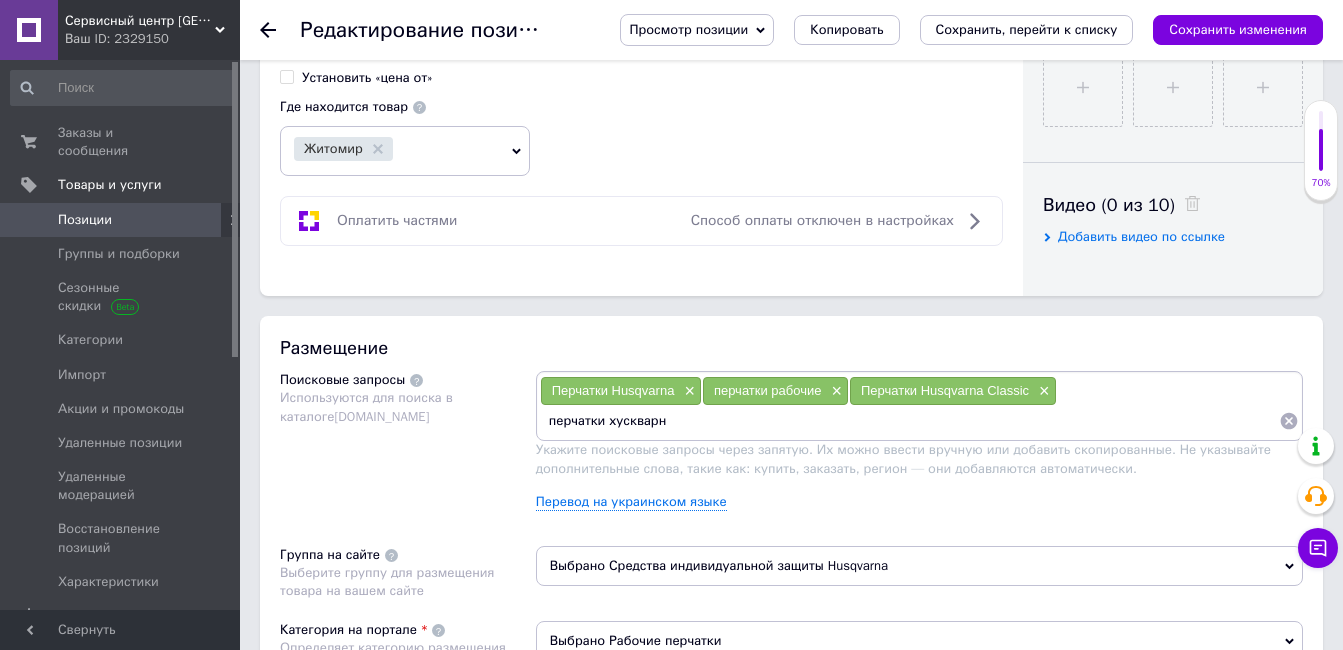 type on "перчатки хускварна" 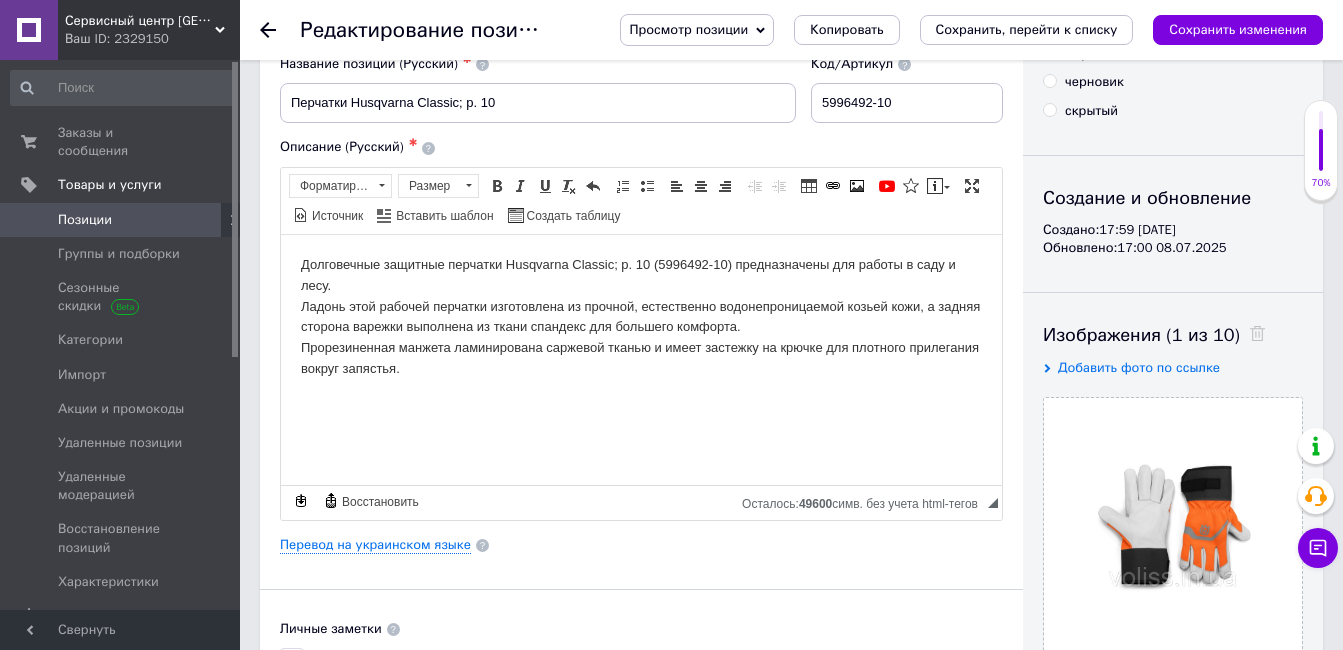 scroll, scrollTop: 0, scrollLeft: 0, axis: both 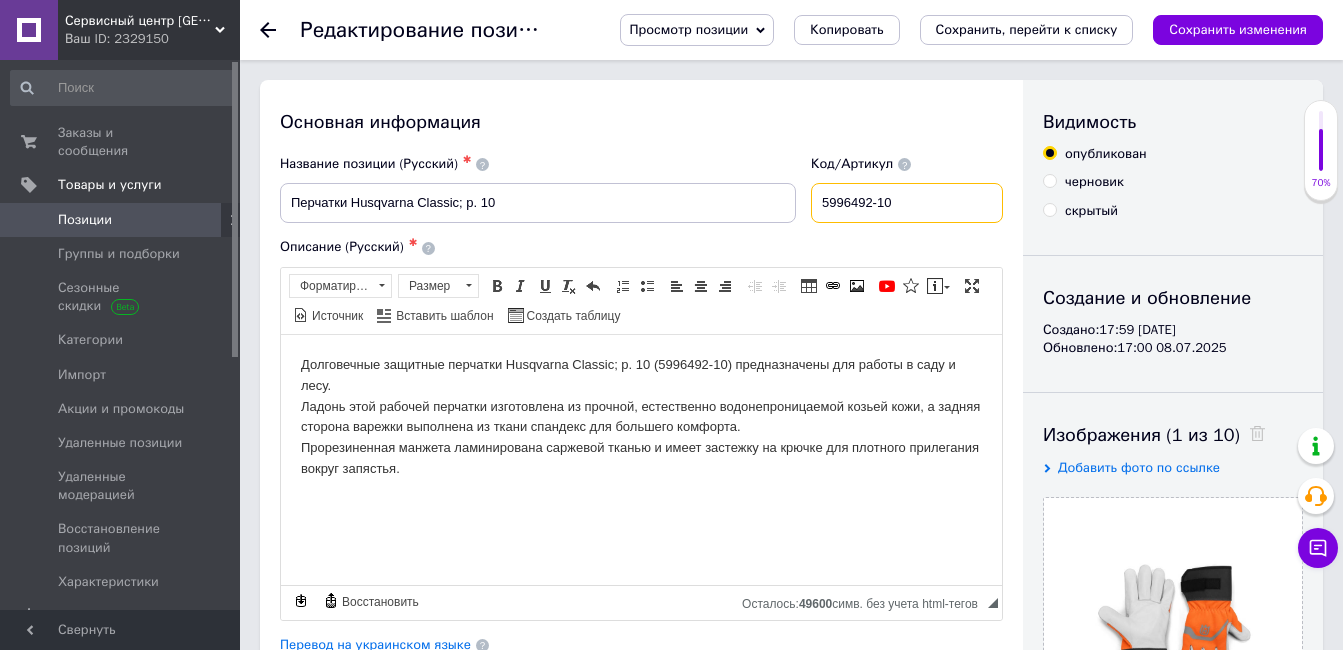 drag, startPoint x: 949, startPoint y: 181, endPoint x: 716, endPoint y: 191, distance: 233.2145 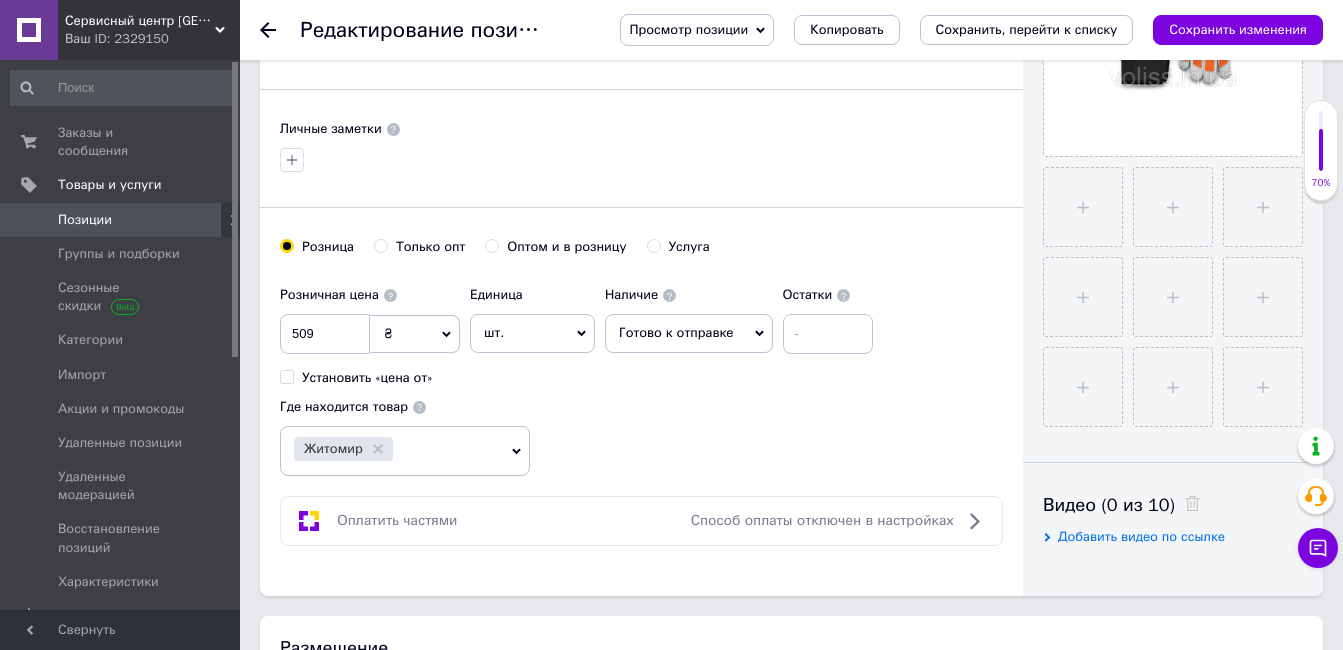scroll, scrollTop: 900, scrollLeft: 0, axis: vertical 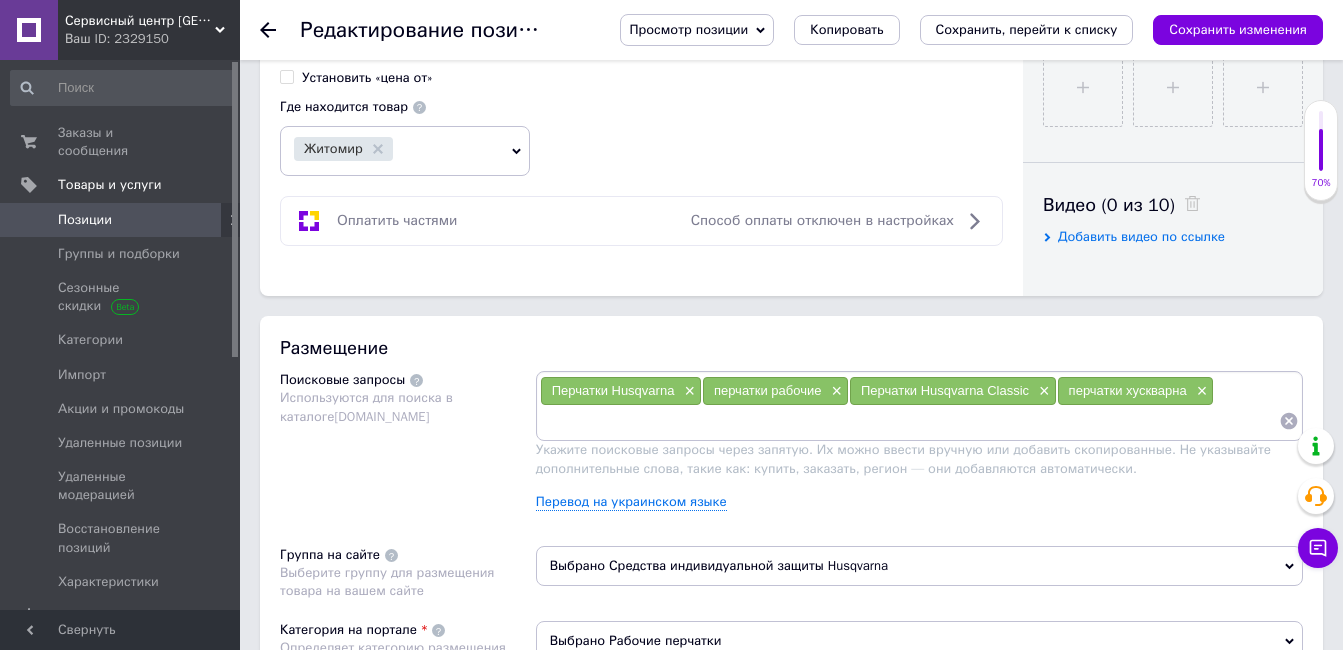 click at bounding box center [909, 421] 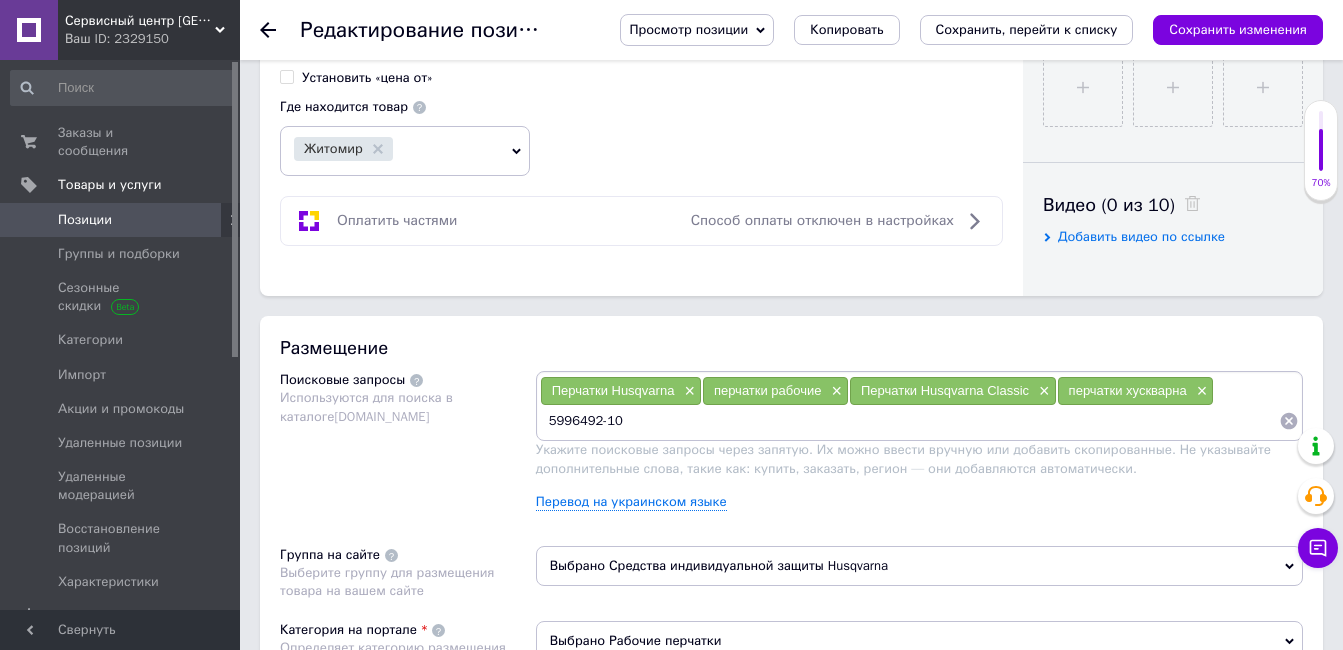 type 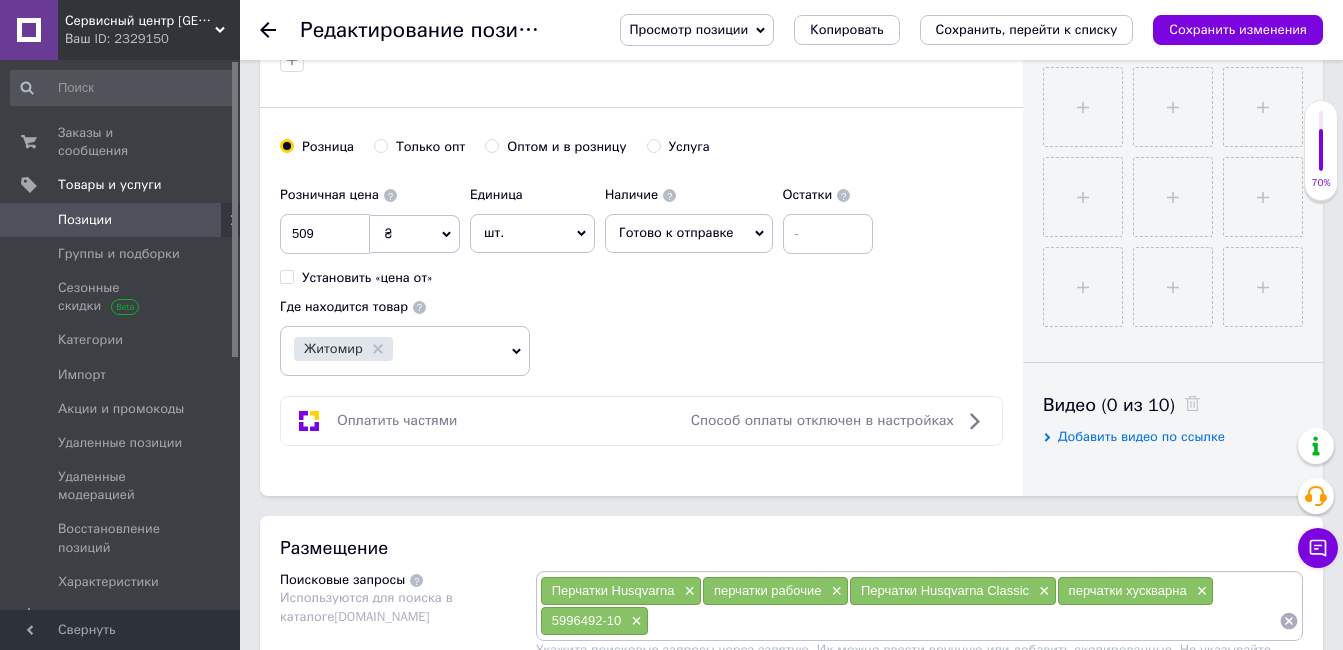 scroll, scrollTop: 300, scrollLeft: 0, axis: vertical 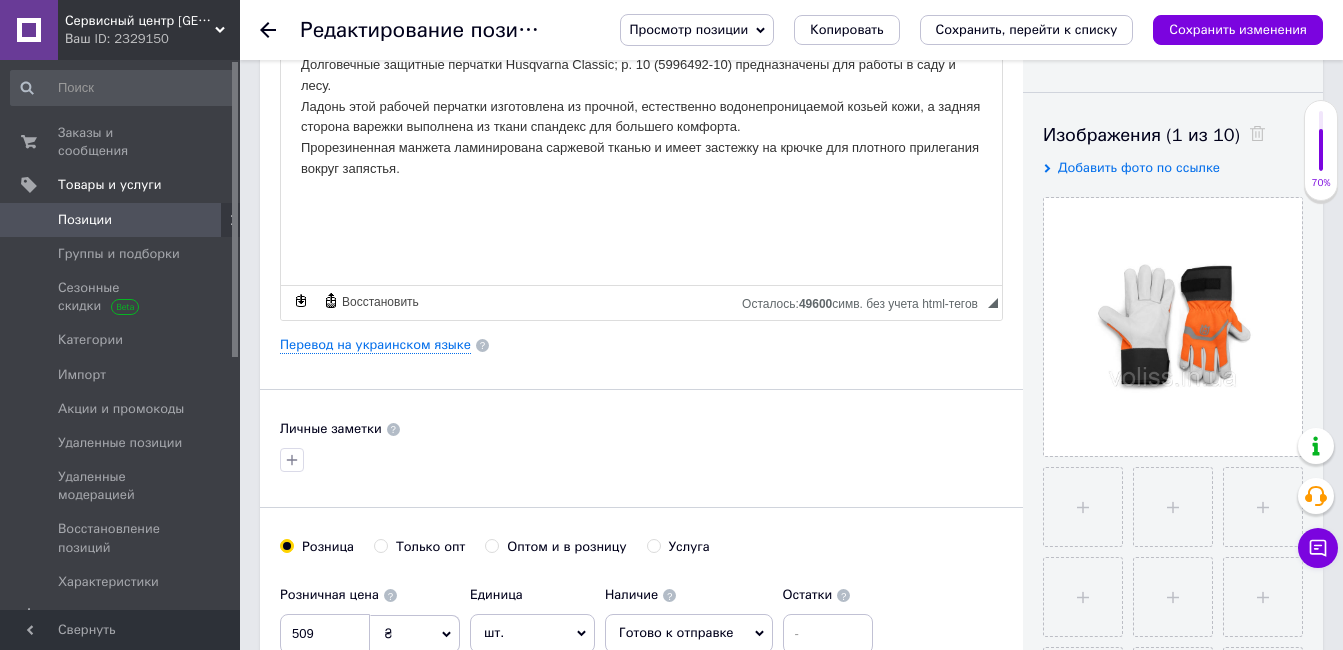 drag, startPoint x: 1224, startPoint y: 25, endPoint x: 1169, endPoint y: 135, distance: 122.98374 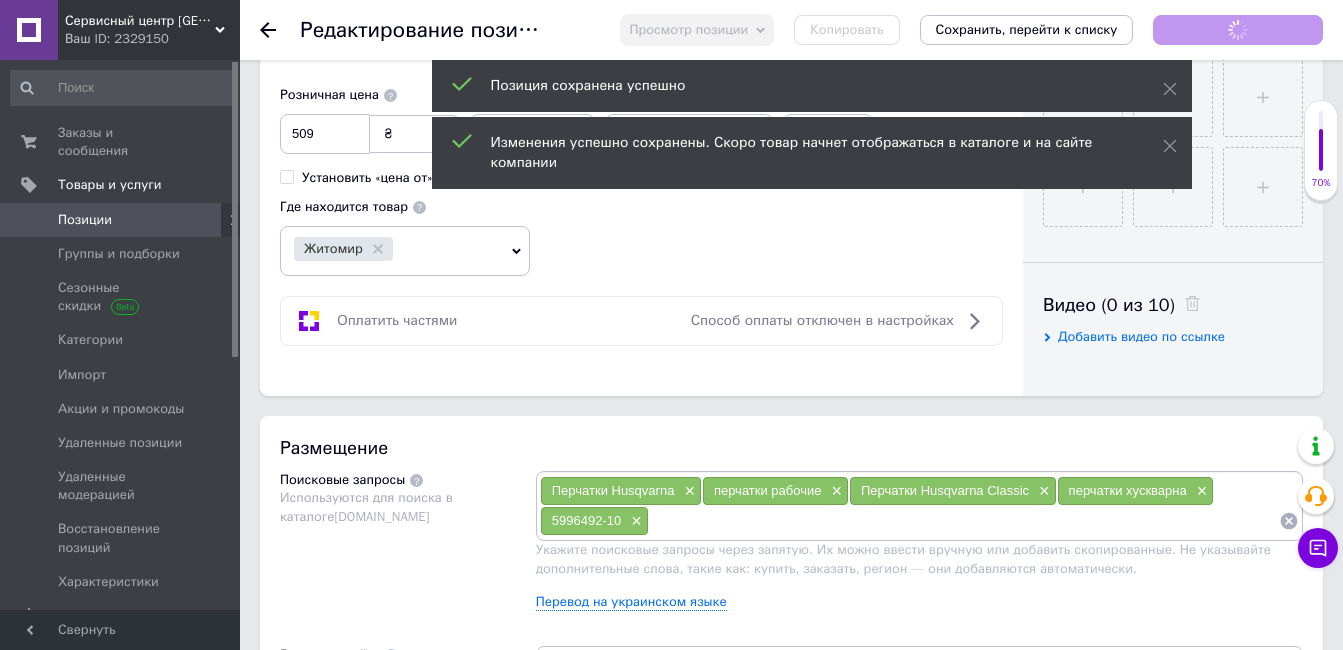 scroll, scrollTop: 1300, scrollLeft: 0, axis: vertical 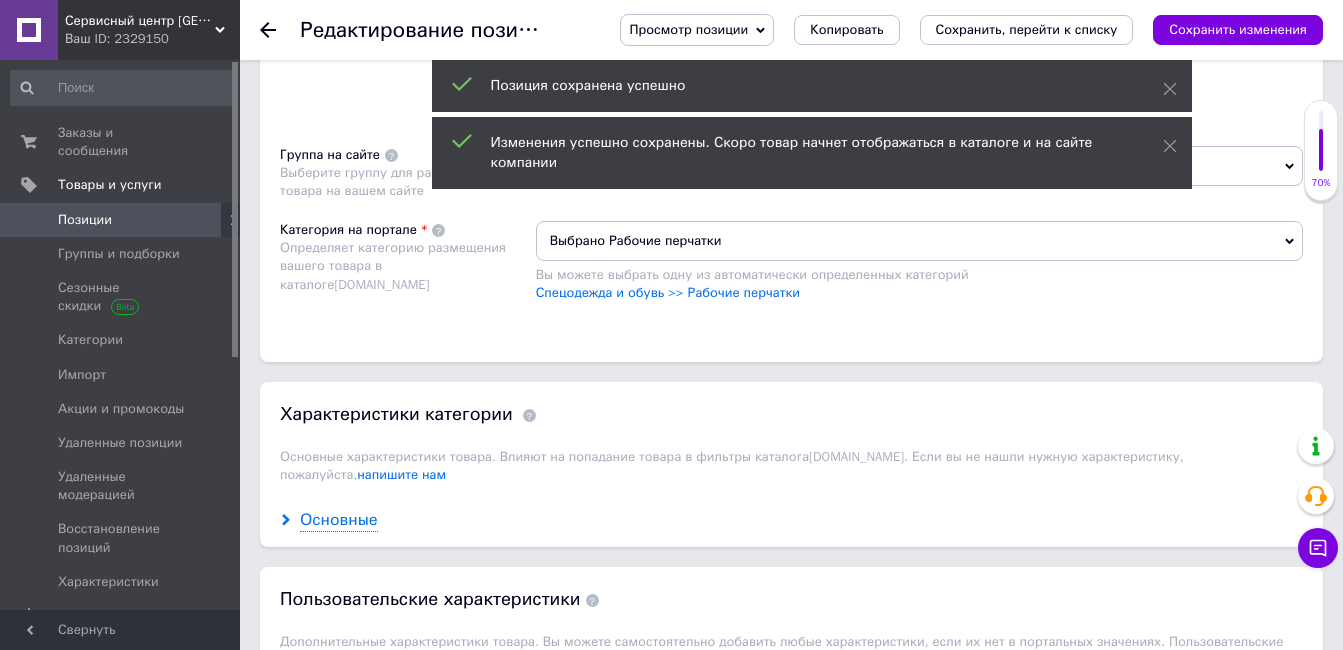 click on "Основные" at bounding box center (339, 520) 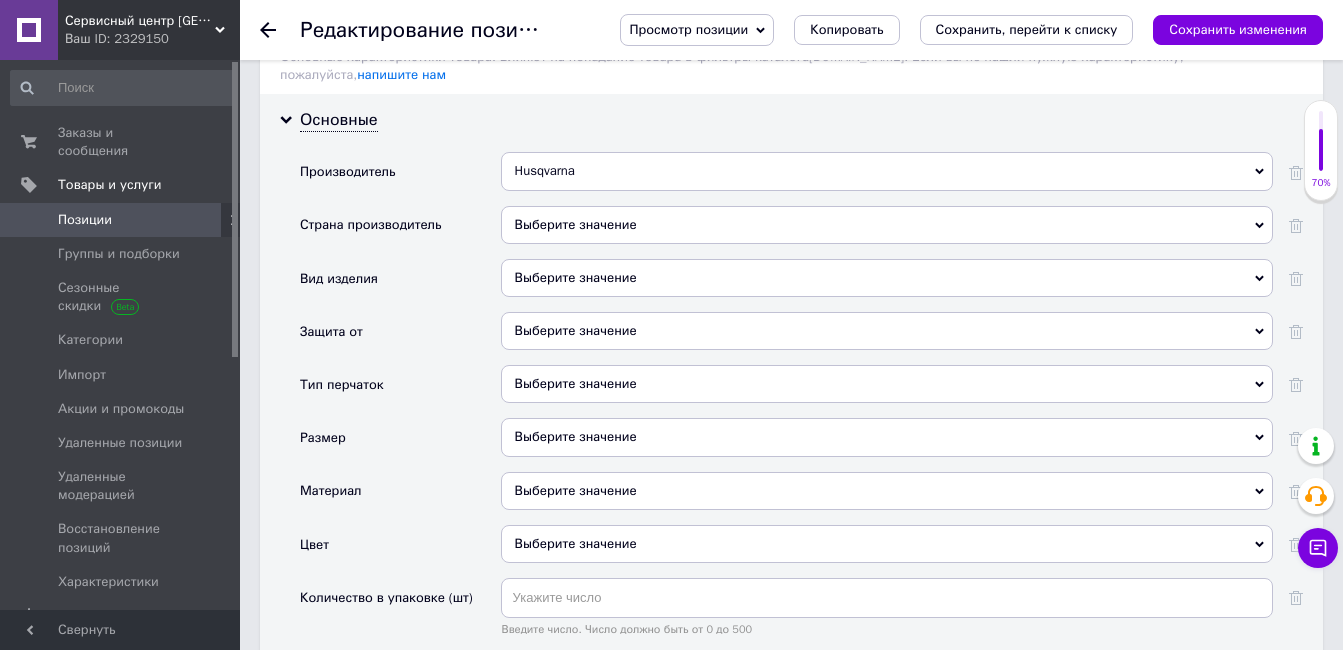 scroll, scrollTop: 1600, scrollLeft: 0, axis: vertical 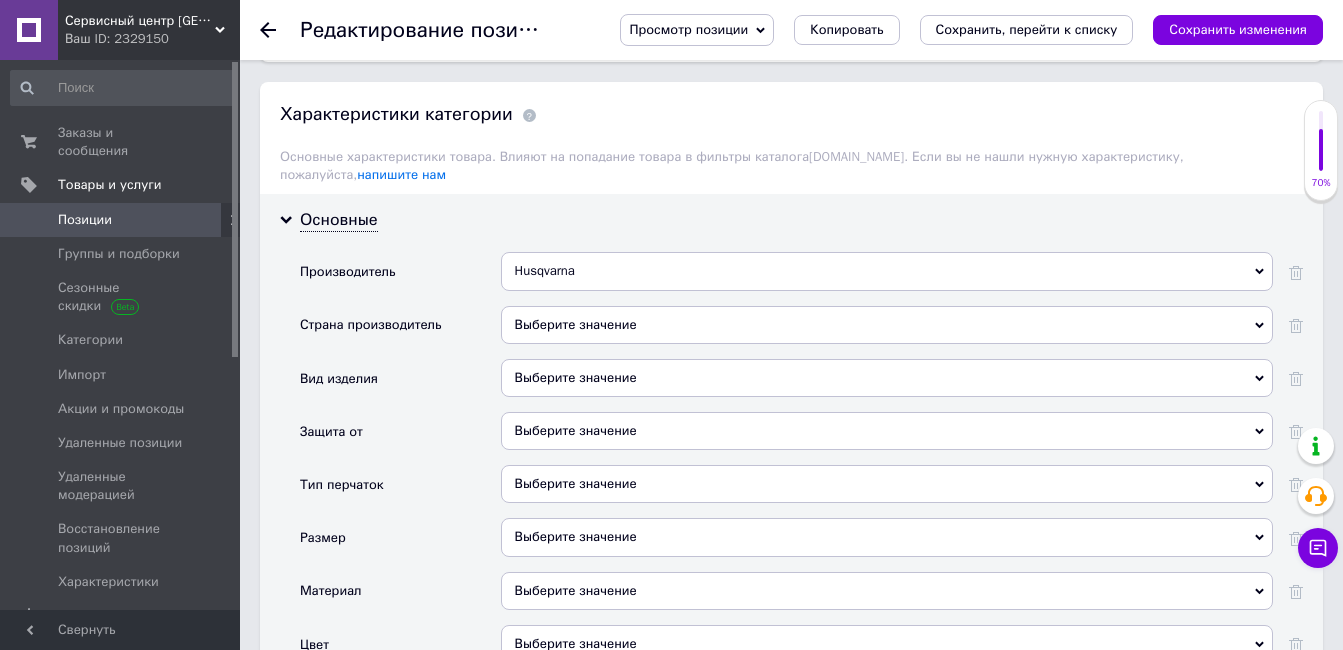 click on "Выберите значение" at bounding box center (887, 378) 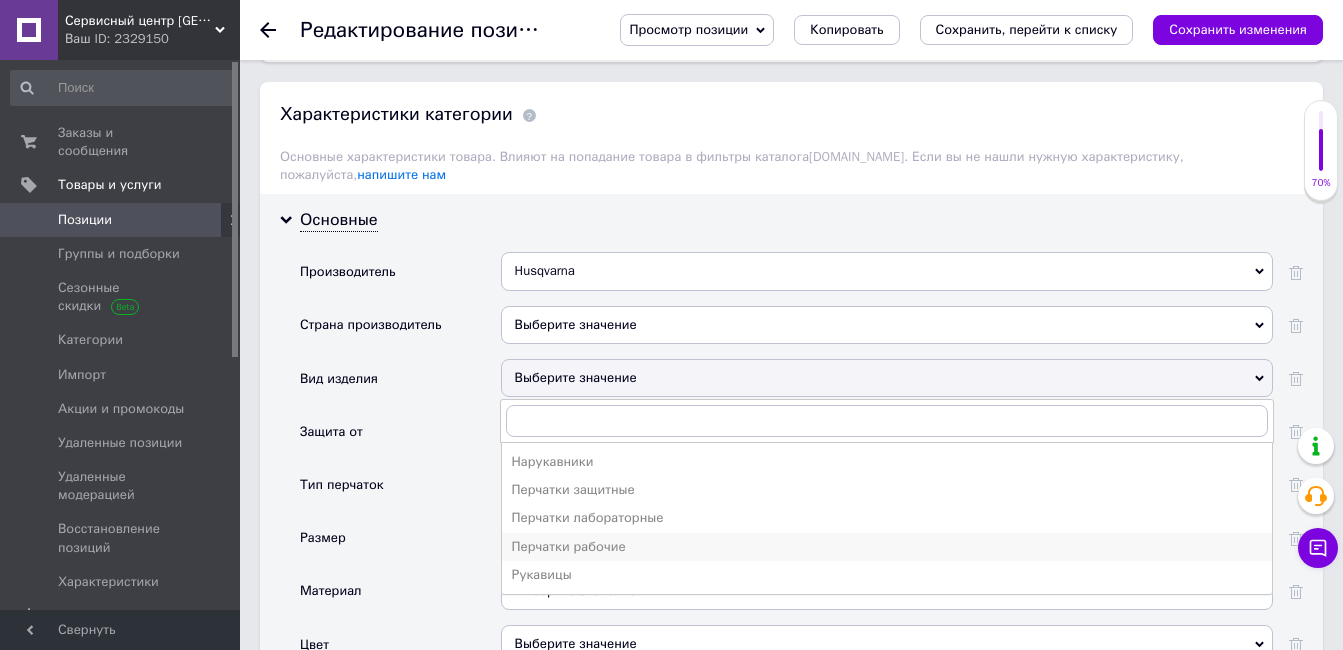 click on "Перчатки рабочие" at bounding box center (887, 547) 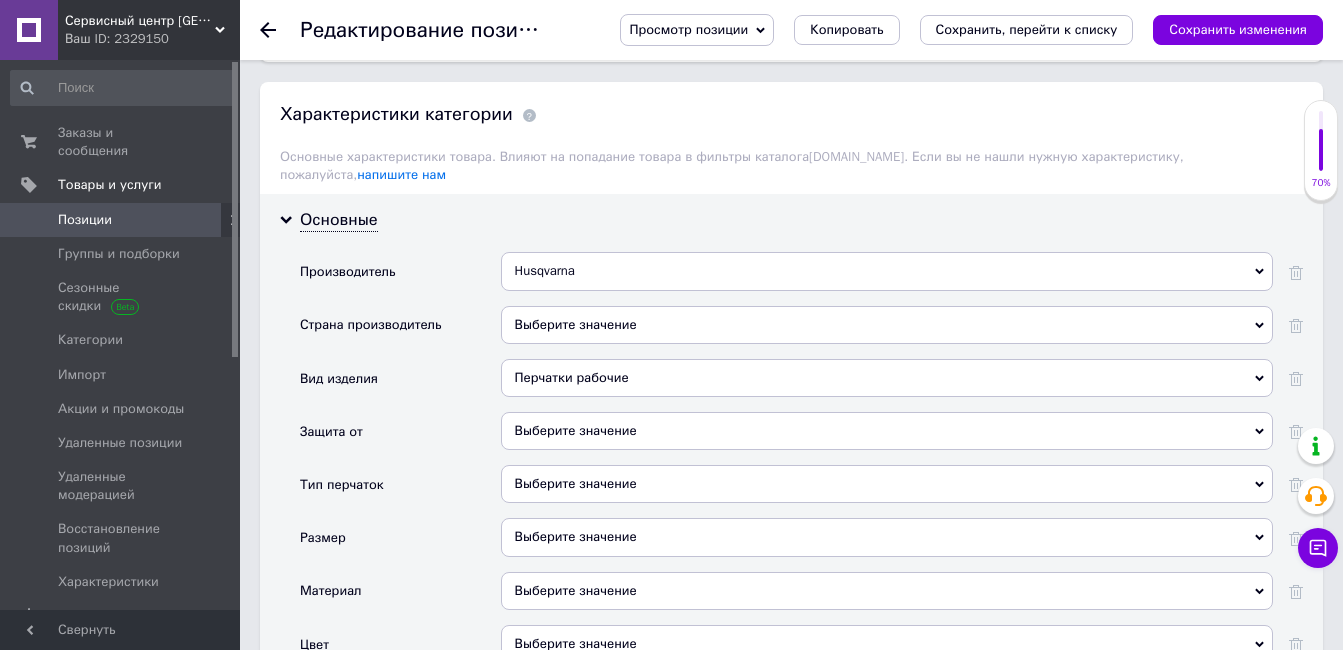 click on "Перчатки рабочие" at bounding box center [887, 378] 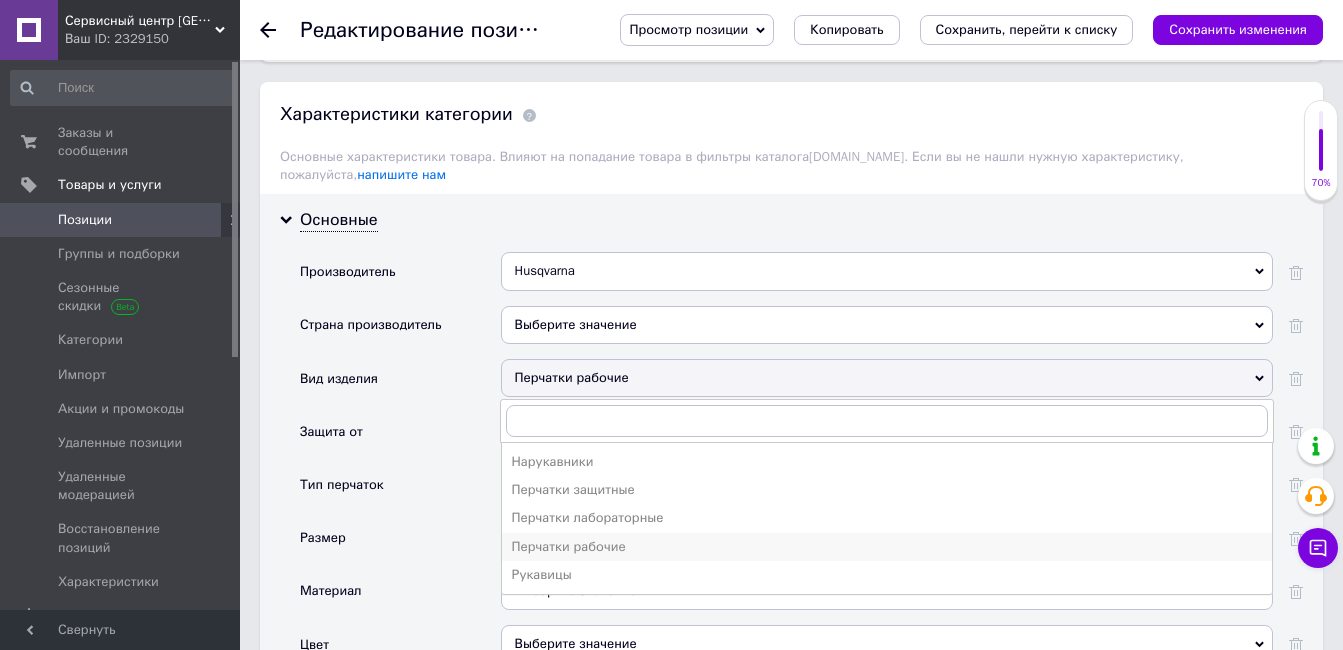 click on "Перчатки рабочие" at bounding box center (887, 547) 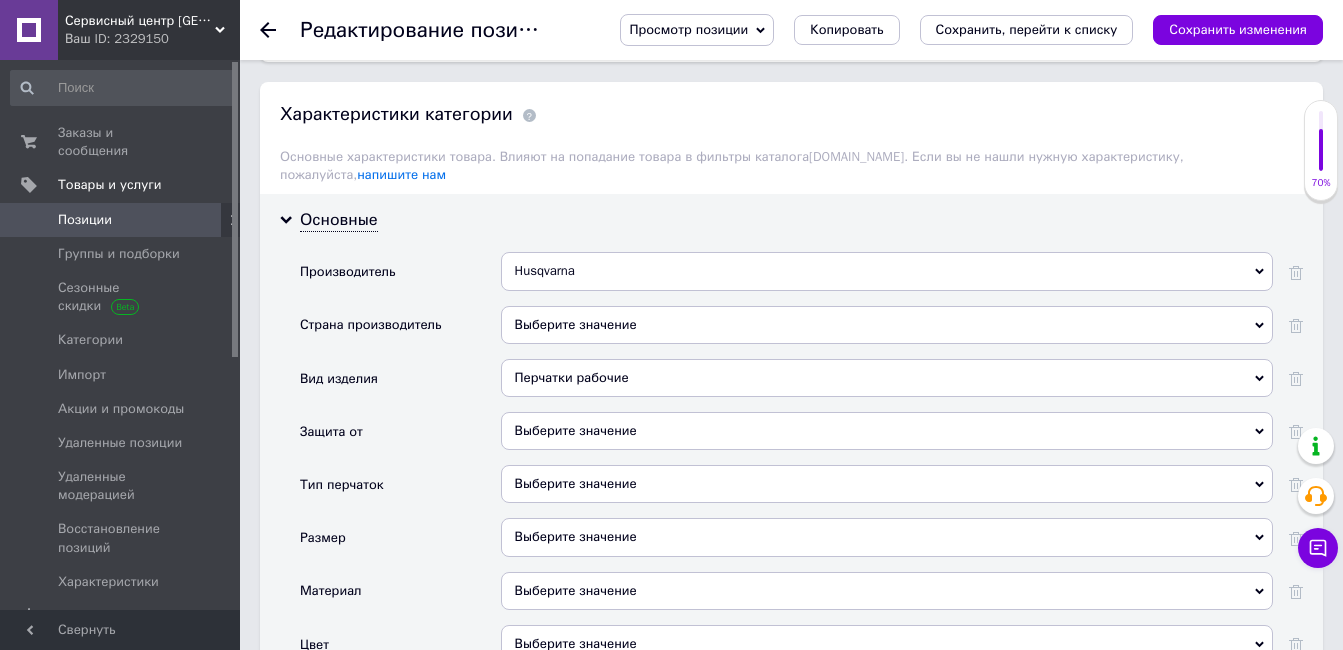 click on "Выберите значение" at bounding box center [887, 431] 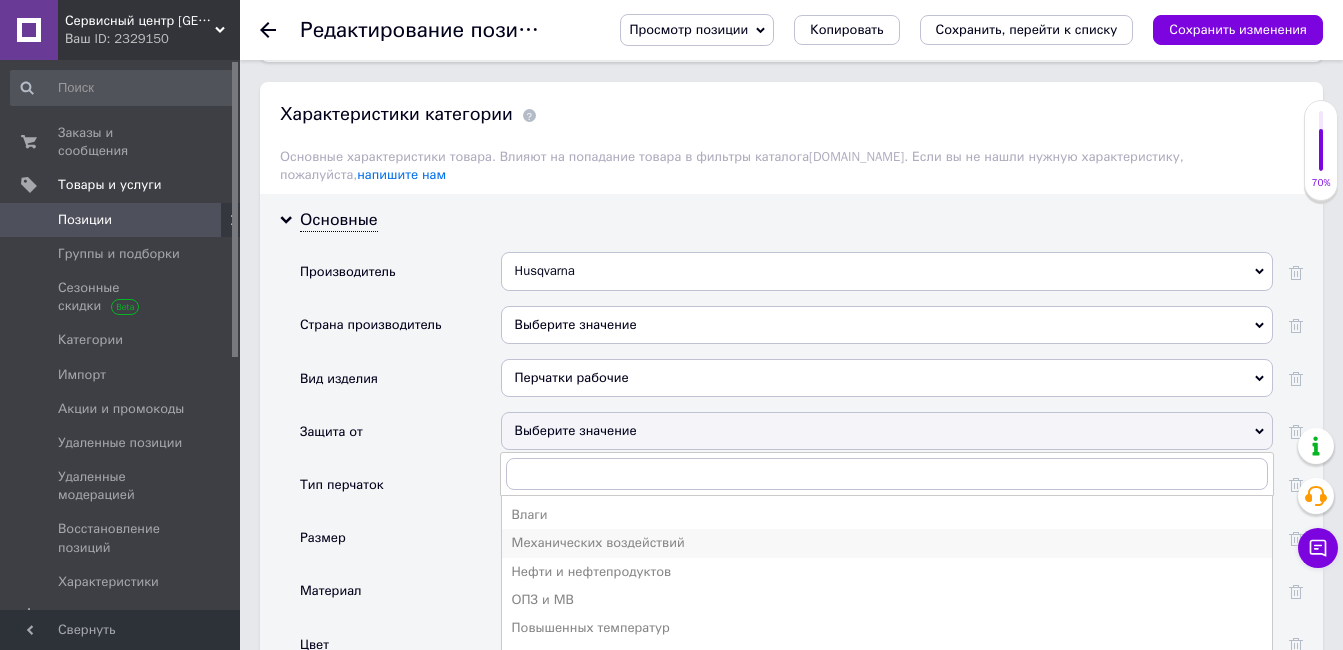 click on "Механических воздействий" at bounding box center [887, 543] 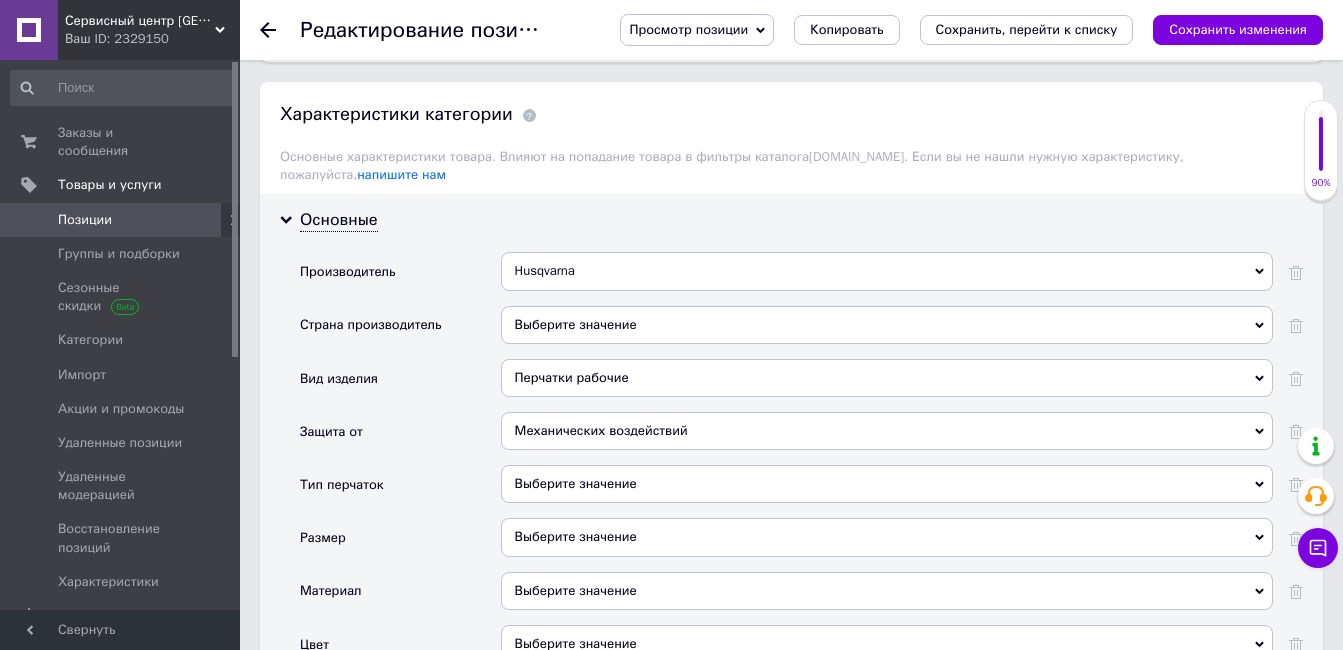 scroll, scrollTop: 1700, scrollLeft: 0, axis: vertical 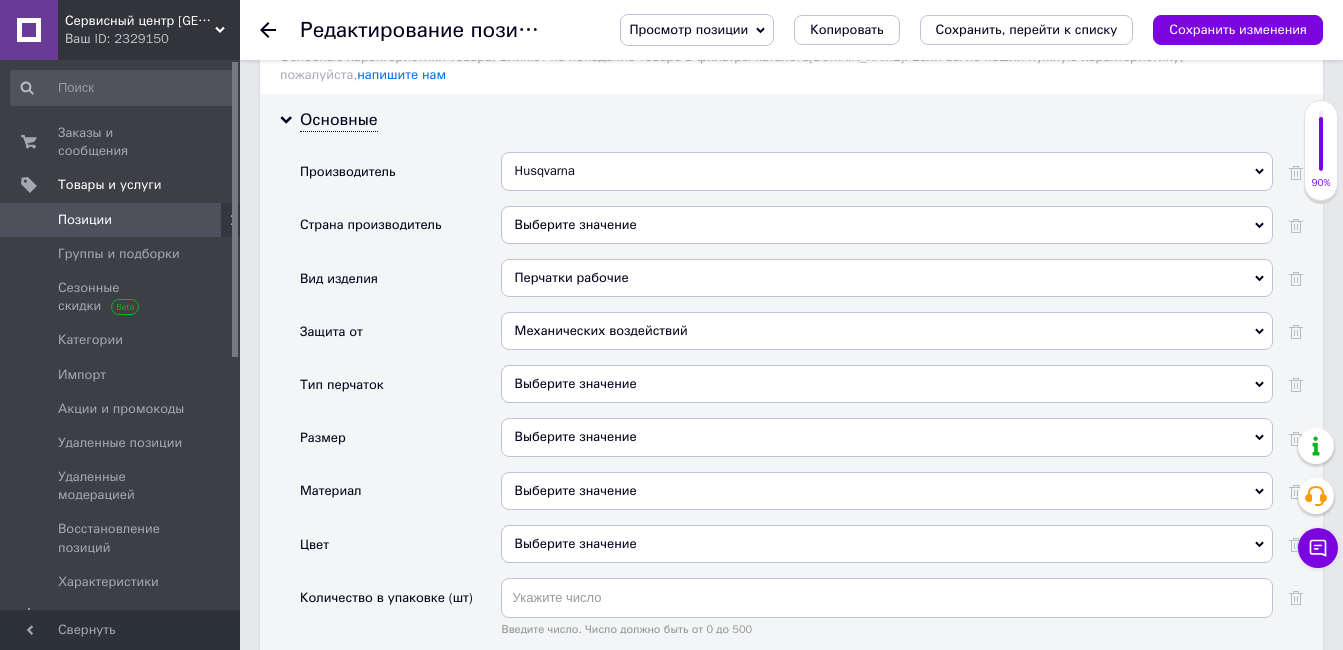 click on "Выберите значение" at bounding box center (887, 384) 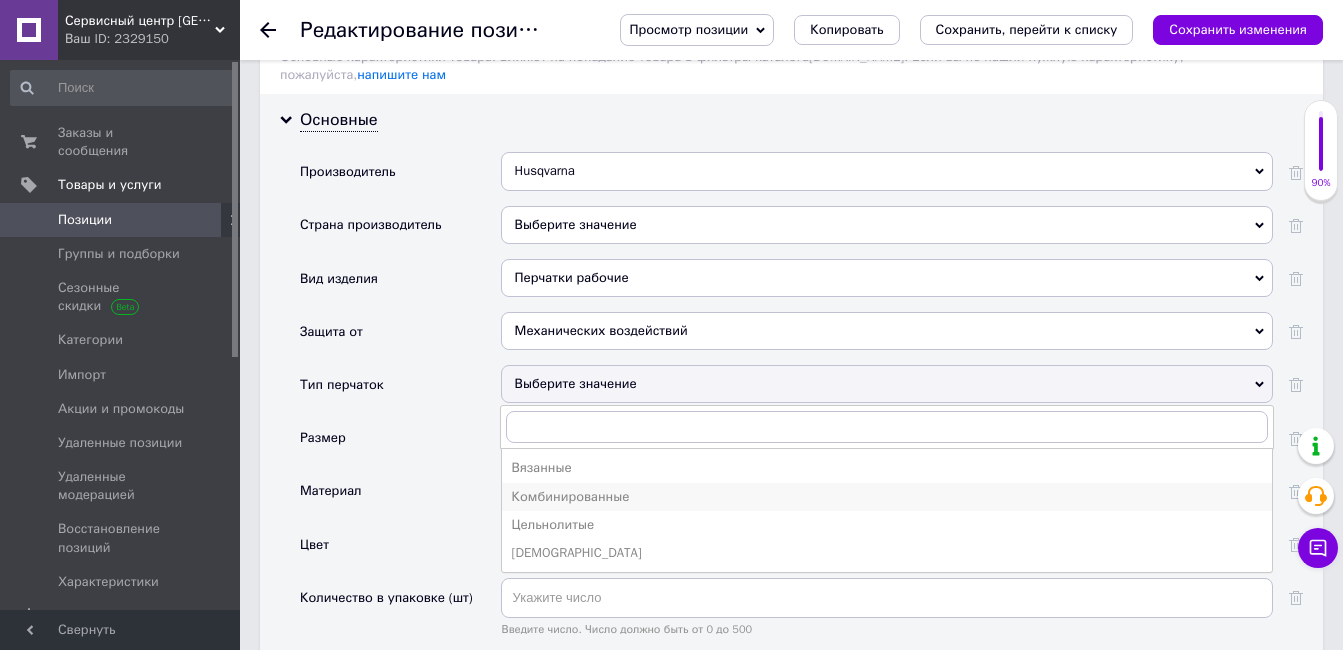 click on "Комбинированные" at bounding box center (887, 497) 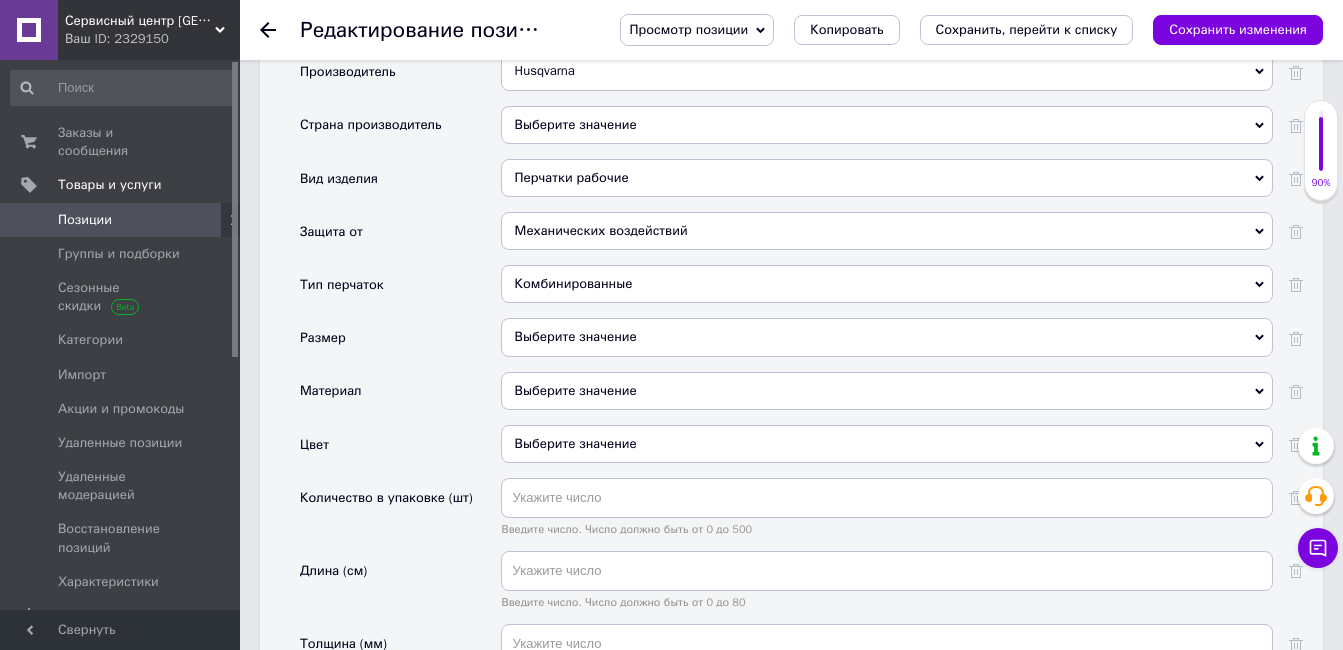 scroll, scrollTop: 1900, scrollLeft: 0, axis: vertical 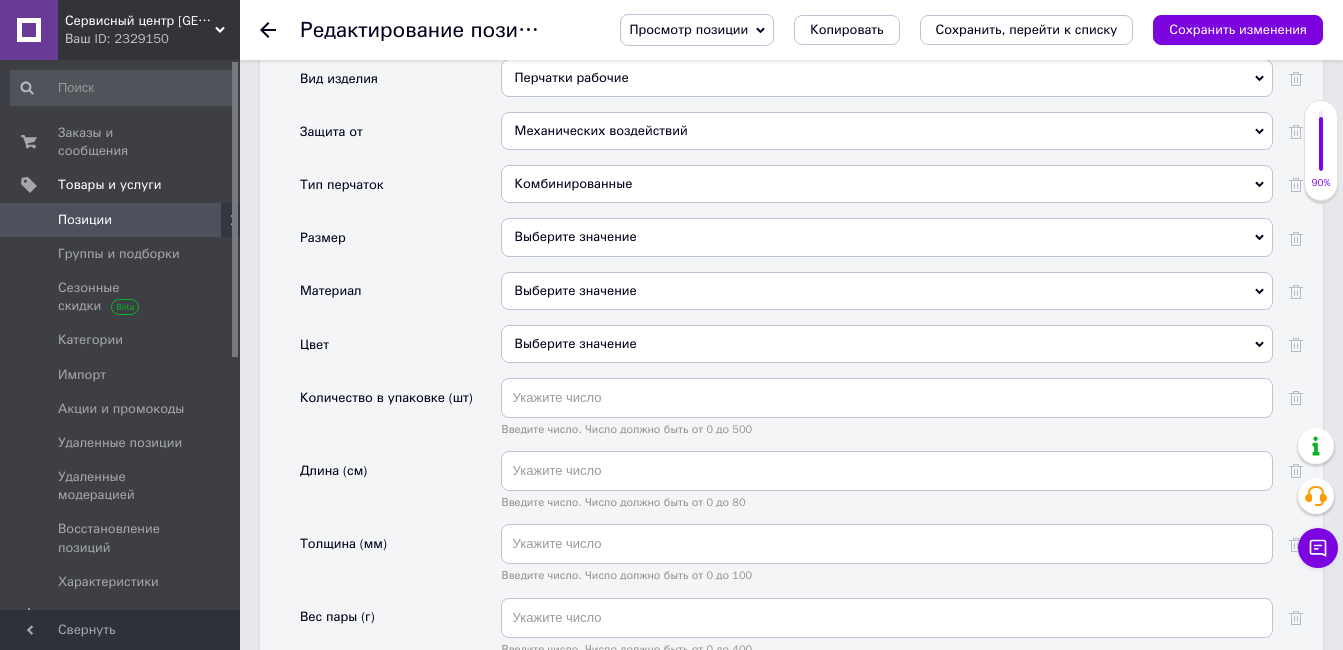 click on "Выберите значение" at bounding box center (887, 237) 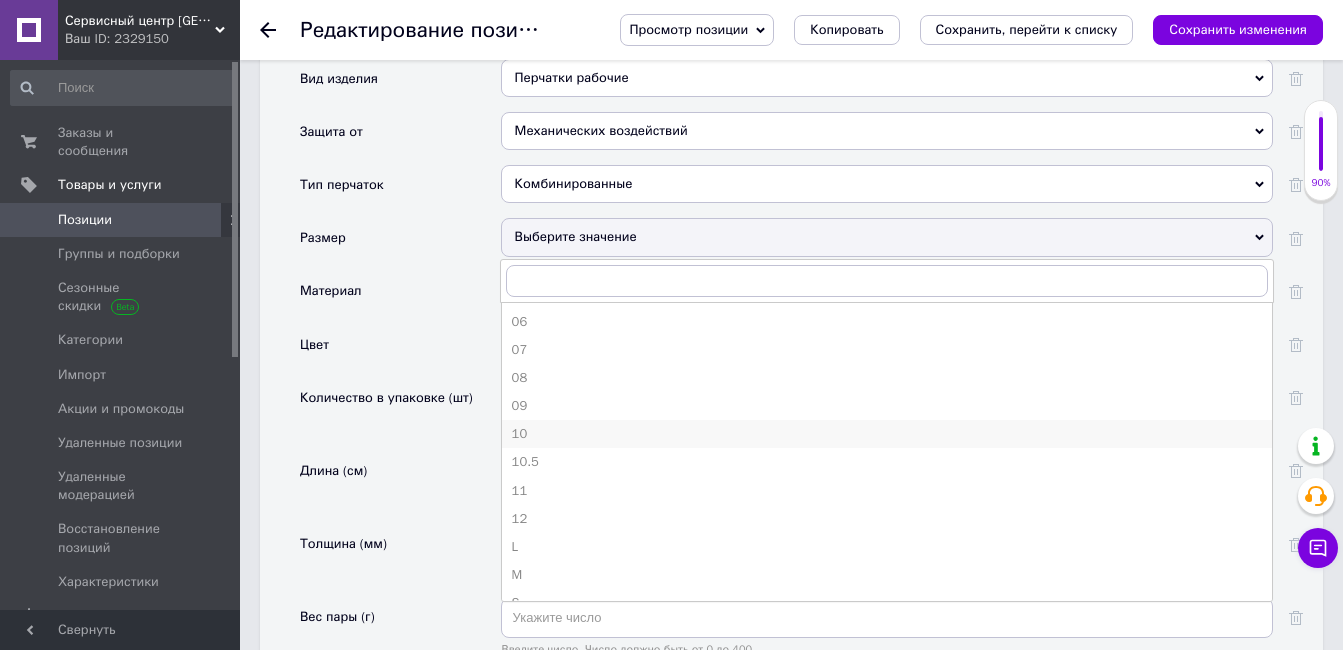 click on "10" at bounding box center (887, 434) 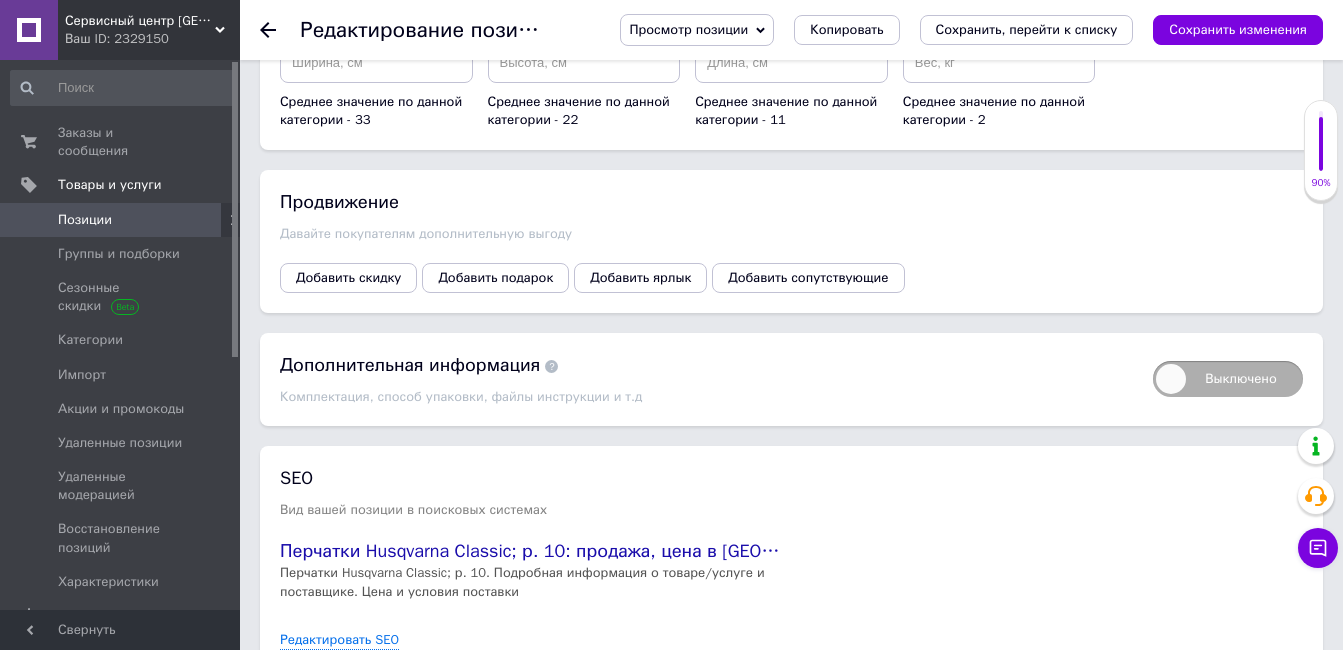 scroll, scrollTop: 3088, scrollLeft: 0, axis: vertical 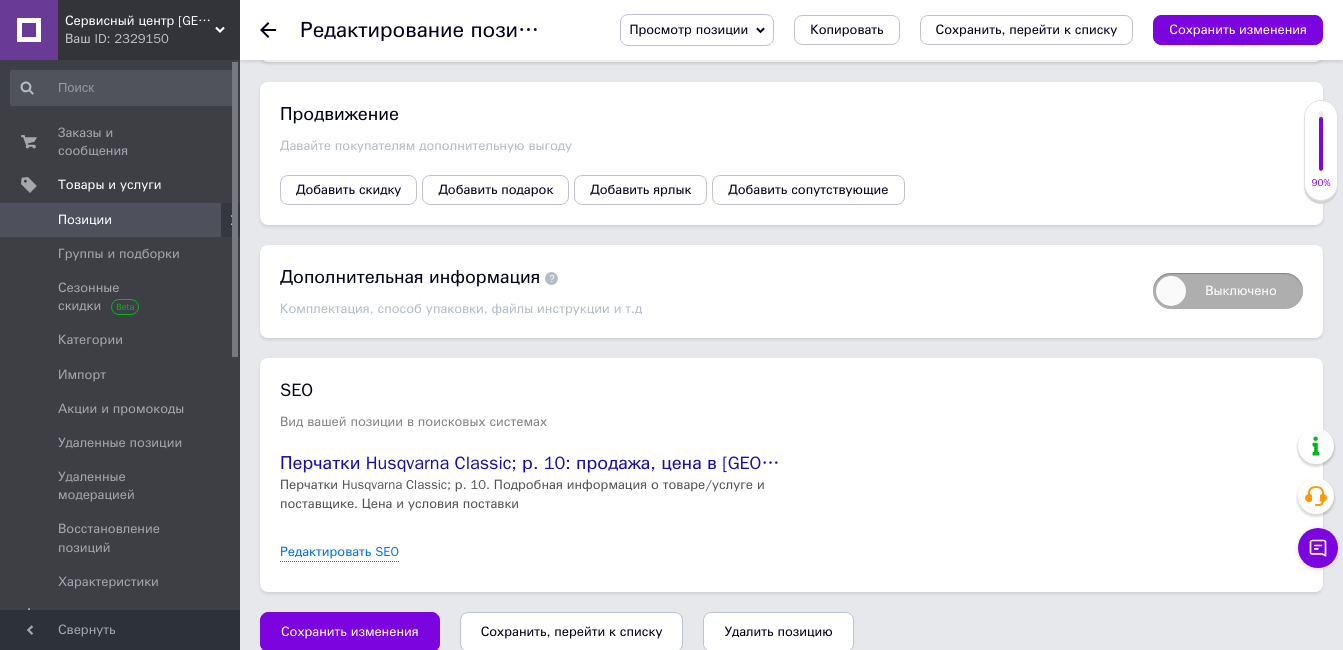 click on "Сохранить изменения" at bounding box center [350, 632] 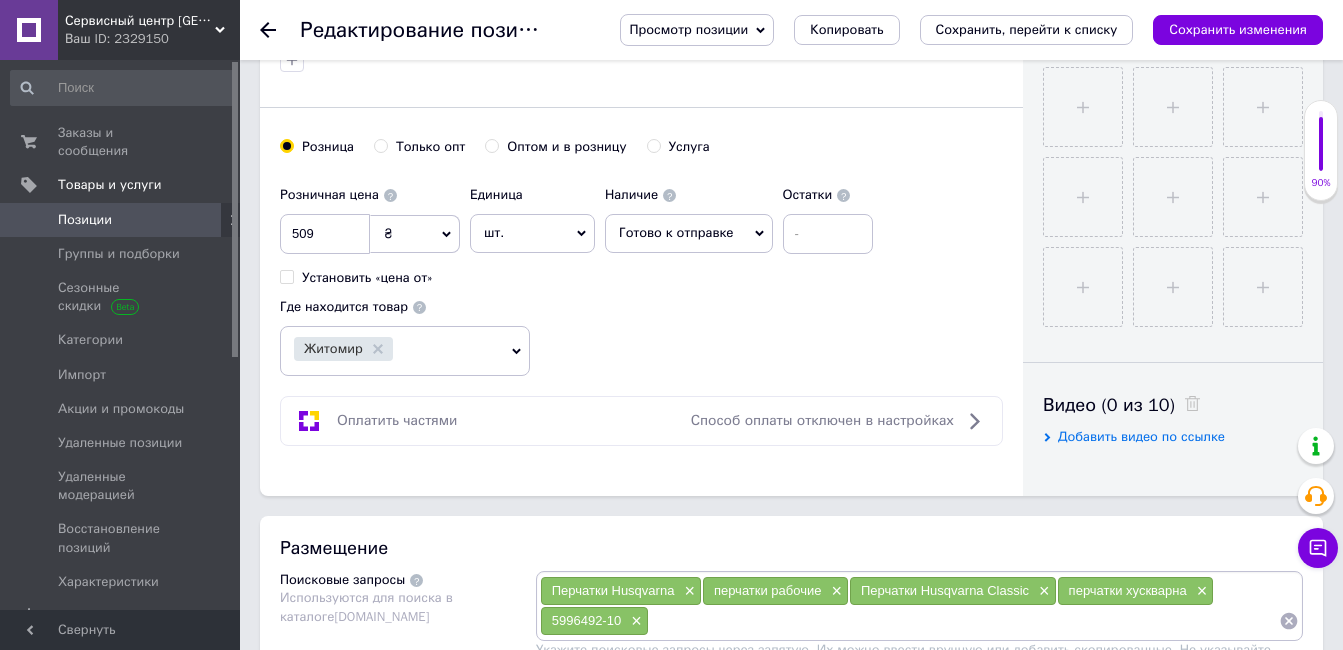 scroll, scrollTop: 200, scrollLeft: 0, axis: vertical 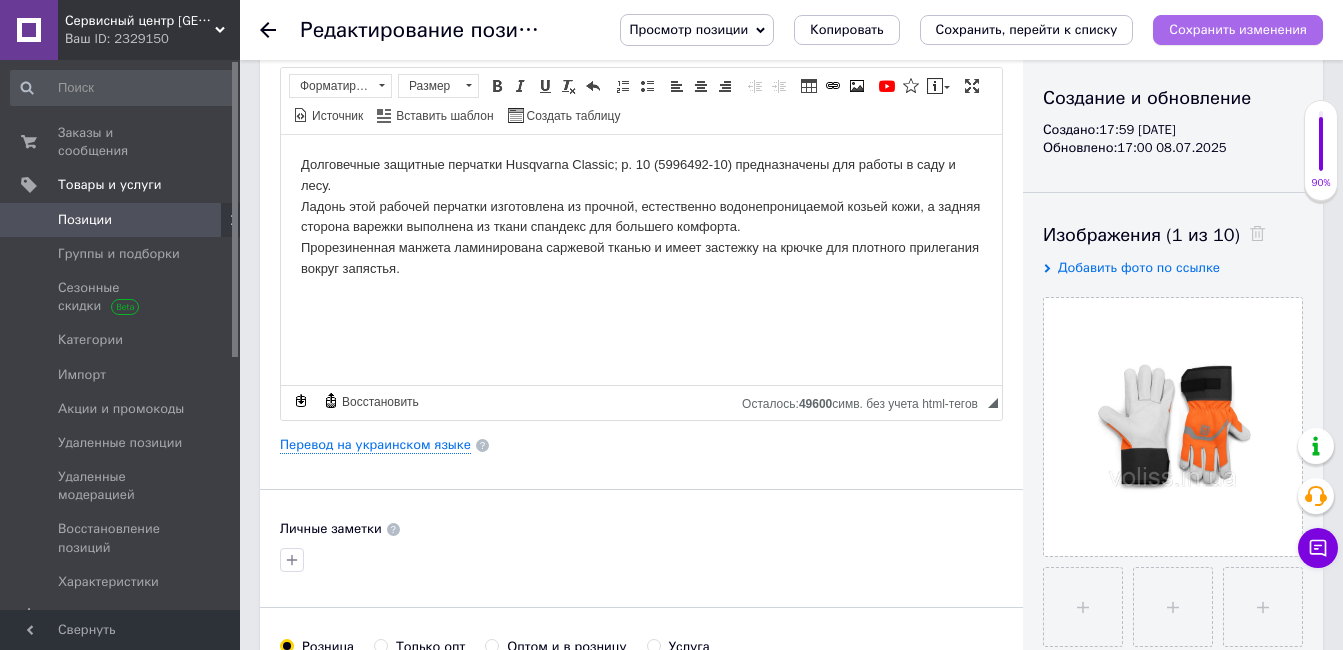click on "Сохранить изменения" at bounding box center [1238, 29] 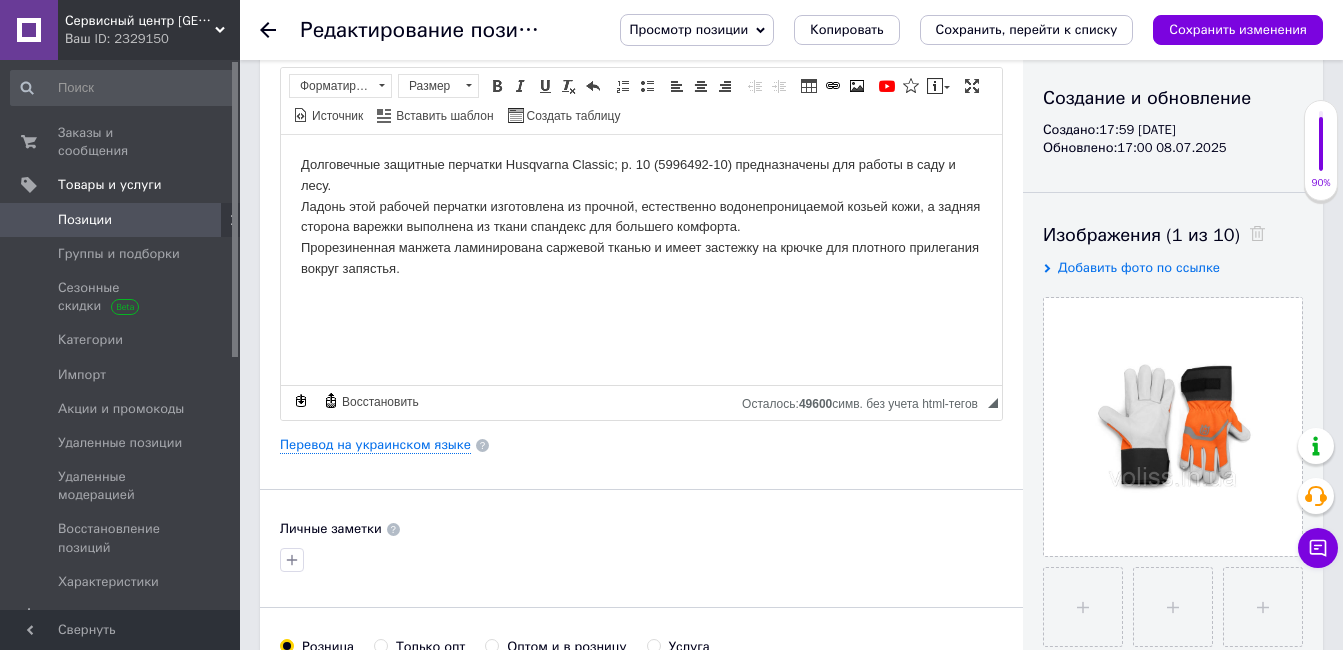 scroll, scrollTop: 0, scrollLeft: 0, axis: both 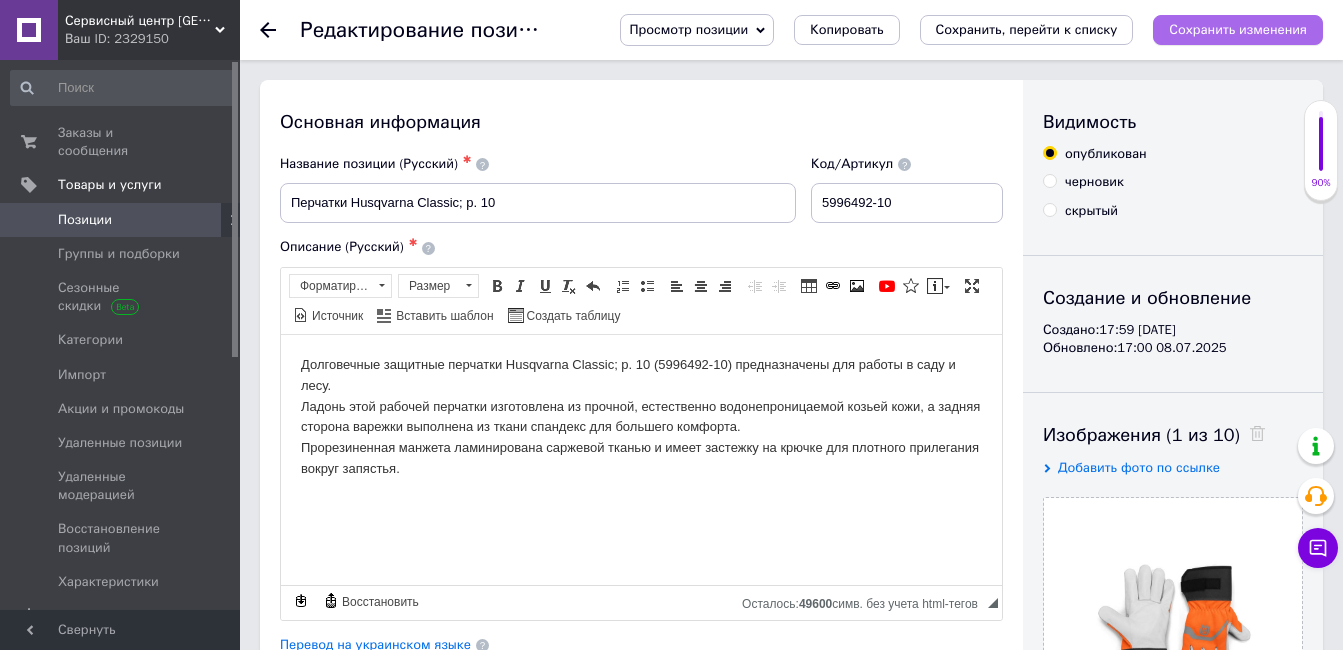 click on "Сохранить изменения" at bounding box center (1238, 30) 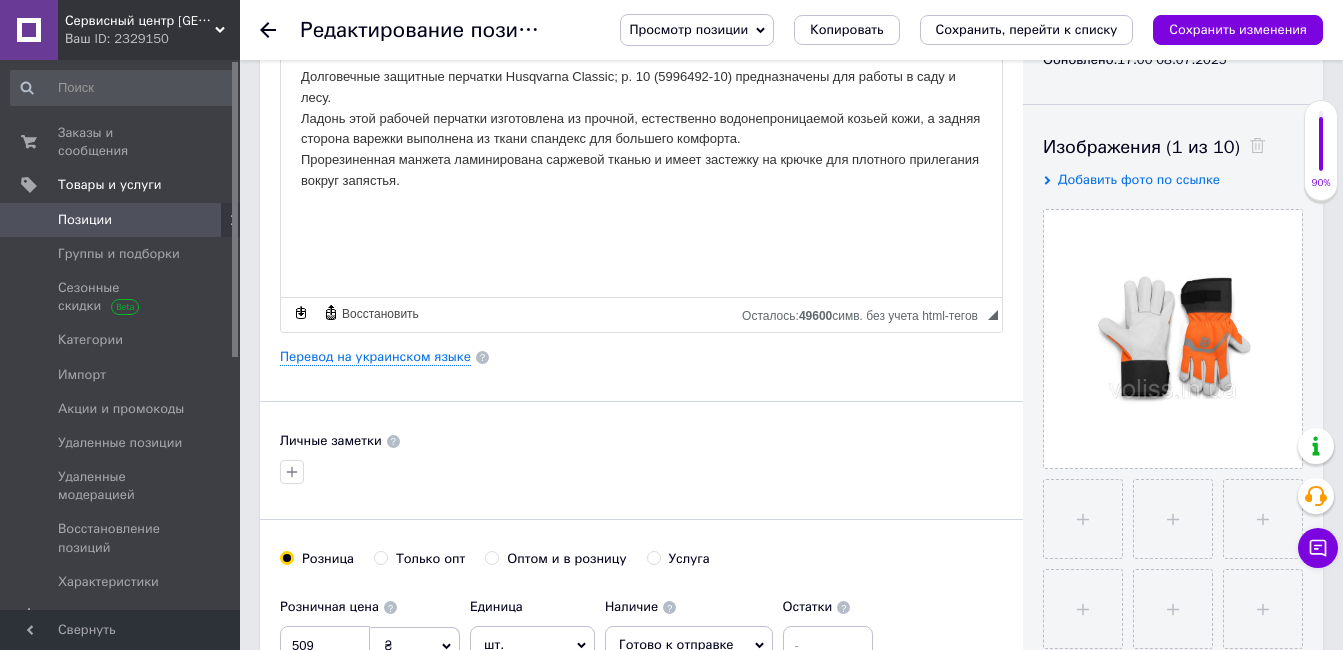 scroll, scrollTop: 0, scrollLeft: 0, axis: both 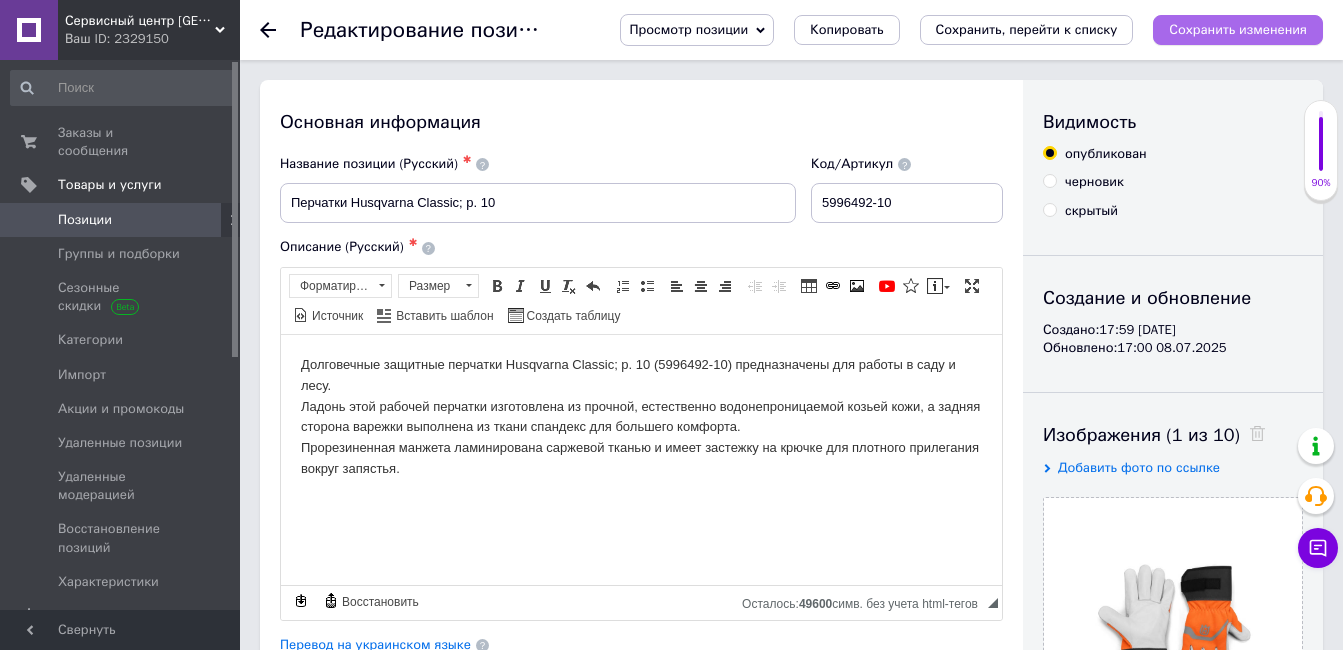 click on "Сохранить изменения" at bounding box center [1238, 29] 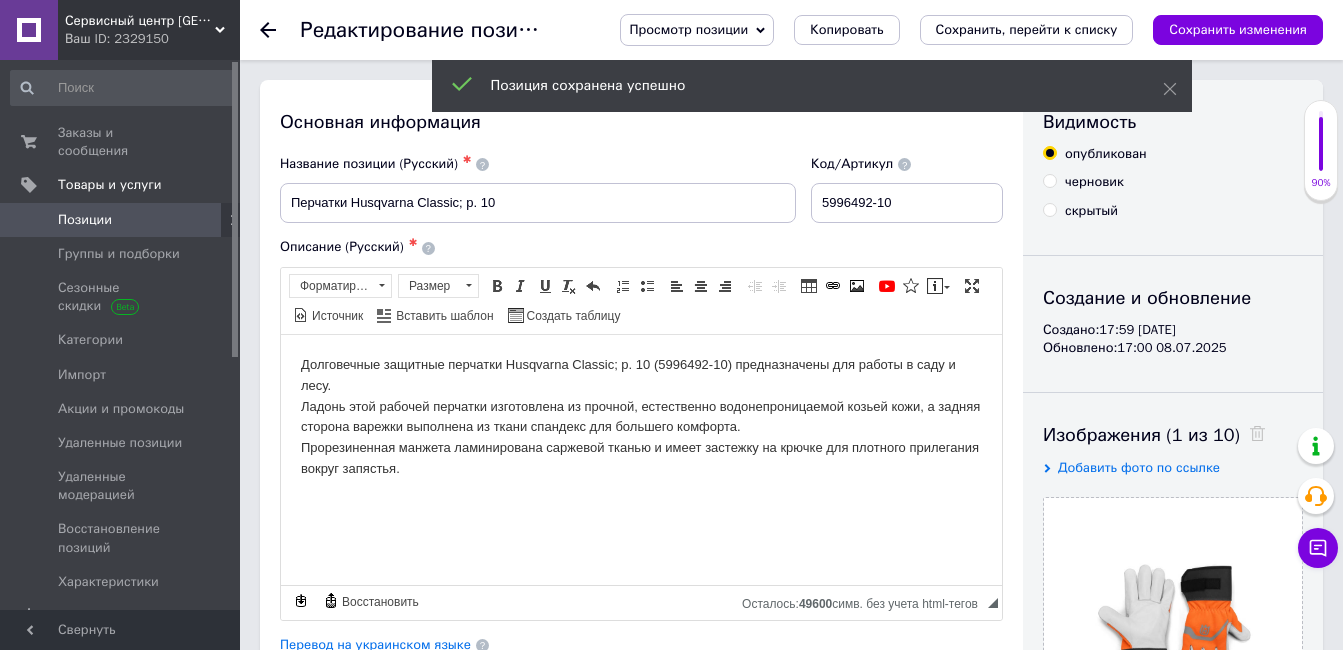click on "Позиции" at bounding box center [121, 220] 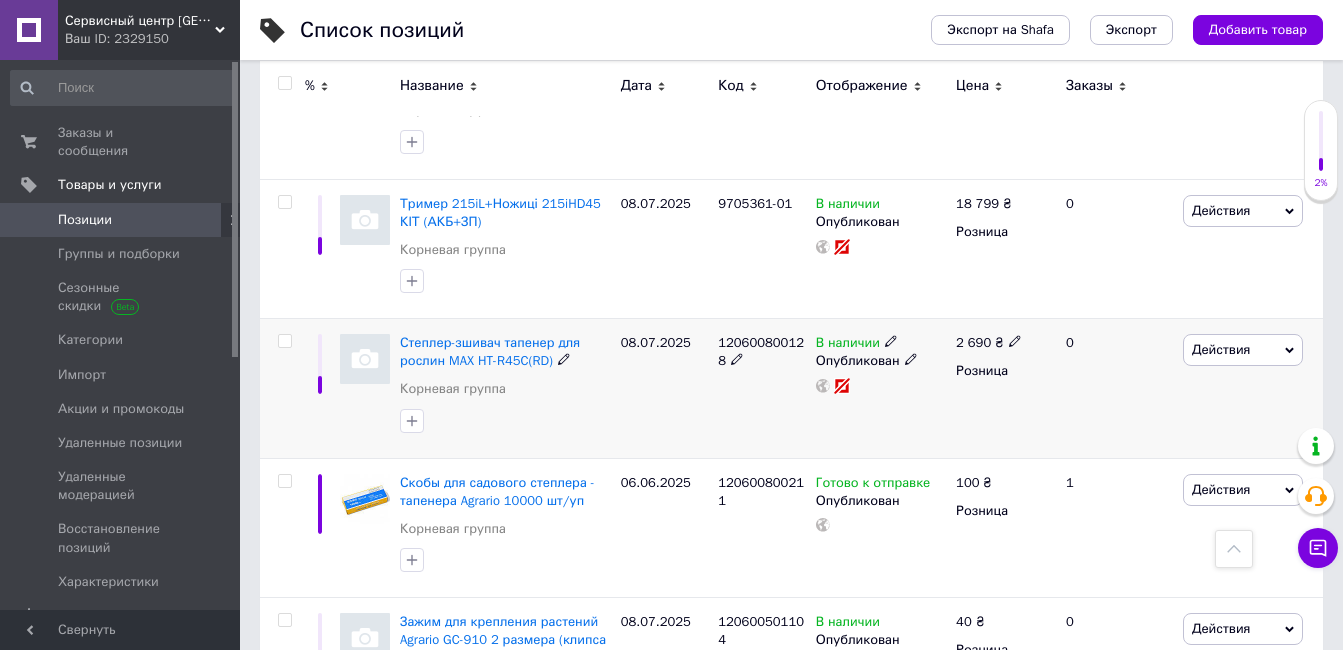 scroll, scrollTop: 700, scrollLeft: 0, axis: vertical 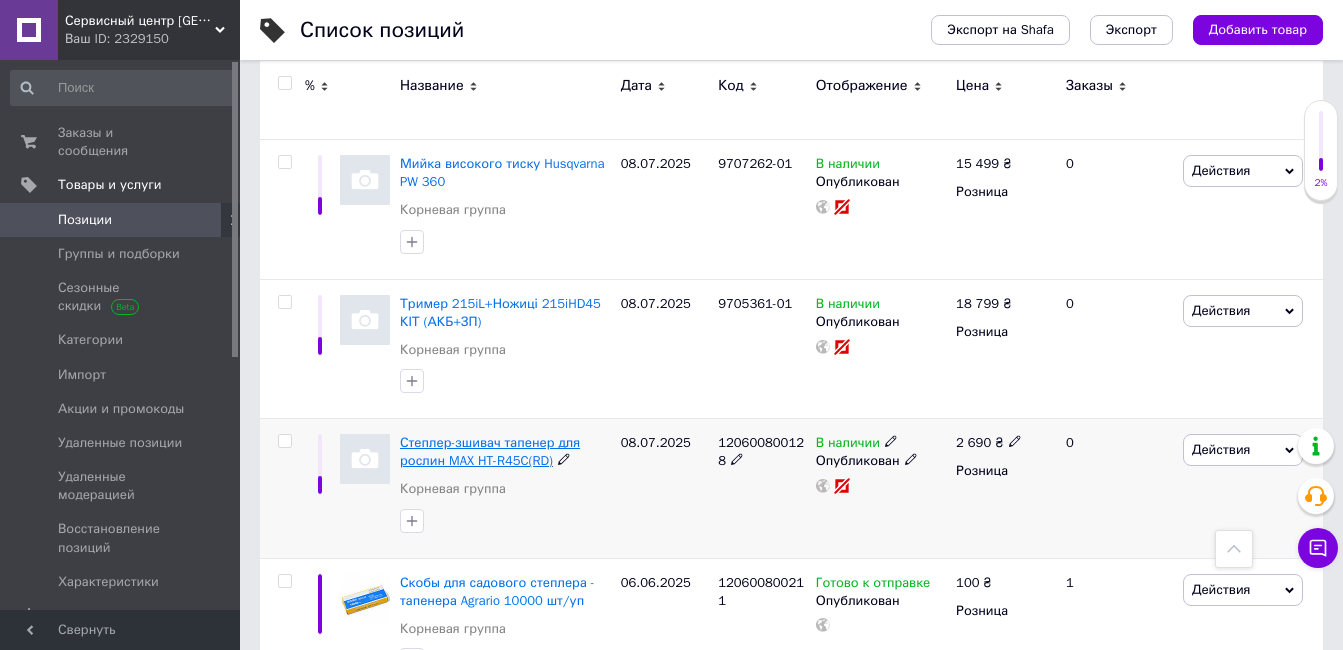 click on "Степлер-зшивач тапенер для рослин MAX HT-R45C(RD)" at bounding box center (490, 451) 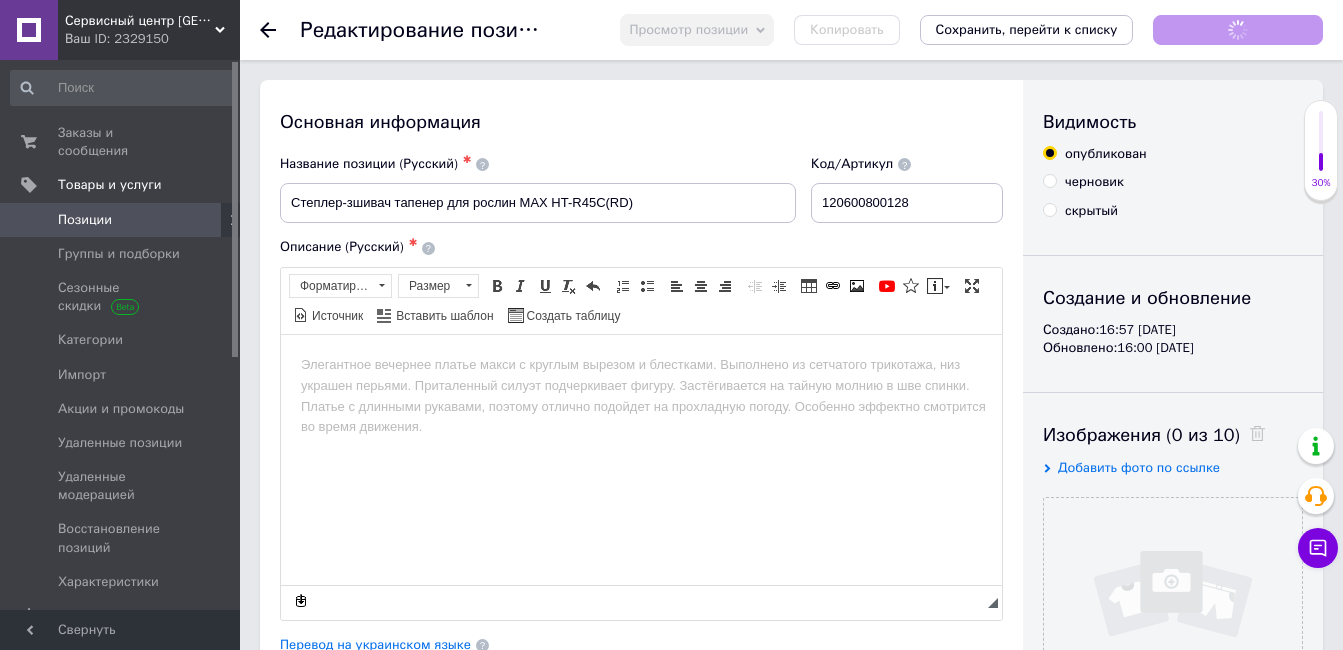 scroll, scrollTop: 0, scrollLeft: 0, axis: both 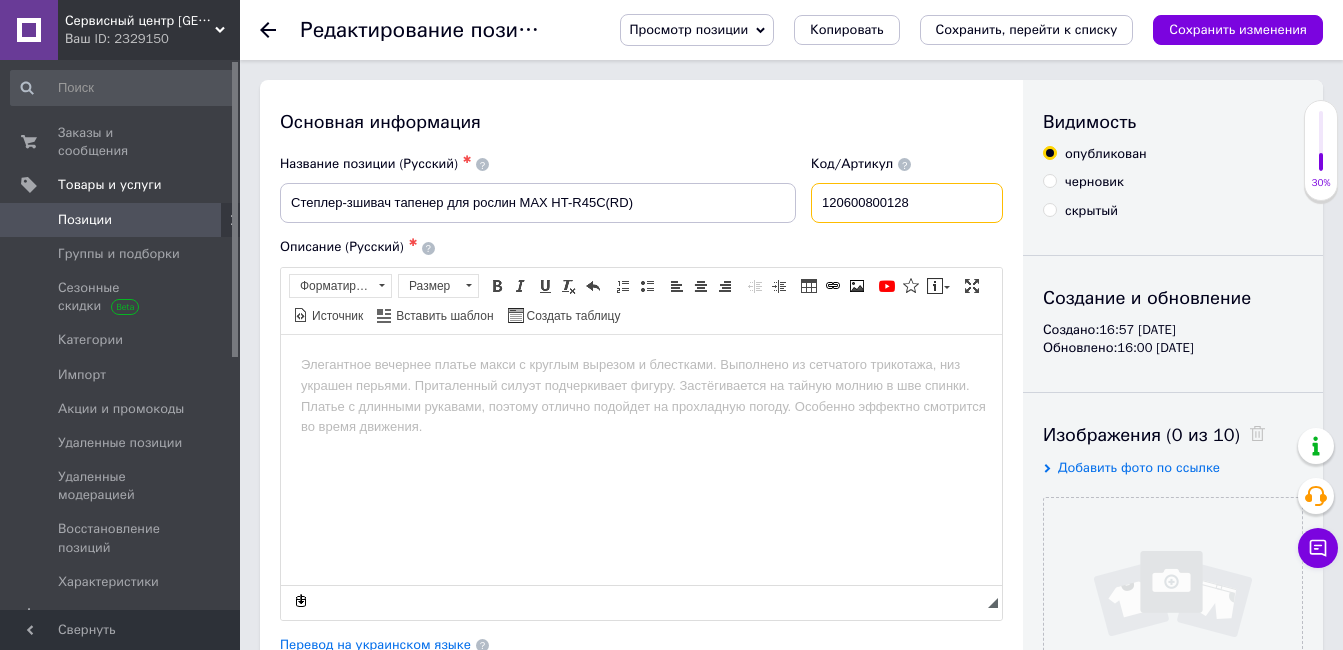 drag, startPoint x: 932, startPoint y: 211, endPoint x: 754, endPoint y: 187, distance: 179.61069 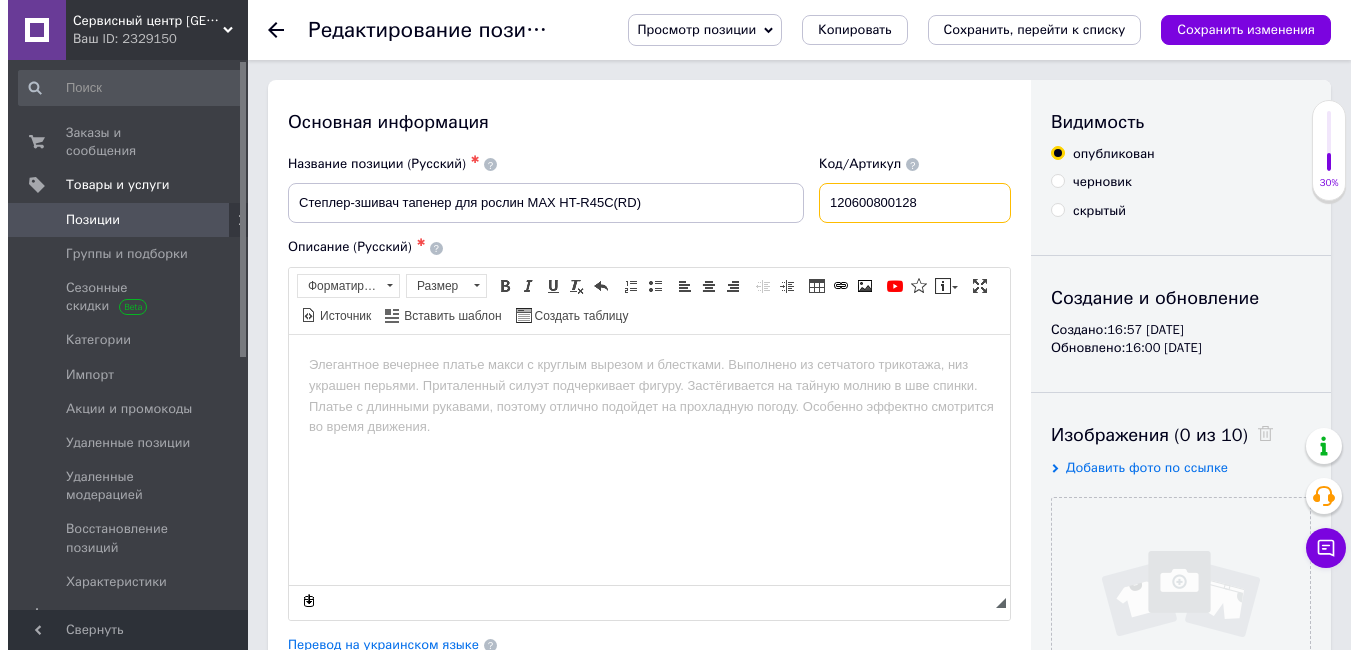 scroll, scrollTop: 200, scrollLeft: 0, axis: vertical 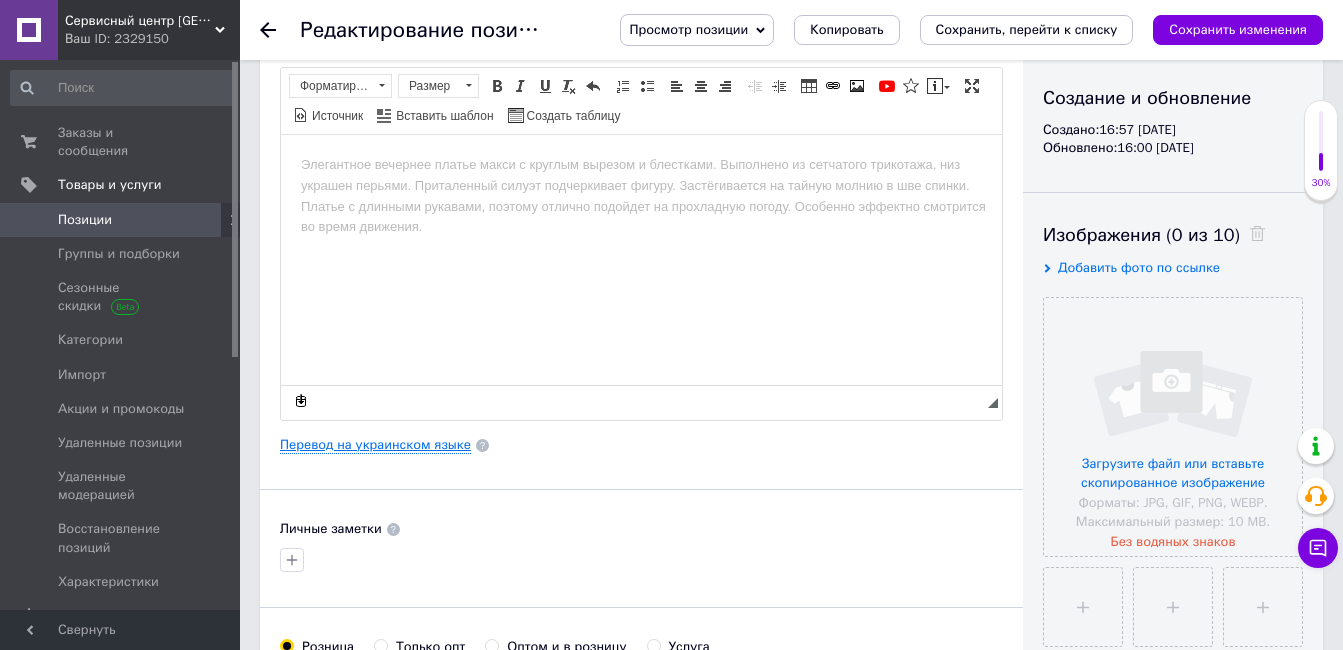 click on "Перевод на украинском языке" at bounding box center [375, 445] 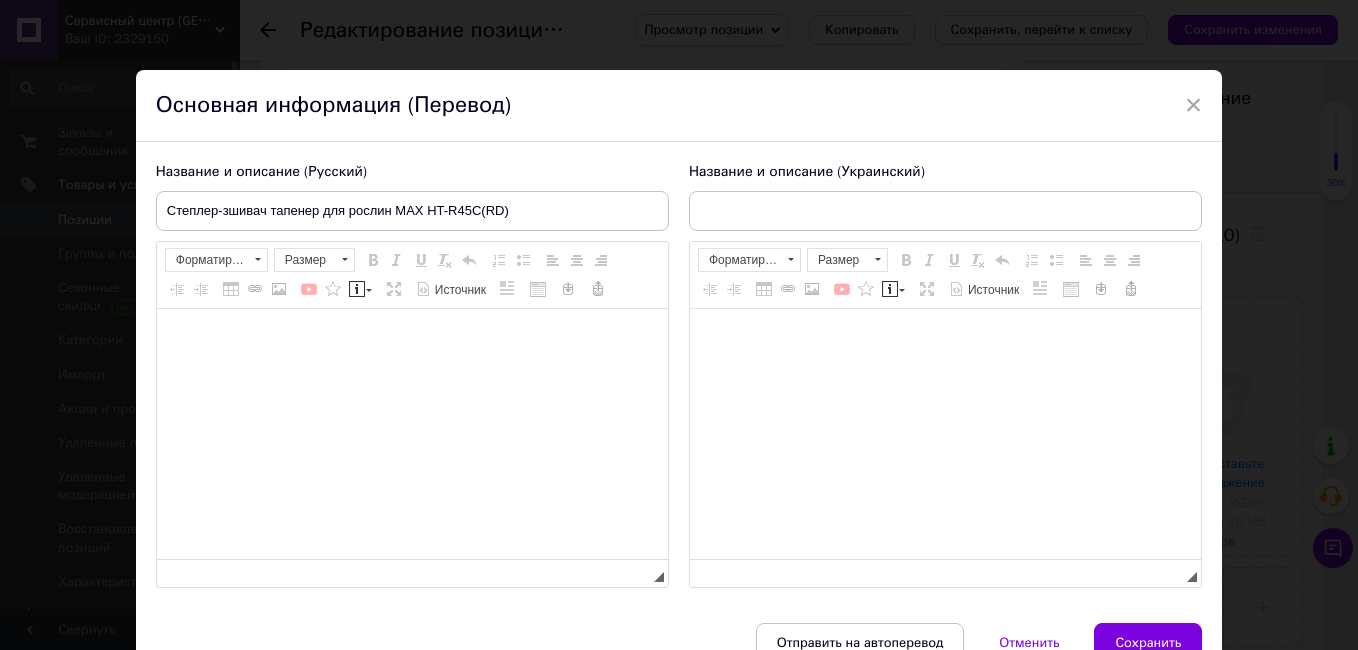 scroll, scrollTop: 0, scrollLeft: 0, axis: both 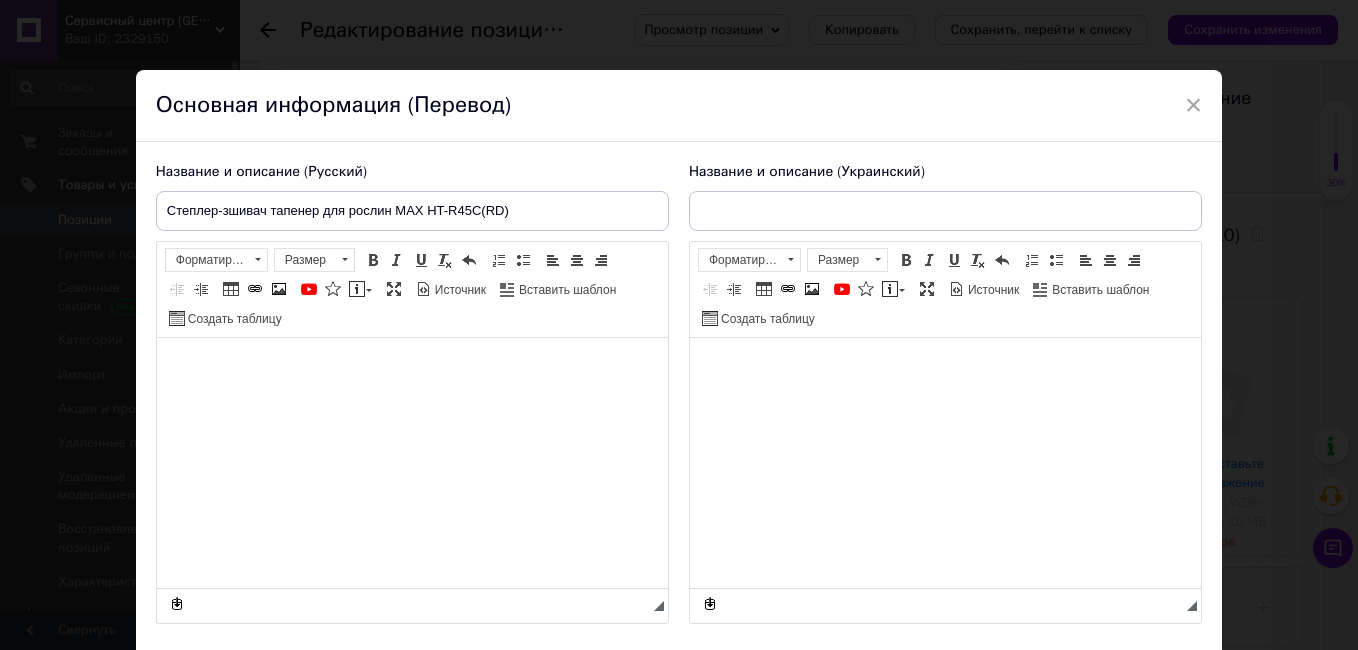 type on "Степлер-зшивач тапенер для рослин MAX HT-R45C(RD)" 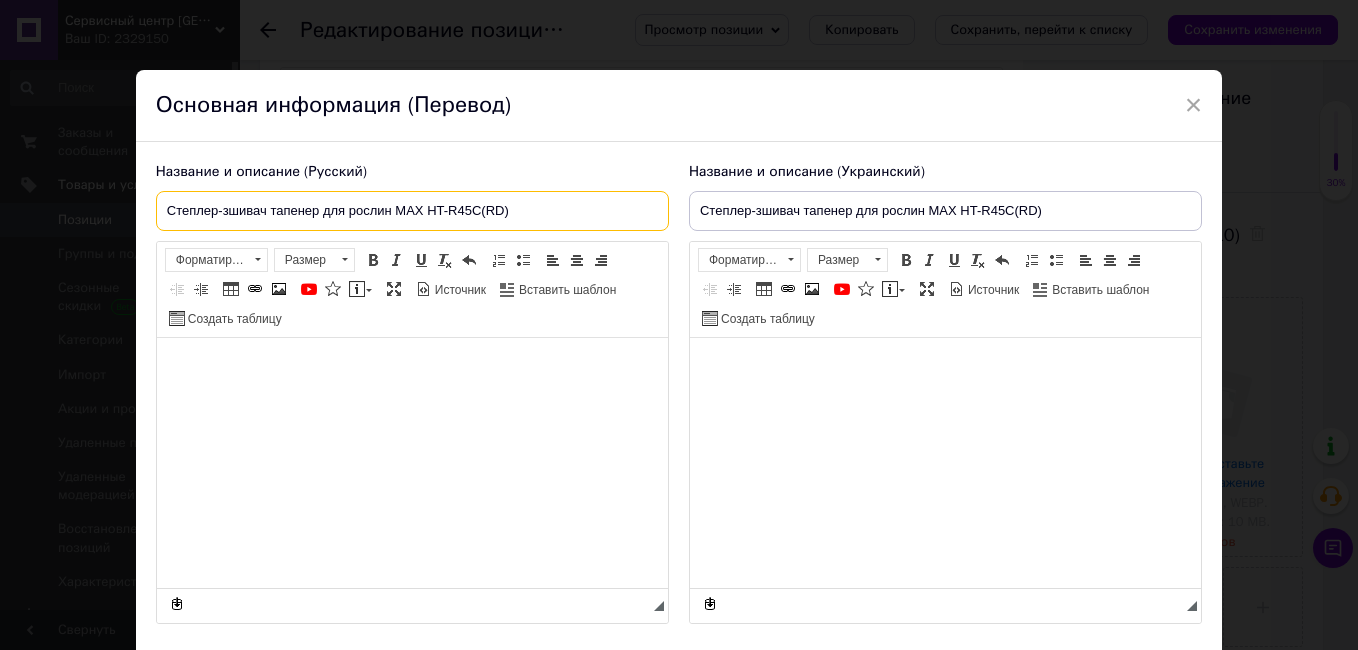 drag, startPoint x: 548, startPoint y: 212, endPoint x: 102, endPoint y: 180, distance: 447.1465 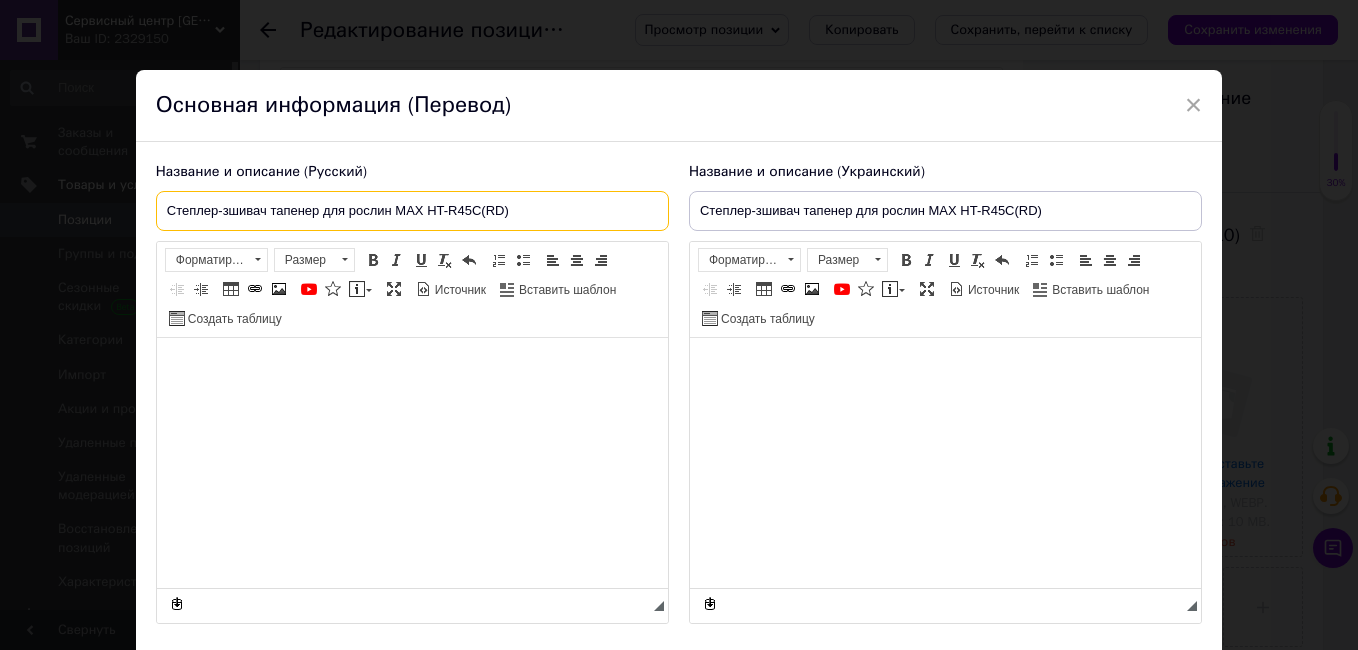 paste on "сшиватель тапенер для растений MAX HT-R45C(RD) садовый для растений Макс" 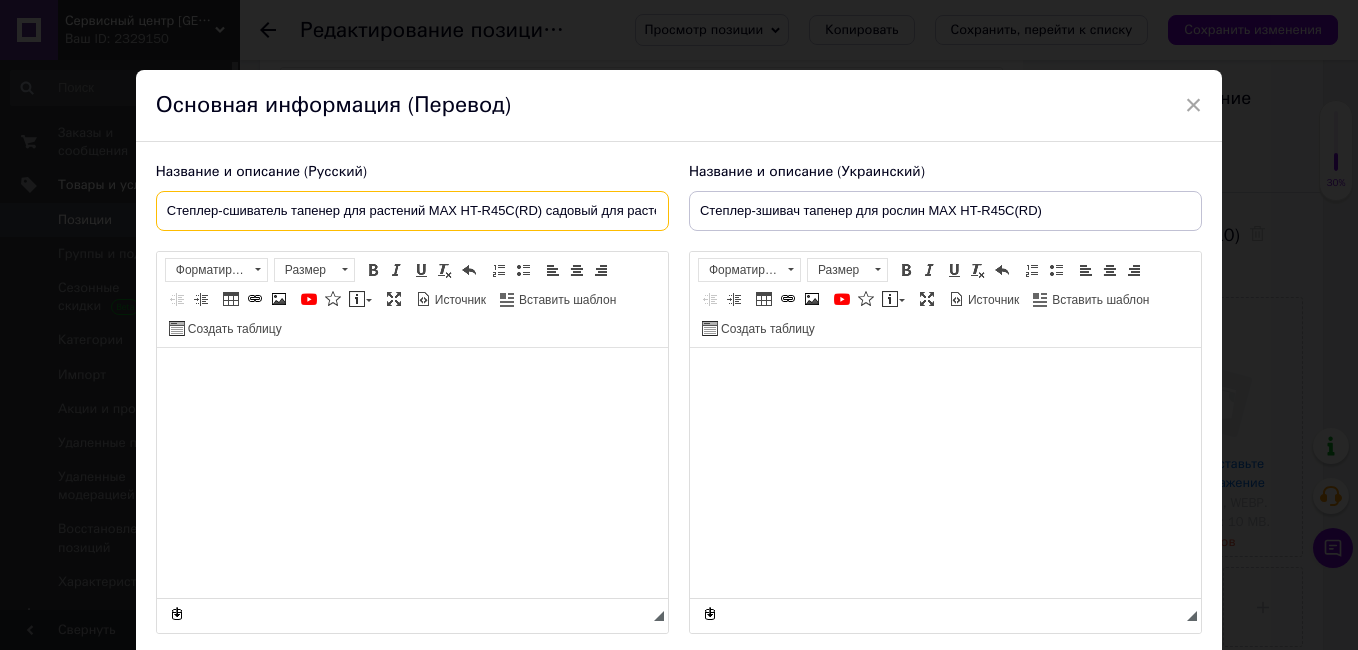 scroll, scrollTop: 0, scrollLeft: 63, axis: horizontal 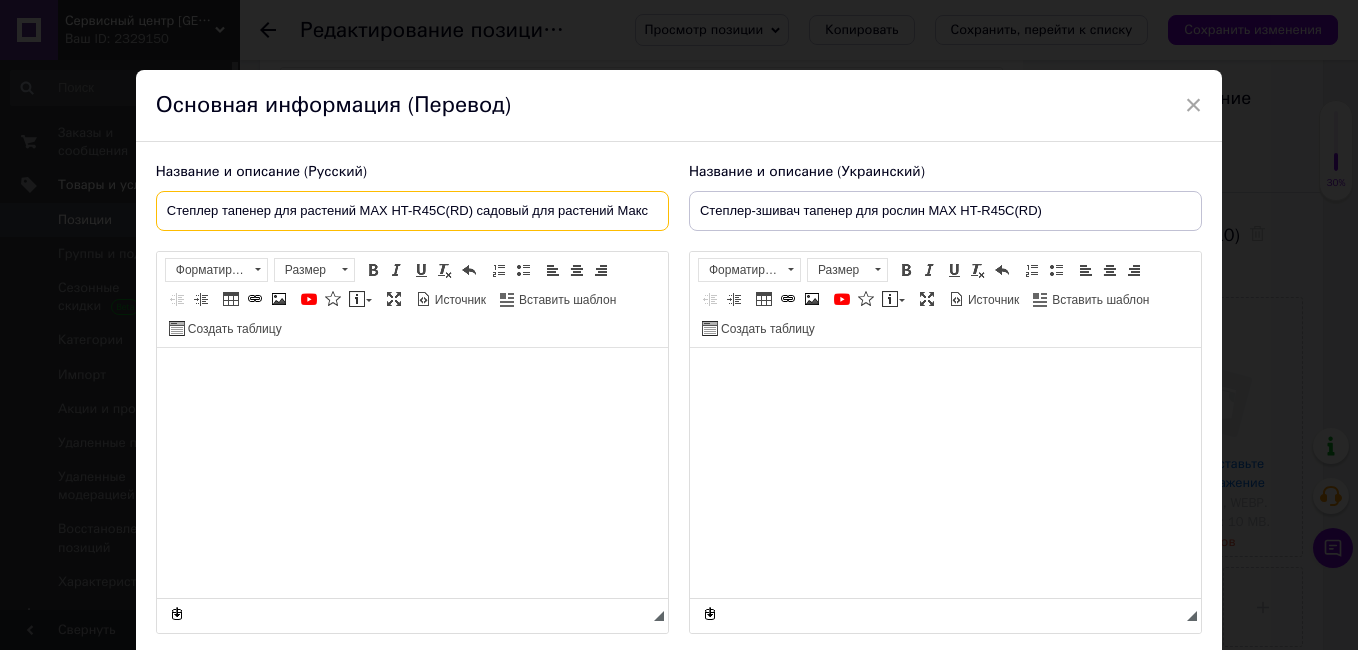 drag, startPoint x: 273, startPoint y: 208, endPoint x: 284, endPoint y: 228, distance: 22.825424 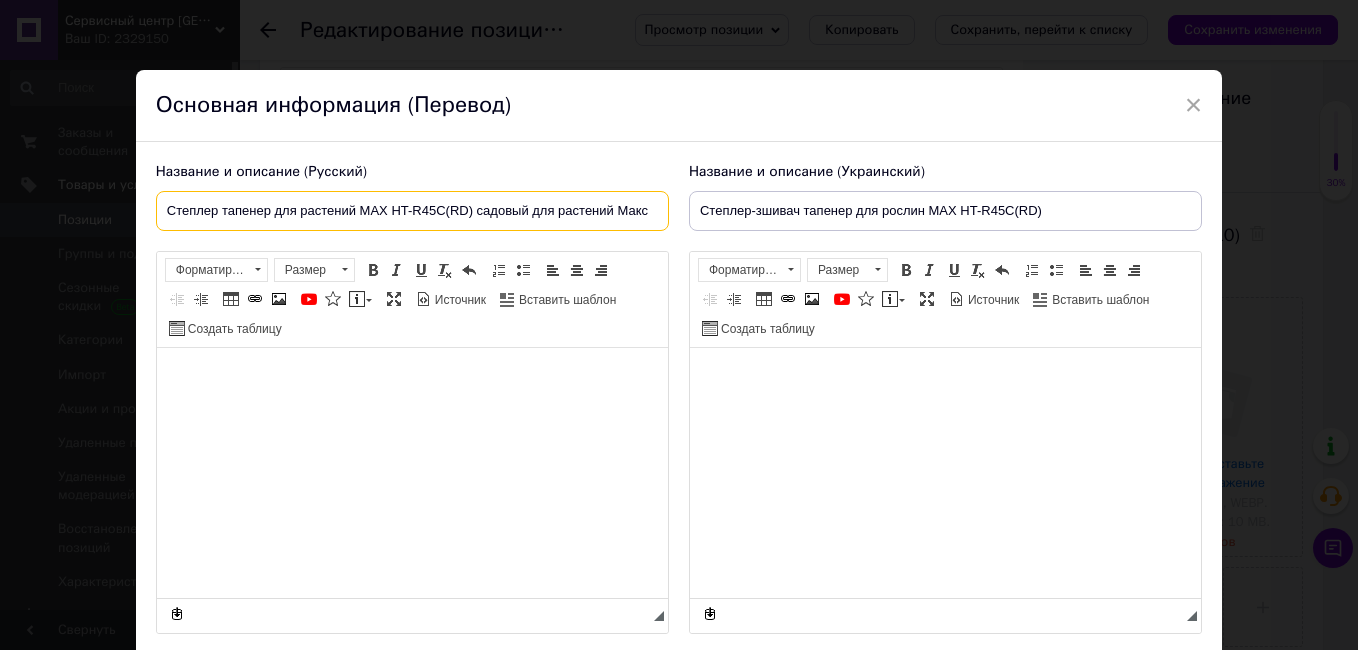 drag, startPoint x: 270, startPoint y: 209, endPoint x: 223, endPoint y: 203, distance: 47.38143 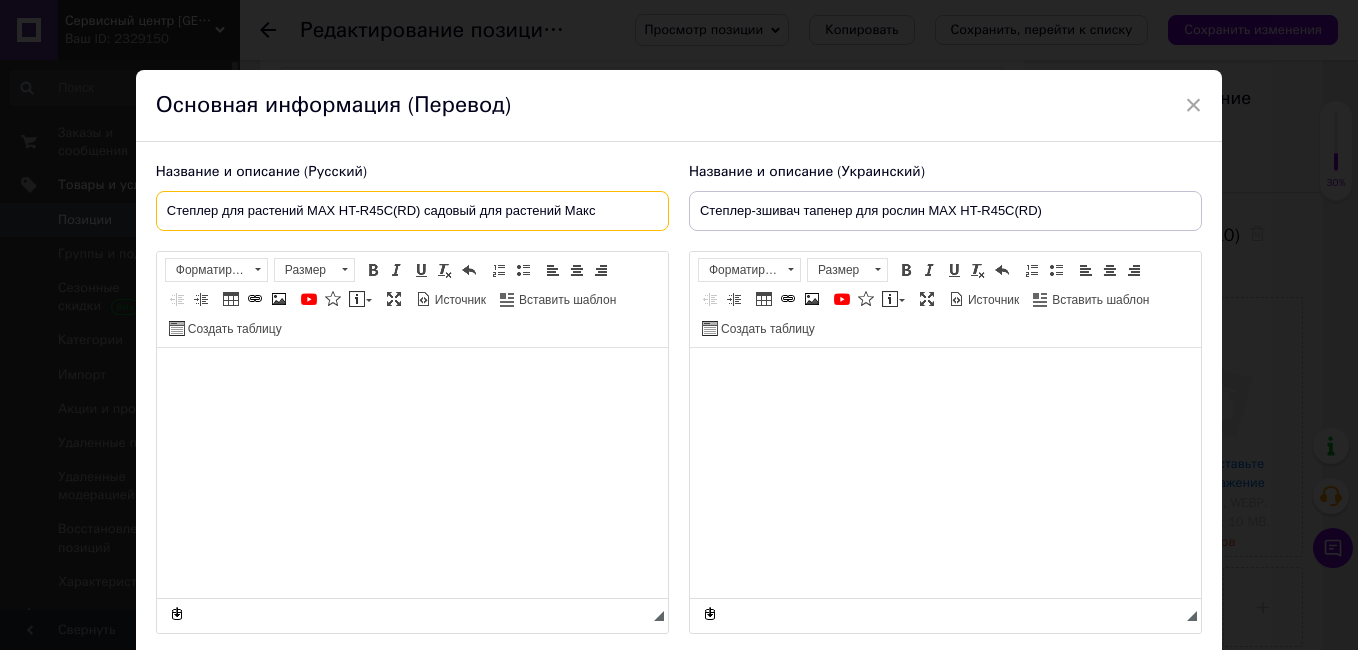 click on "Степлер для растений MAX HT-R45C(RD) садовый для растений Макс" at bounding box center (412, 211) 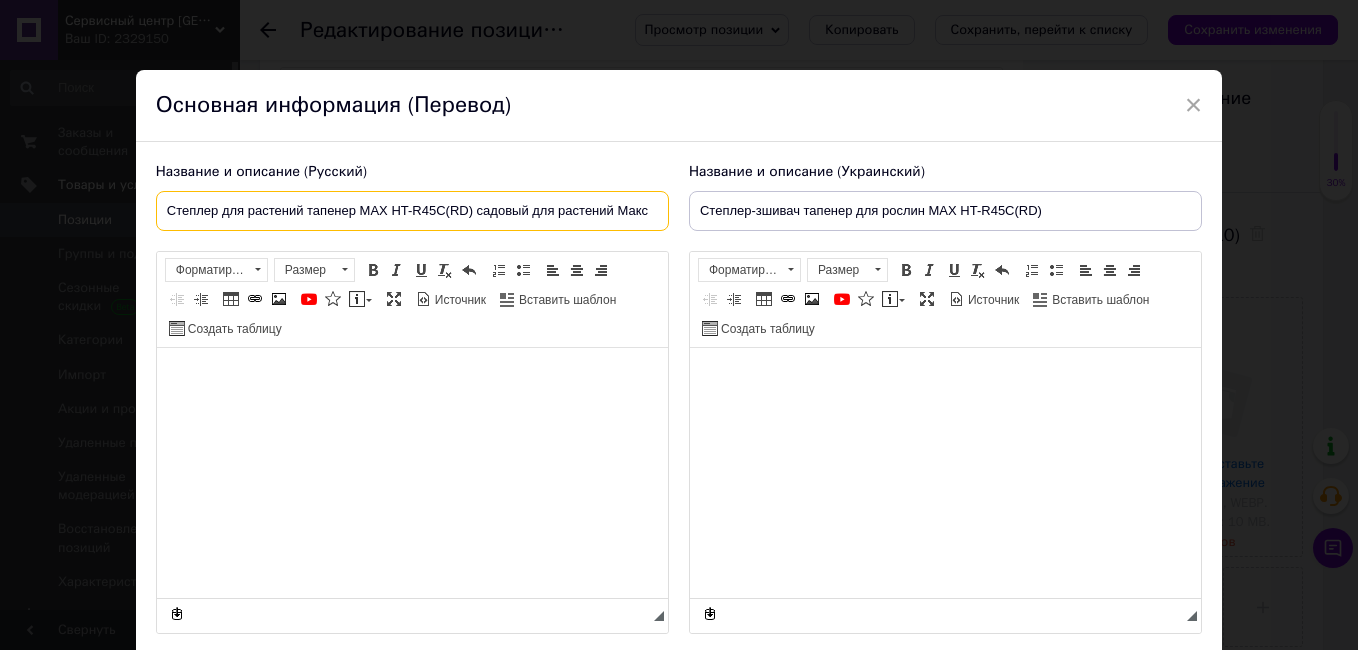 click on "Степлер для растений тапенер MAX HT-R45C(RD) садовый для растений Макс" at bounding box center (412, 211) 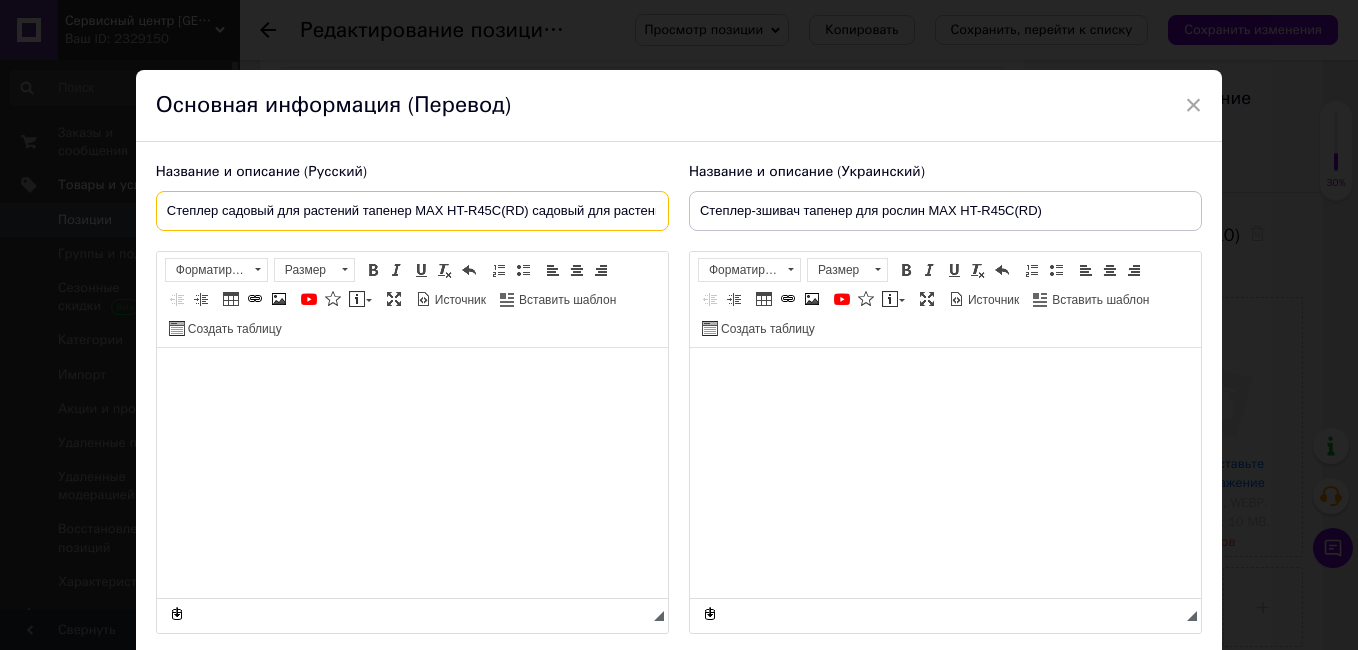 scroll, scrollTop: 0, scrollLeft: 50, axis: horizontal 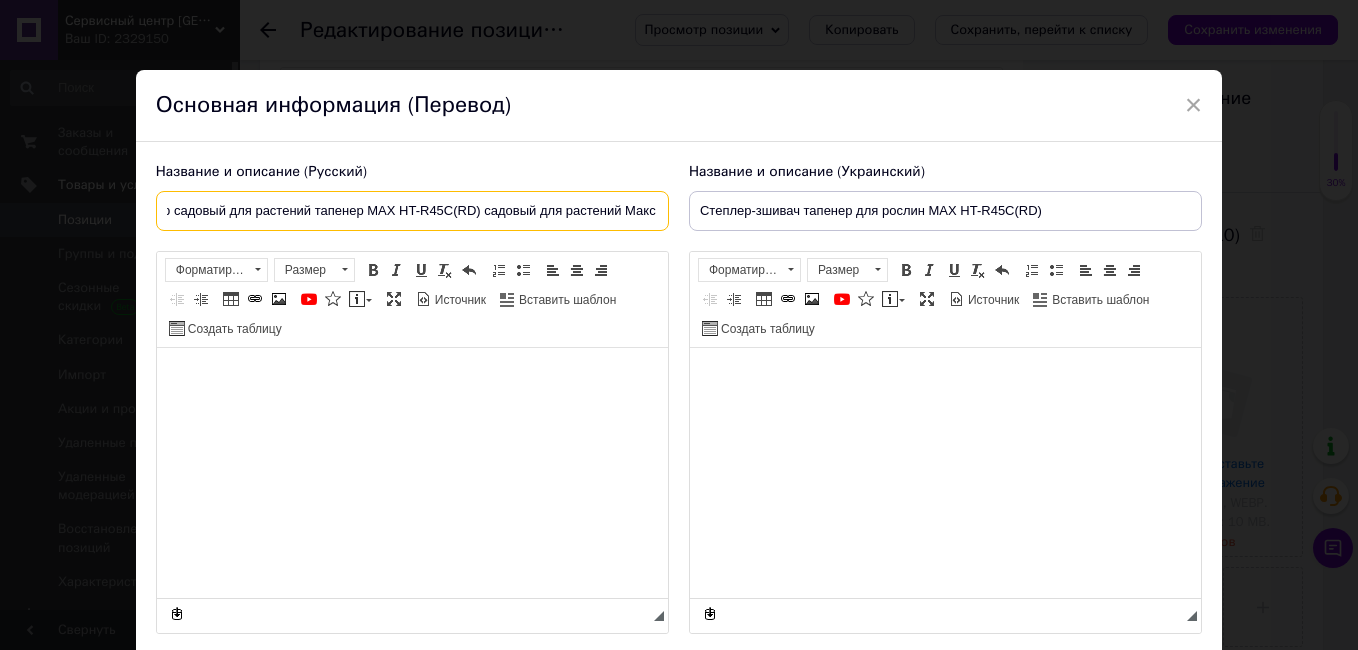 drag, startPoint x: 535, startPoint y: 211, endPoint x: 898, endPoint y: 193, distance: 363.446 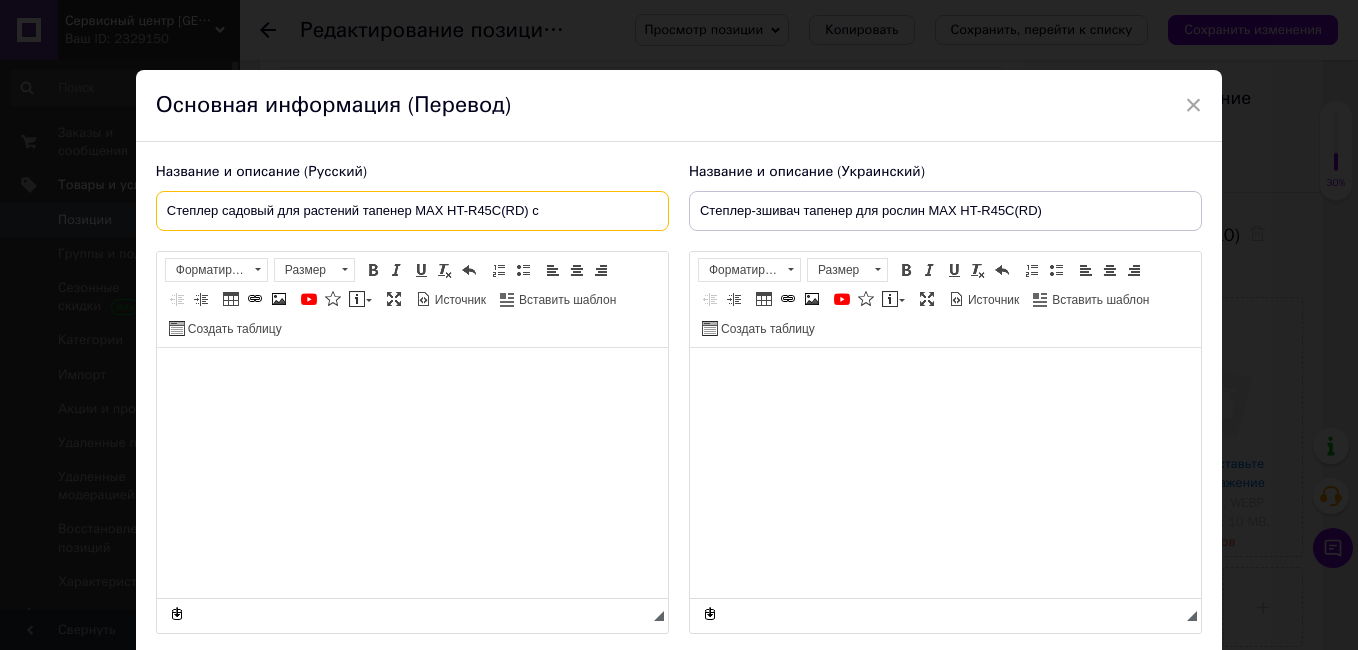 scroll, scrollTop: 0, scrollLeft: 0, axis: both 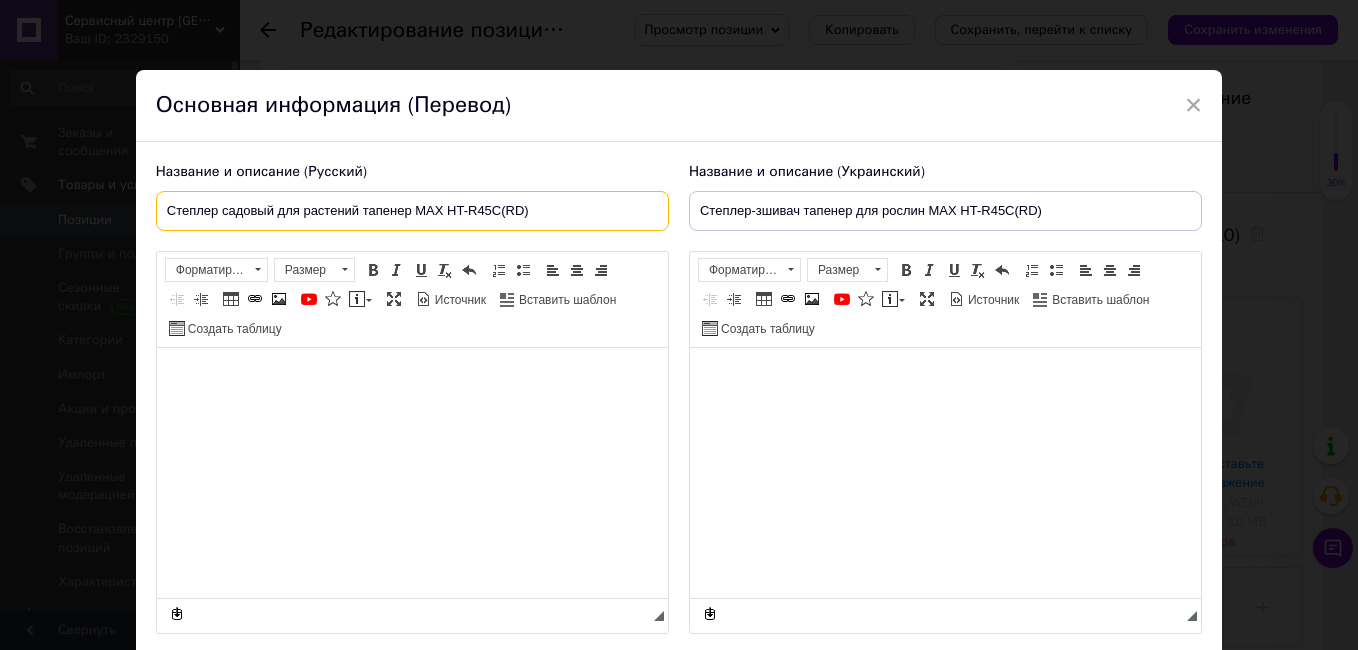 type on "Степлер садовый для растений тапенер MAX HT-R45C(RD)" 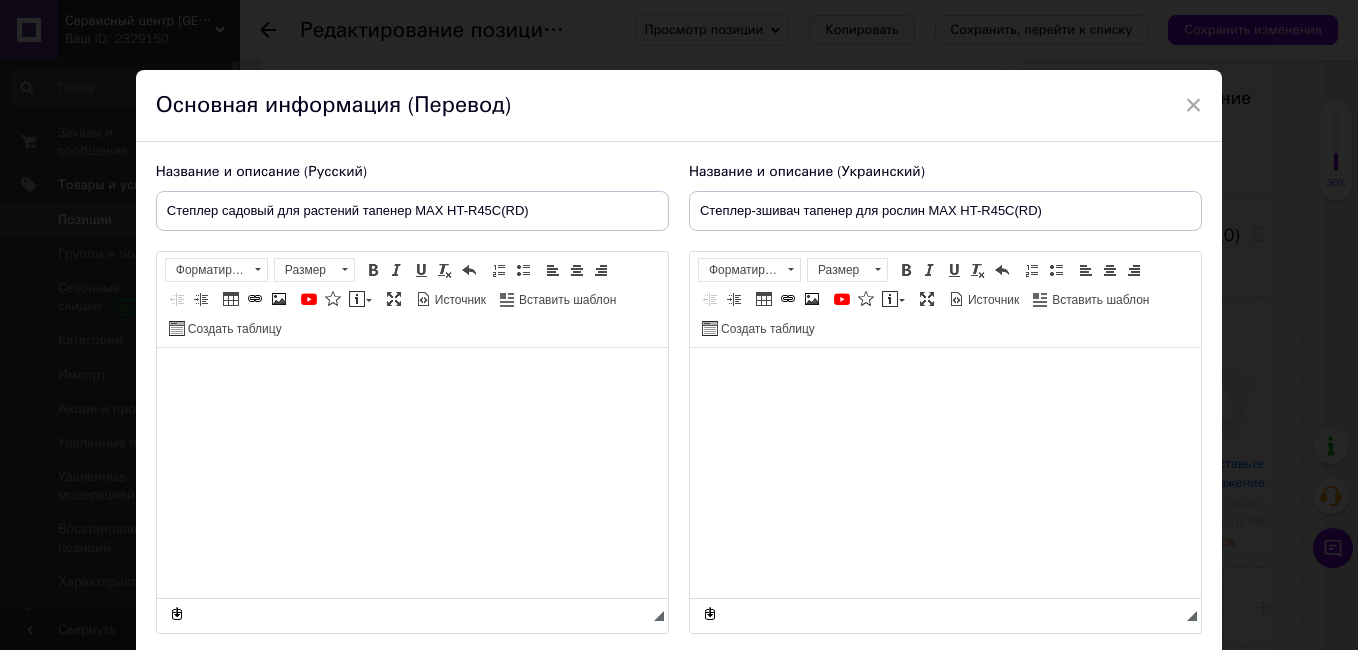 click at bounding box center [411, 378] 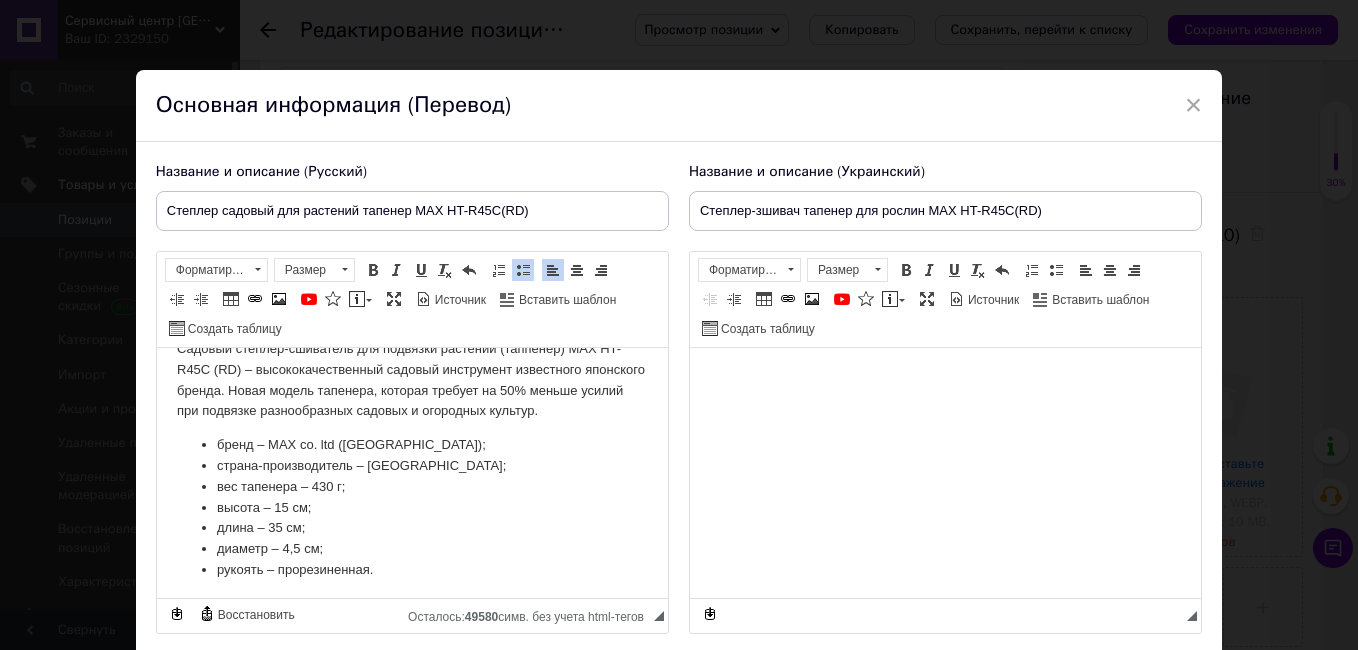 scroll, scrollTop: 53, scrollLeft: 0, axis: vertical 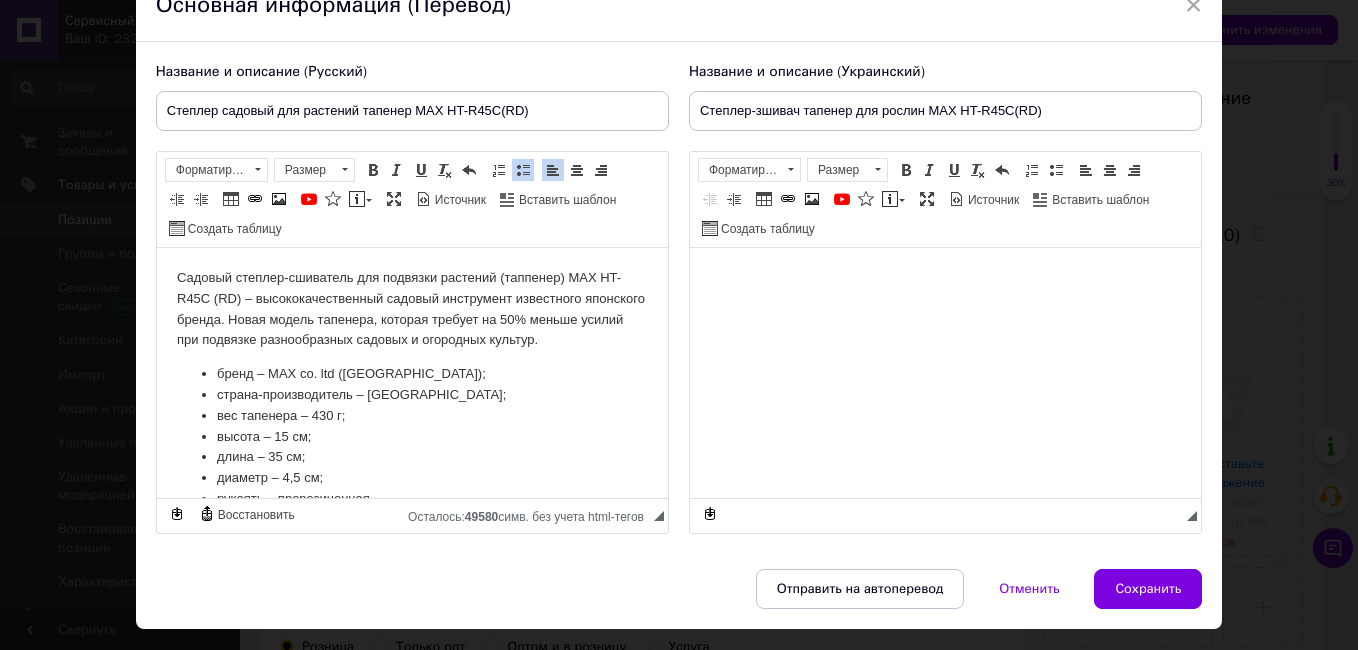 click at bounding box center [944, 278] 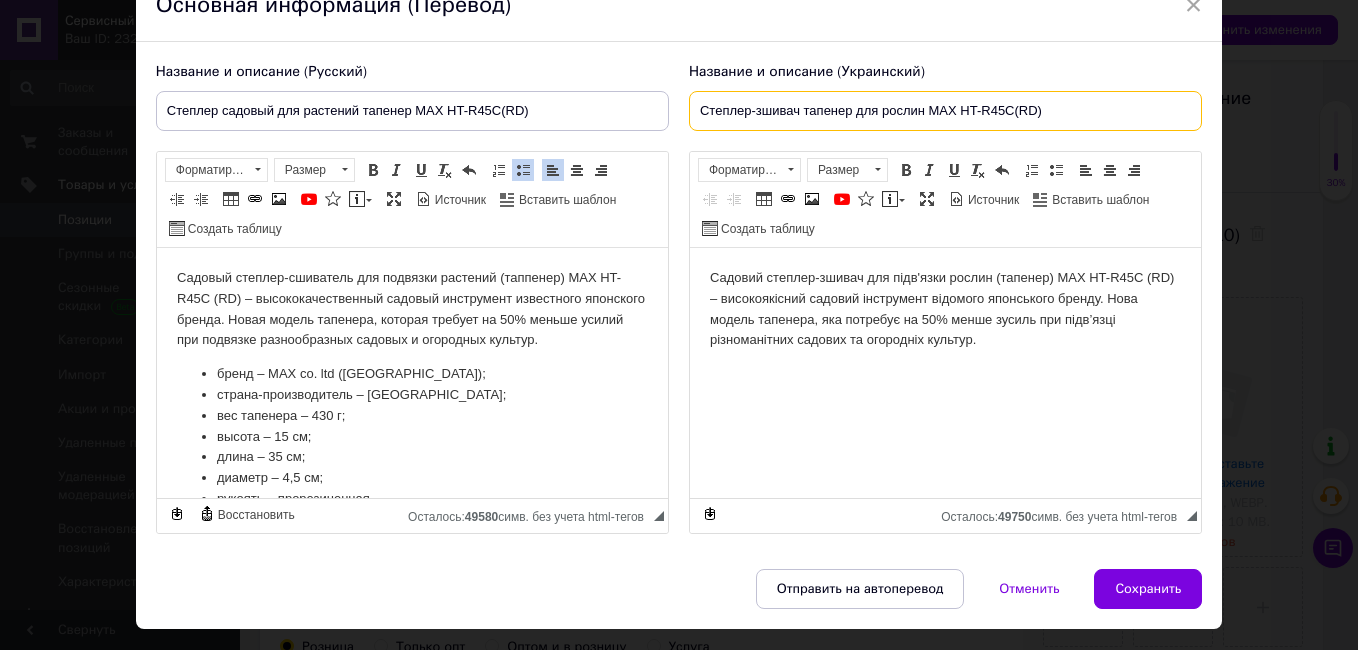 click on "Степлер-зшивач тапенер для рослин MAX HT-R45C(RD)" at bounding box center (945, 111) 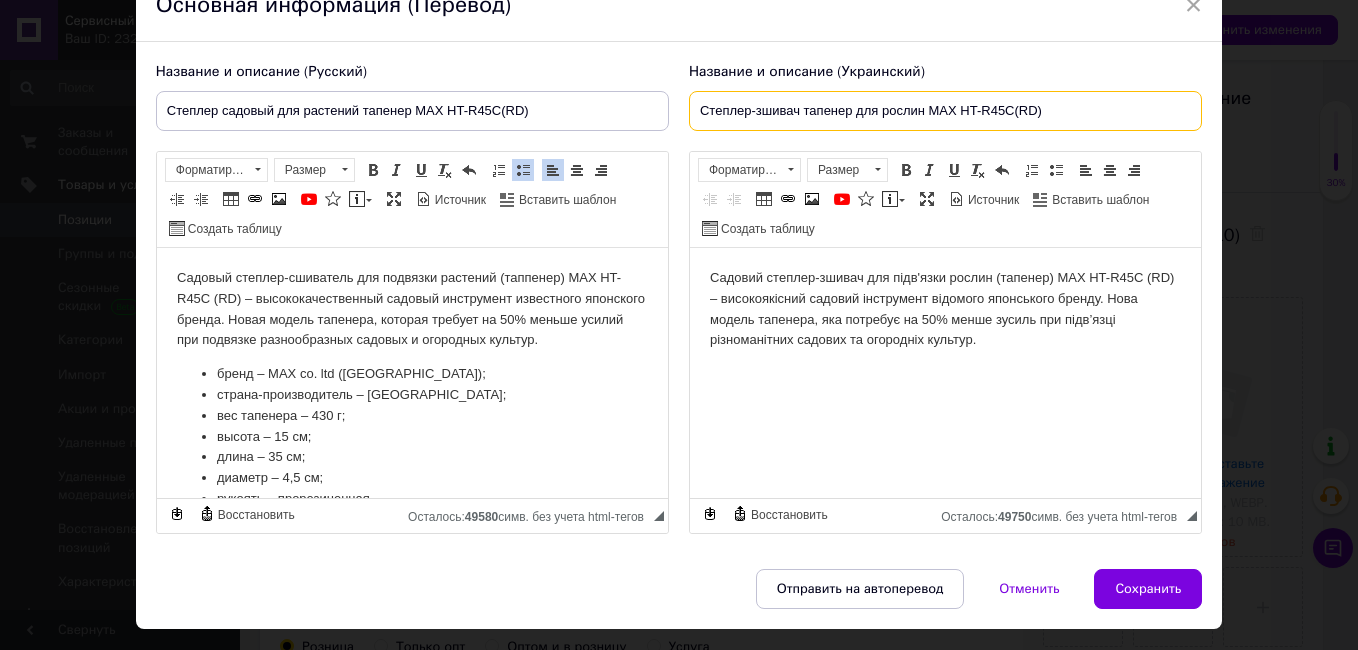 drag, startPoint x: 851, startPoint y: 115, endPoint x: 748, endPoint y: 107, distance: 103.31021 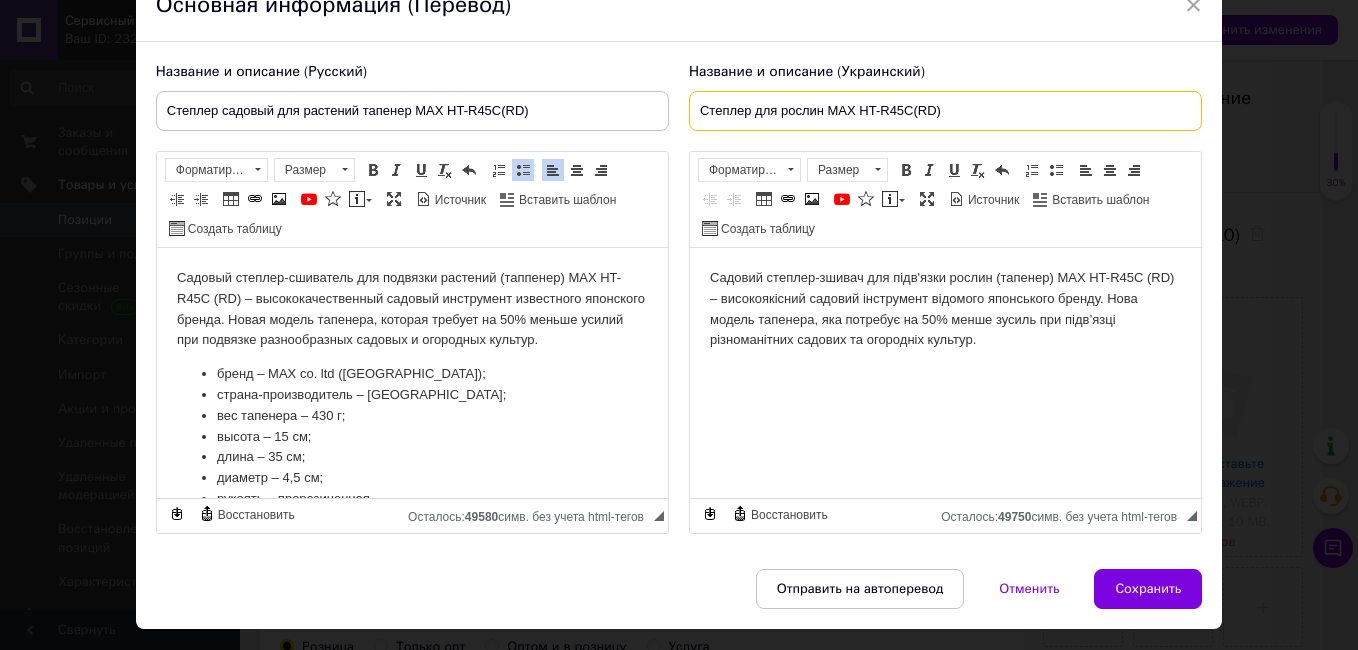 click on "Степлер для рослин MAX HT-R45C(RD)" at bounding box center (945, 111) 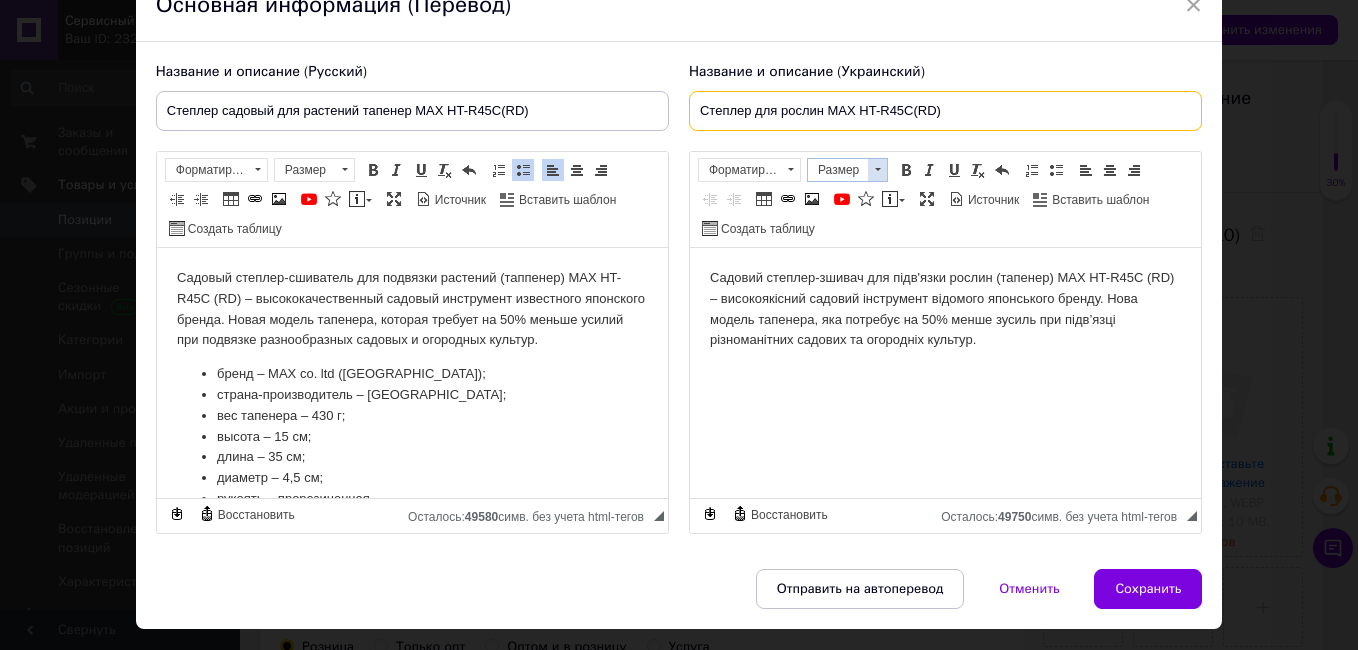 paste on "-зшивач тапенер" 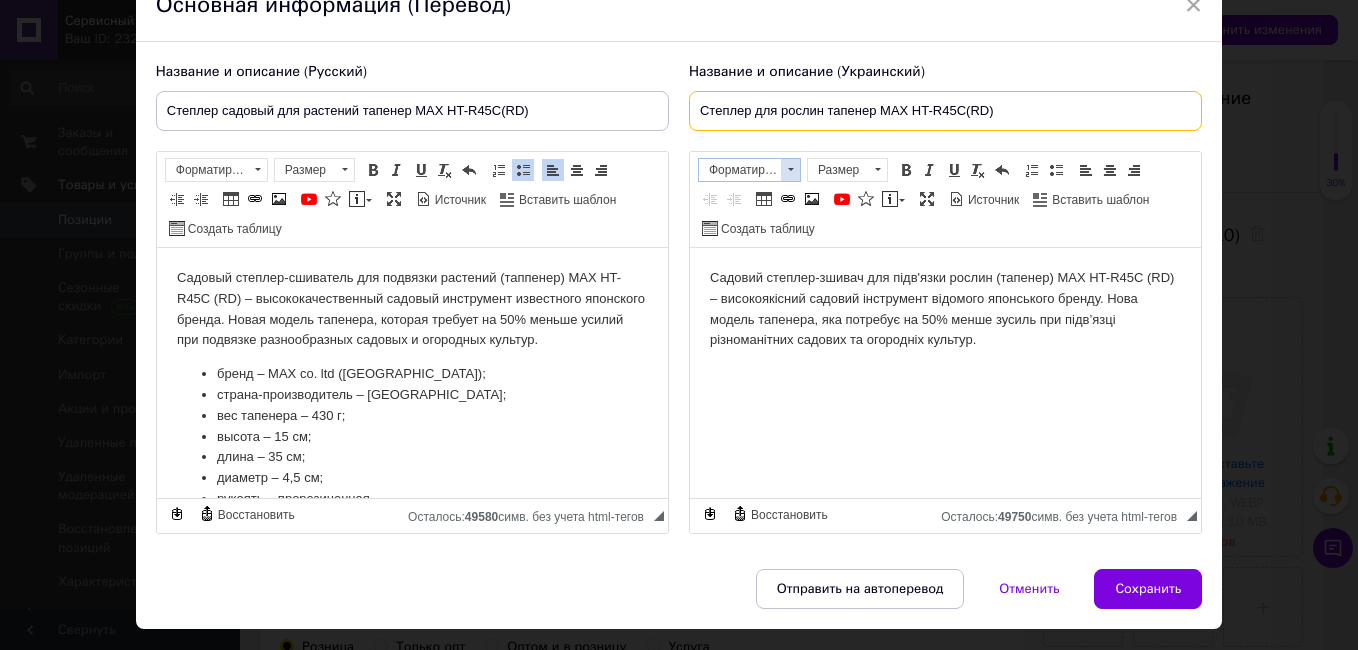 drag, startPoint x: 752, startPoint y: 113, endPoint x: 767, endPoint y: 162, distance: 51.24451 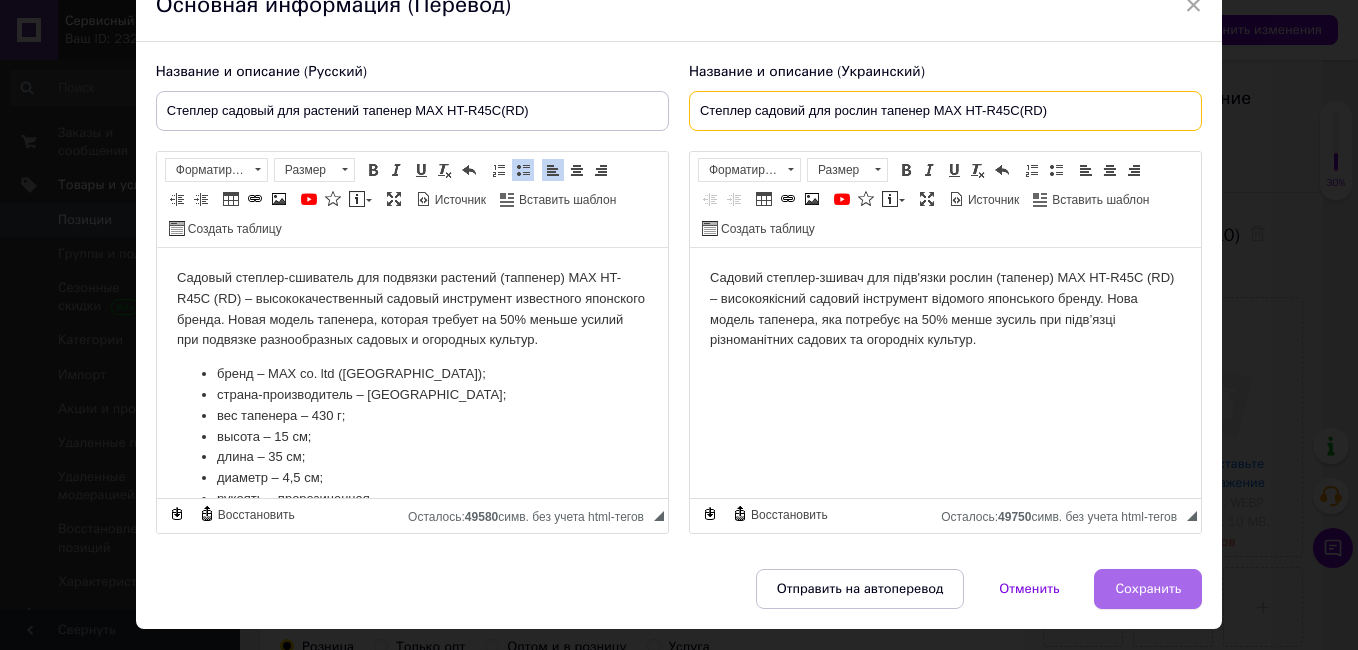 type on "Степлер садовий для рослин тапенер MAX HT-R45C(RD)" 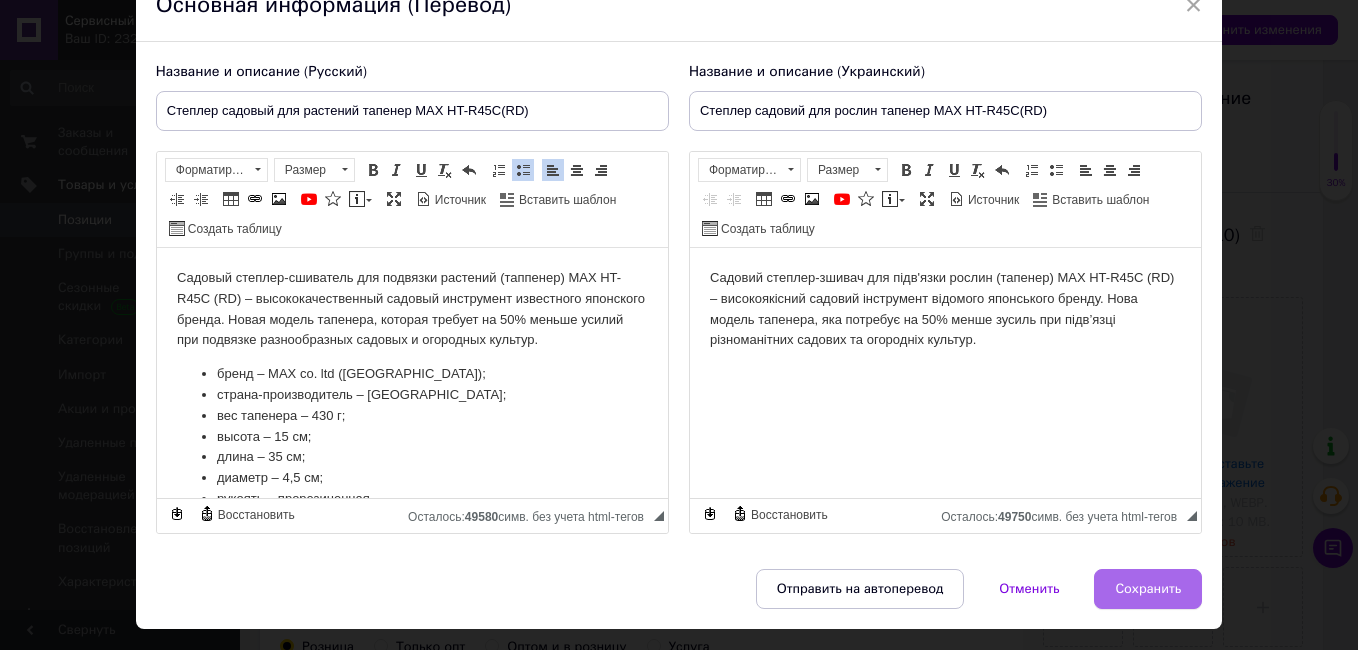 click on "Сохранить" at bounding box center (1148, 589) 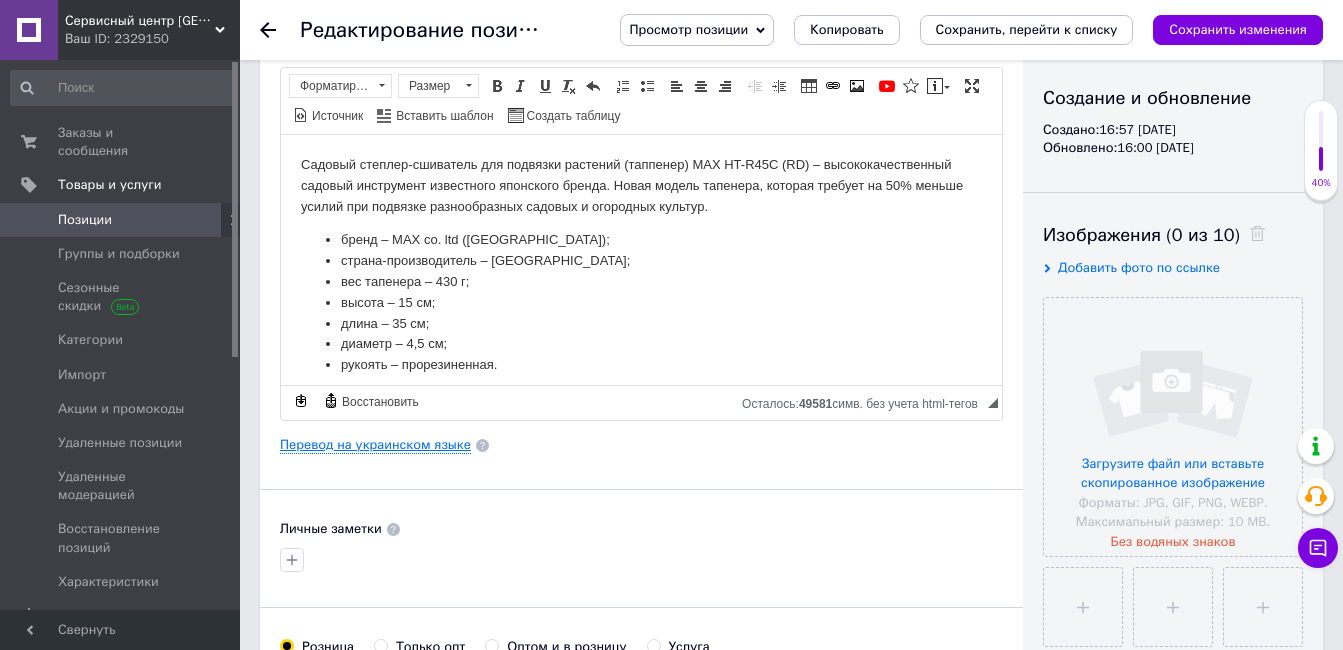 click on "Перевод на украинском языке" at bounding box center (375, 445) 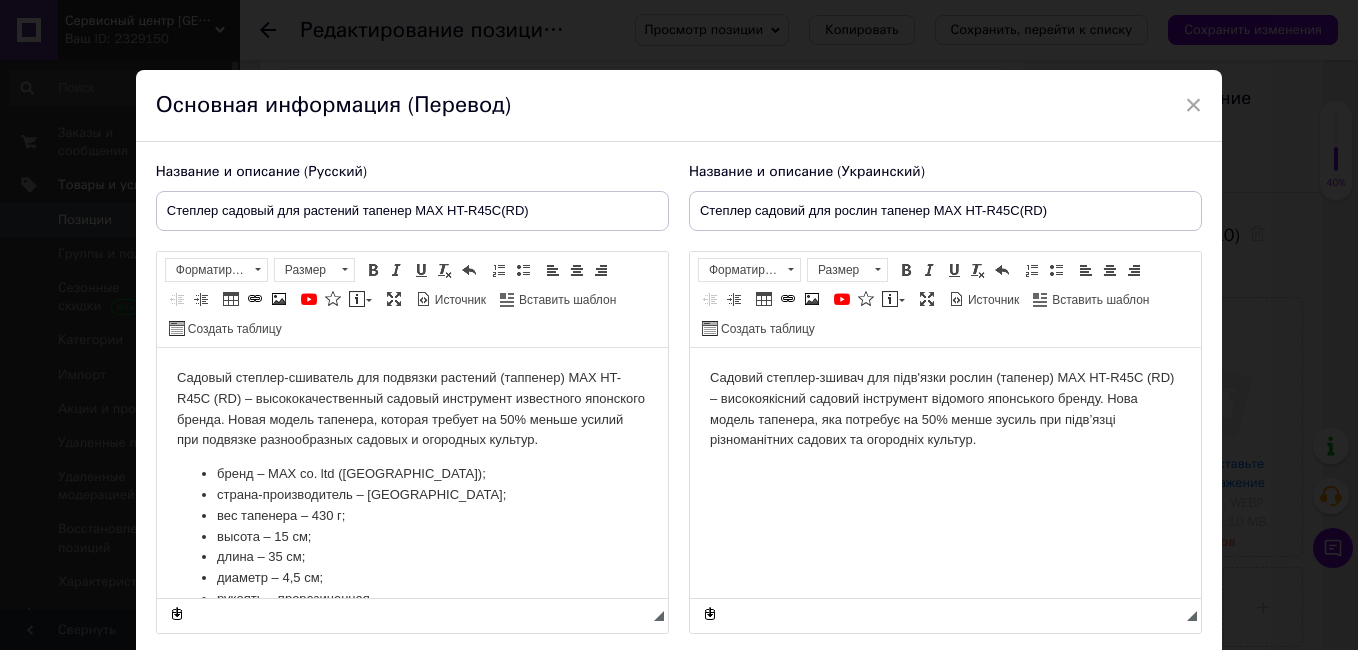 scroll, scrollTop: 0, scrollLeft: 0, axis: both 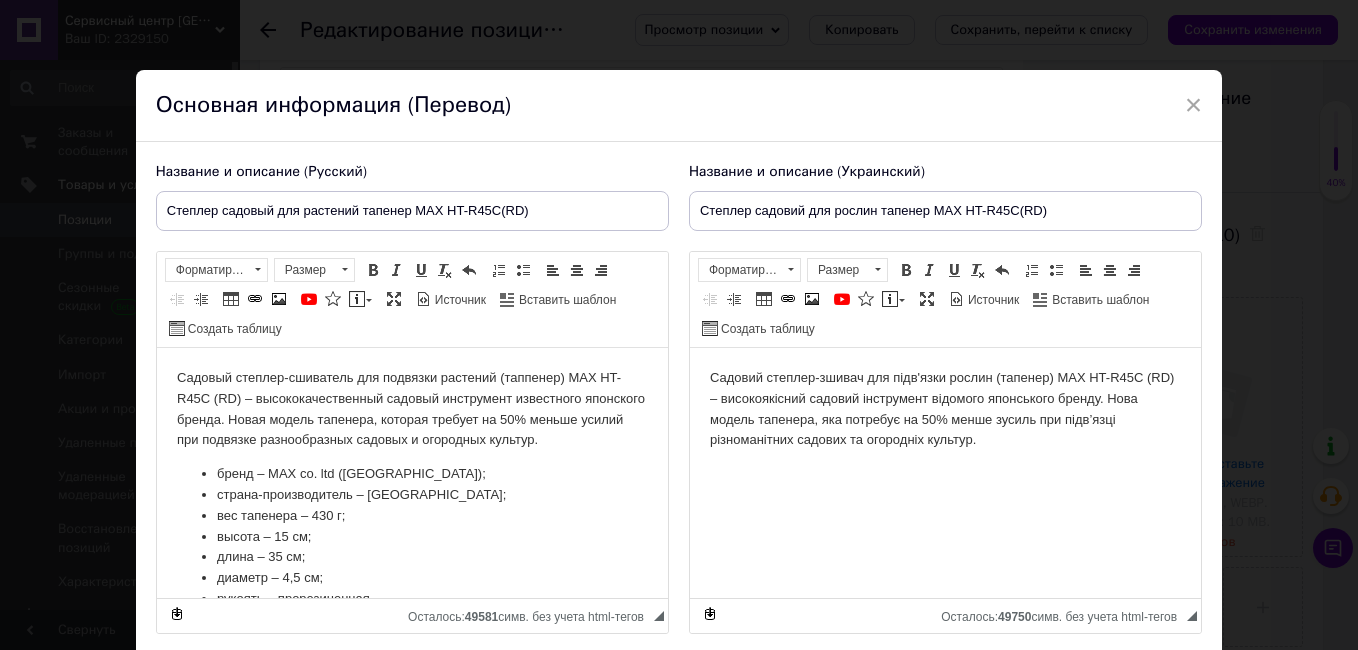 click on "Садовий степлер-зшивач для підв'язки рослин (тапенер) MAX HT-R45C (RD) – високоякісний садовий інструмент відомого японського бренду. Нова модель тапенера, яка потребує на 50% менше зусиль при підв’язці різноманітних садових та огородніх культур." at bounding box center [944, 409] 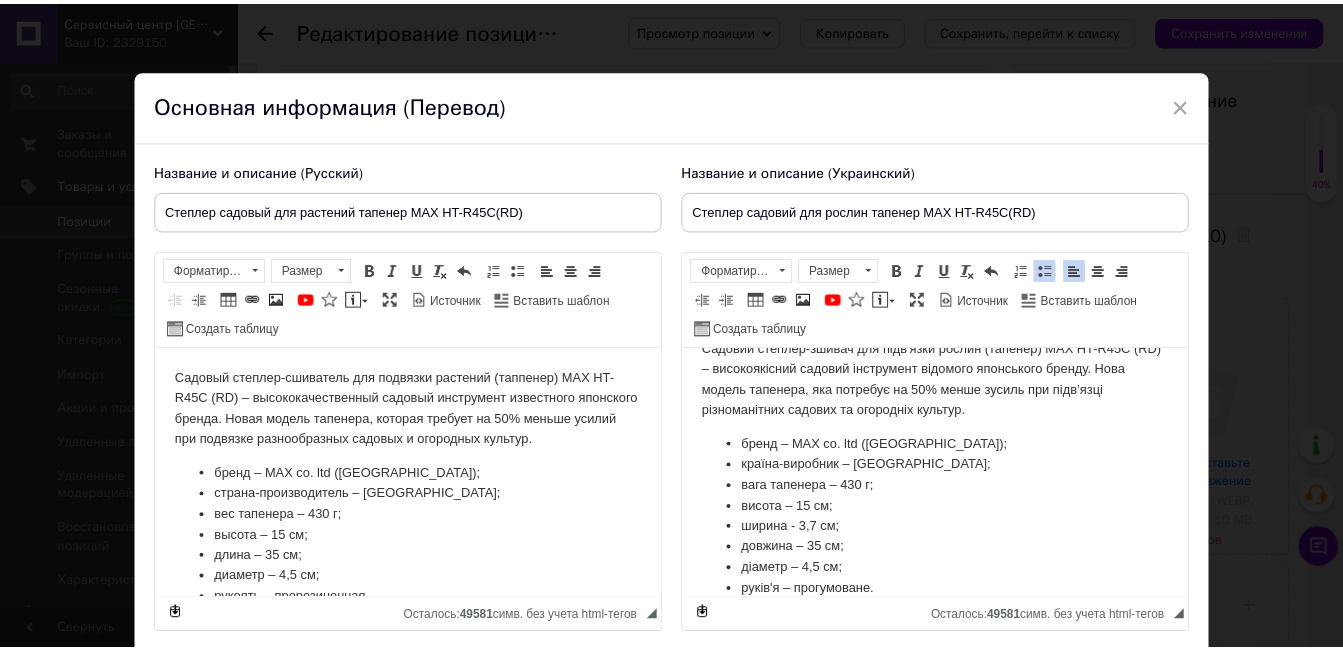 scroll, scrollTop: 53, scrollLeft: 0, axis: vertical 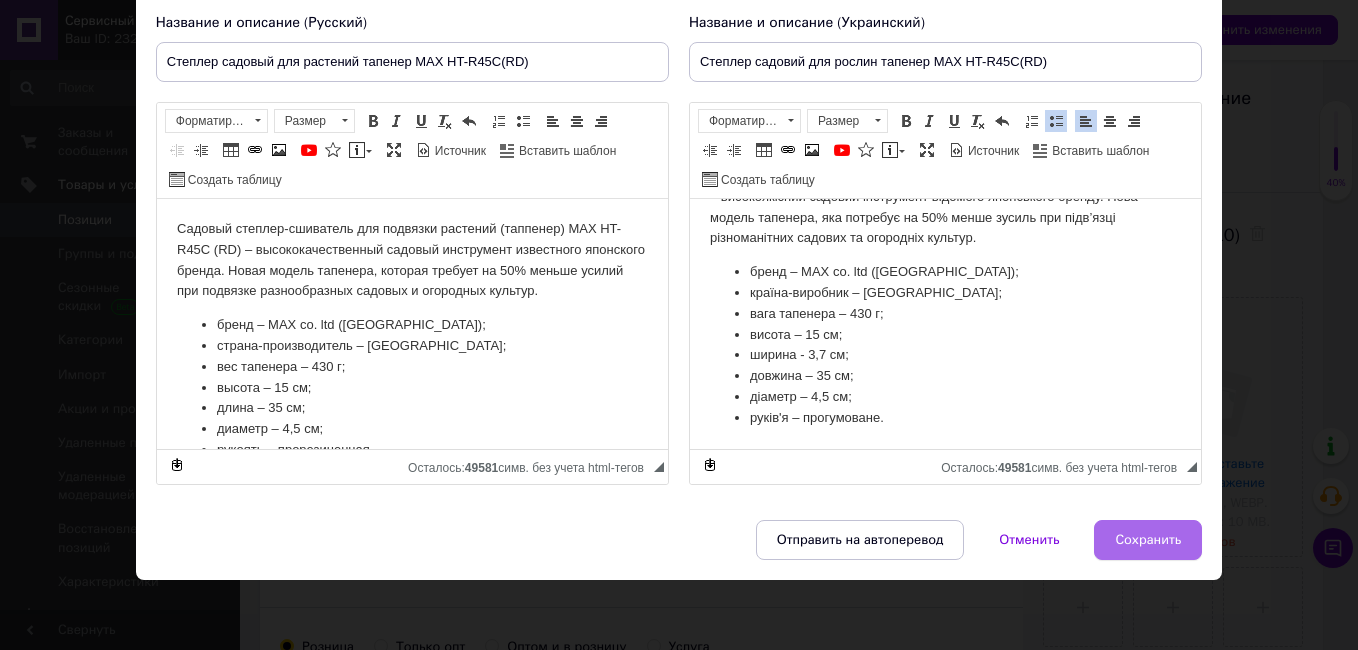 click on "Сохранить" at bounding box center (1148, 540) 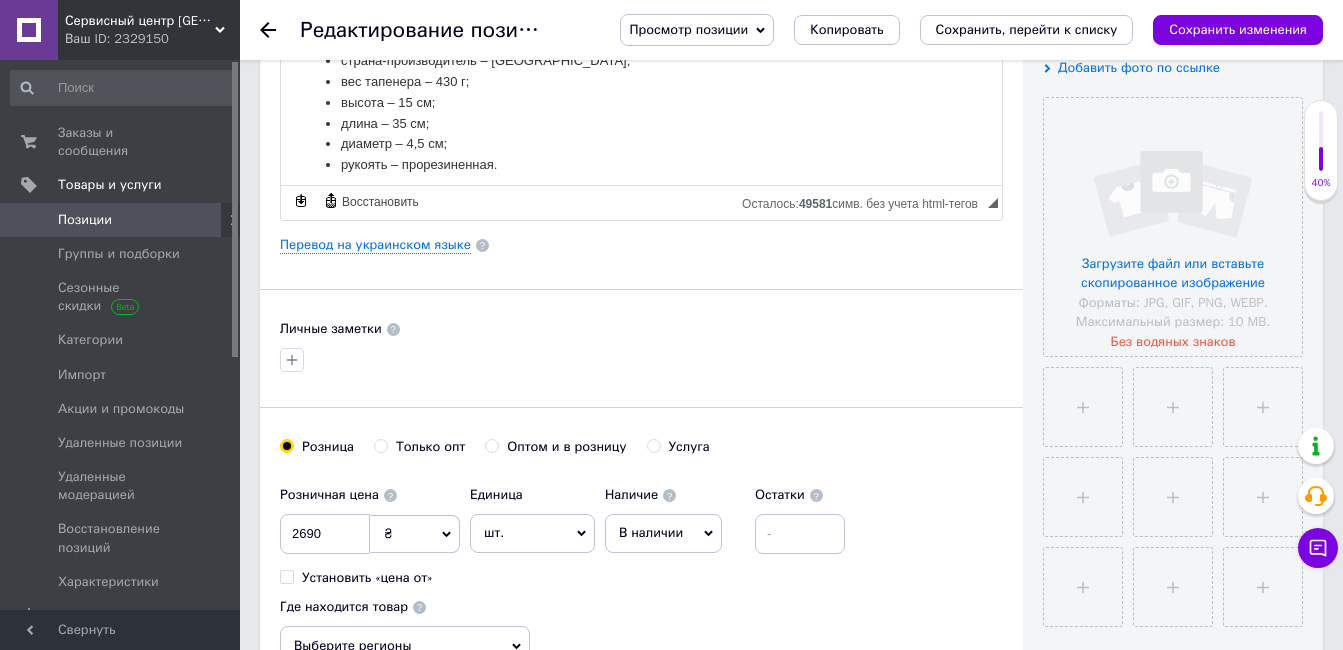 scroll, scrollTop: 500, scrollLeft: 0, axis: vertical 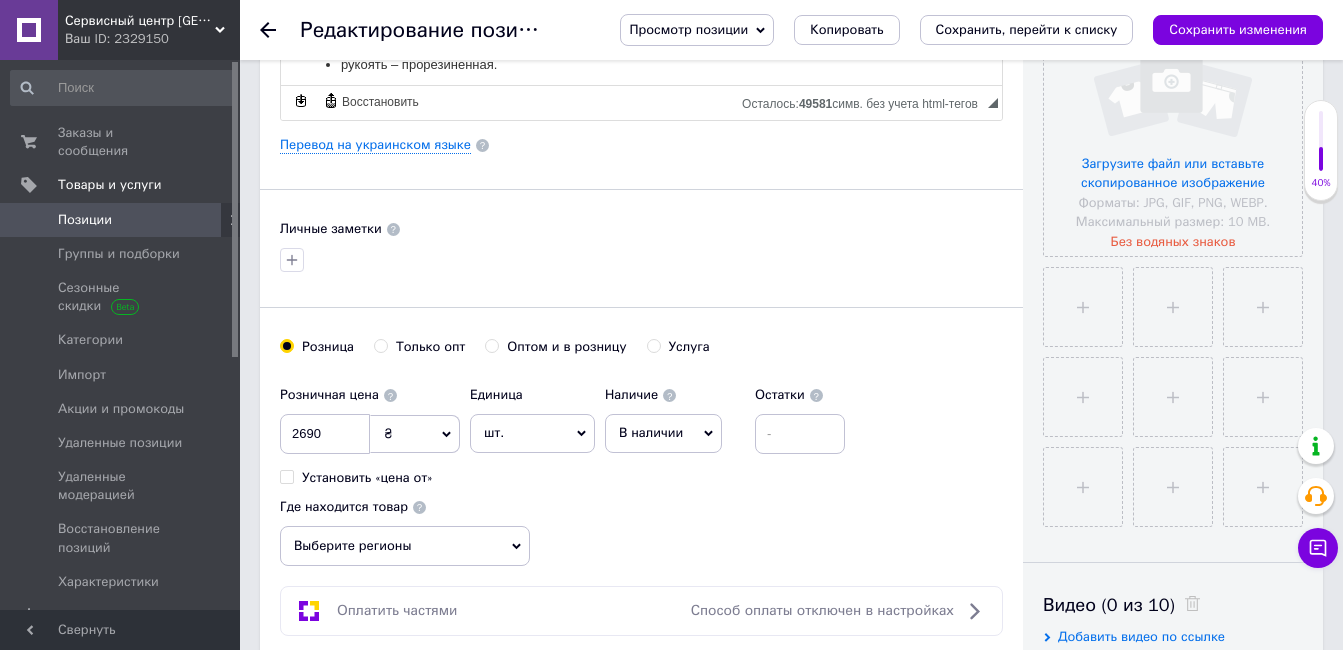 click on "В наличии" at bounding box center [651, 432] 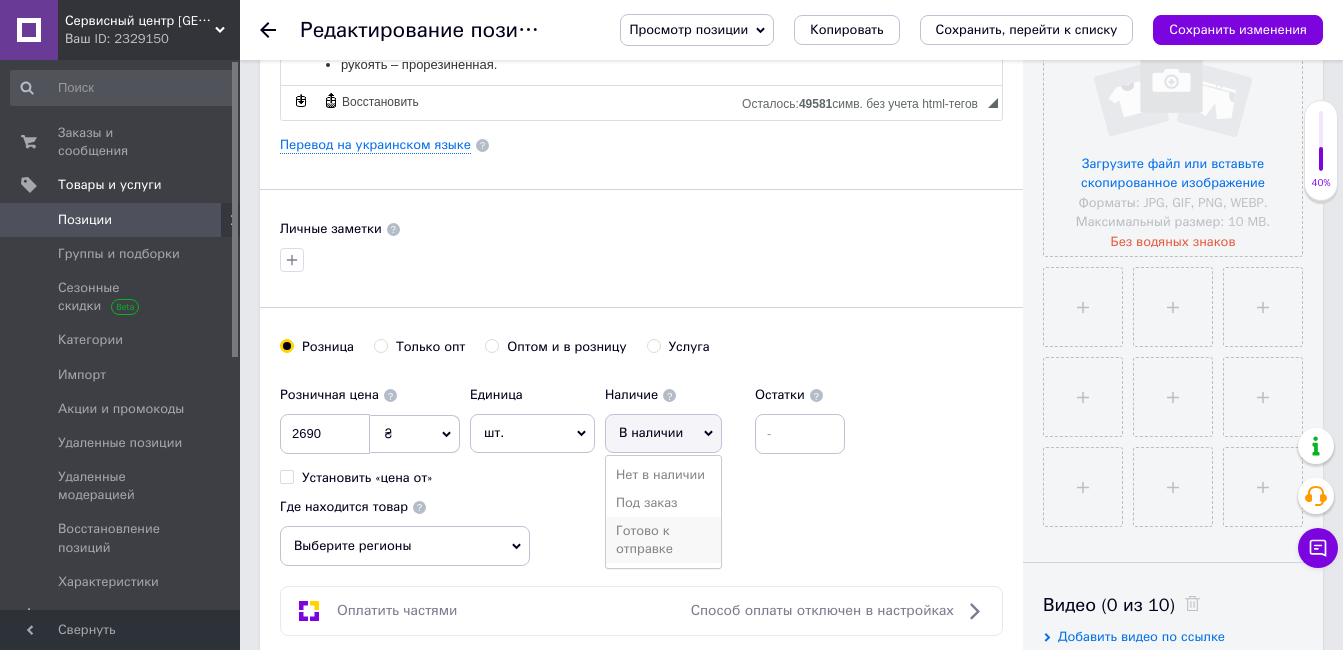 click on "Готово к отправке" at bounding box center (663, 540) 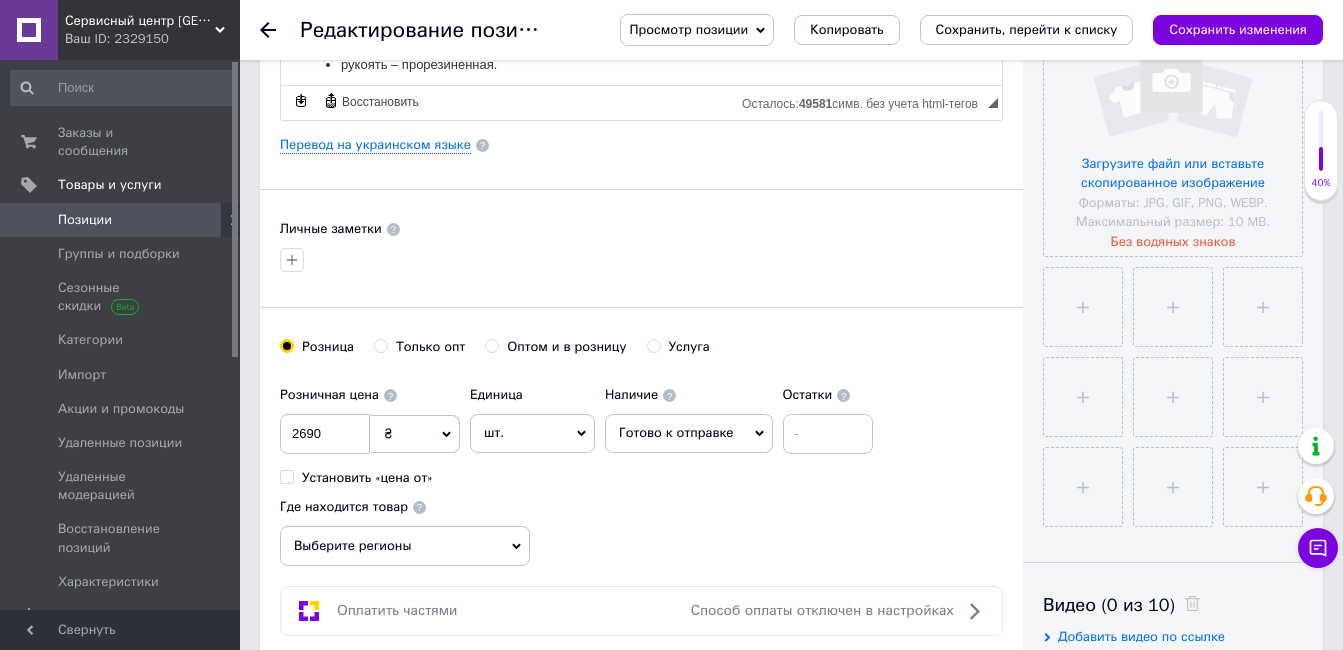 scroll, scrollTop: 700, scrollLeft: 0, axis: vertical 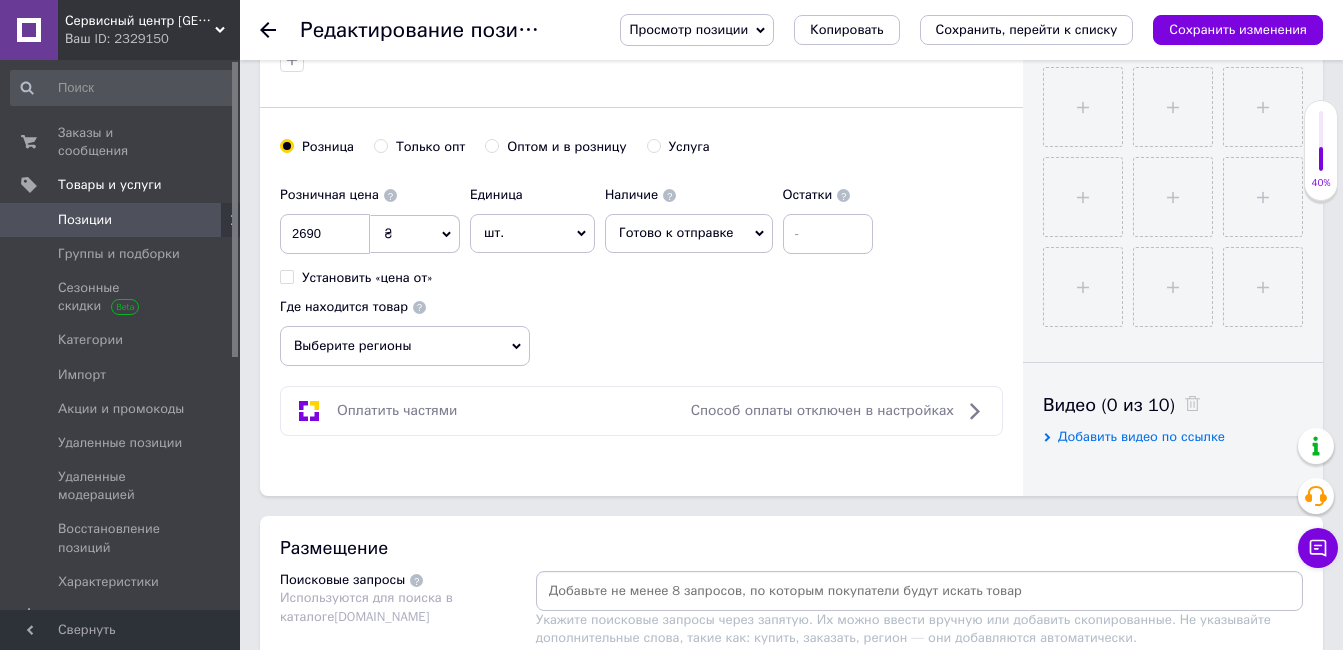 click on "Выберите регионы" at bounding box center (405, 346) 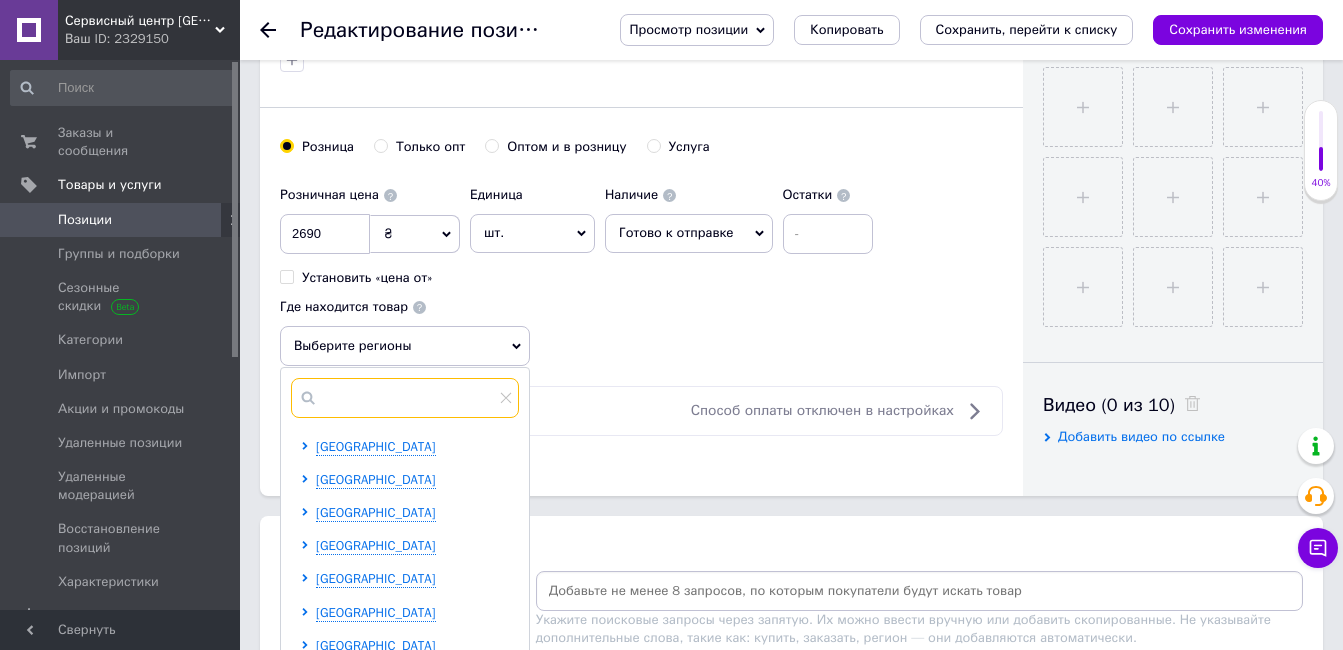 click at bounding box center [405, 398] 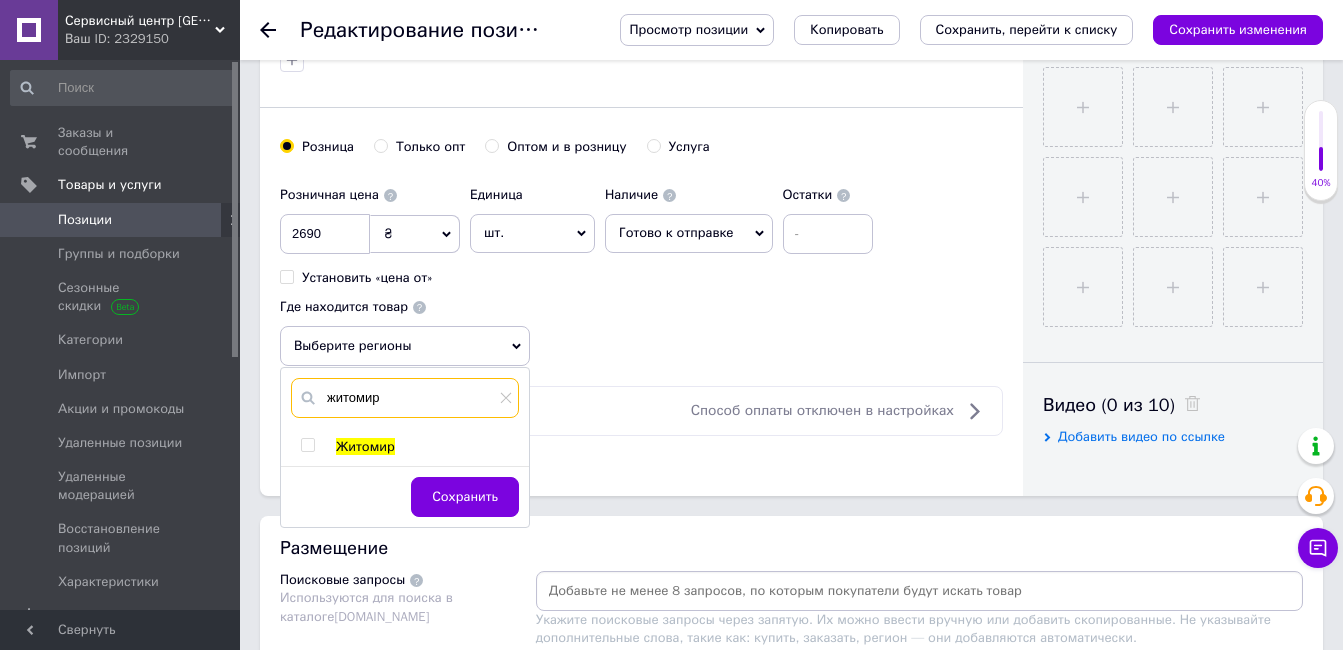 type on "житомир" 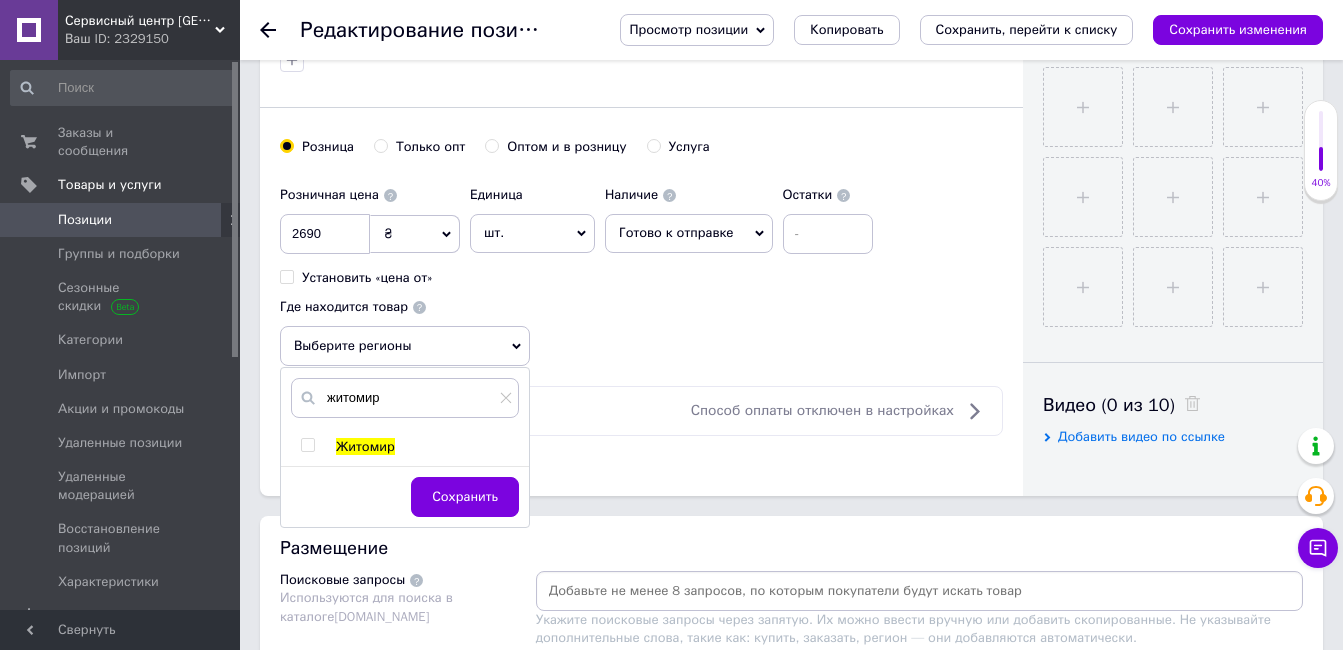 click at bounding box center (307, 445) 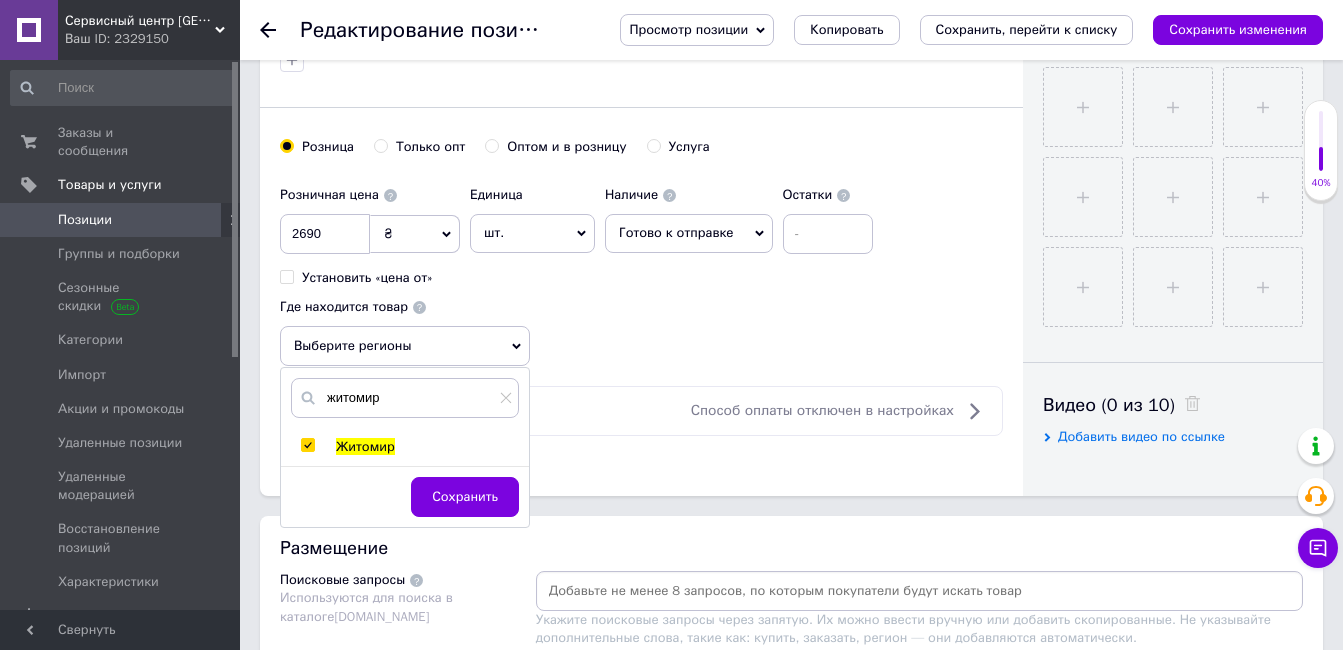 checkbox on "true" 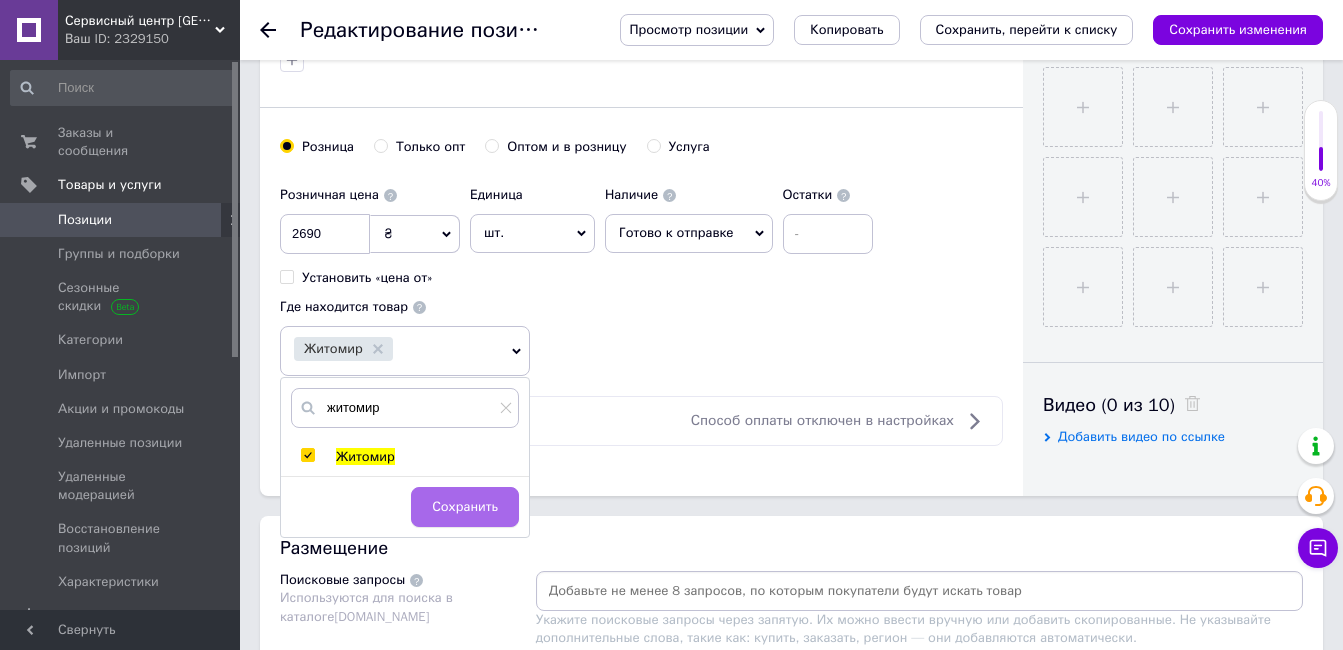 click on "Сохранить" at bounding box center (465, 507) 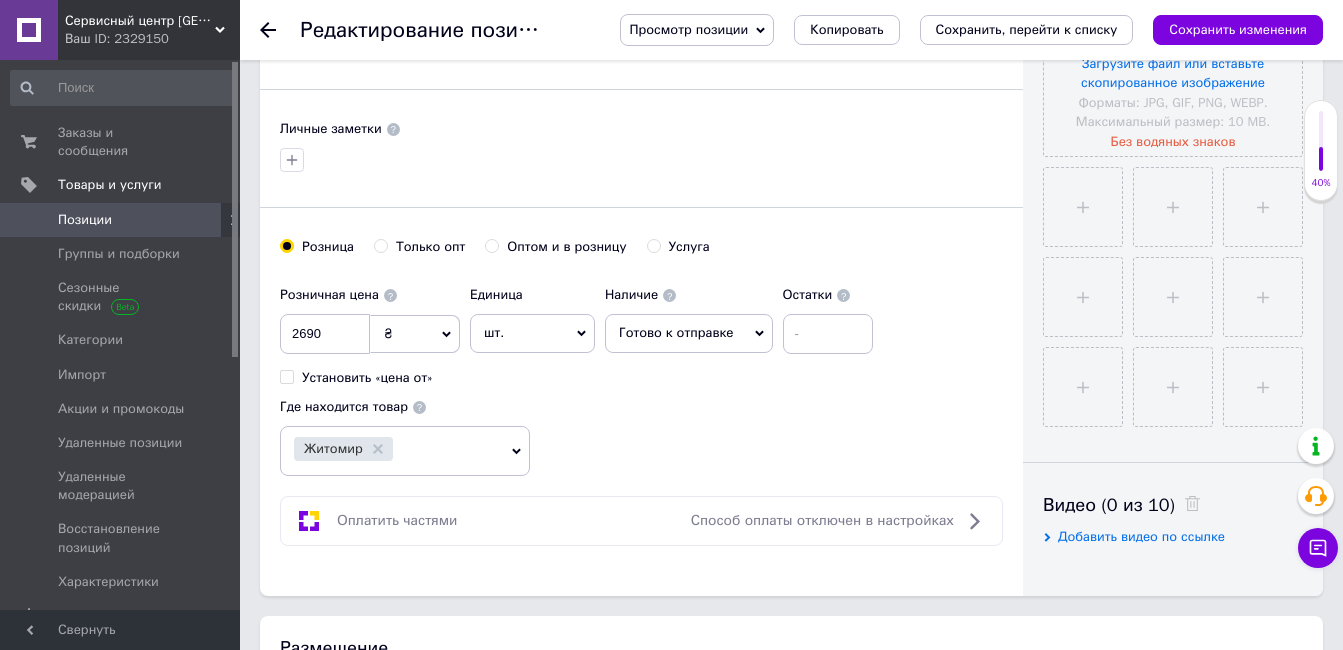 scroll, scrollTop: 0, scrollLeft: 0, axis: both 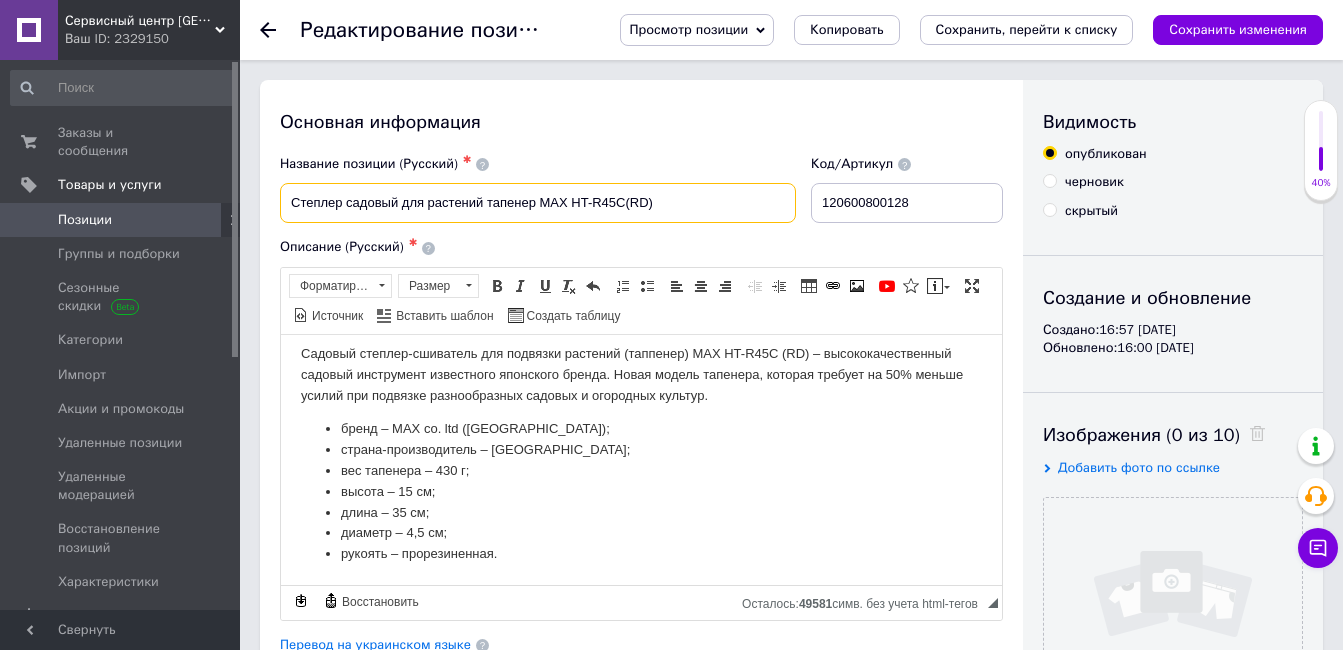 drag, startPoint x: 397, startPoint y: 204, endPoint x: 263, endPoint y: 187, distance: 135.07405 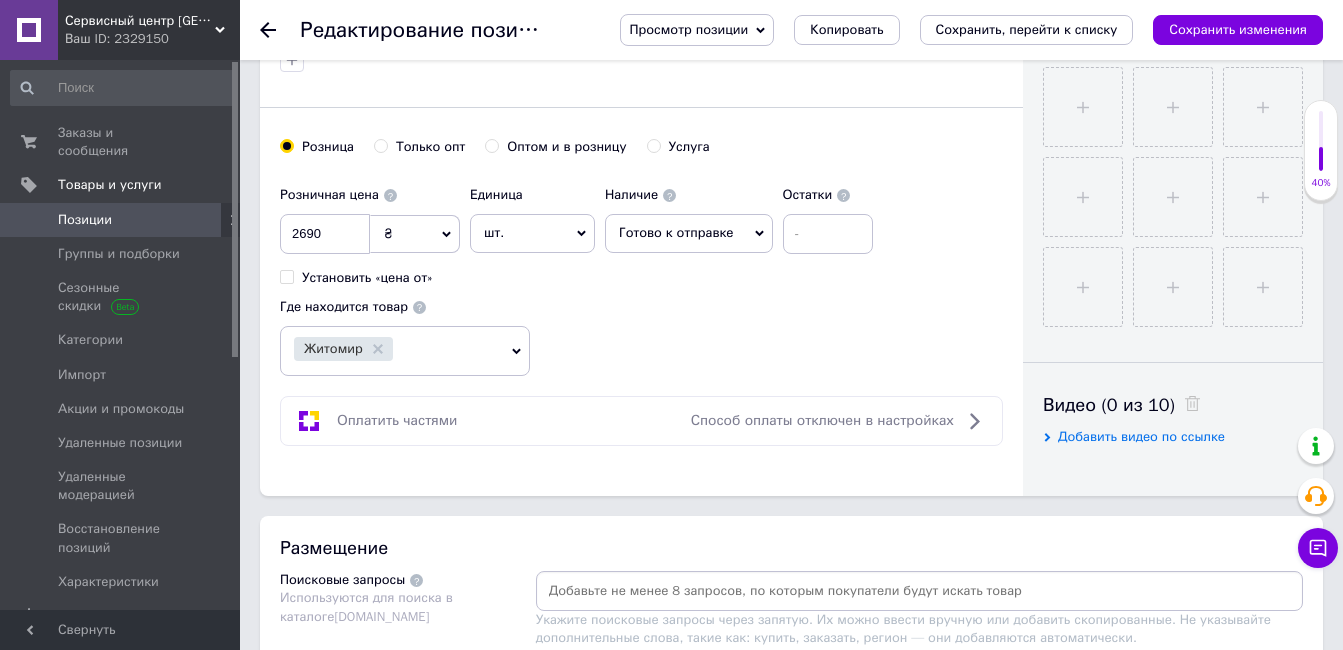 scroll, scrollTop: 800, scrollLeft: 0, axis: vertical 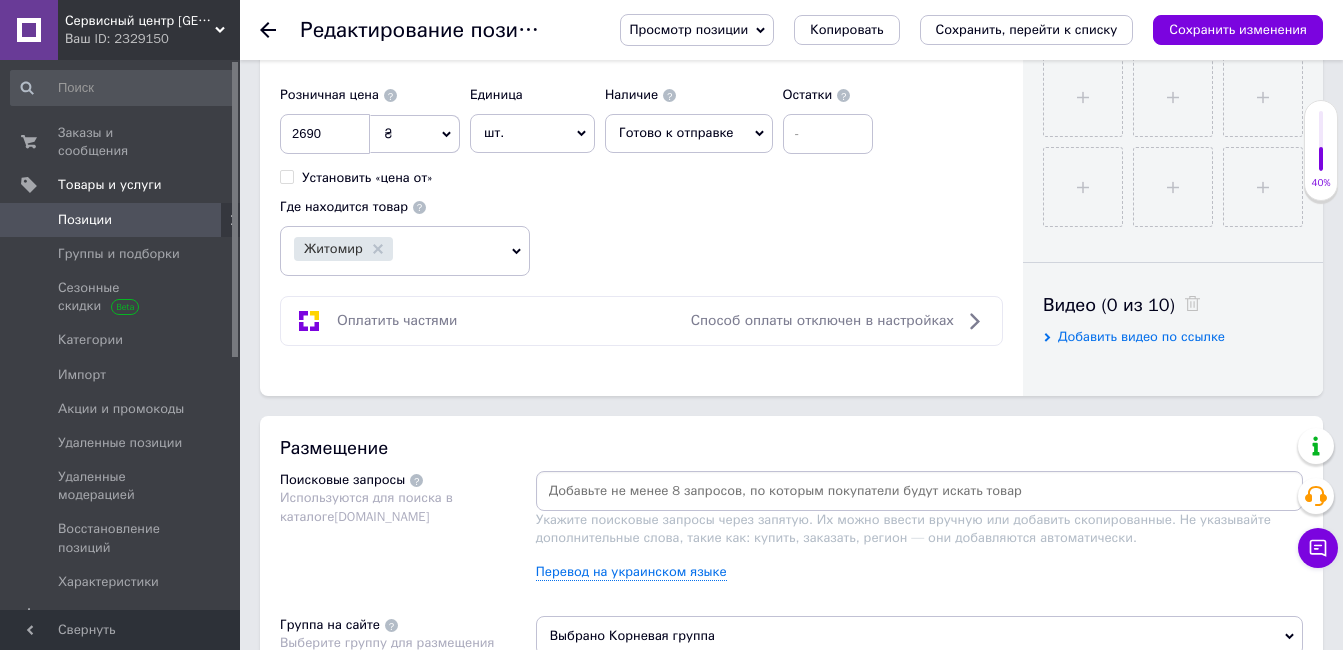 click at bounding box center [919, 491] 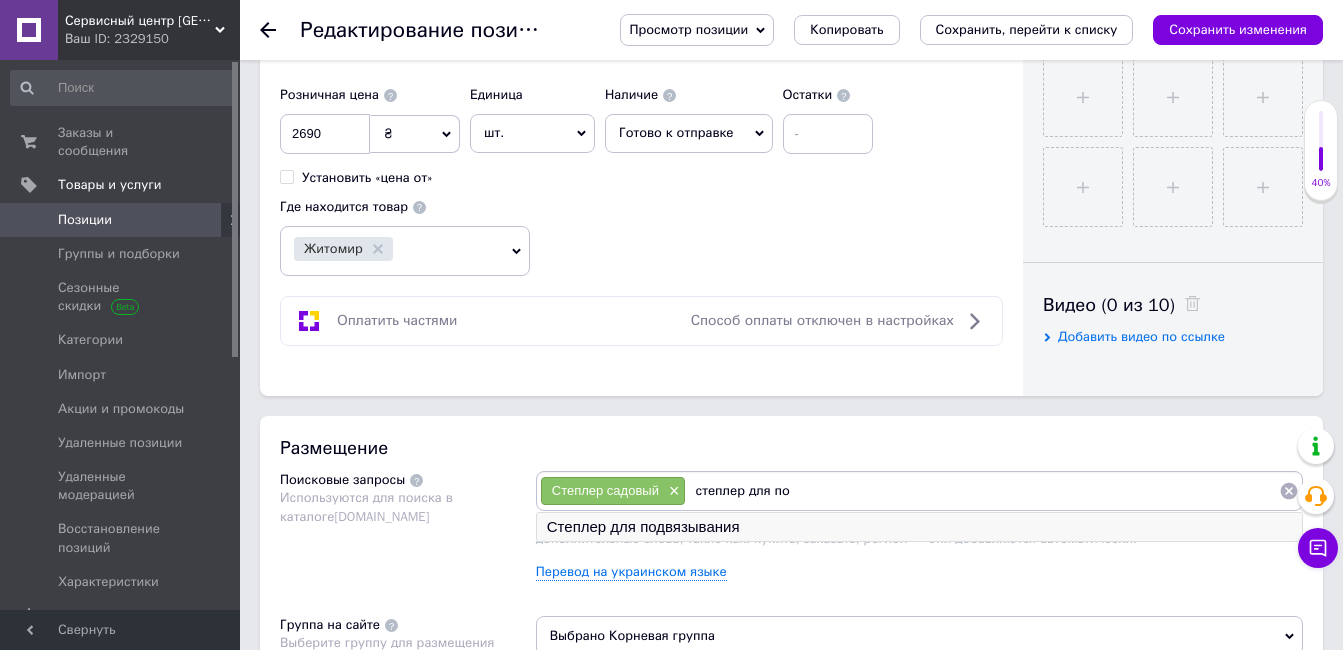 type on "степлер для по" 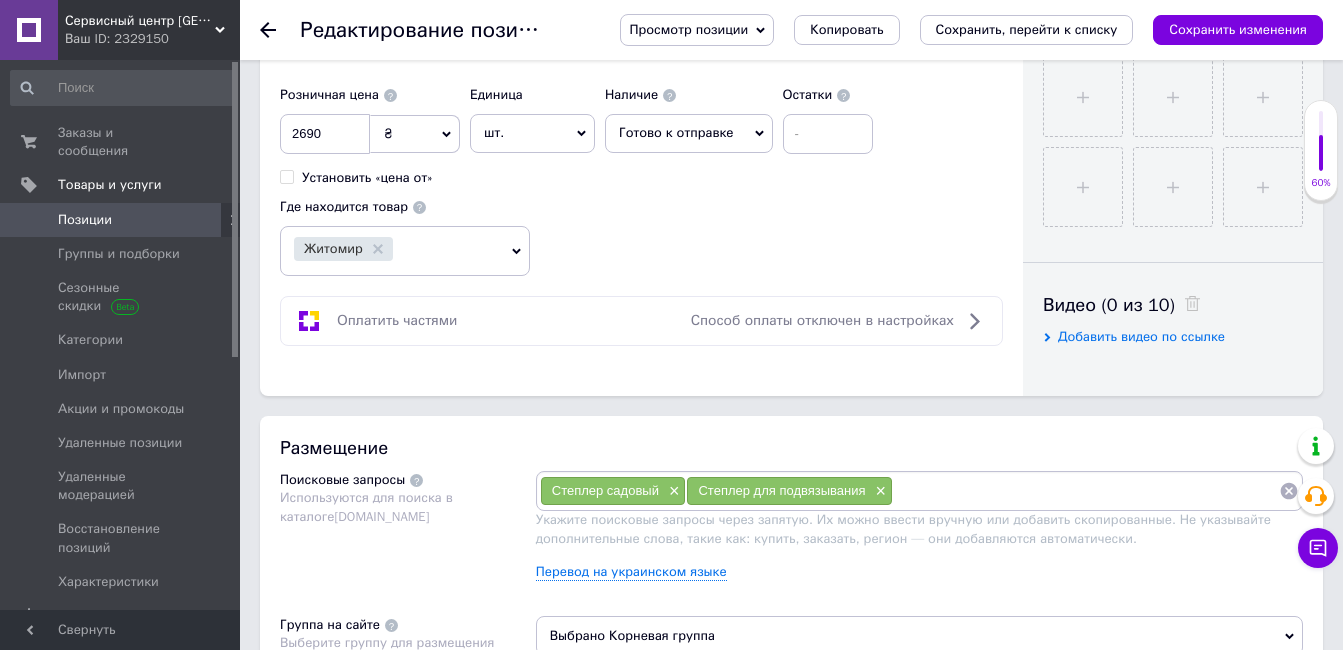 click at bounding box center (1086, 491) 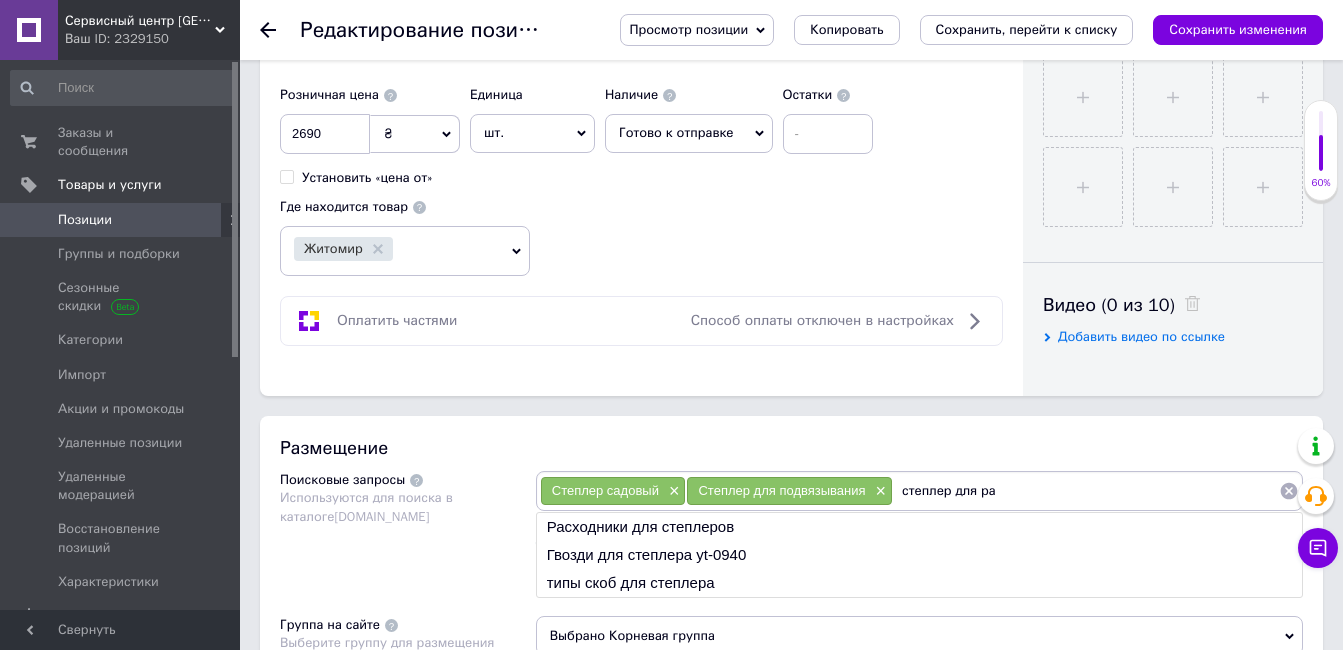 click on "степлер для ра" at bounding box center (1086, 491) 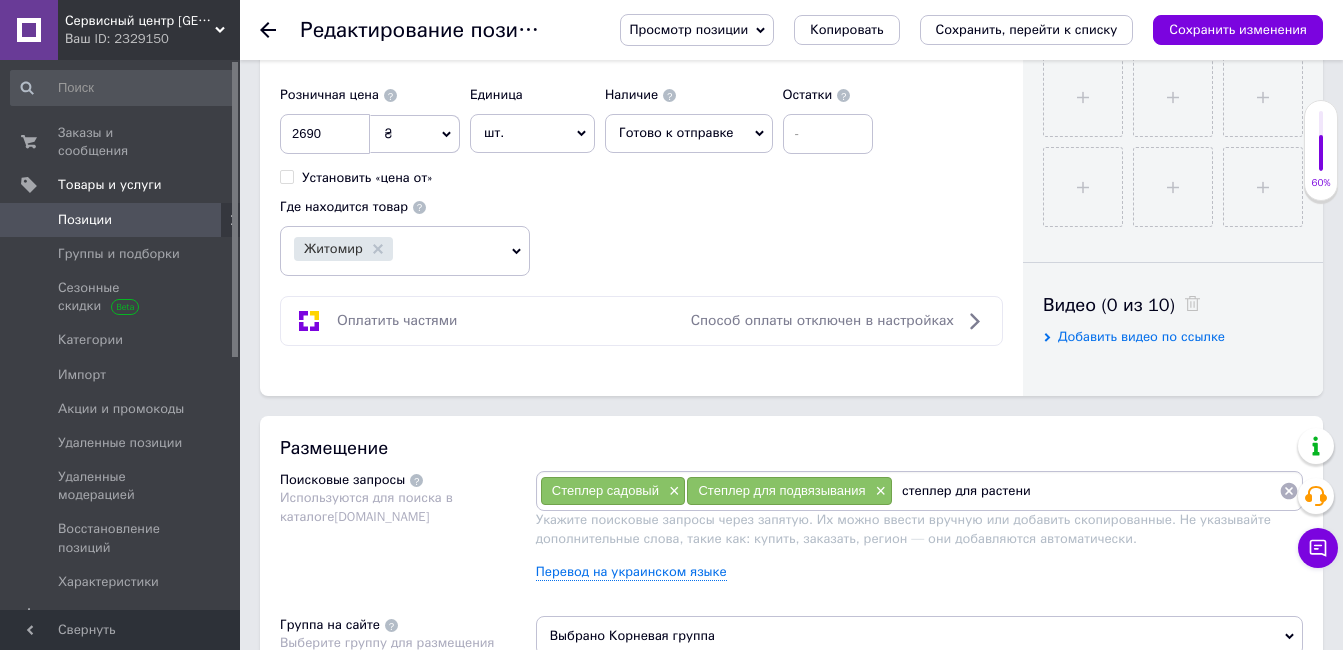type on "степлер для растений" 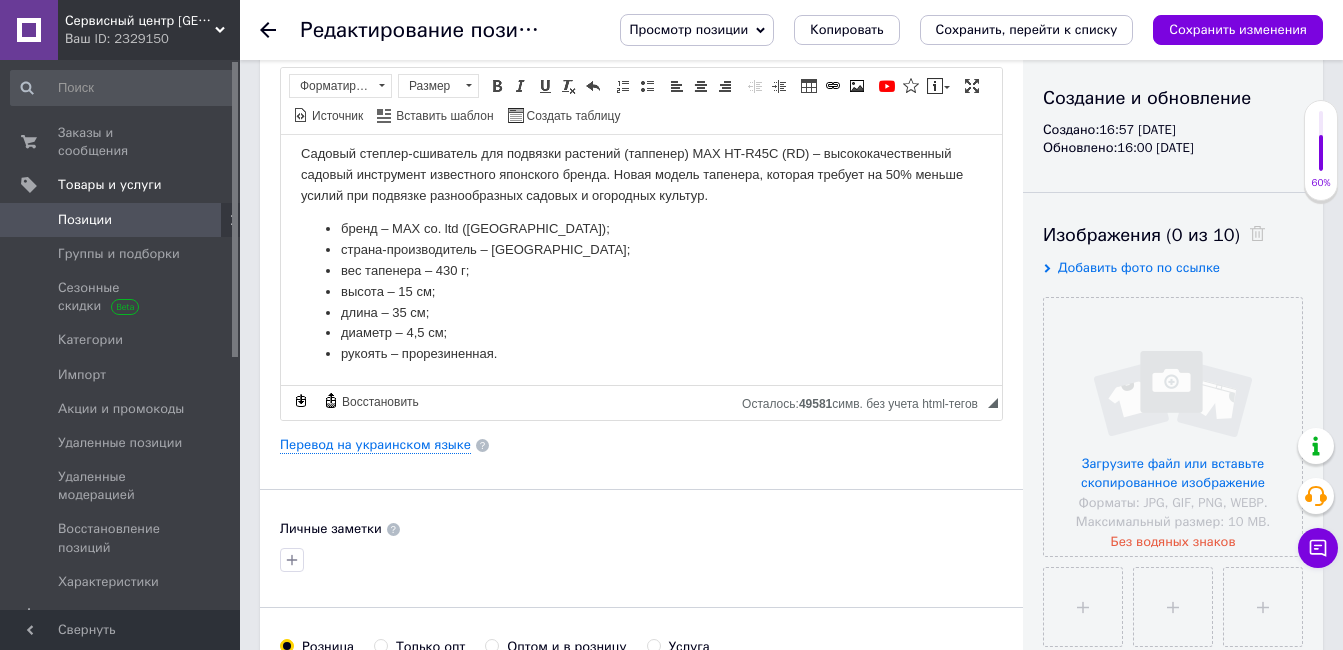 scroll, scrollTop: 0, scrollLeft: 0, axis: both 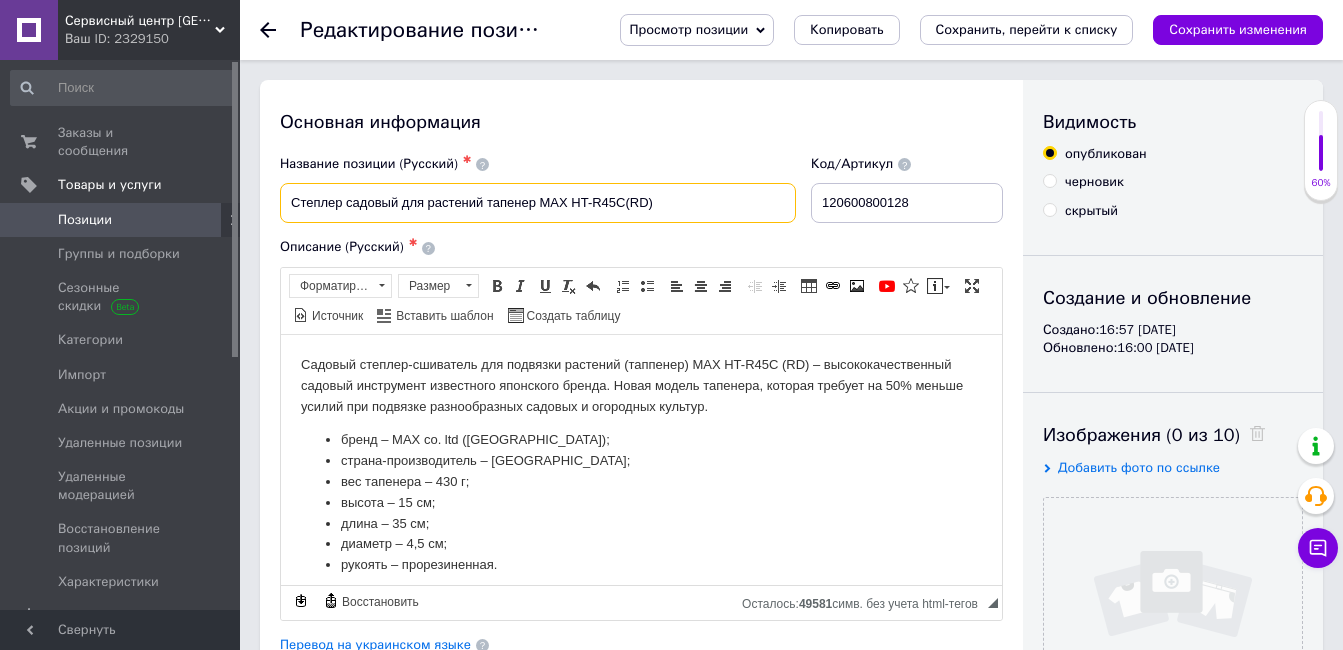 drag, startPoint x: 484, startPoint y: 203, endPoint x: 259, endPoint y: 179, distance: 226.27638 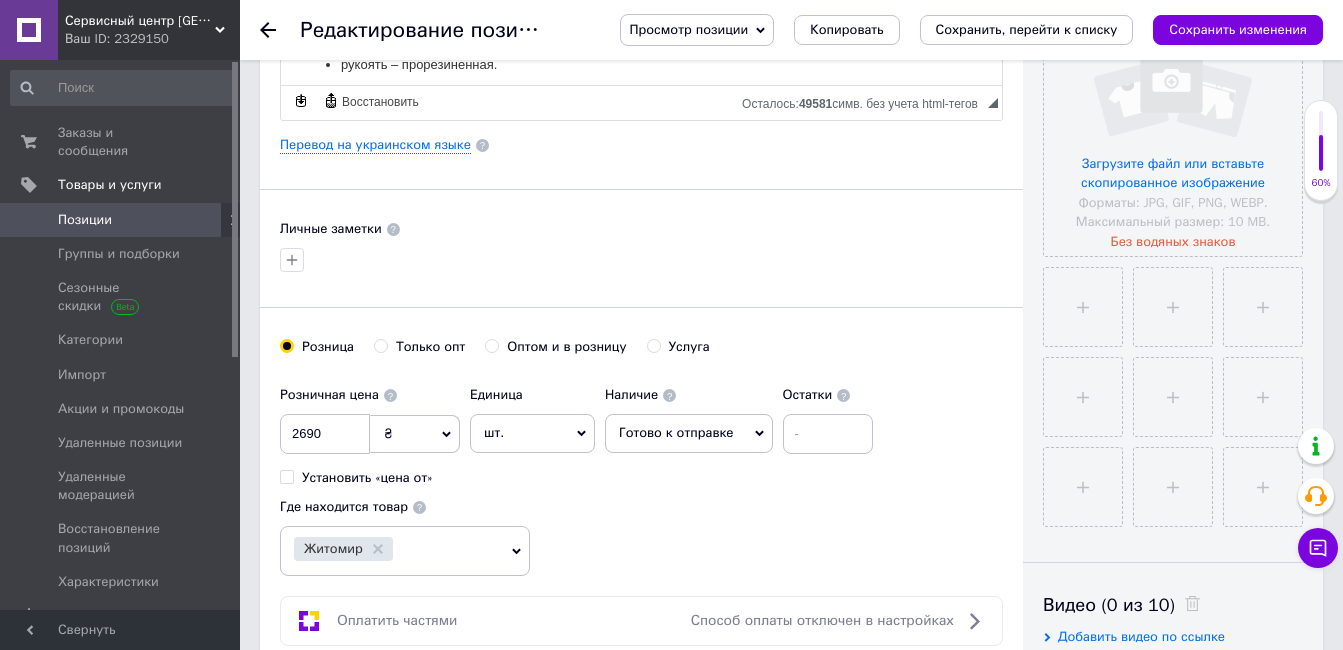 scroll, scrollTop: 11, scrollLeft: 0, axis: vertical 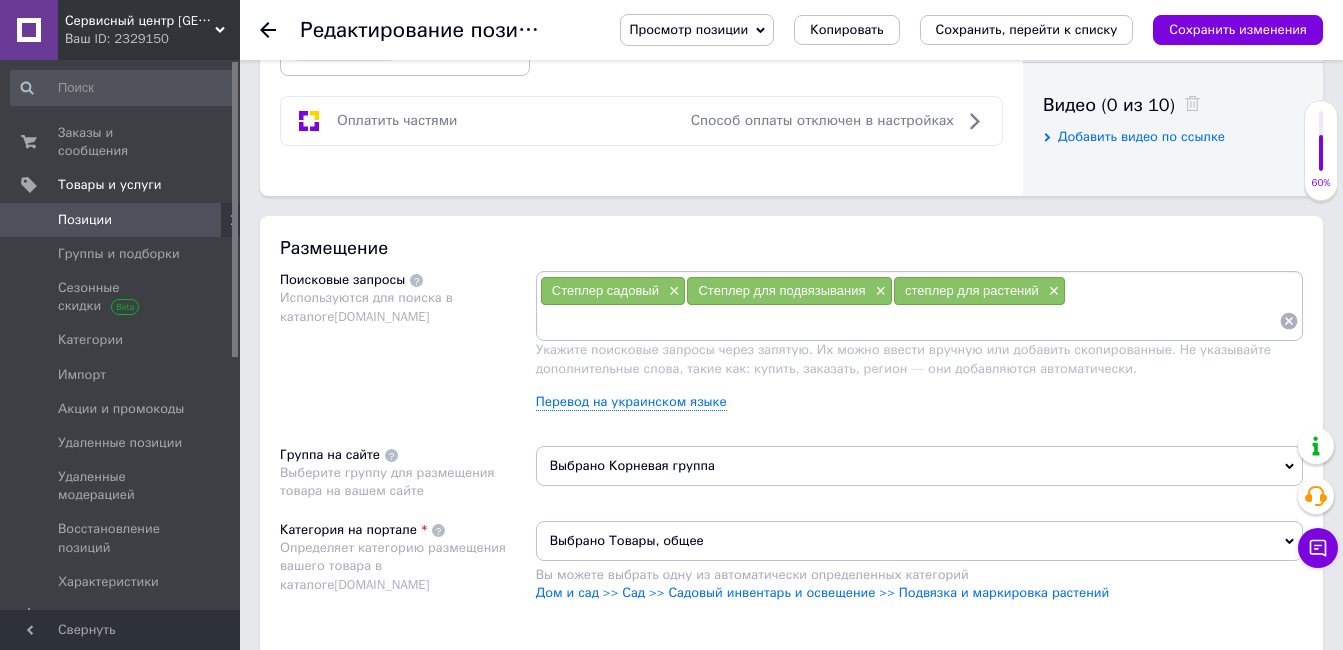 click at bounding box center (909, 321) 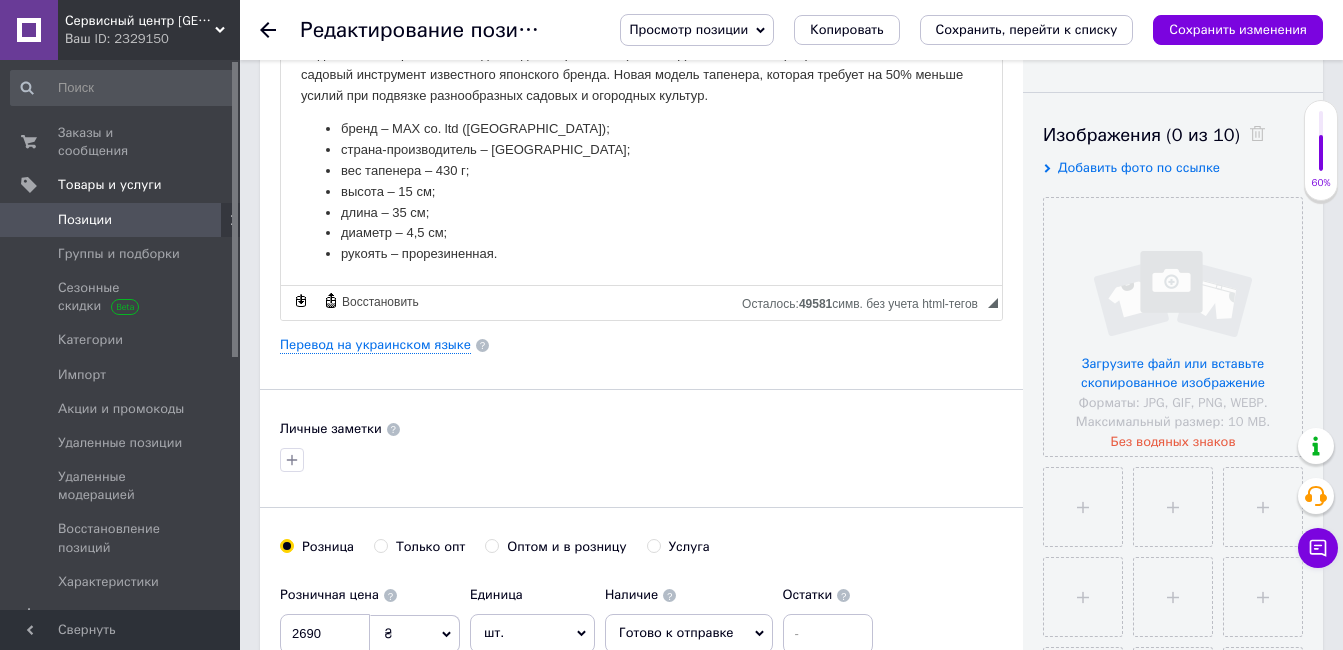 scroll, scrollTop: 0, scrollLeft: 0, axis: both 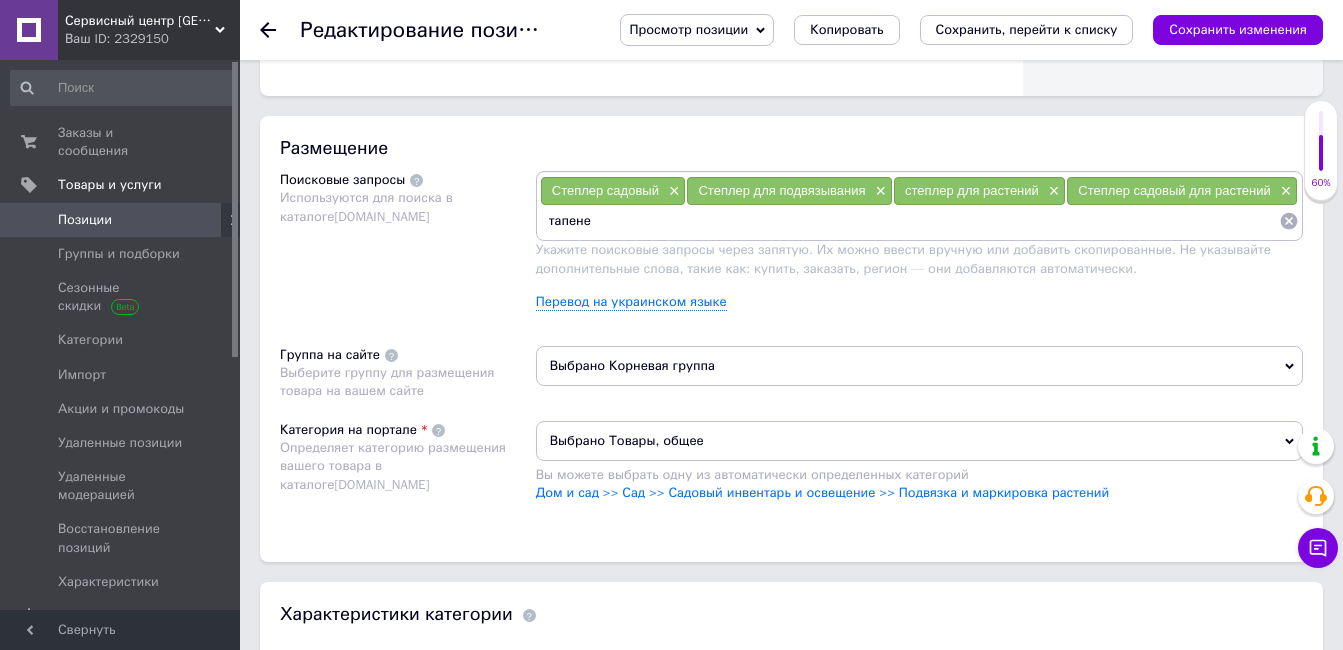 type on "тапенер" 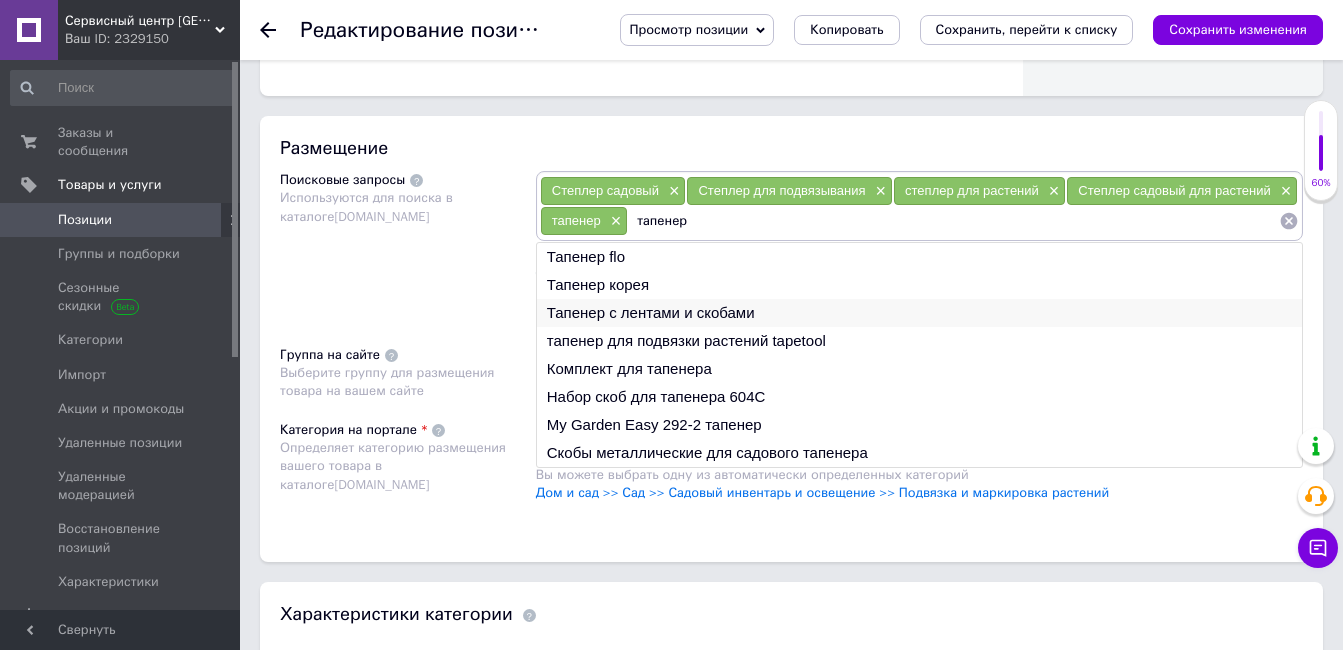 type on "тапенер" 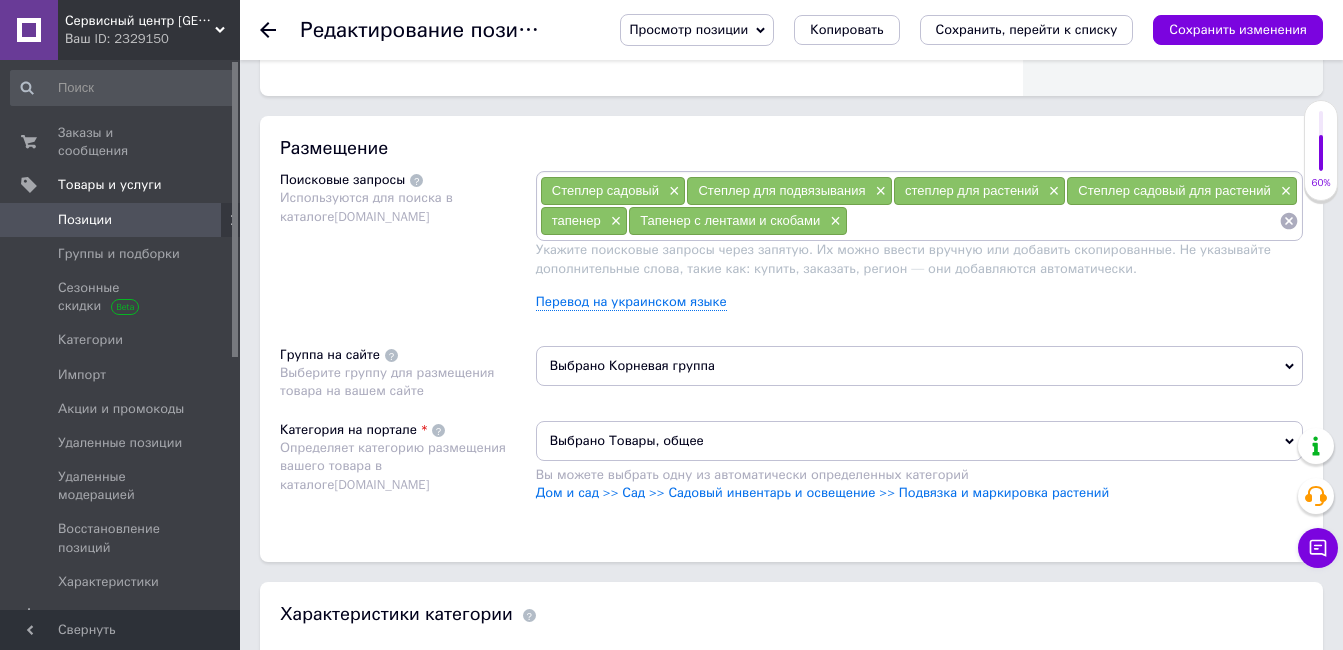 click at bounding box center (1063, 221) 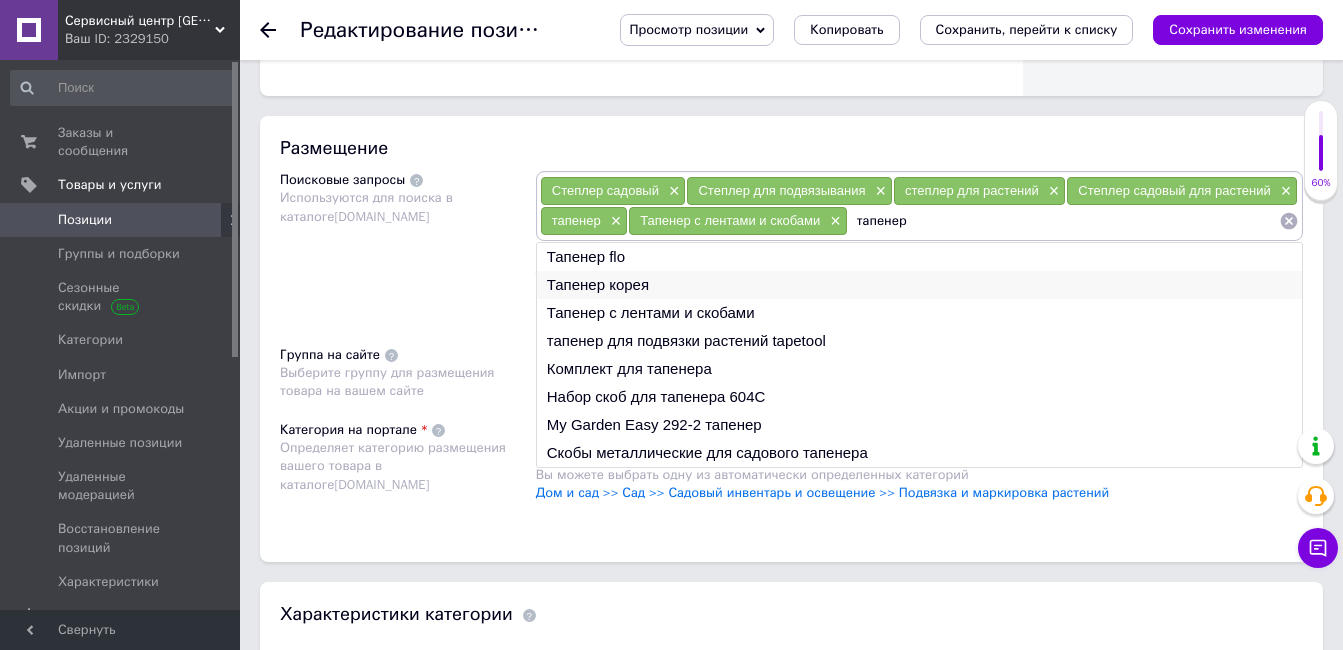 type on "тапенер" 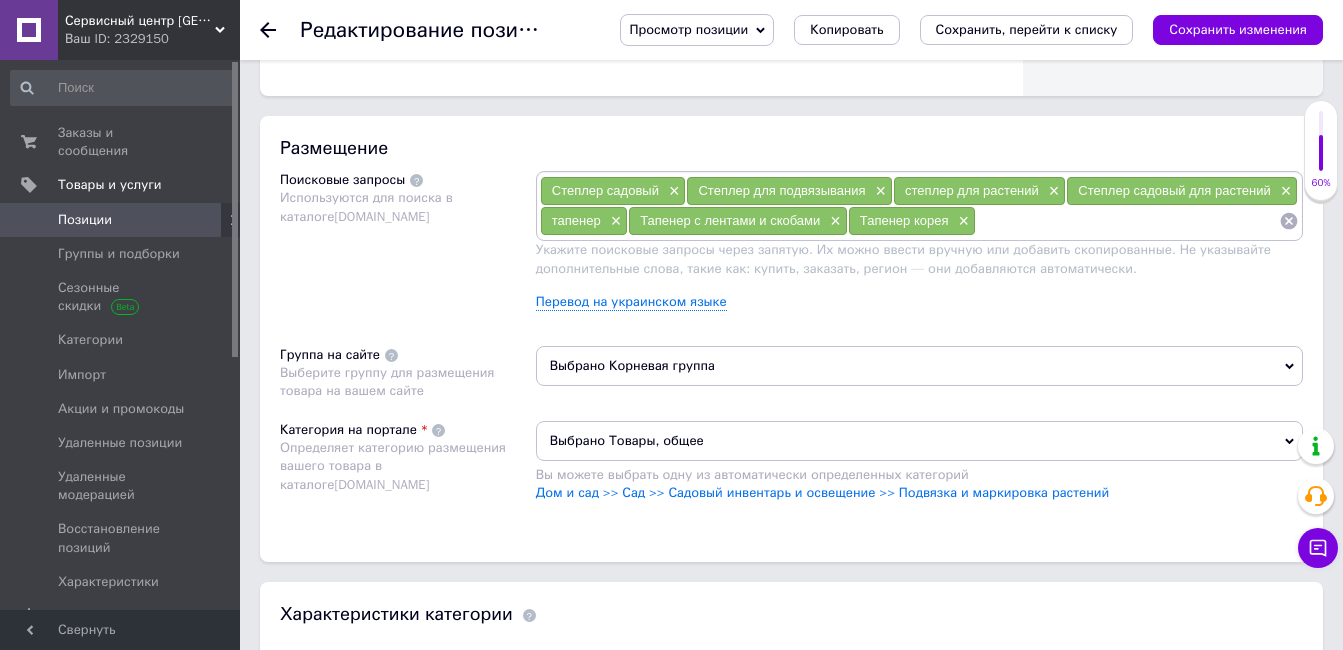 click at bounding box center [1127, 221] 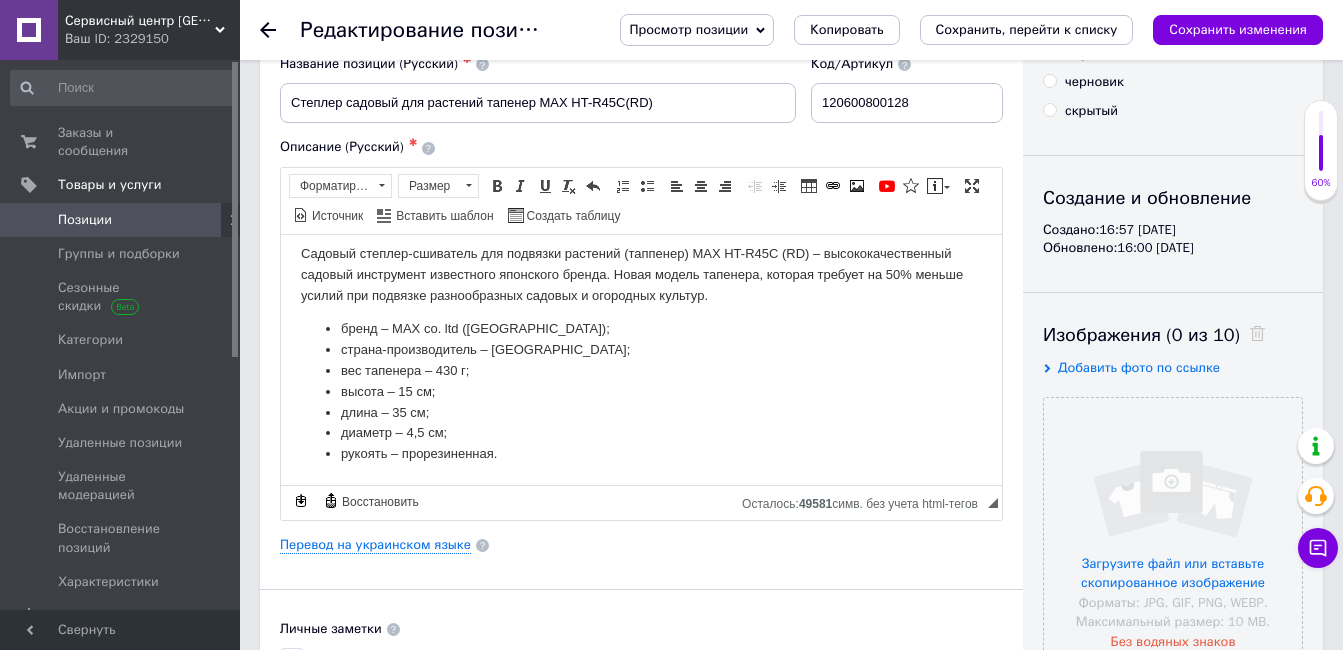 scroll, scrollTop: 0, scrollLeft: 0, axis: both 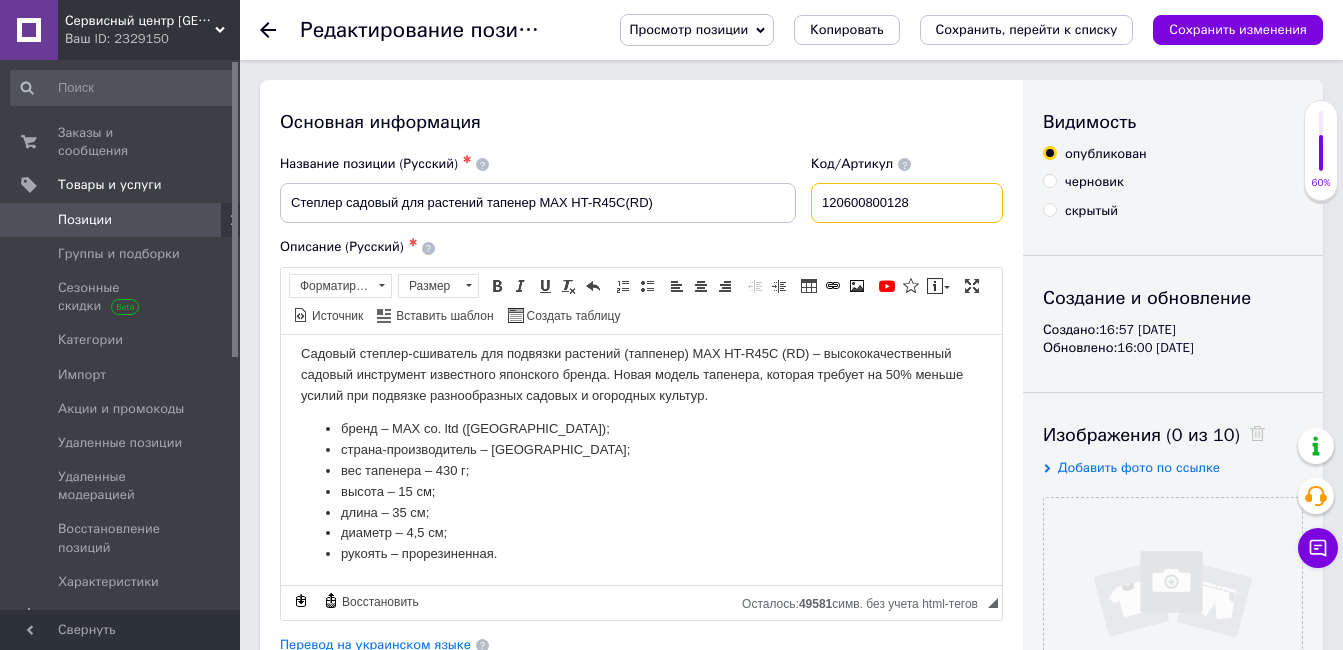 drag, startPoint x: 931, startPoint y: 203, endPoint x: 657, endPoint y: 191, distance: 274.26263 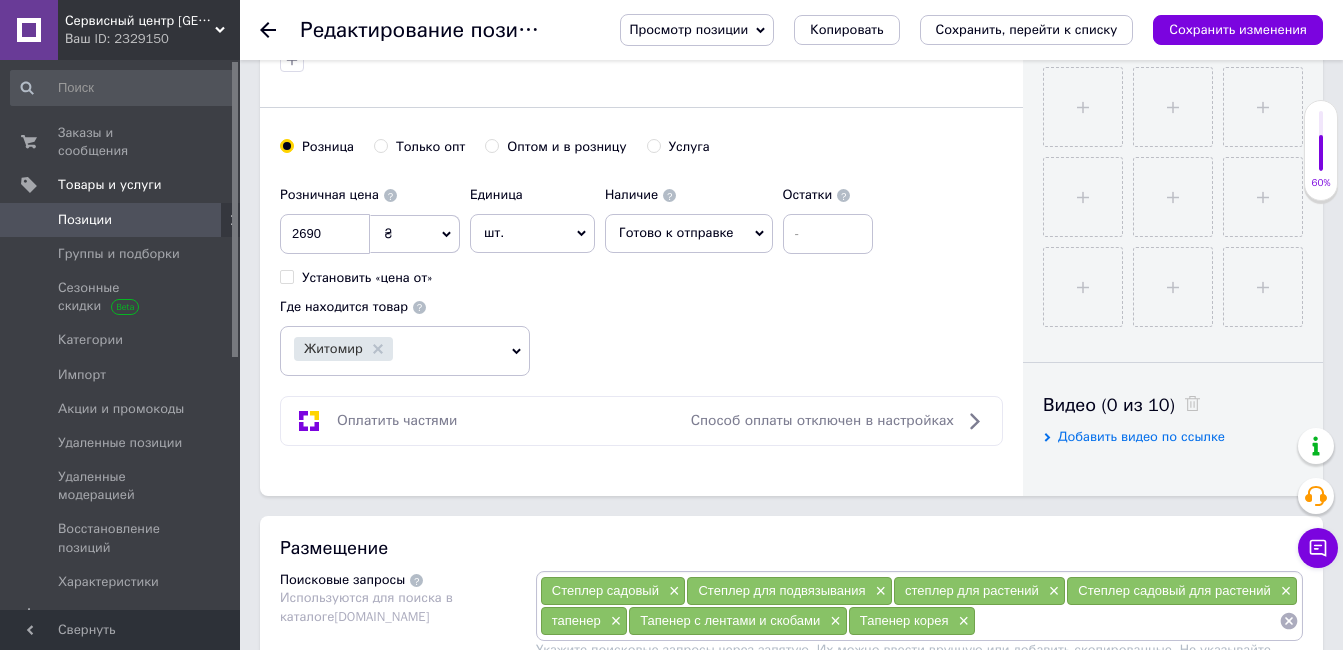 scroll, scrollTop: 800, scrollLeft: 0, axis: vertical 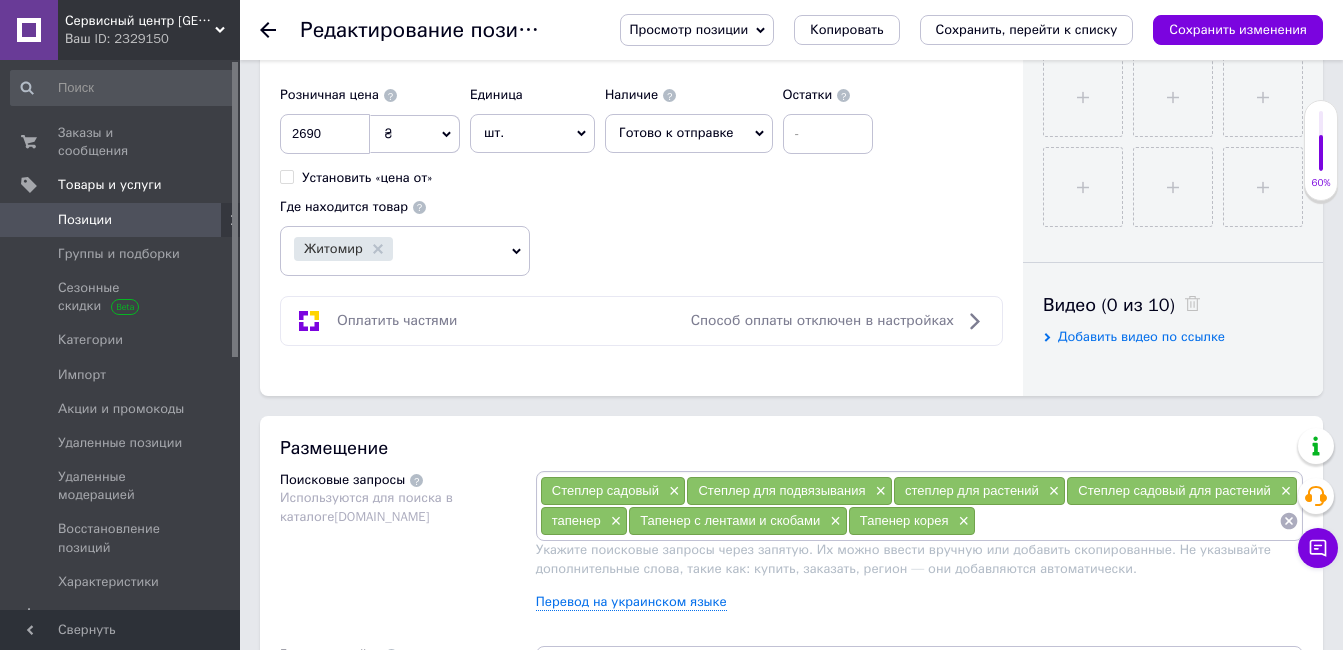 click at bounding box center (1127, 521) 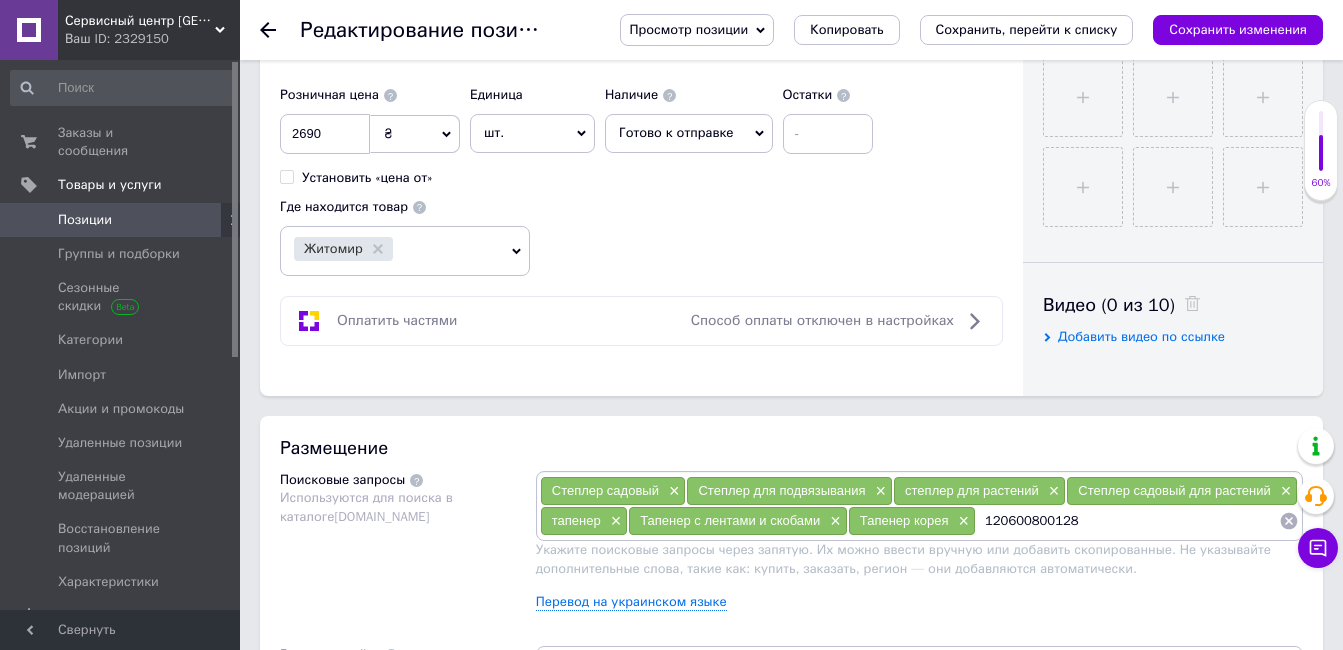 type 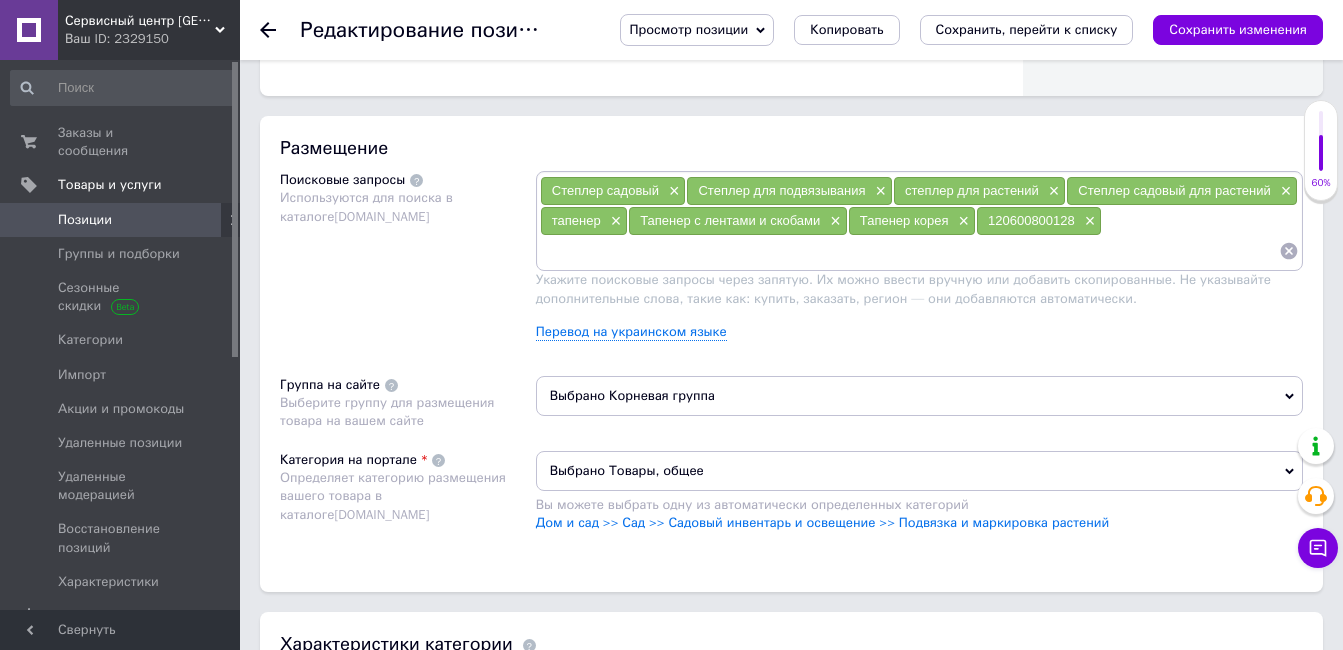 scroll, scrollTop: 1200, scrollLeft: 0, axis: vertical 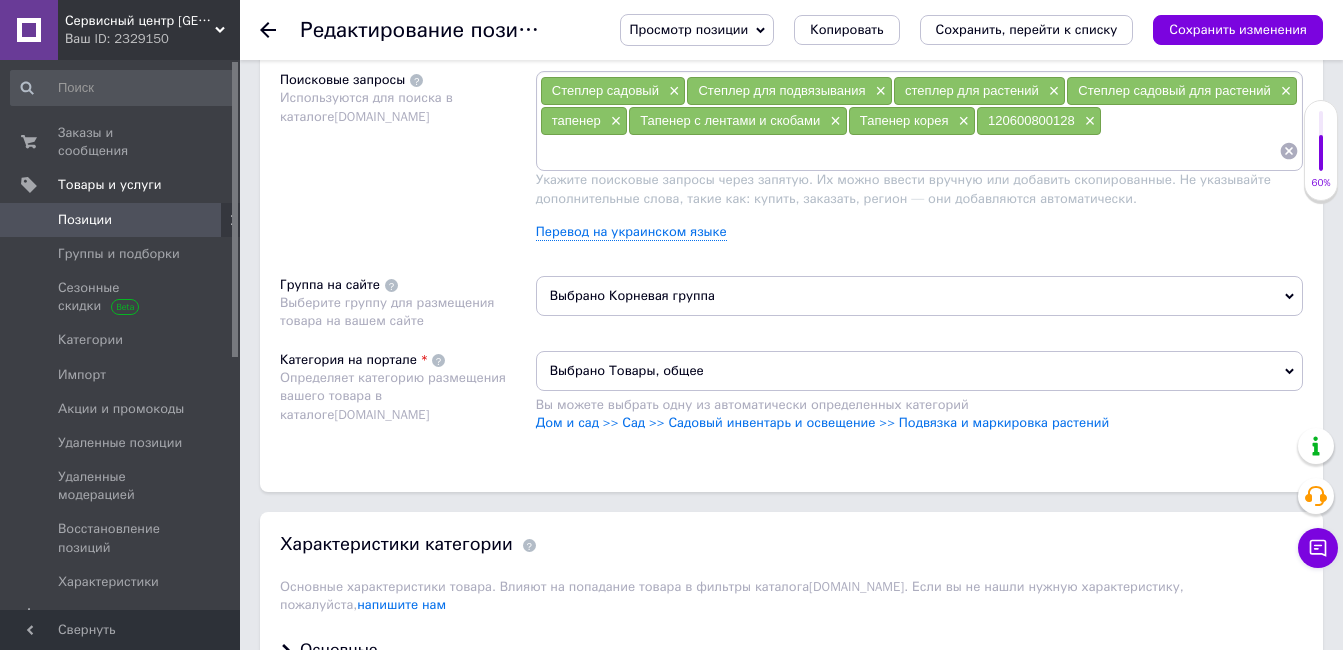 click on "Выбрано Товары, общее" at bounding box center (919, 371) 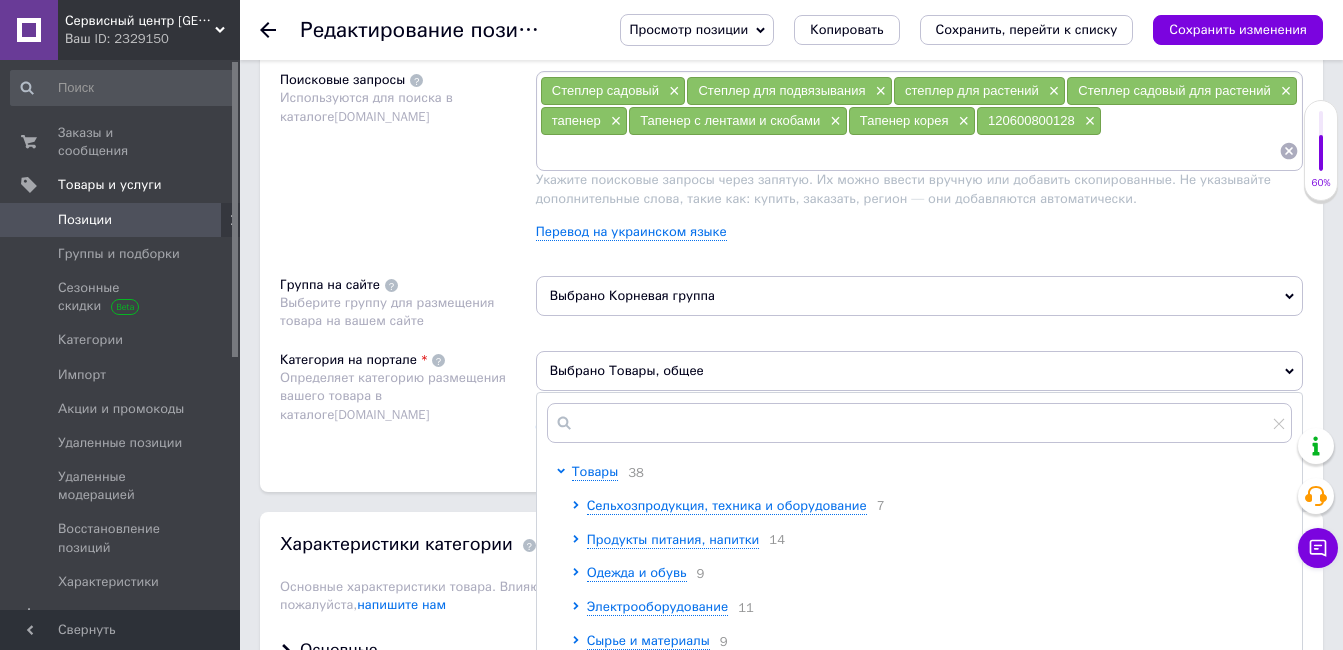 click on "Категория на портале Определяет категорию размещения вашего товара в каталоге  [DOMAIN_NAME]" at bounding box center [408, 401] 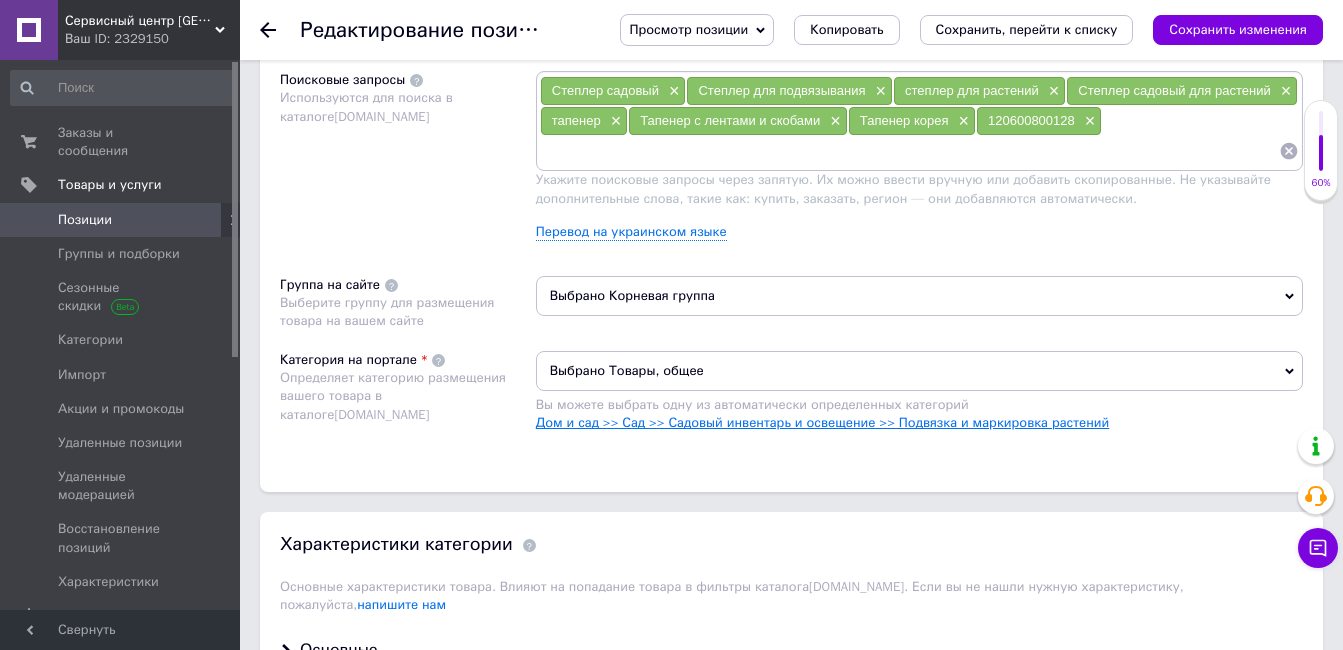 click on "Дом и сад >> Сад >> Садовый инвентарь и освещение >> Подвязка и маркировка растений" at bounding box center (823, 422) 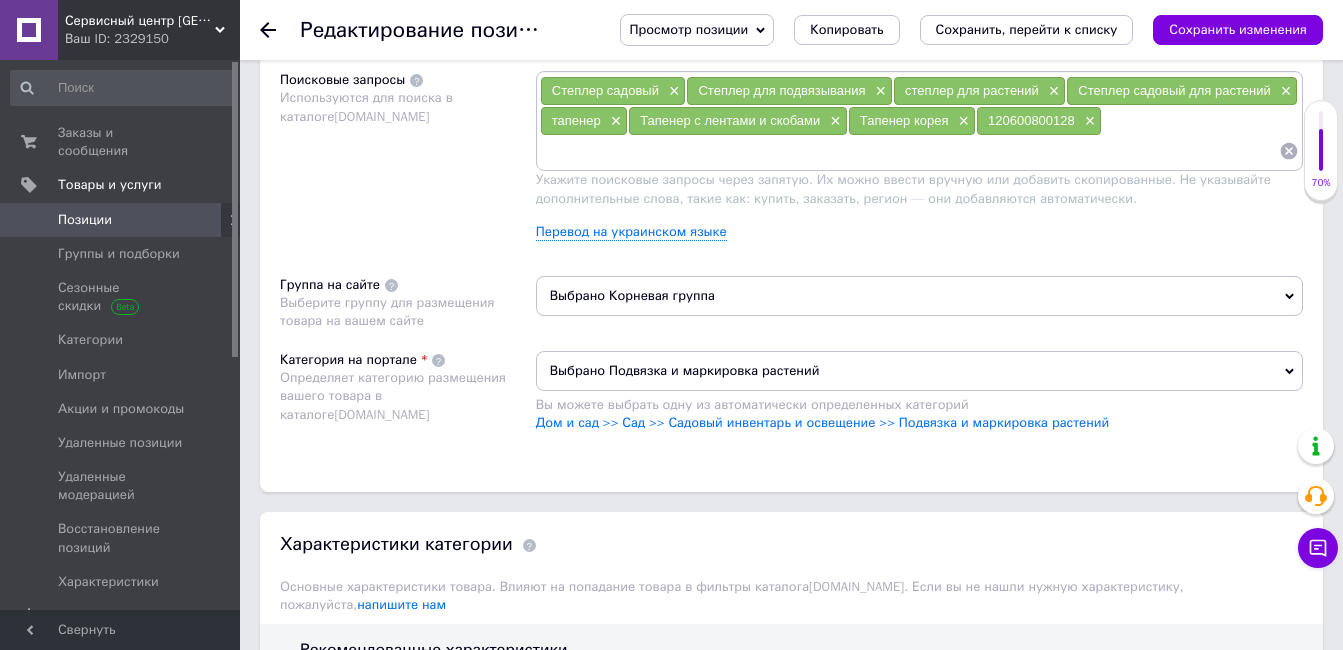 click on "Выбрано Корневая группа" at bounding box center [919, 296] 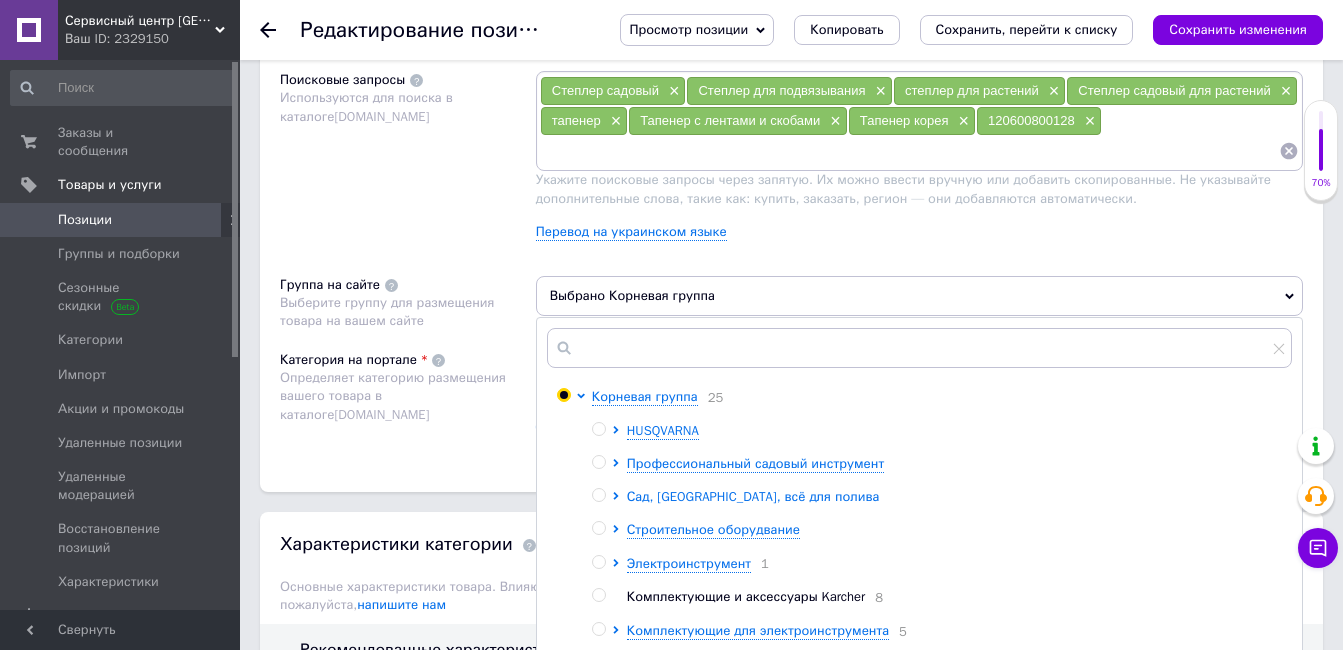 click 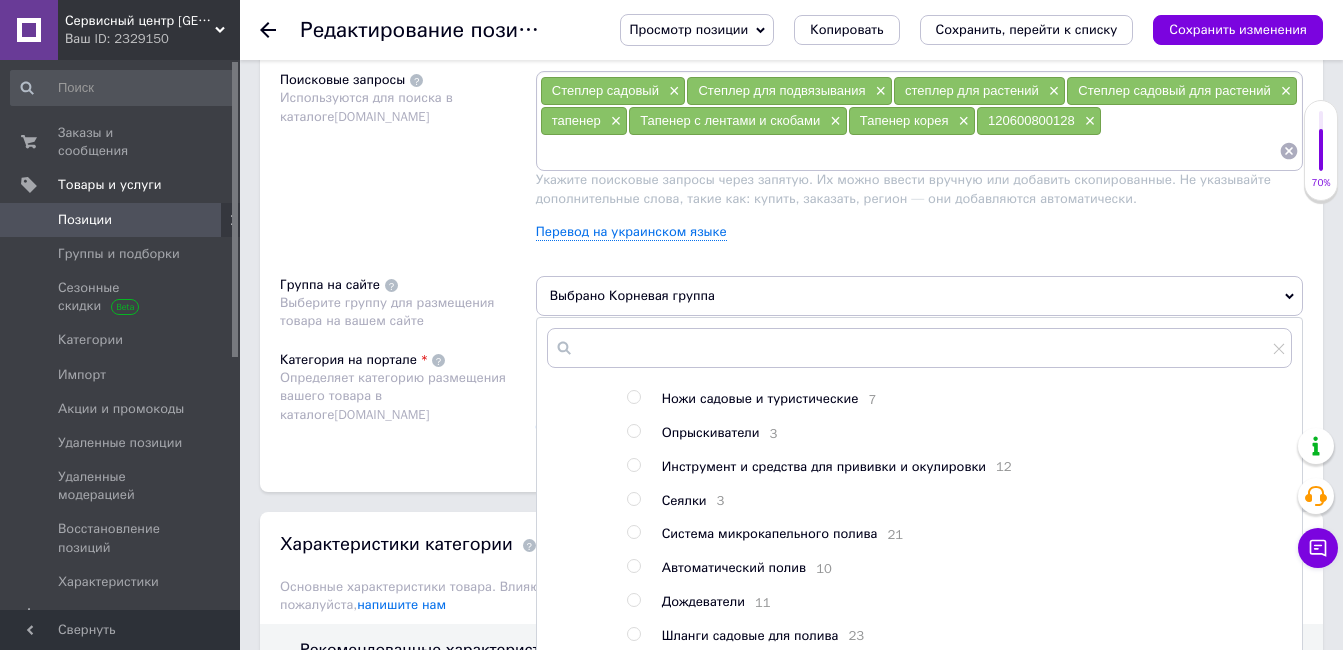 scroll, scrollTop: 200, scrollLeft: 0, axis: vertical 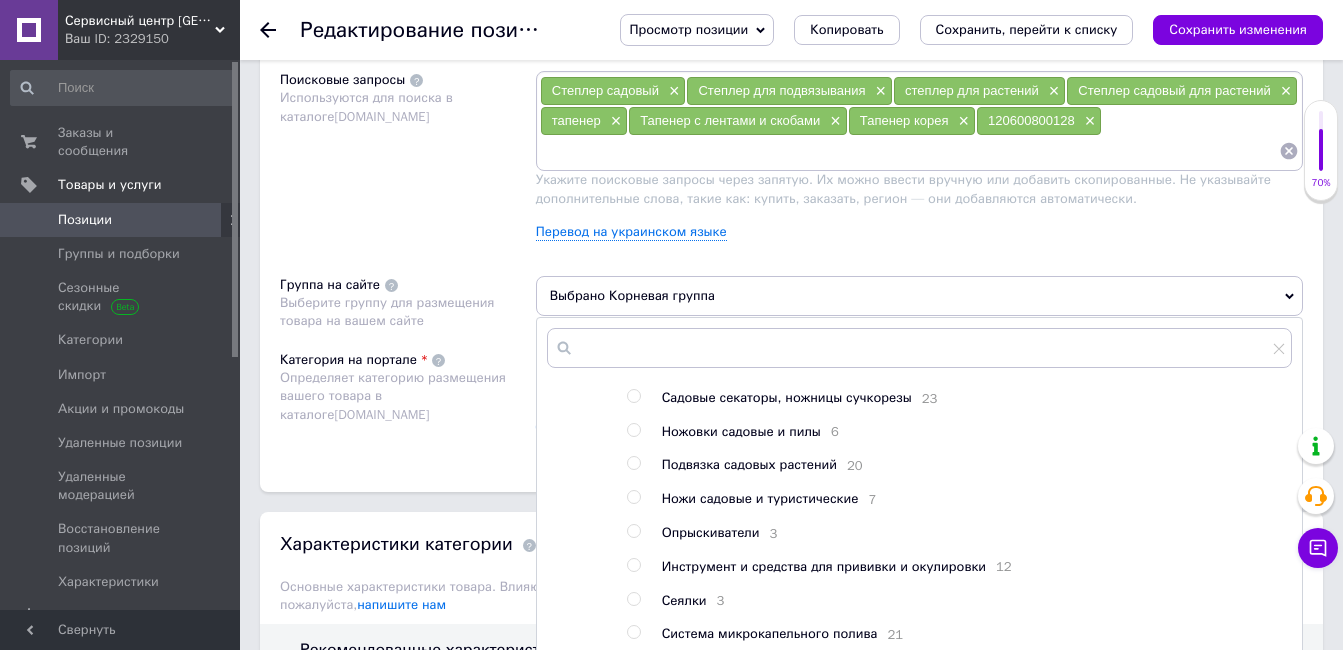 click at bounding box center (633, 463) 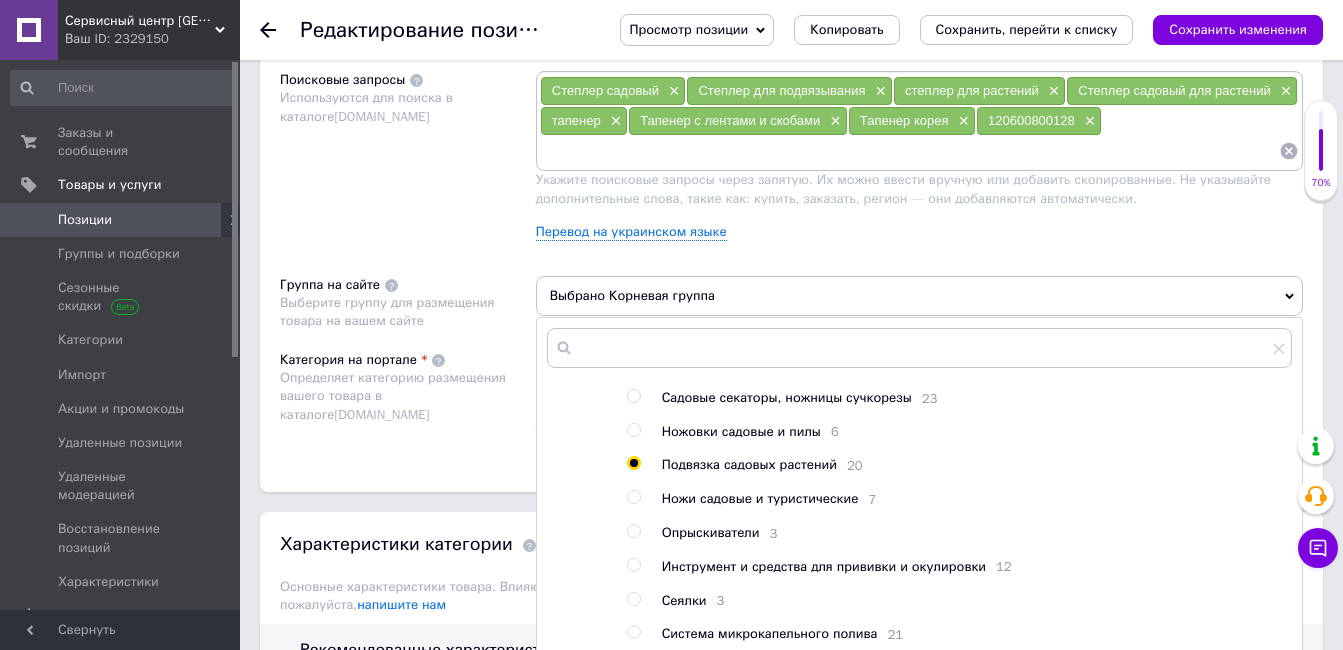 radio on "true" 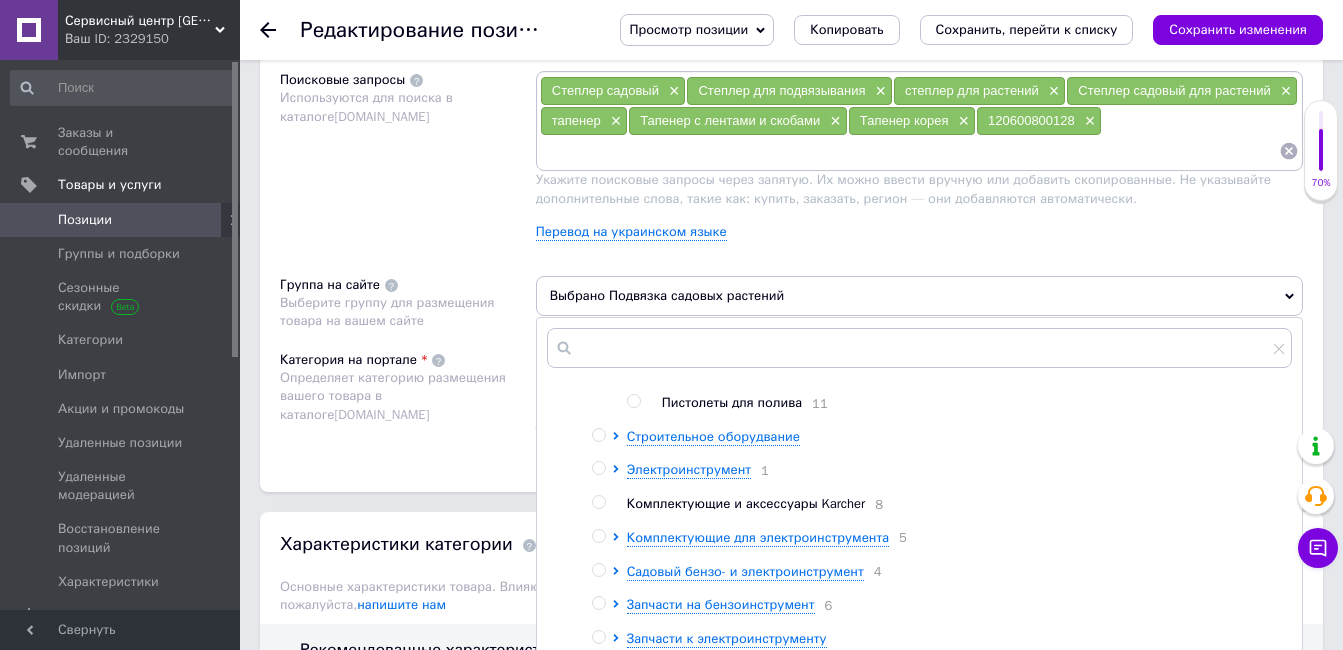 scroll, scrollTop: 652, scrollLeft: 0, axis: vertical 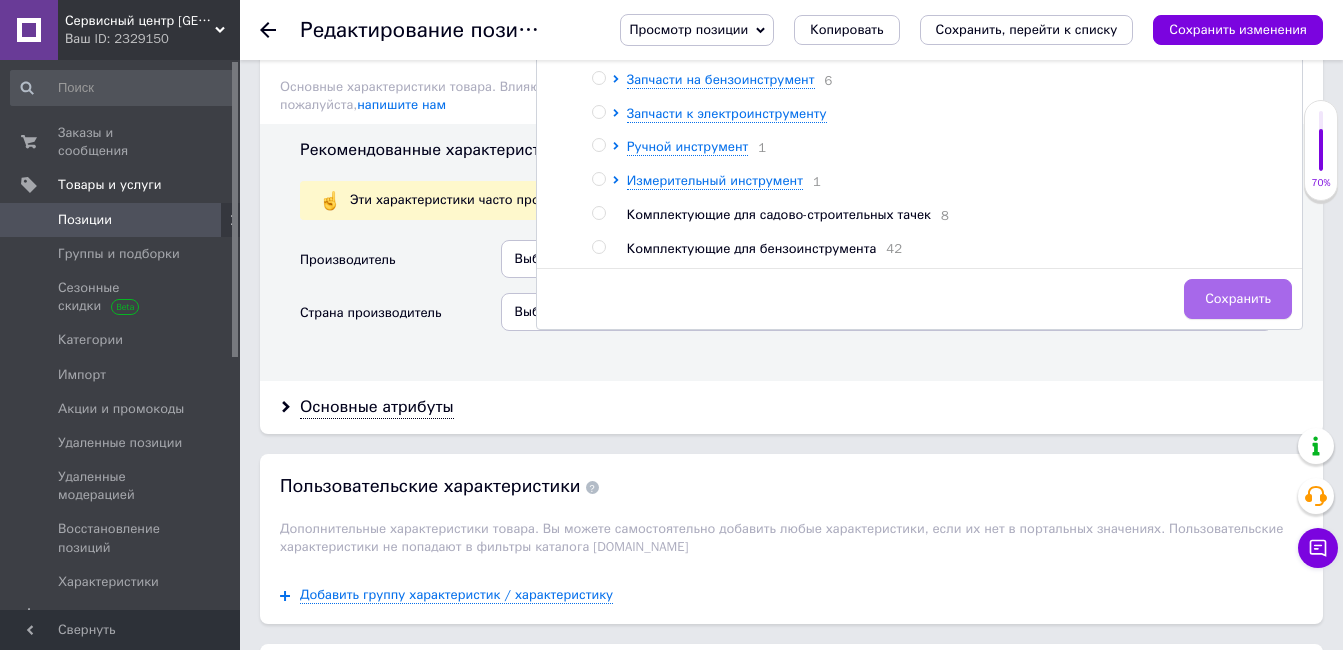 click on "Сохранить" at bounding box center [1238, 299] 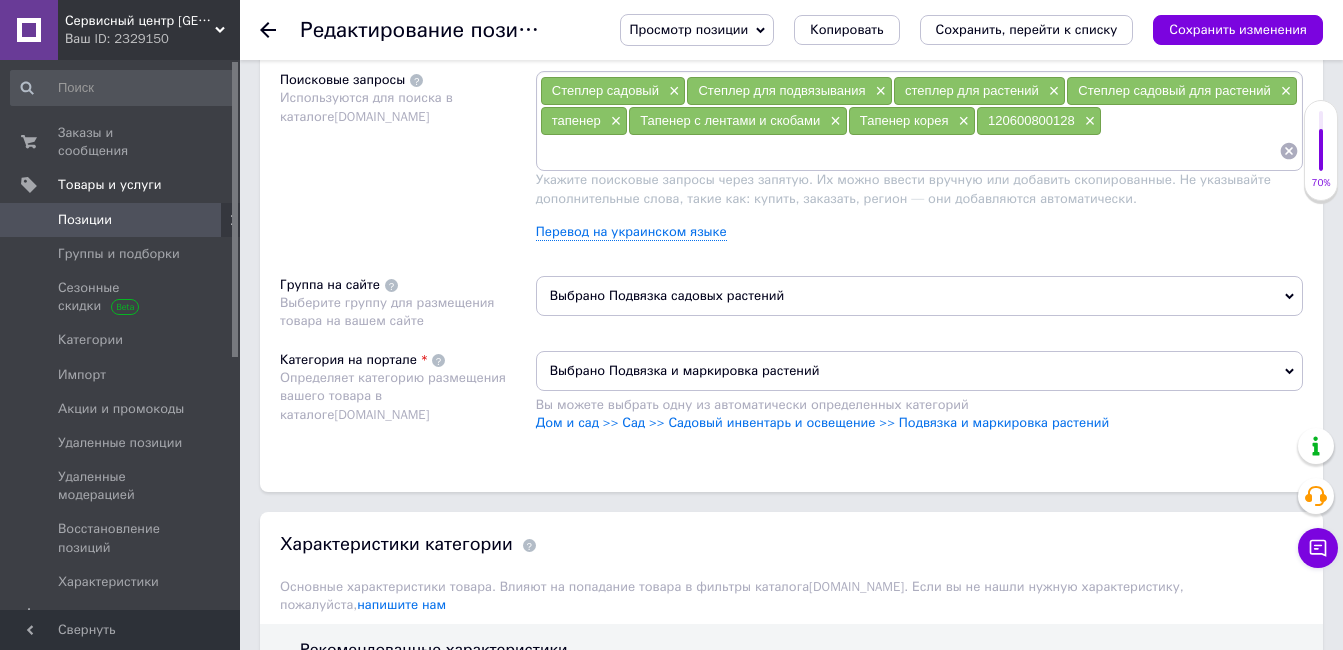 scroll, scrollTop: 700, scrollLeft: 0, axis: vertical 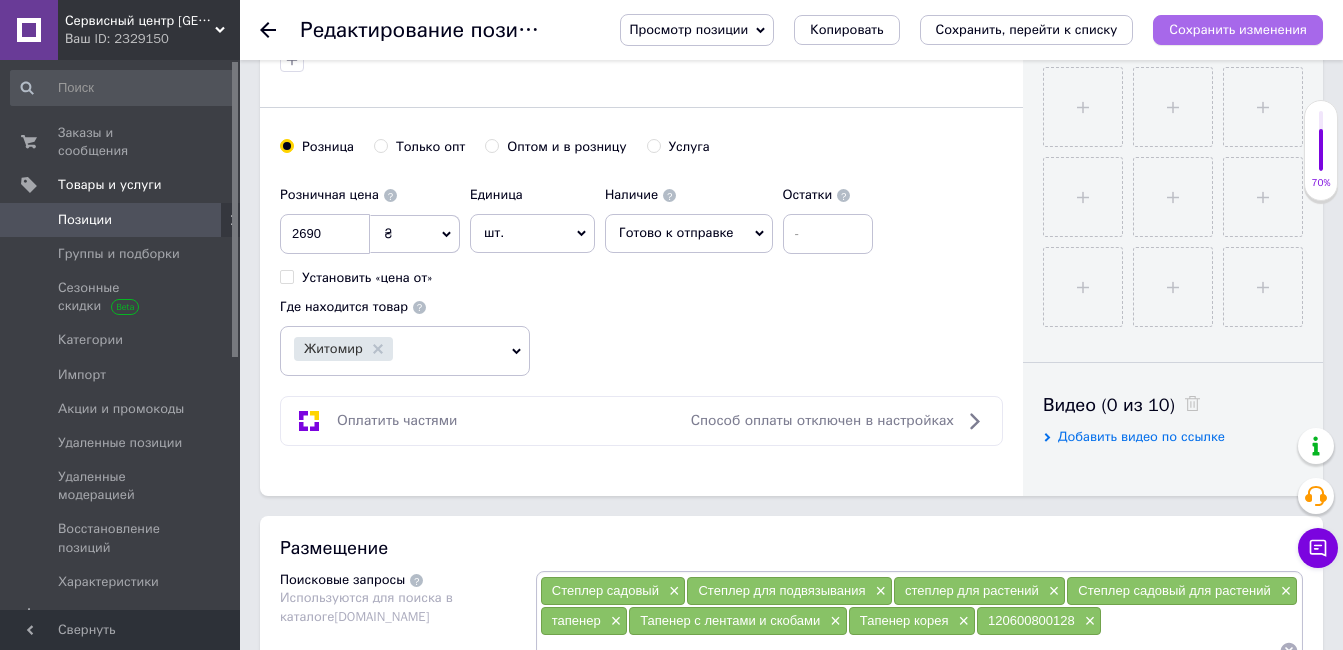 click on "Сохранить изменения" at bounding box center [1238, 29] 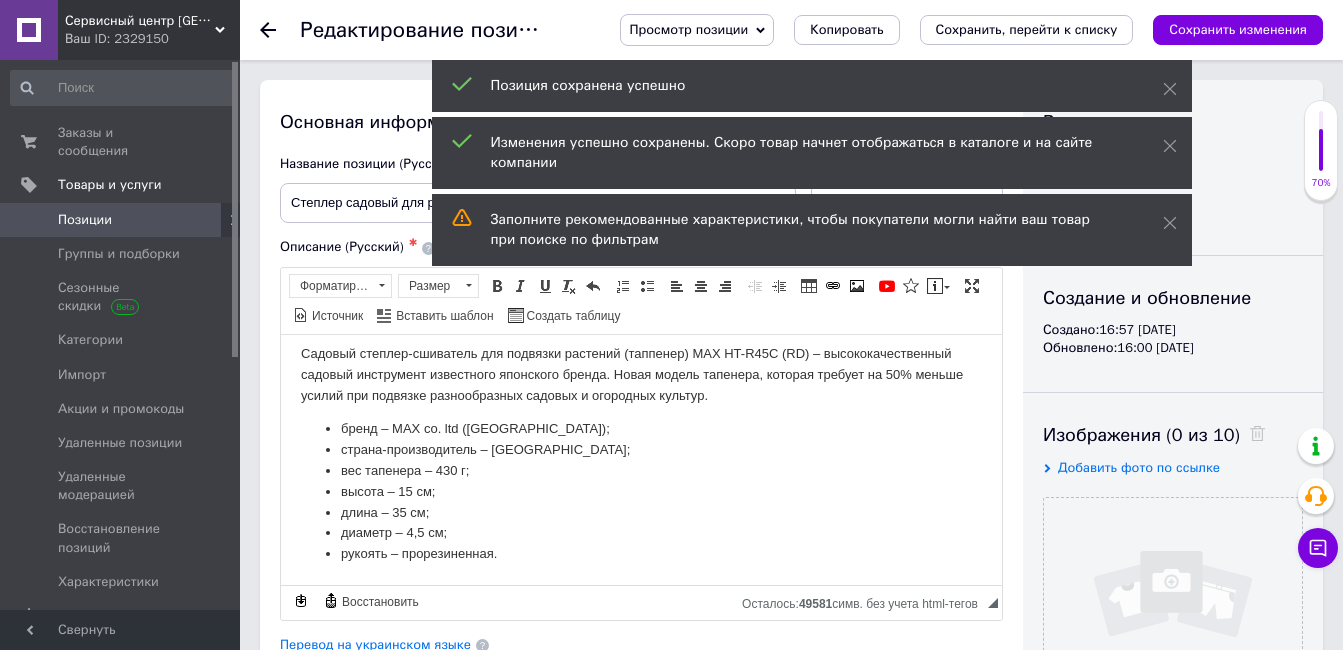 scroll, scrollTop: 400, scrollLeft: 0, axis: vertical 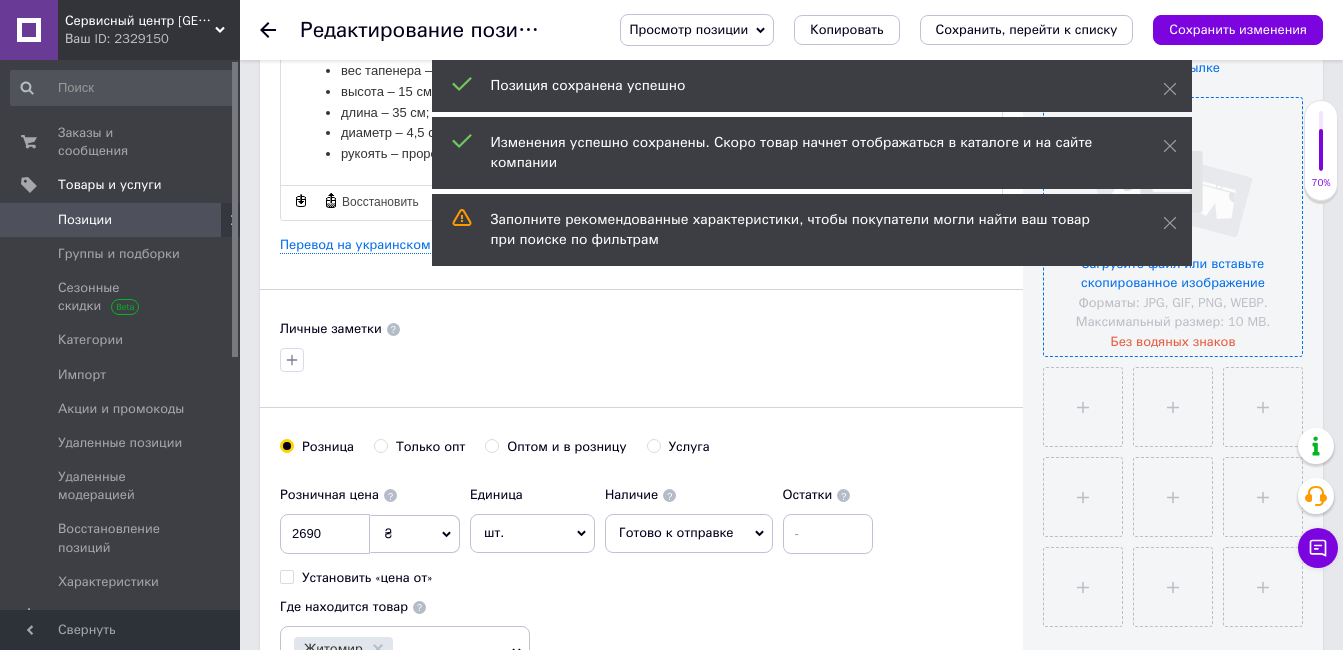 click at bounding box center (1173, 227) 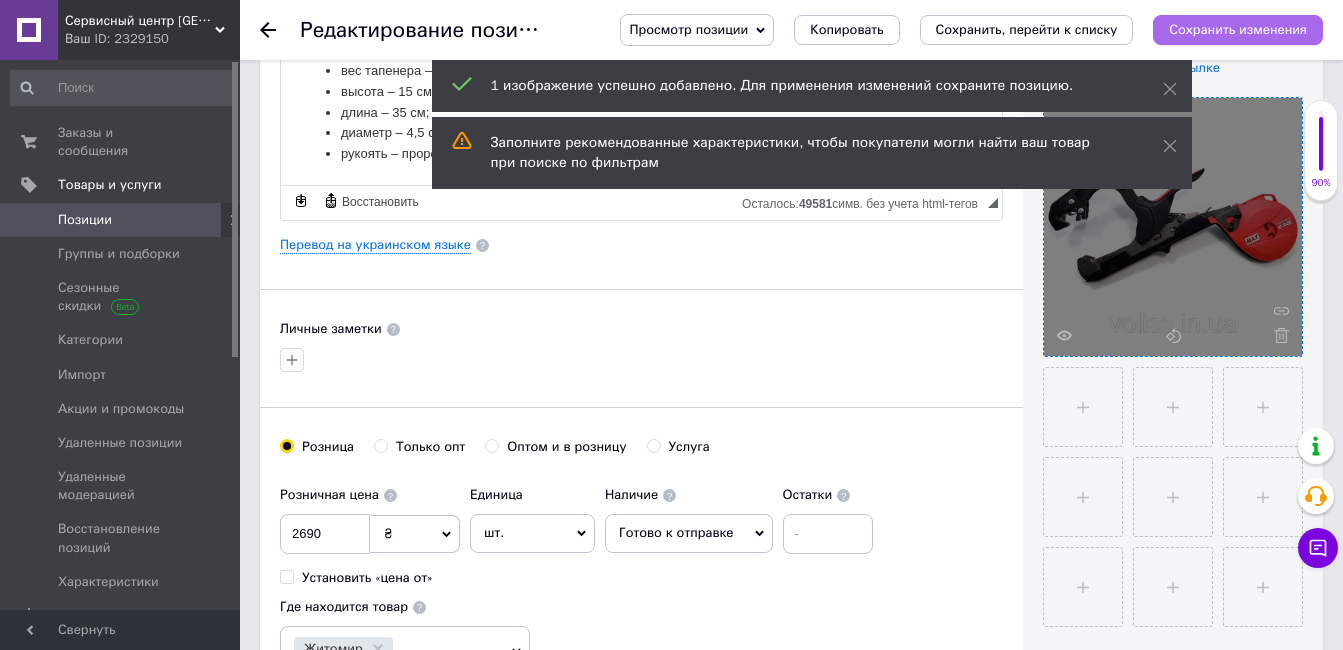 click on "Сохранить изменения" at bounding box center (1238, 29) 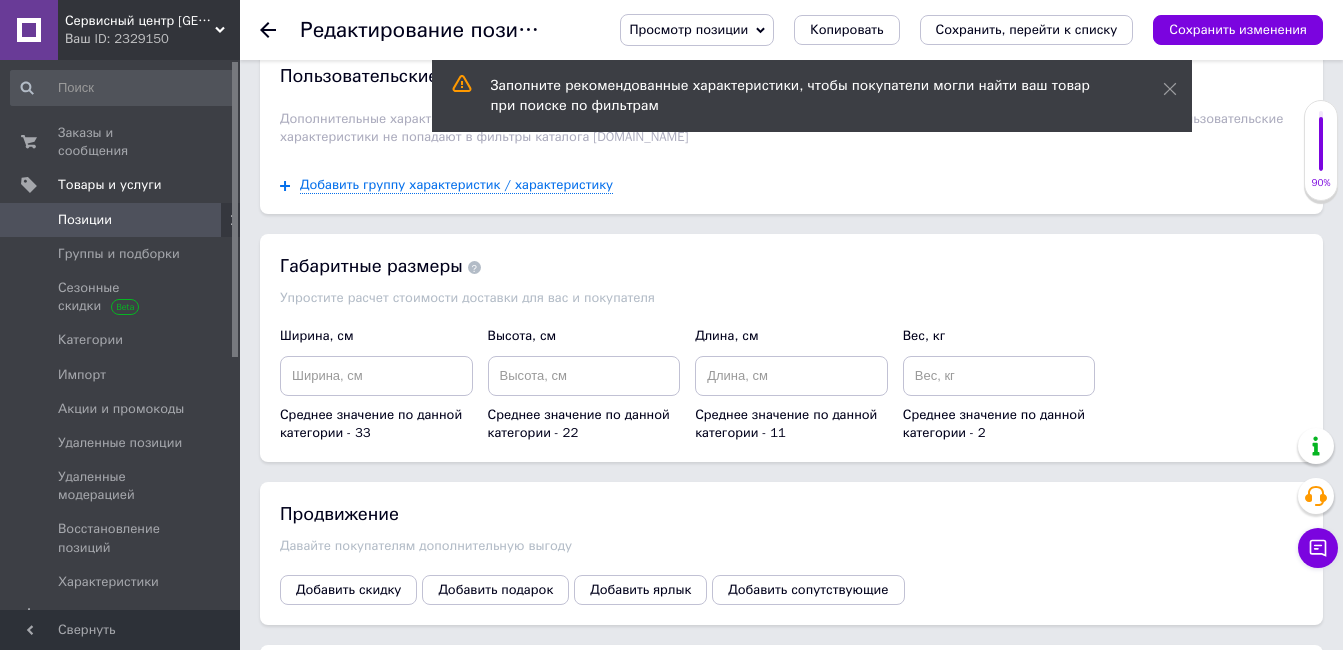 scroll, scrollTop: 1910, scrollLeft: 0, axis: vertical 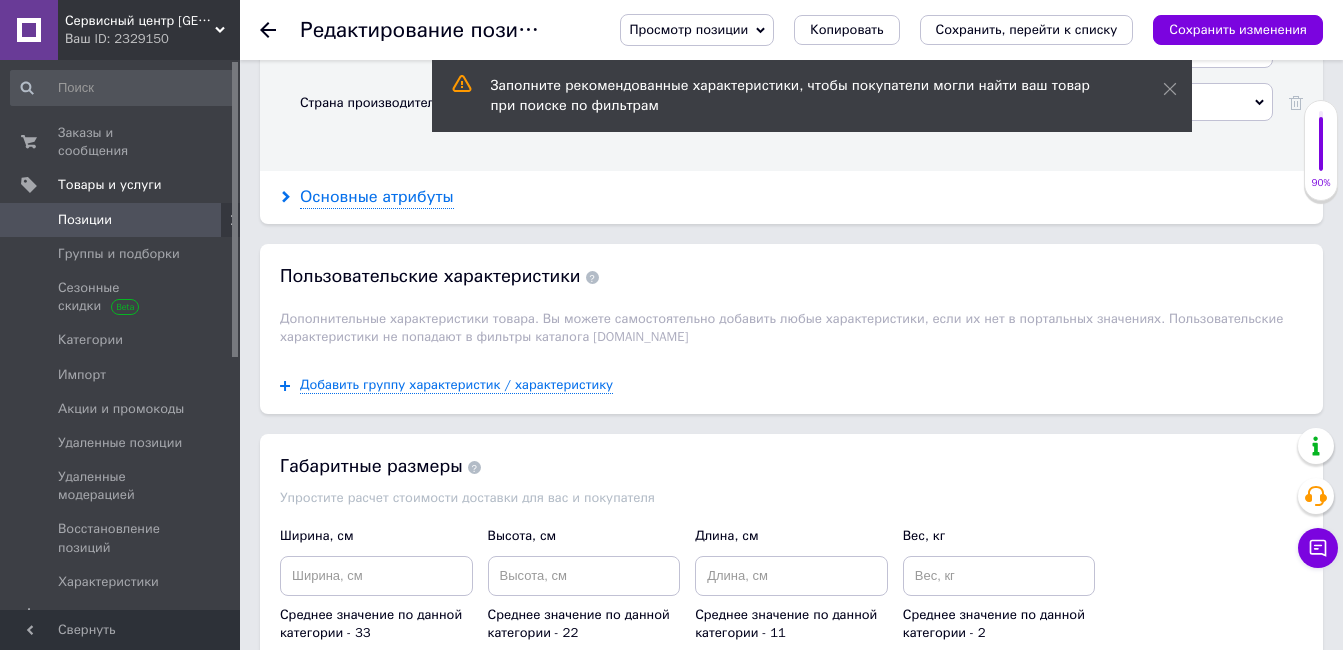 click on "Основные атрибуты" at bounding box center (377, 197) 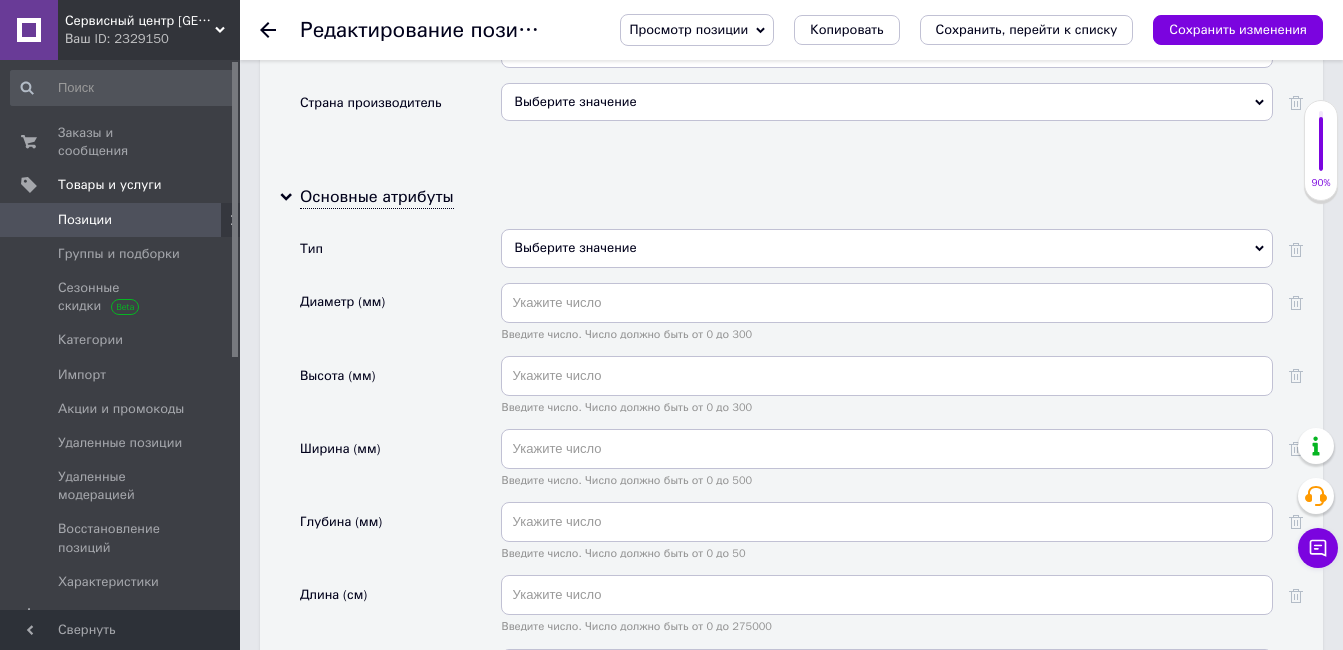 click on "Выберите значение" at bounding box center [887, 248] 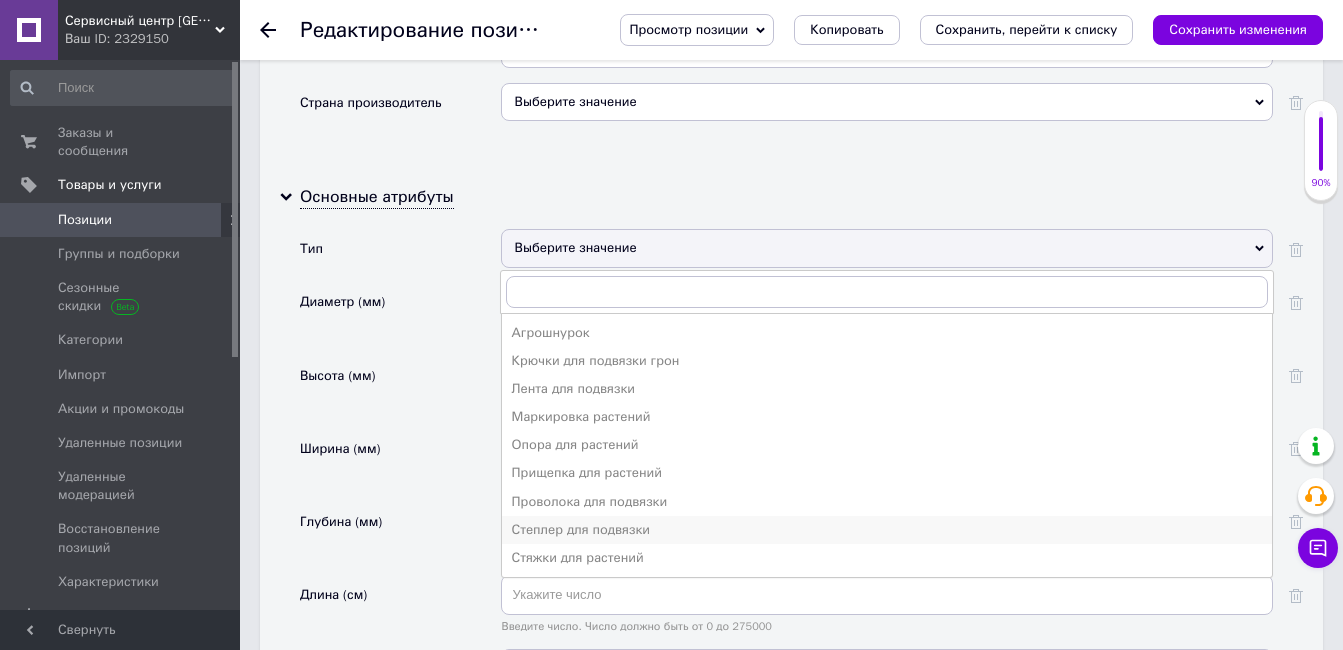 click on "Степлер для подвязки" at bounding box center [887, 530] 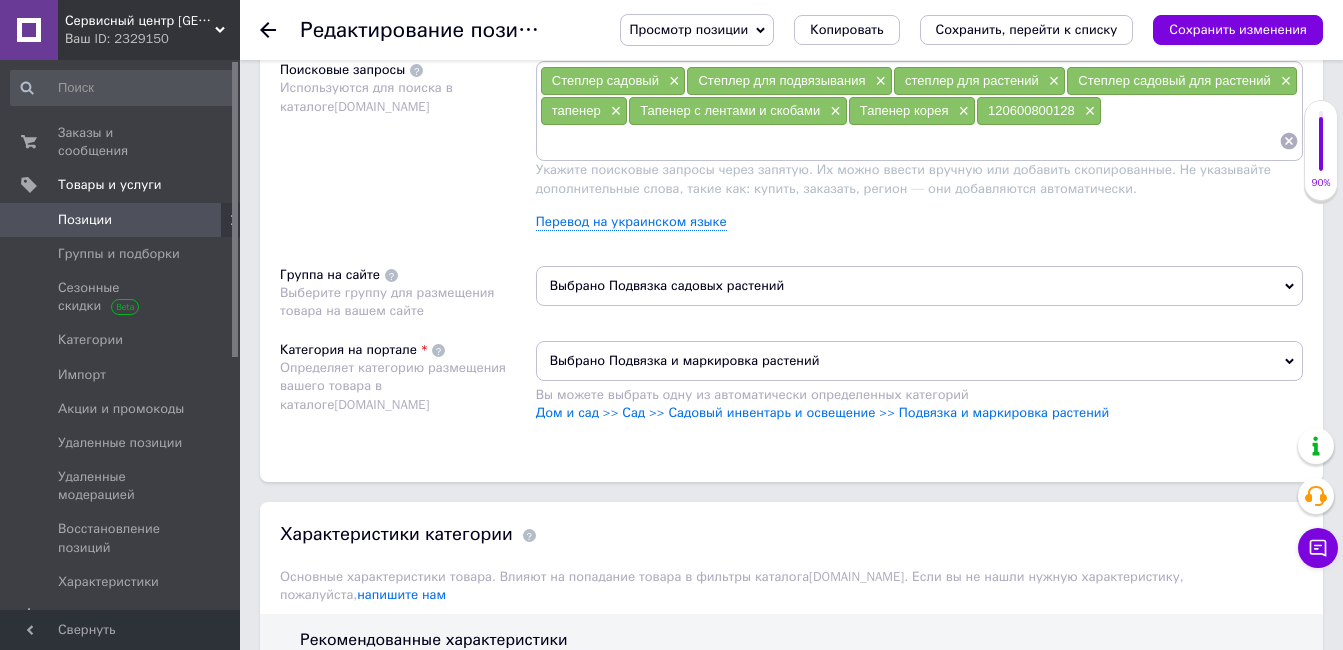 scroll, scrollTop: 810, scrollLeft: 0, axis: vertical 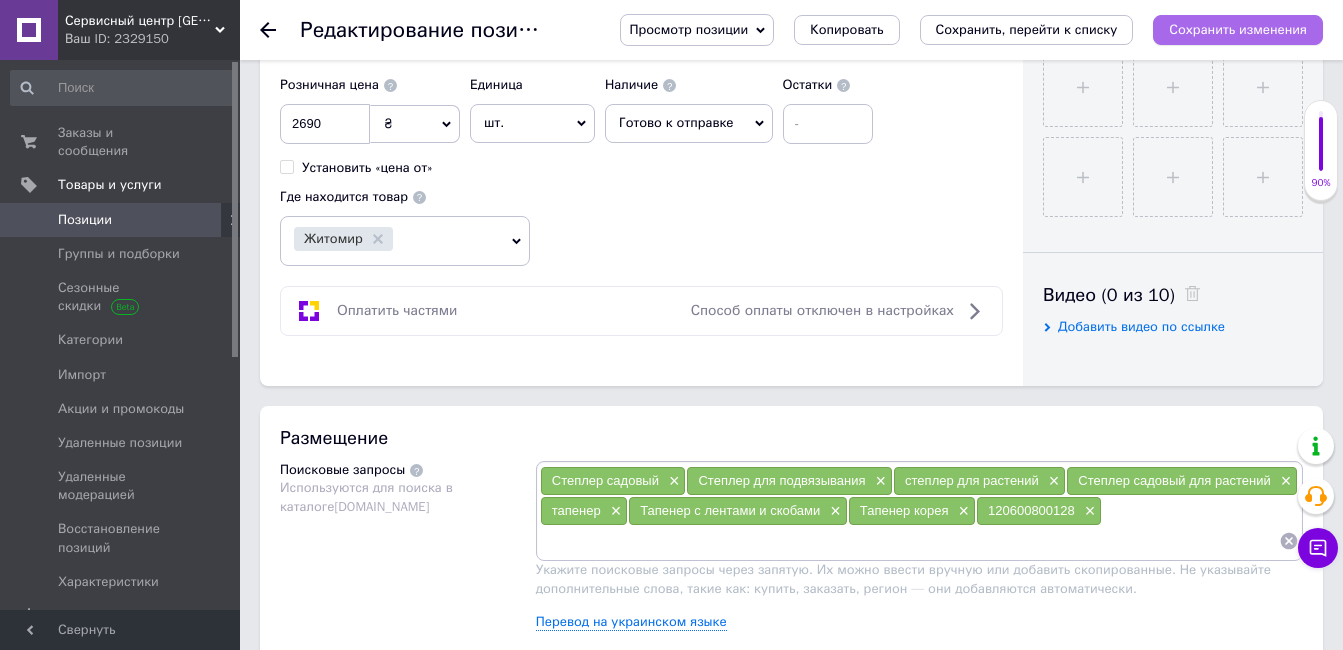 click on "Сохранить изменения" at bounding box center [1238, 29] 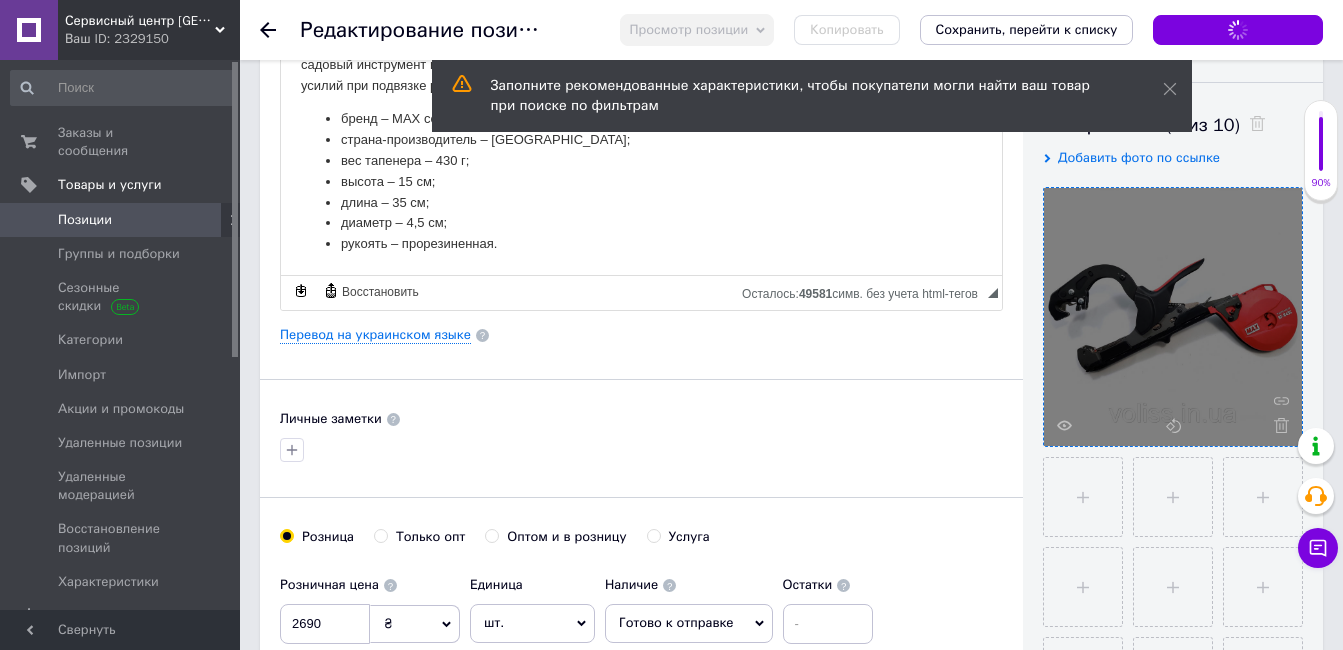scroll, scrollTop: 10, scrollLeft: 0, axis: vertical 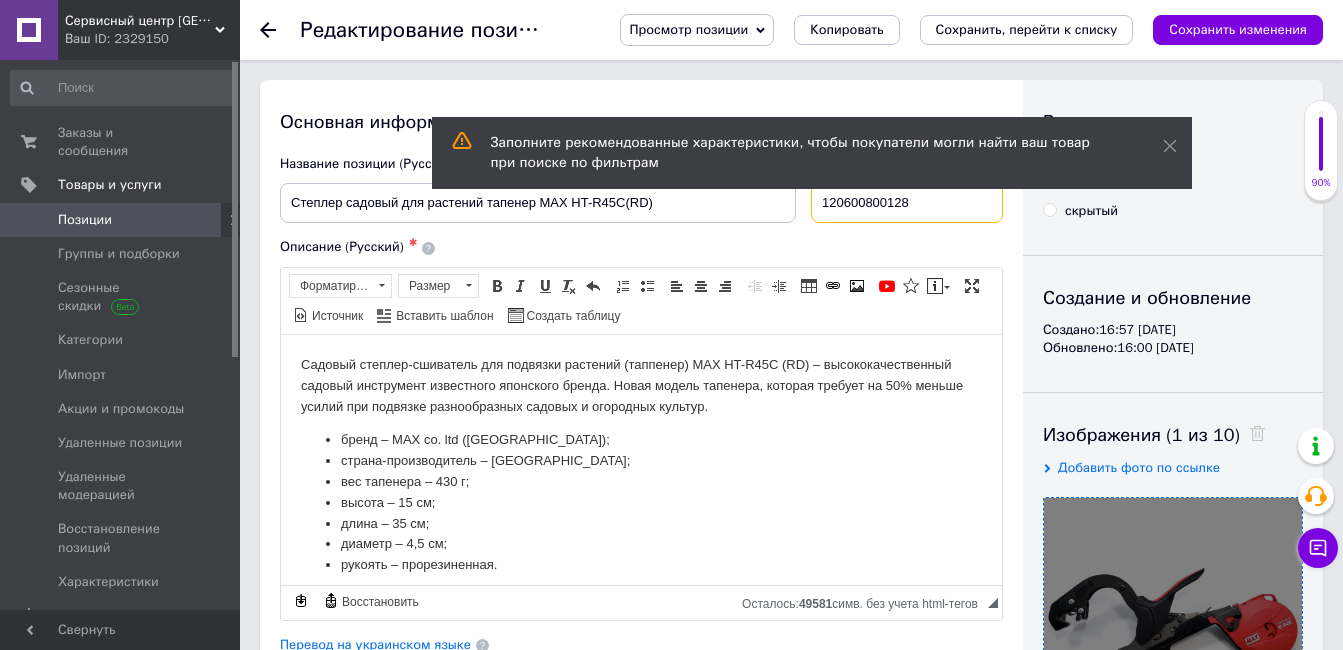 drag, startPoint x: 927, startPoint y: 207, endPoint x: 816, endPoint y: 196, distance: 111.54372 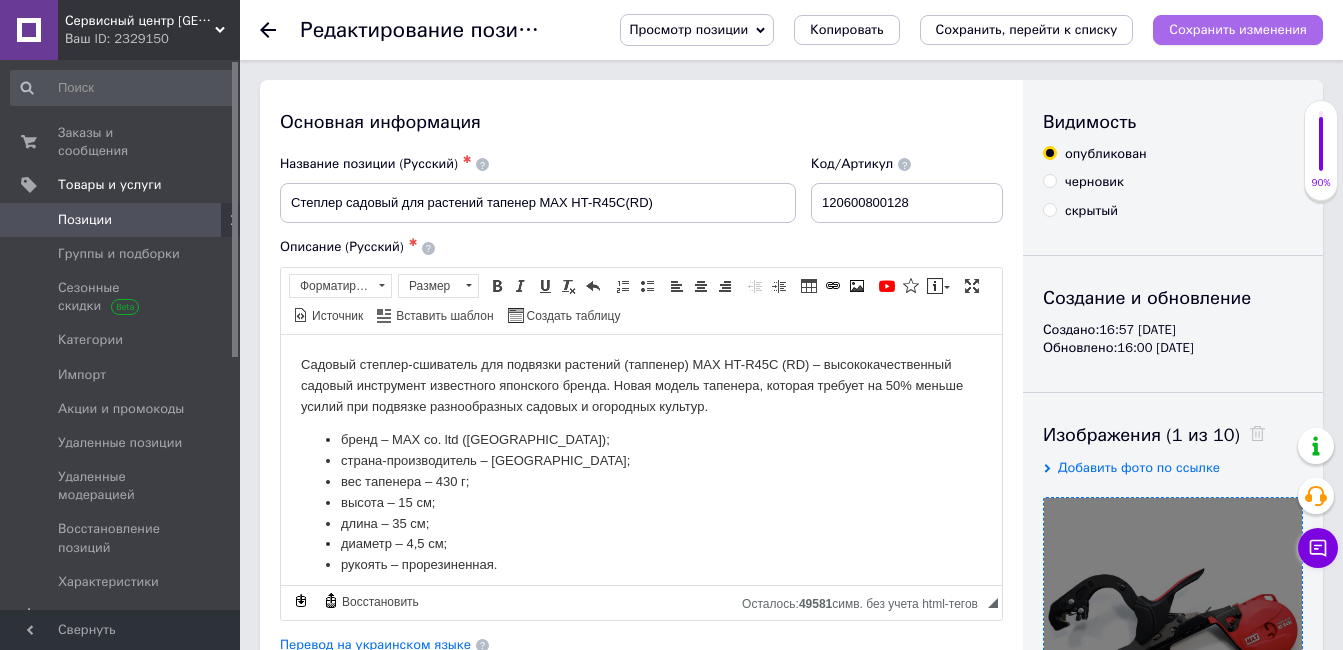 click on "Сохранить изменения" at bounding box center [1238, 29] 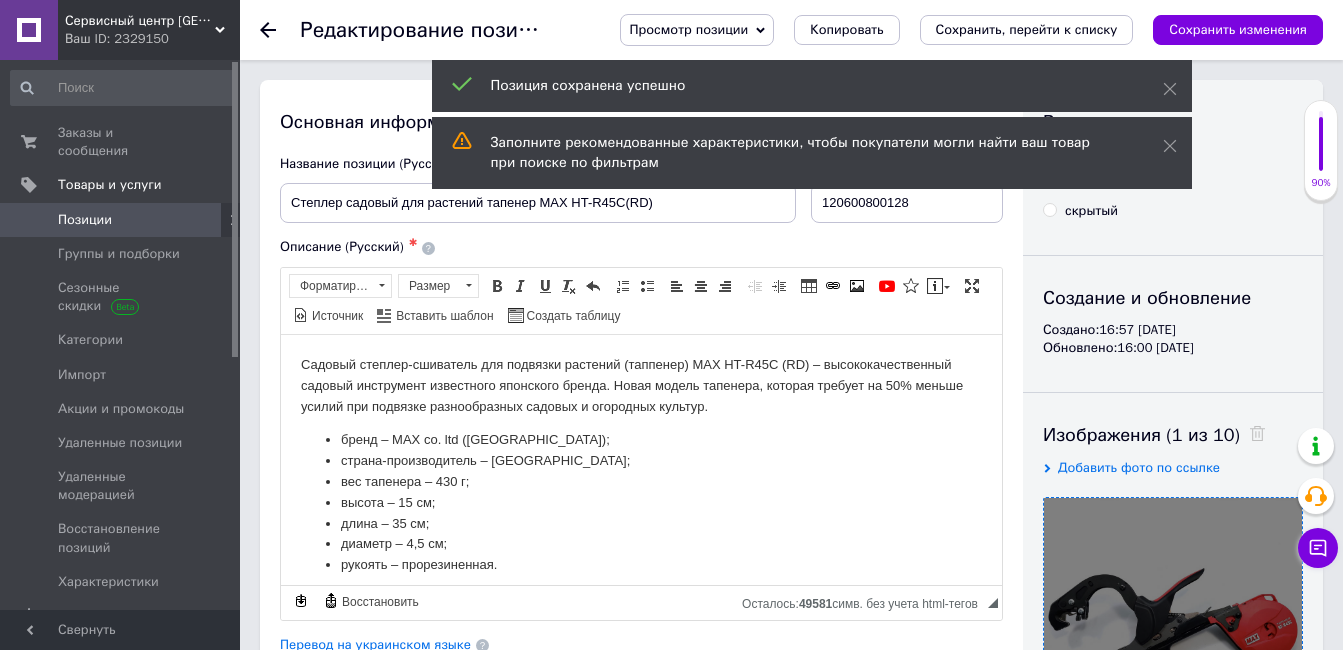 scroll, scrollTop: 11, scrollLeft: 0, axis: vertical 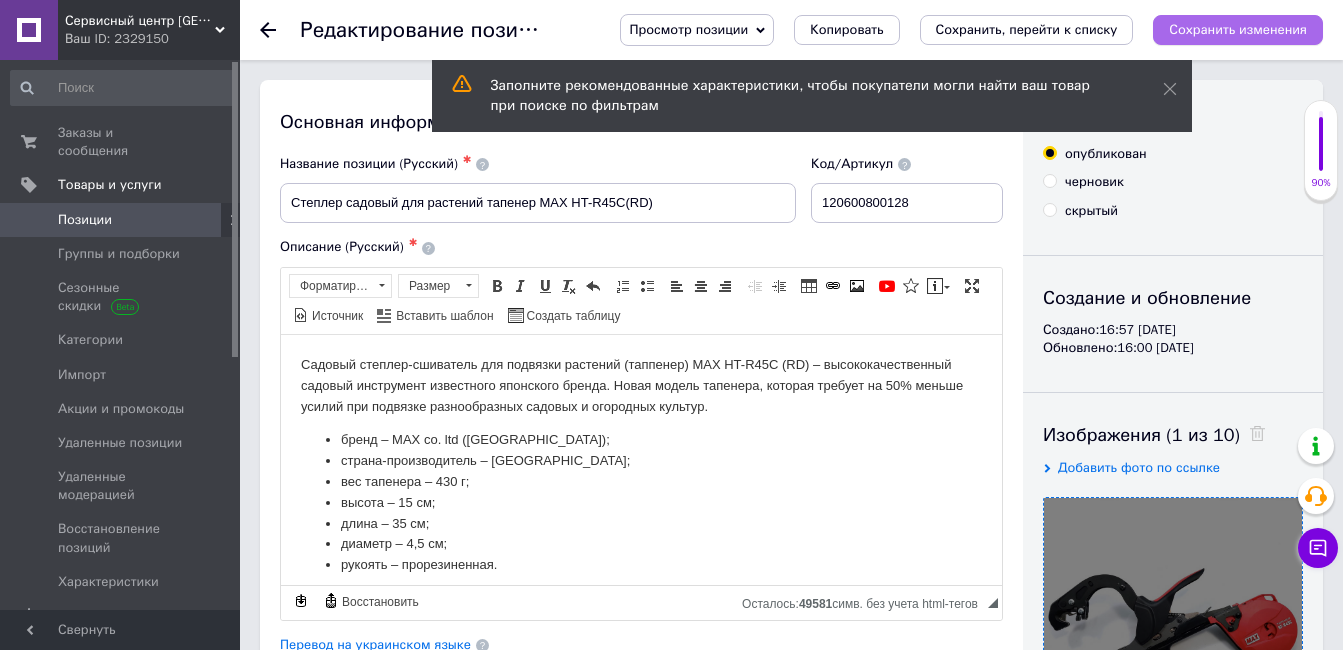 click on "Сохранить изменения" at bounding box center (1238, 29) 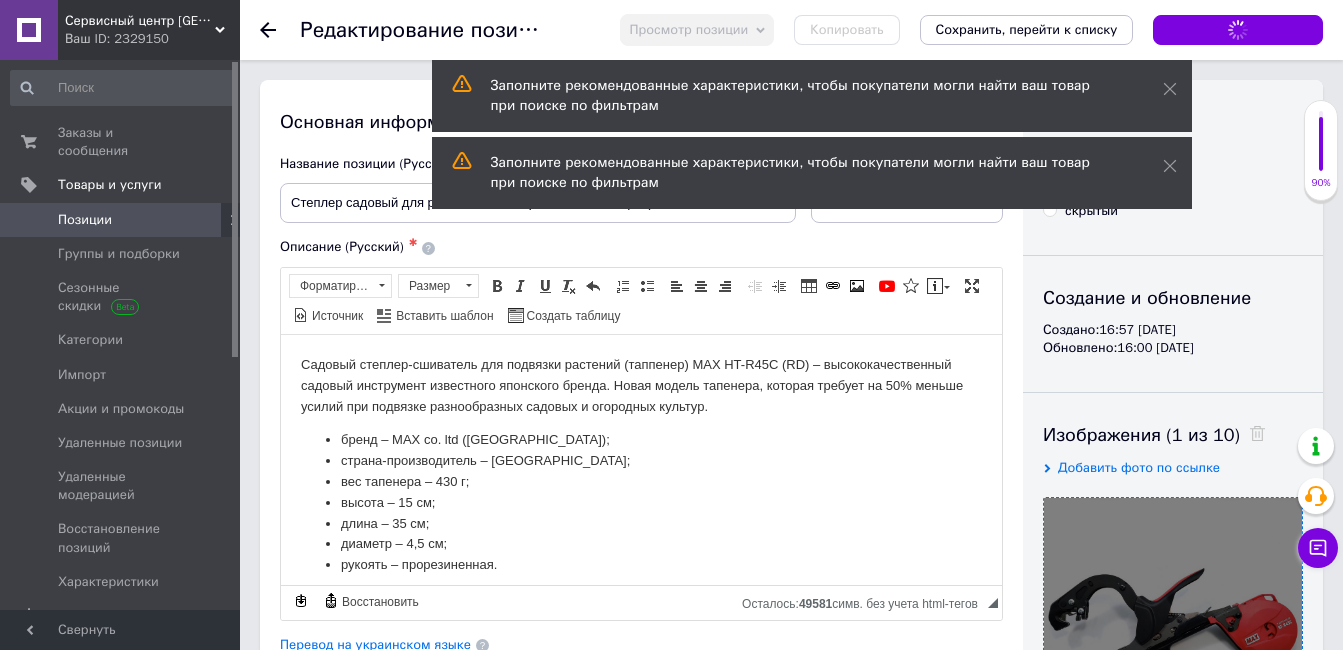 click on "Позиции" at bounding box center [85, 220] 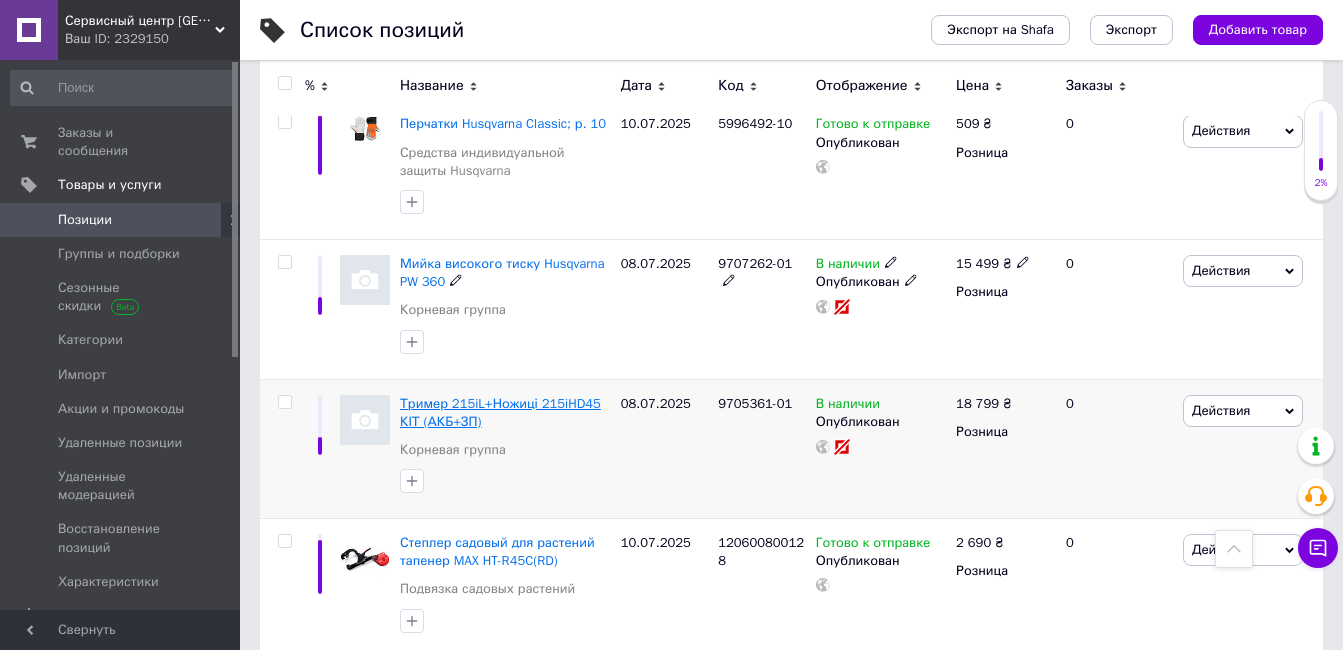 scroll, scrollTop: 300, scrollLeft: 0, axis: vertical 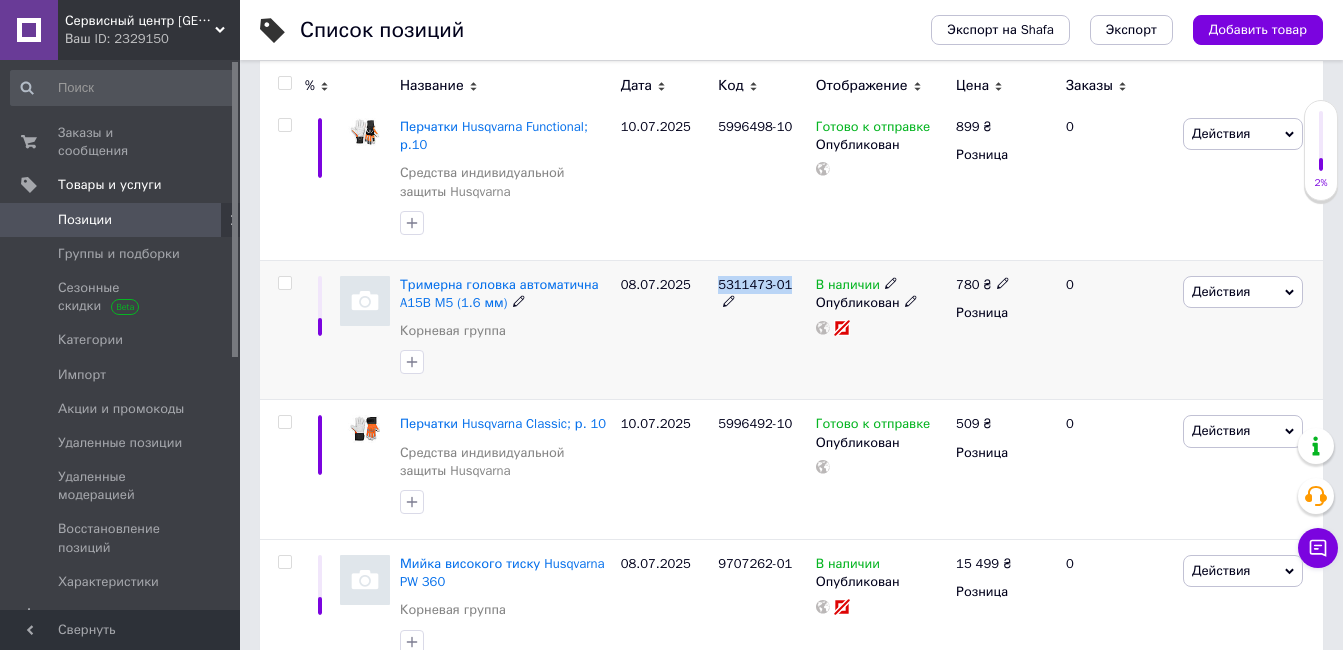 drag, startPoint x: 788, startPoint y: 281, endPoint x: 718, endPoint y: 292, distance: 70.85902 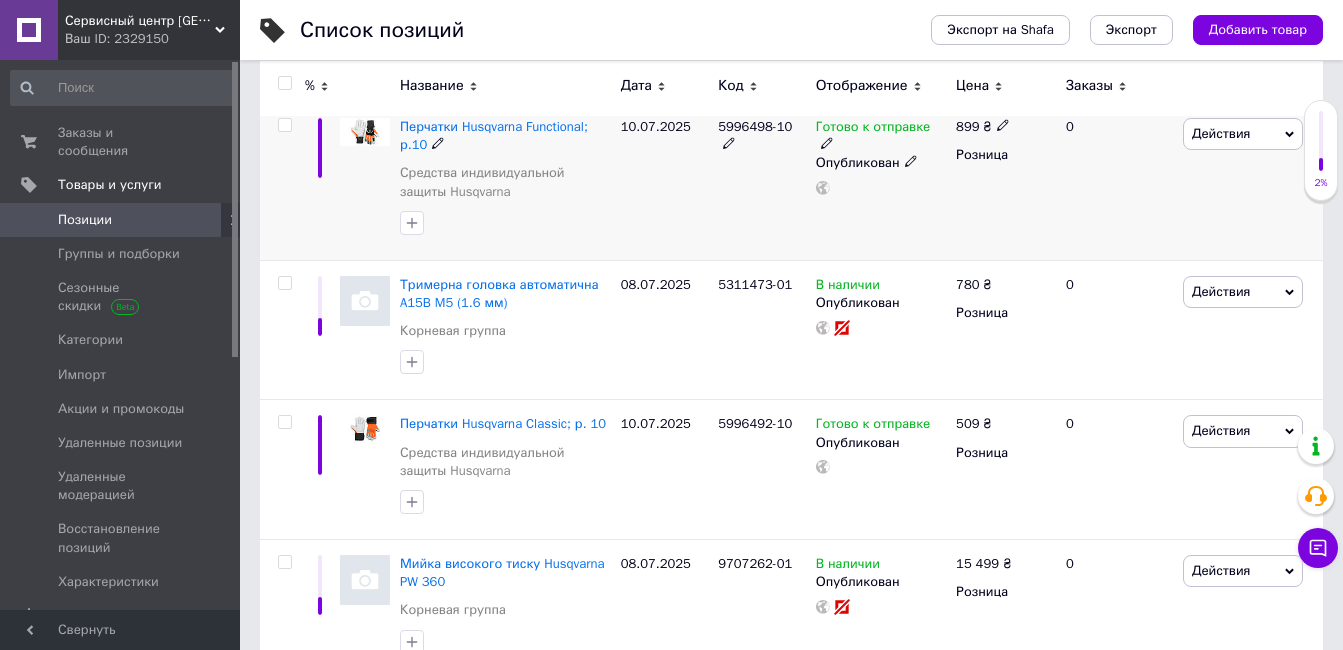 click at bounding box center [365, 182] 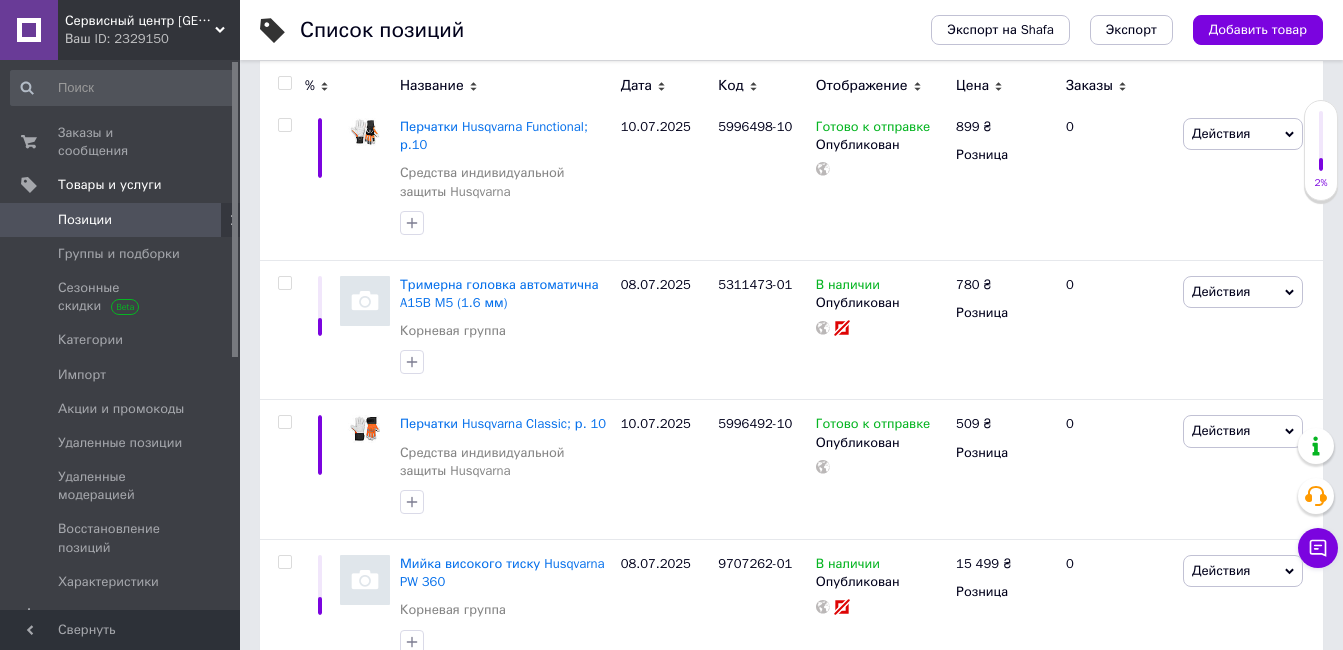 scroll, scrollTop: 0, scrollLeft: 0, axis: both 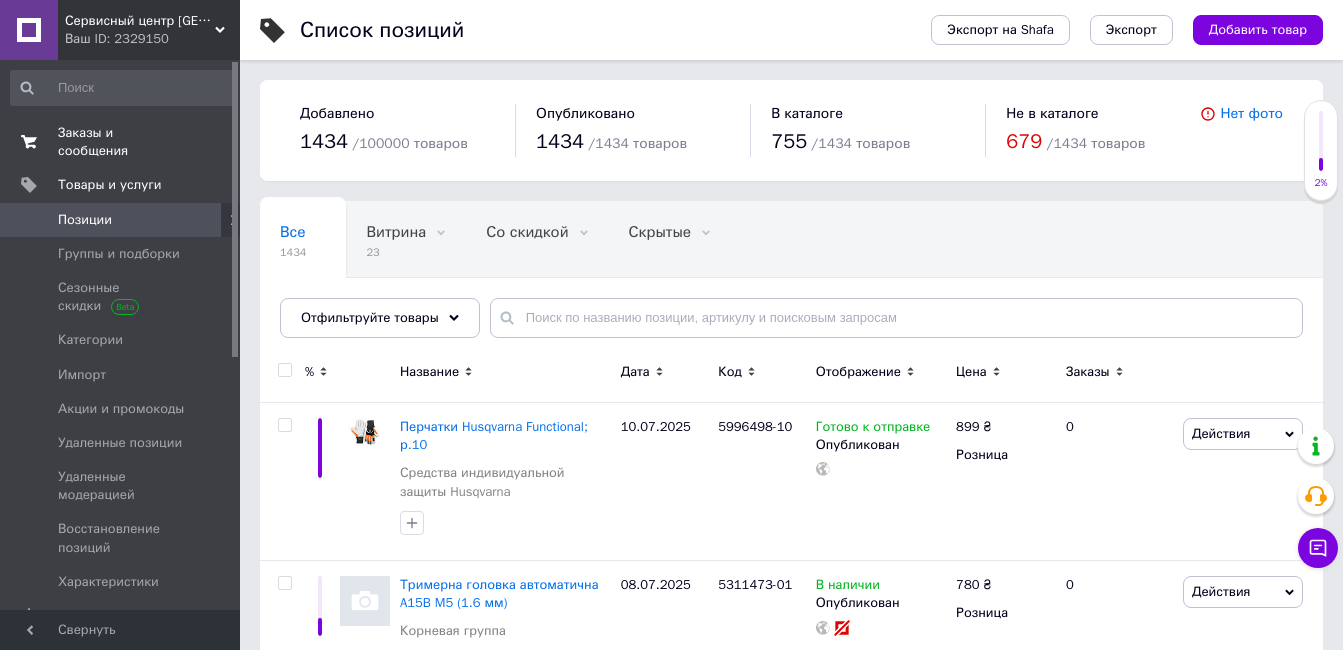 click on "Заказы и сообщения" at bounding box center (121, 142) 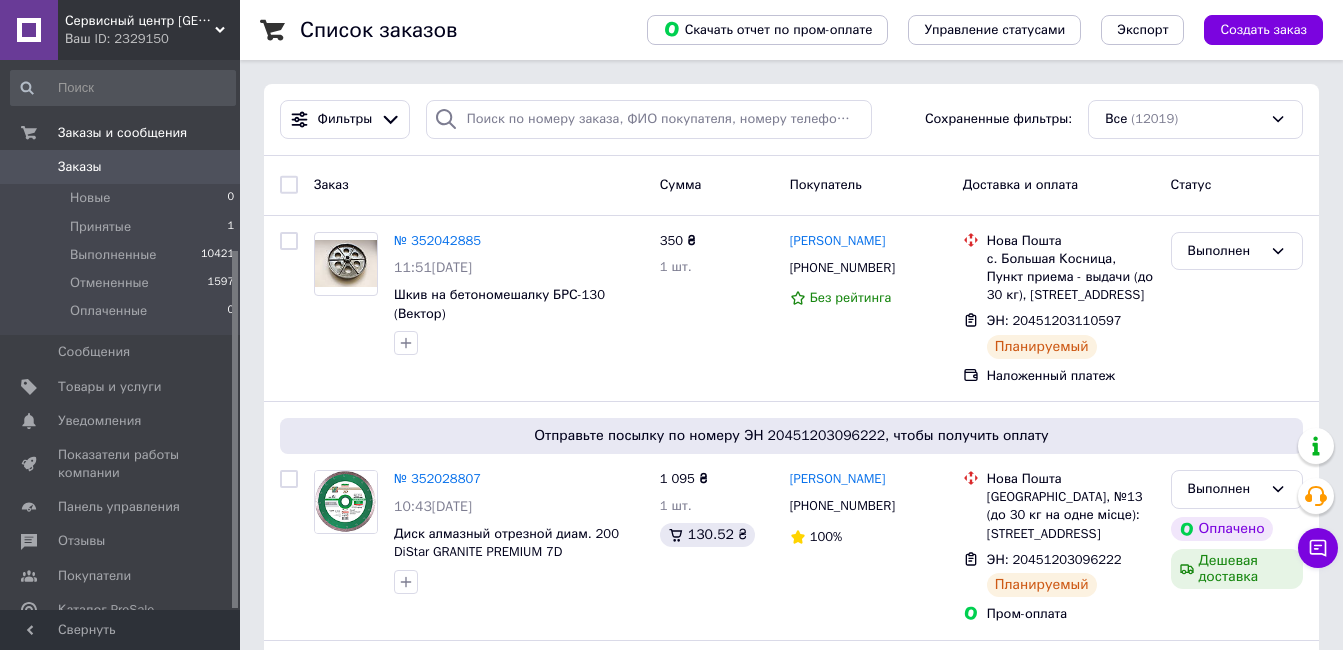 scroll, scrollTop: 300, scrollLeft: 0, axis: vertical 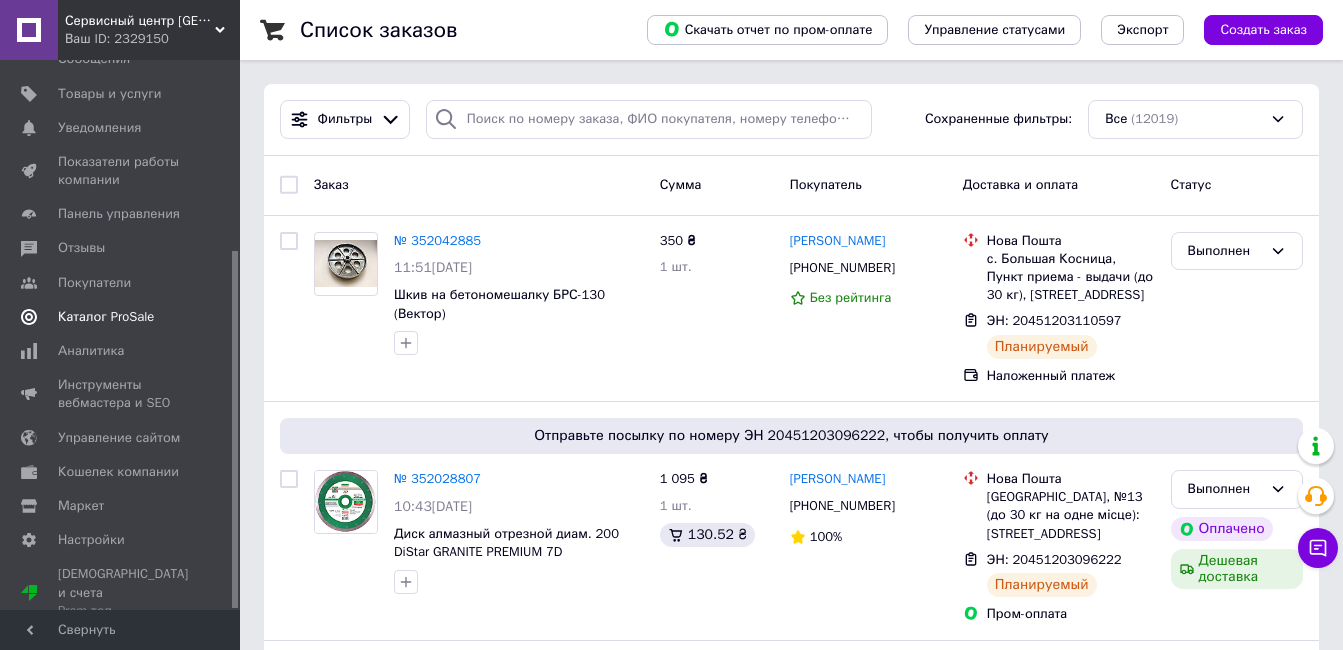 click on "Каталог ProSale" at bounding box center [106, 317] 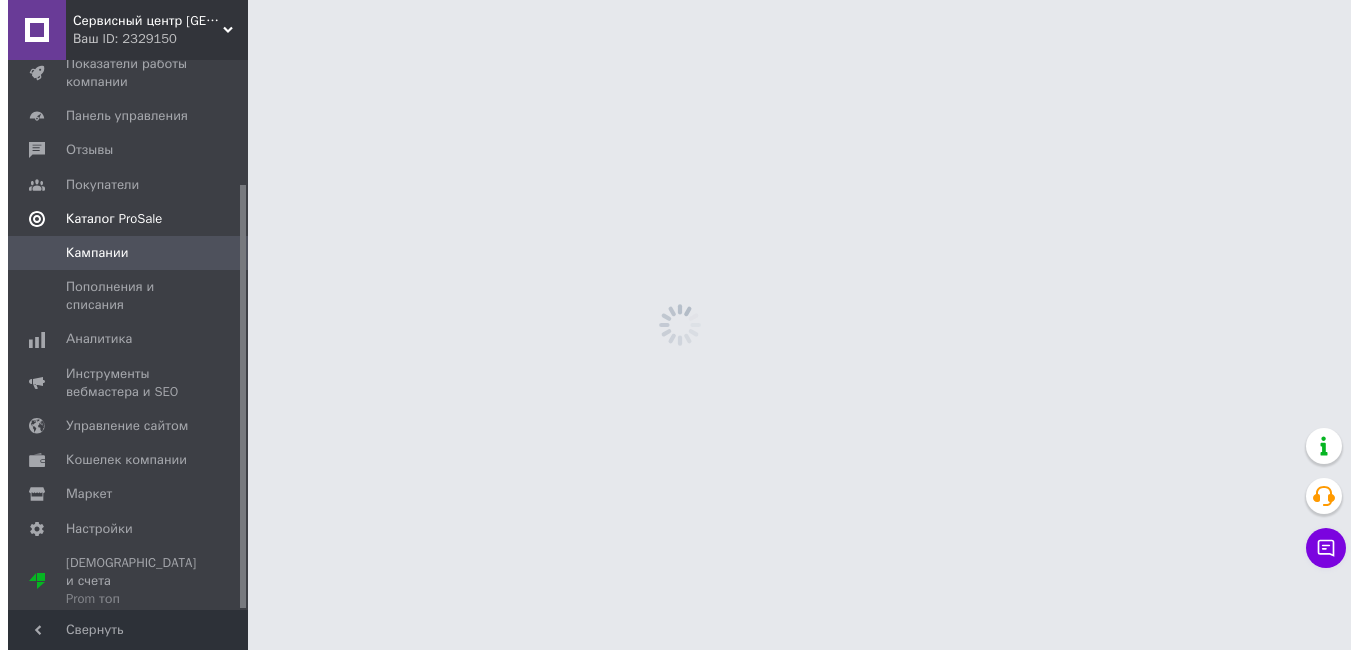 scroll, scrollTop: 160, scrollLeft: 0, axis: vertical 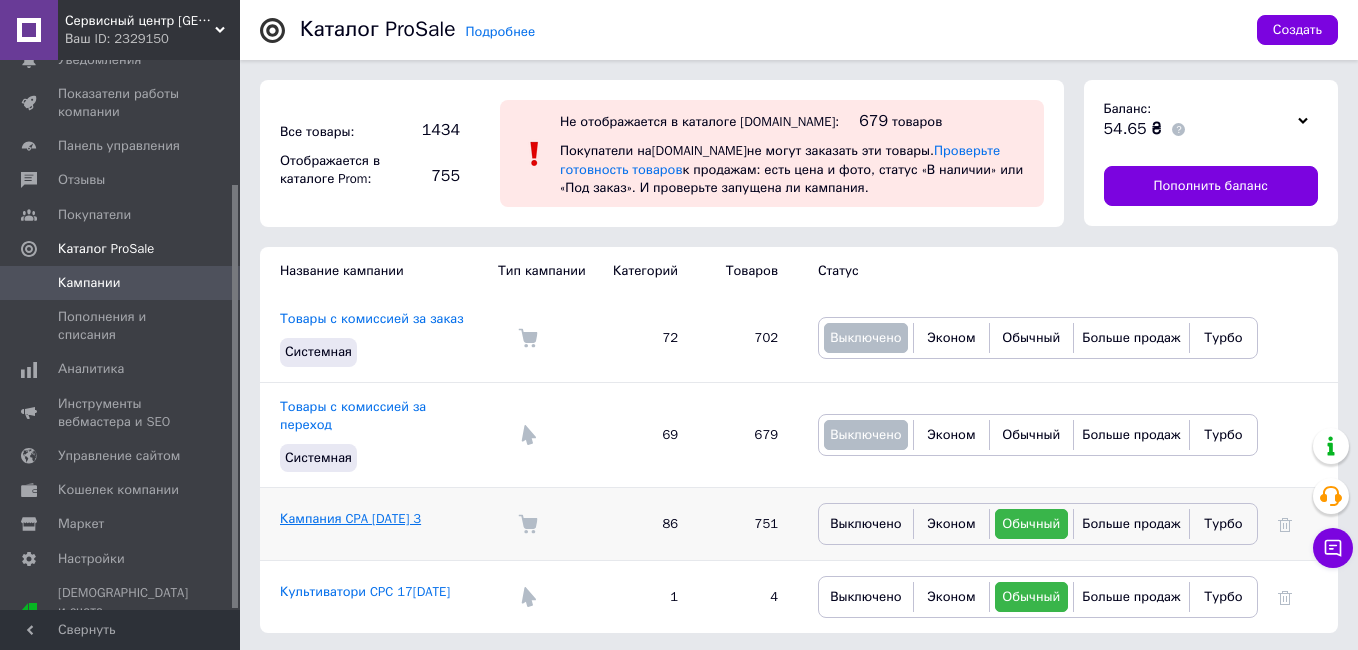 click on "Кампания CPA [DATE] 3" at bounding box center (350, 518) 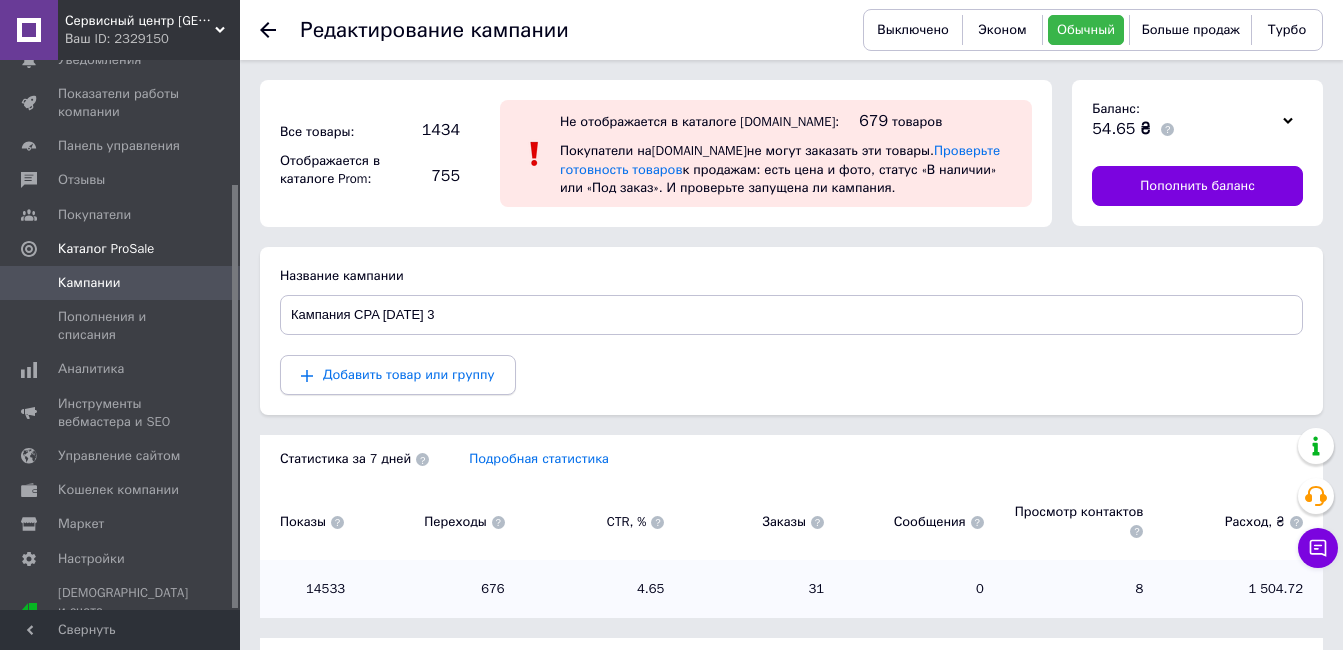 click on "Добавить товар или группу" at bounding box center (409, 374) 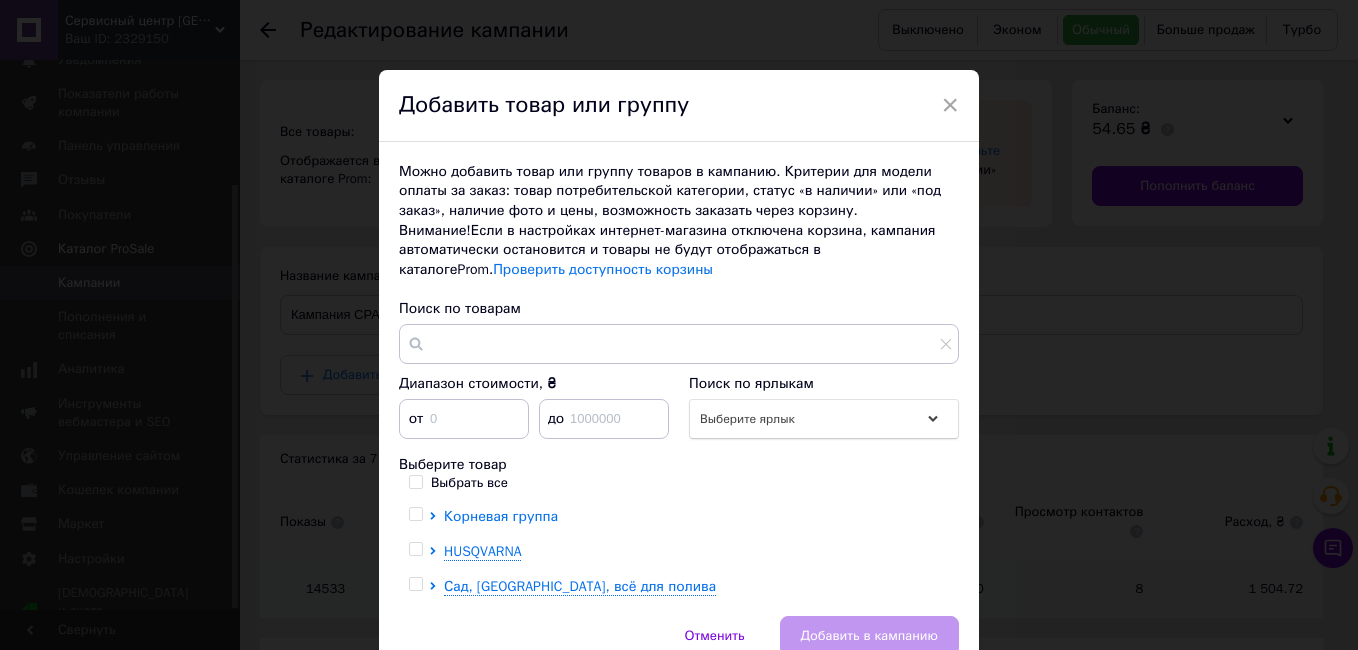 click 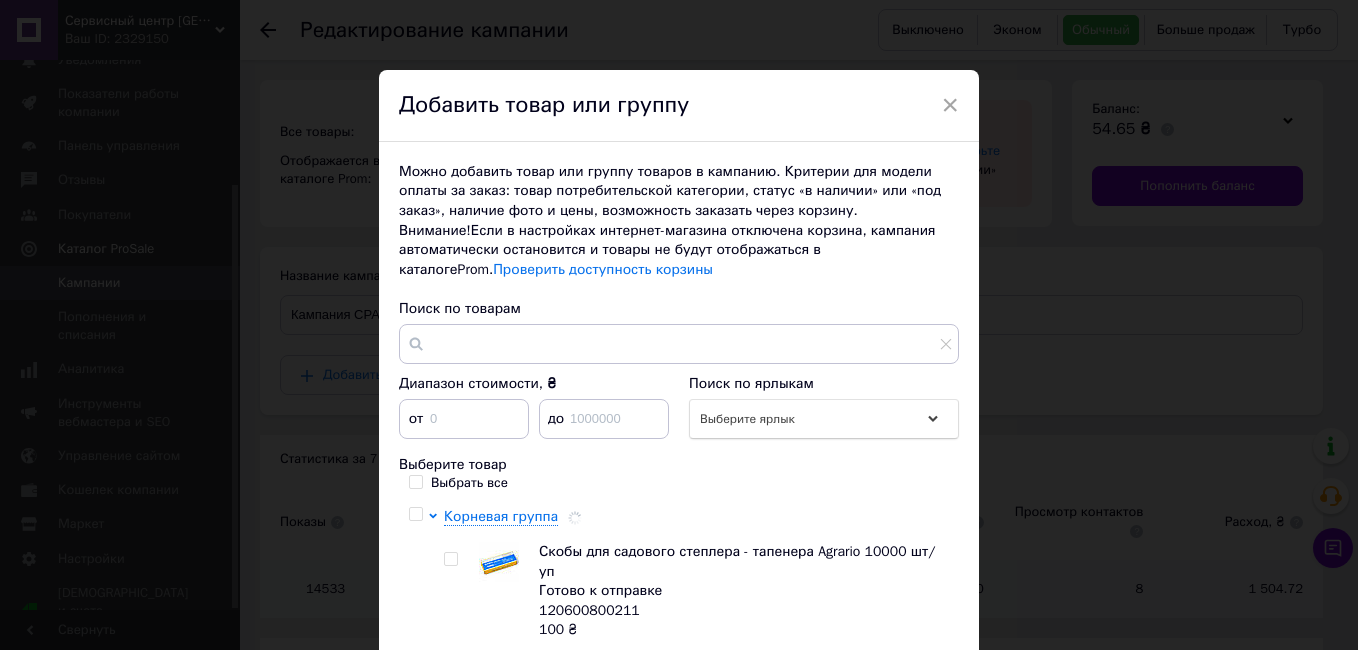 scroll, scrollTop: 1, scrollLeft: 0, axis: vertical 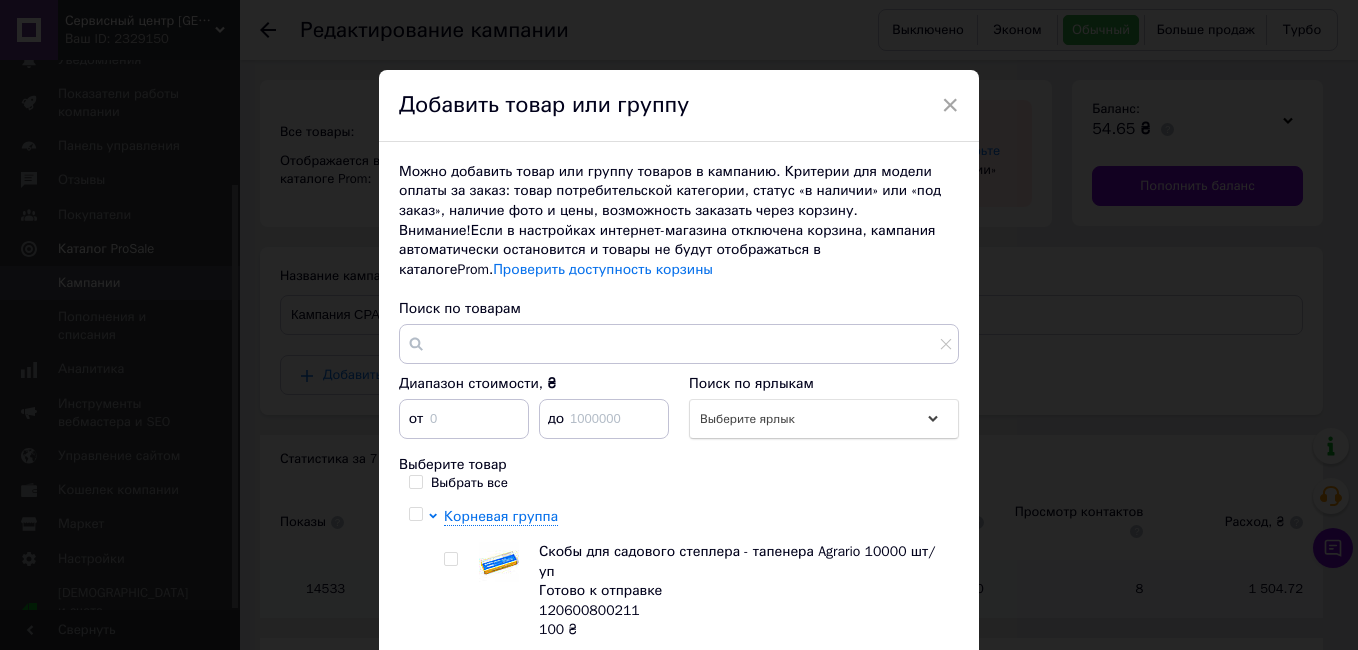 click on "Выбрать все" at bounding box center [415, 481] 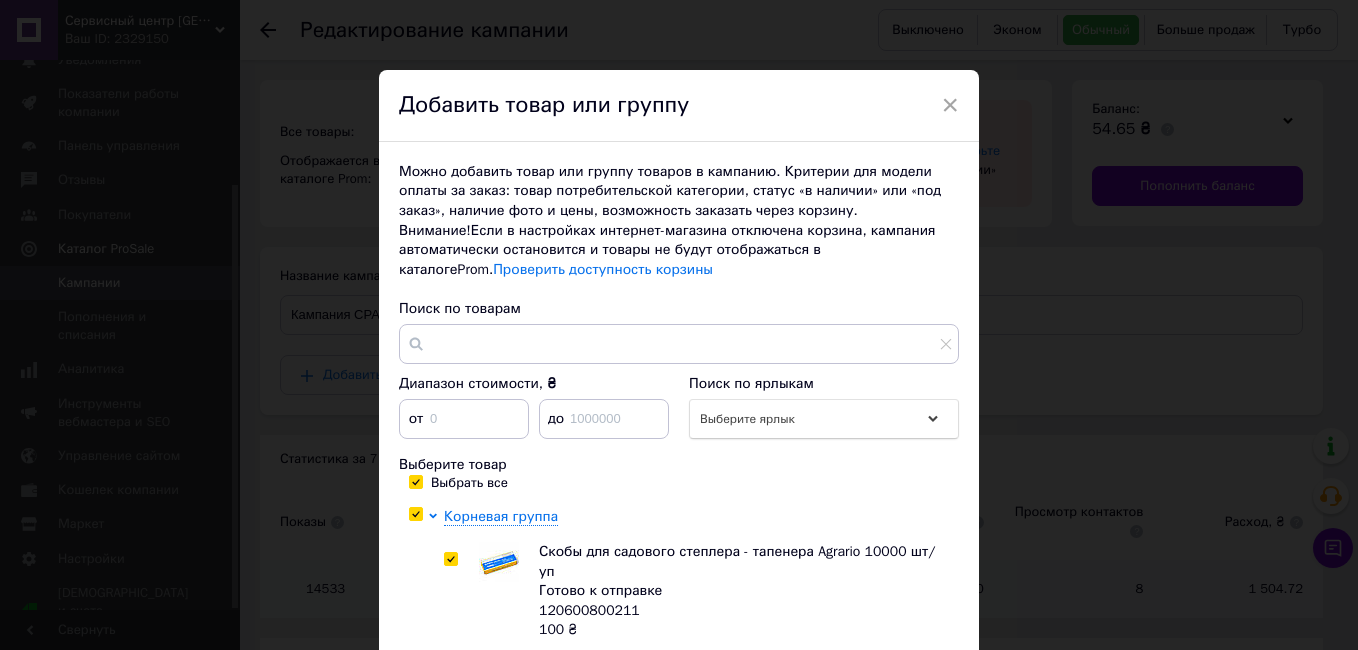 checkbox on "true" 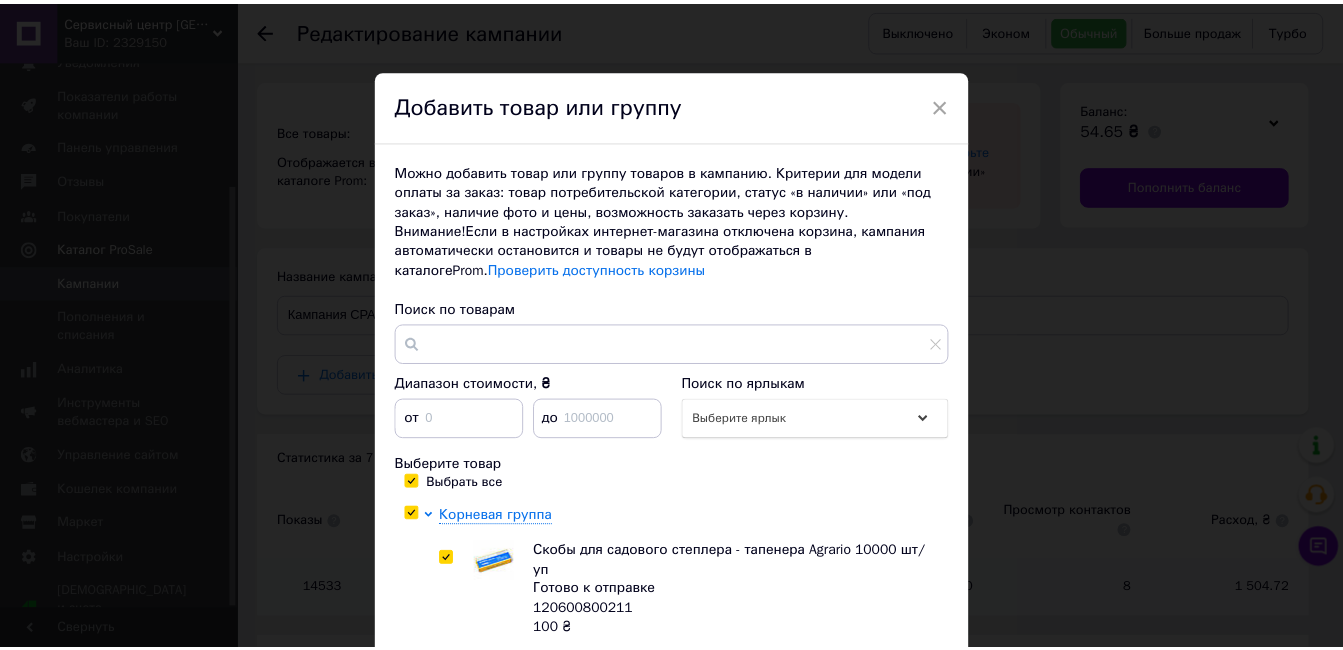 scroll, scrollTop: 189, scrollLeft: 0, axis: vertical 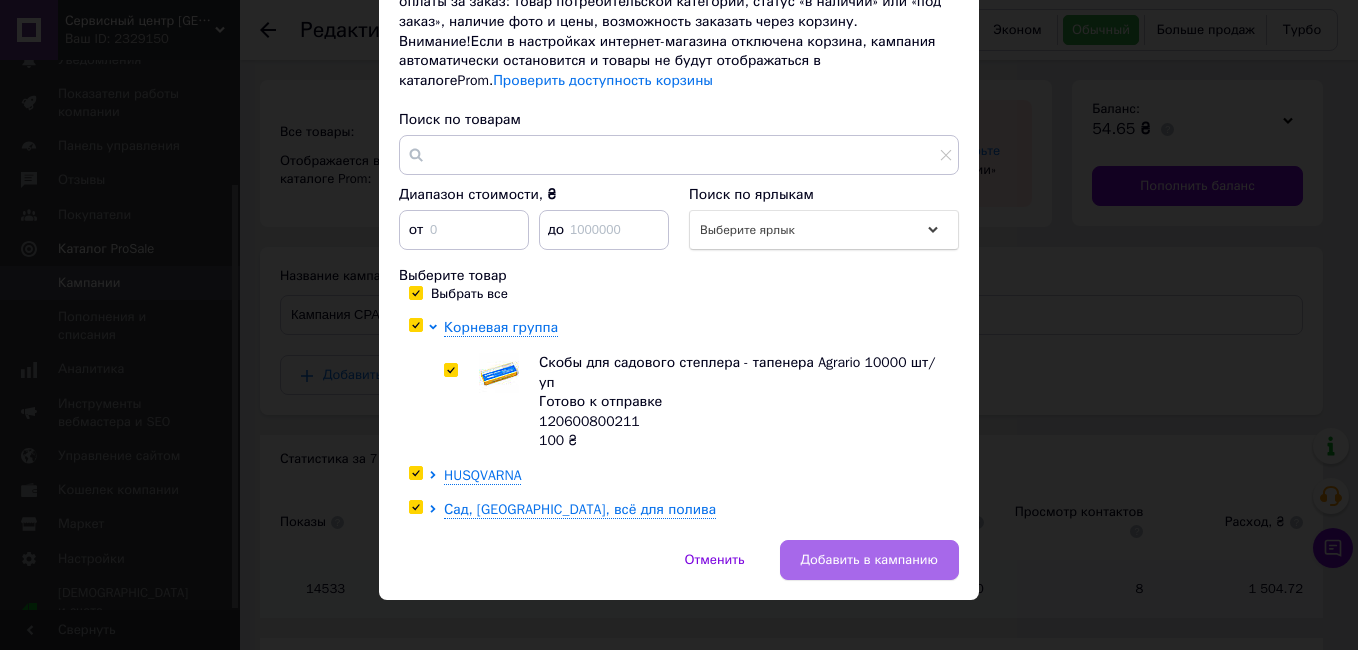click on "Добавить в кампанию" at bounding box center (869, 560) 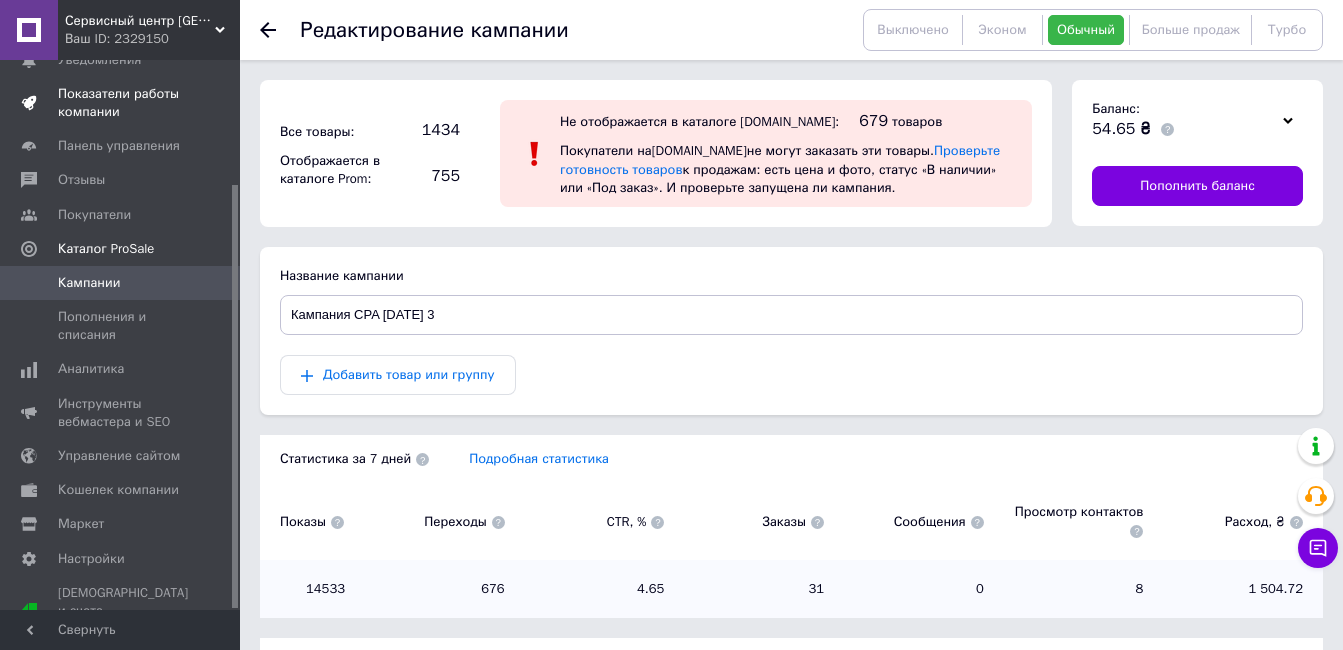 scroll, scrollTop: 0, scrollLeft: 0, axis: both 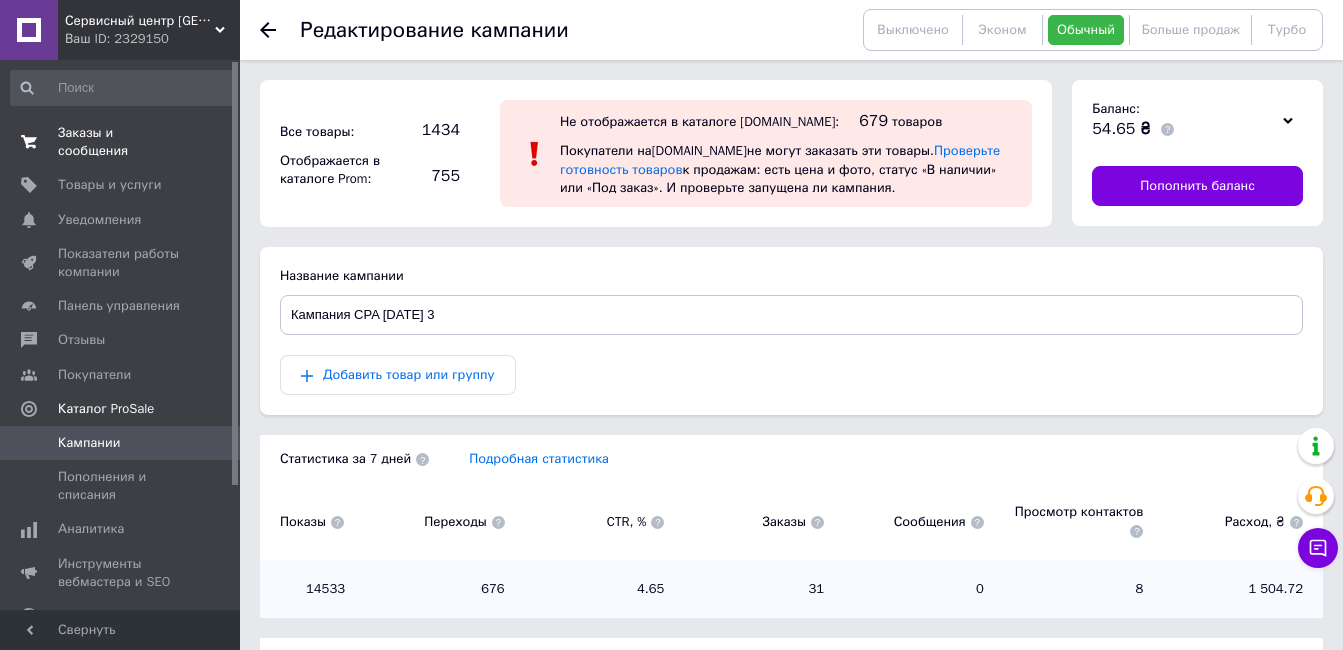 click on "Заказы и сообщения" at bounding box center [121, 142] 